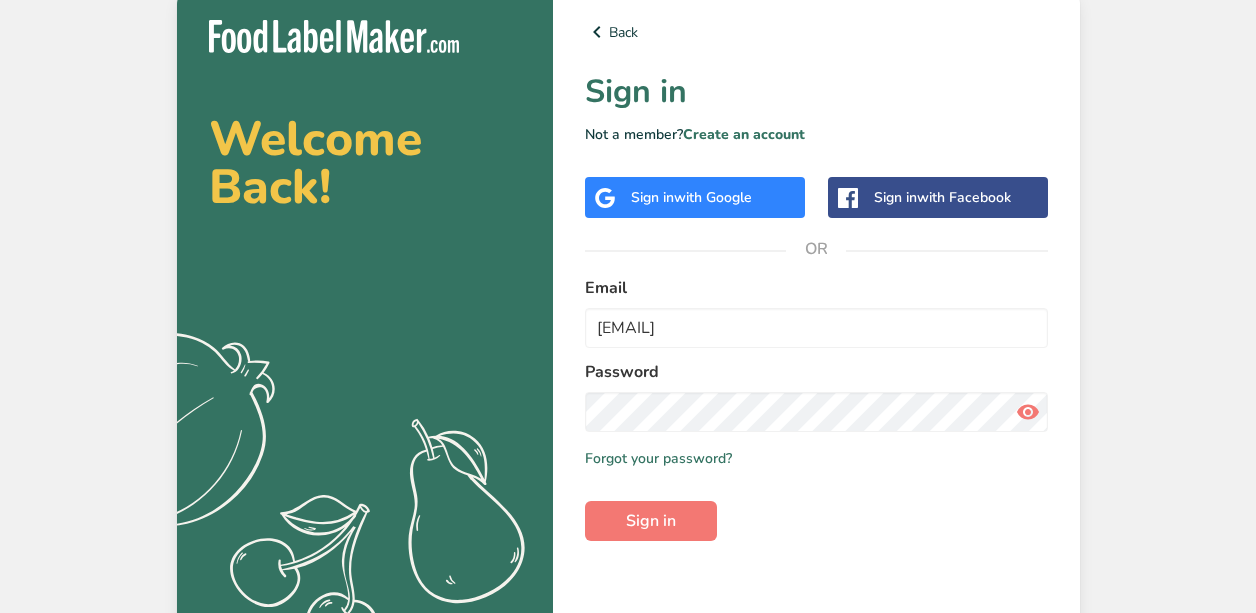 scroll, scrollTop: 0, scrollLeft: 0, axis: both 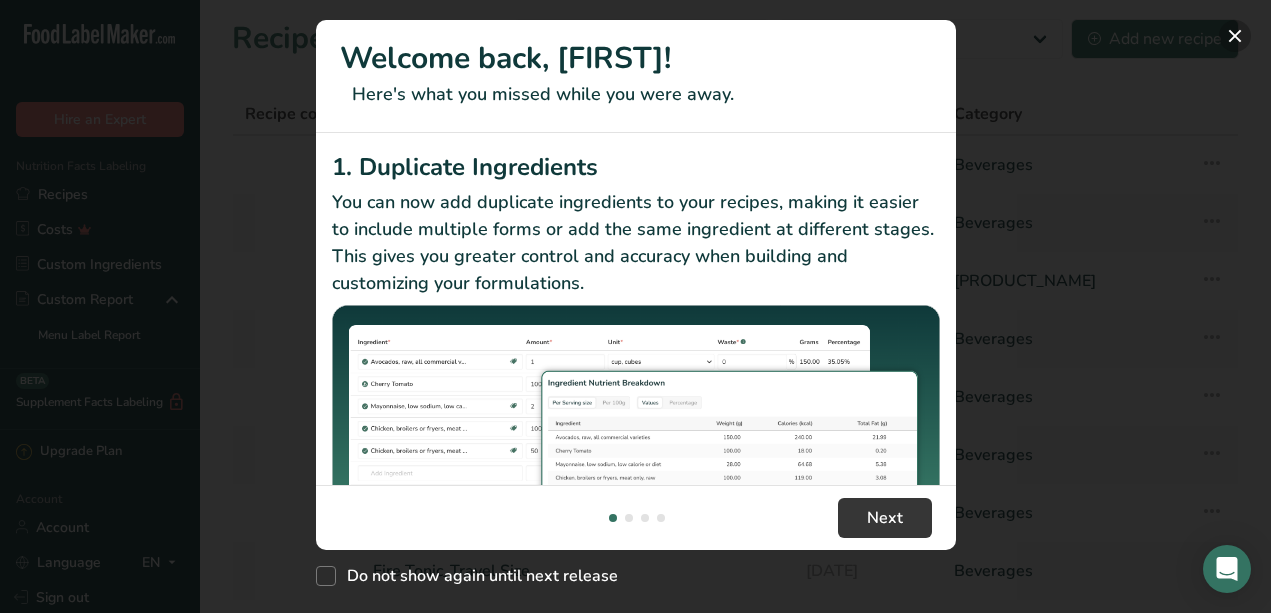 click at bounding box center [1235, 36] 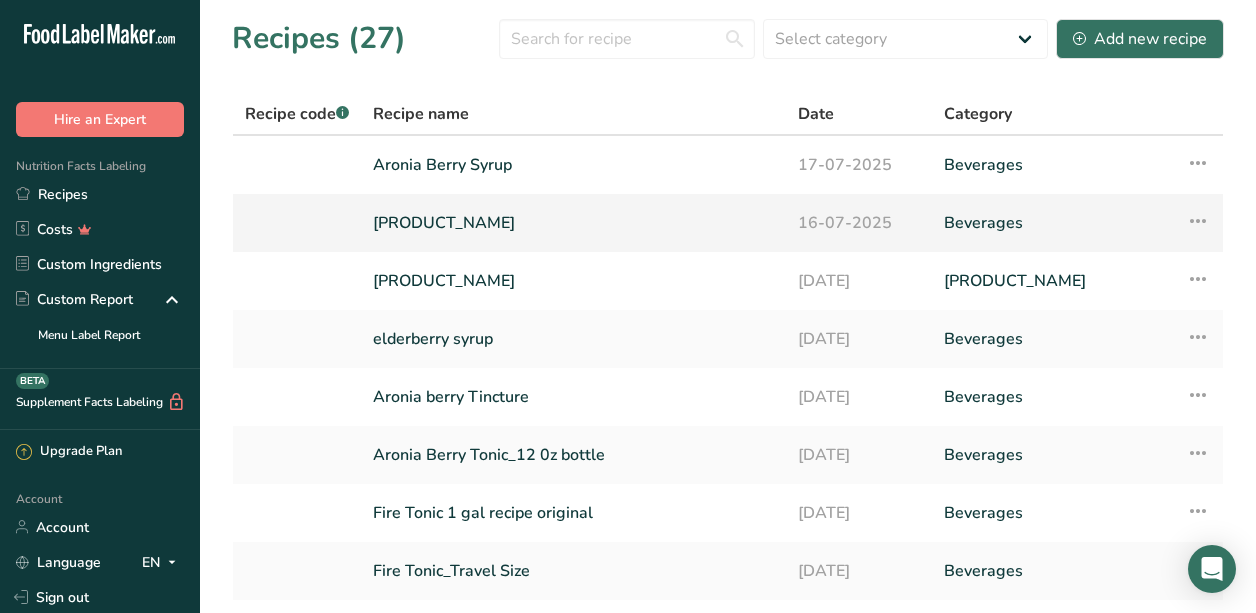 click on "[PRODUCT_NAME]" at bounding box center (573, 223) 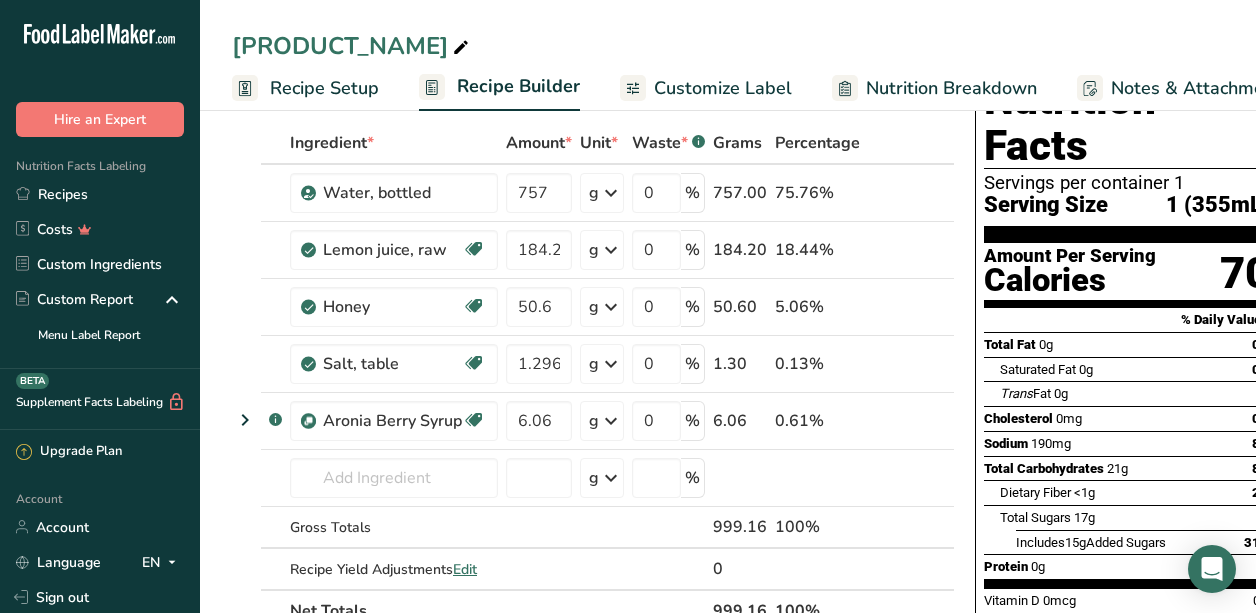 scroll, scrollTop: 0, scrollLeft: 0, axis: both 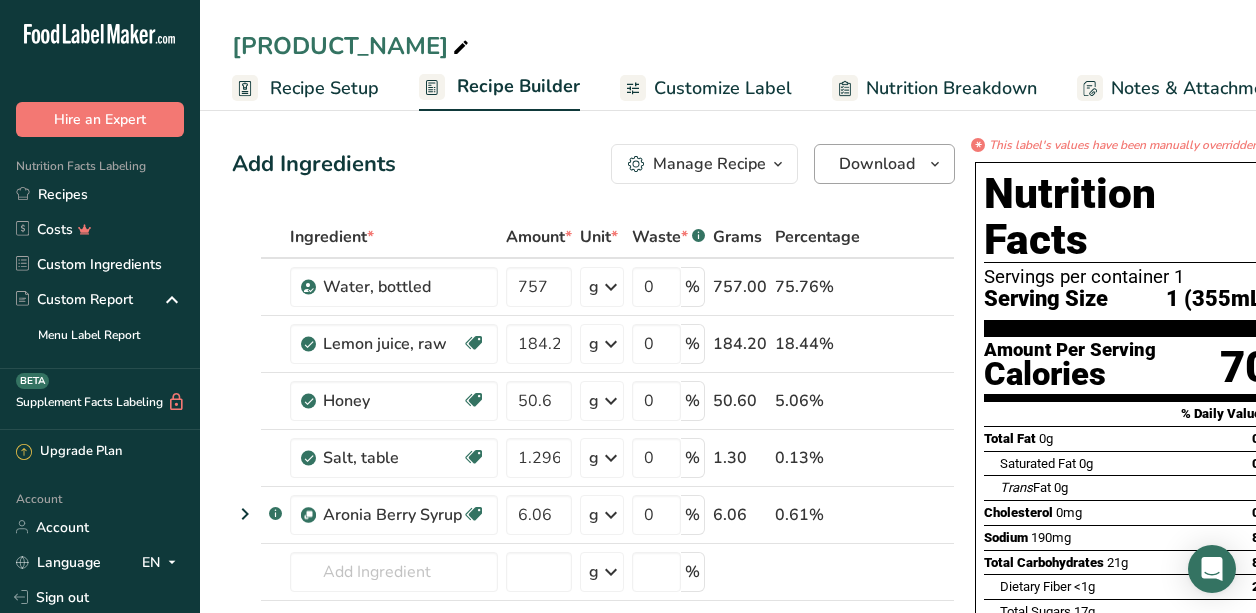 click on "Download" at bounding box center [877, 164] 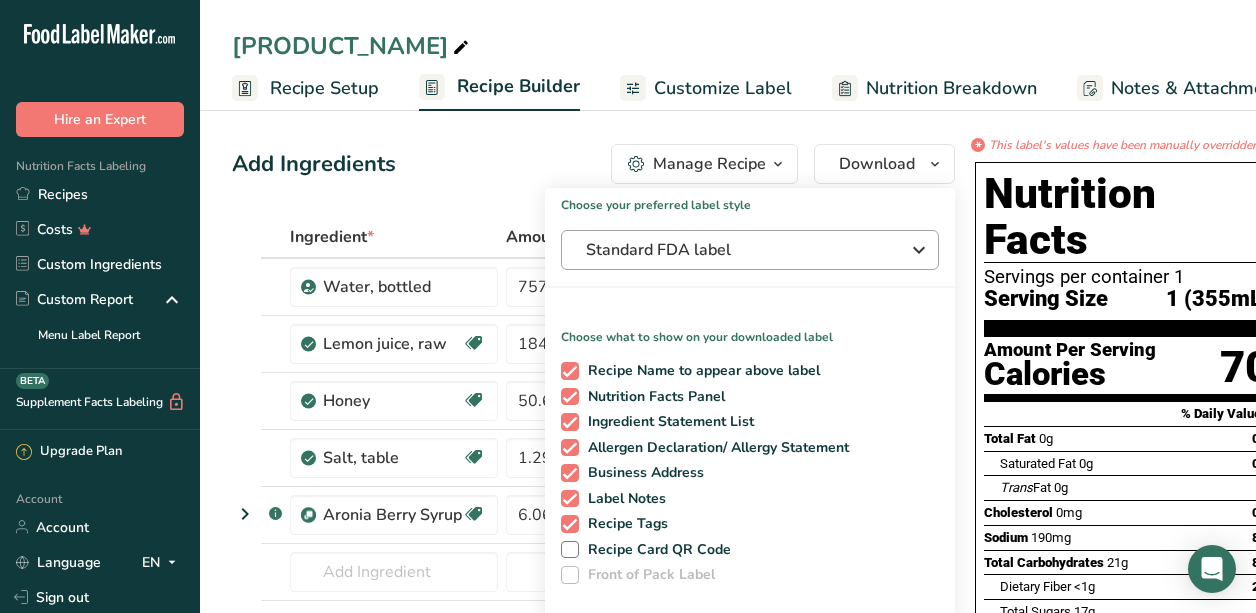 click on "Standard FDA label" at bounding box center (750, 250) 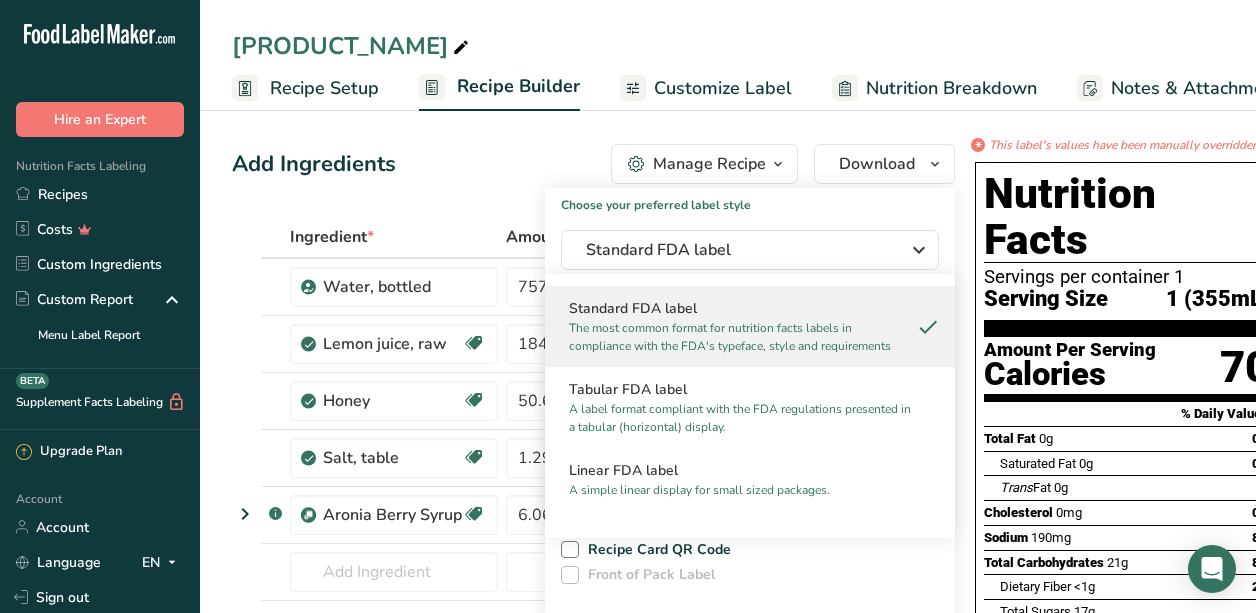 click on "The most common format for nutrition facts labels in compliance with the FDA's typeface, style and requirements" at bounding box center [741, 337] 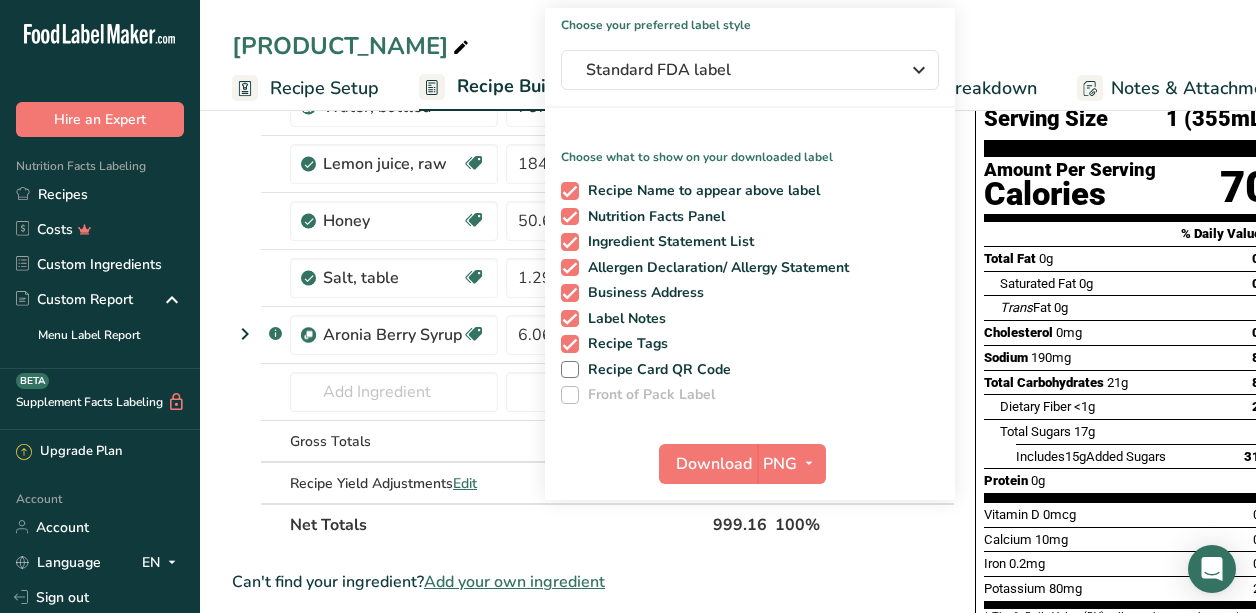 scroll, scrollTop: 187, scrollLeft: 0, axis: vertical 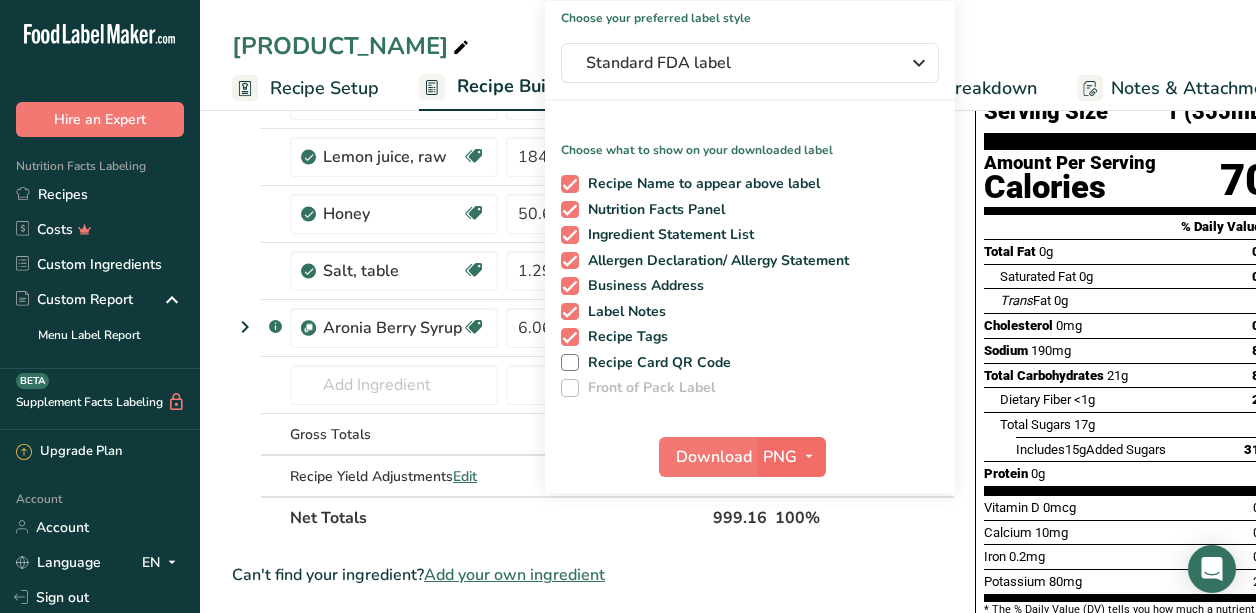 click at bounding box center (809, 456) 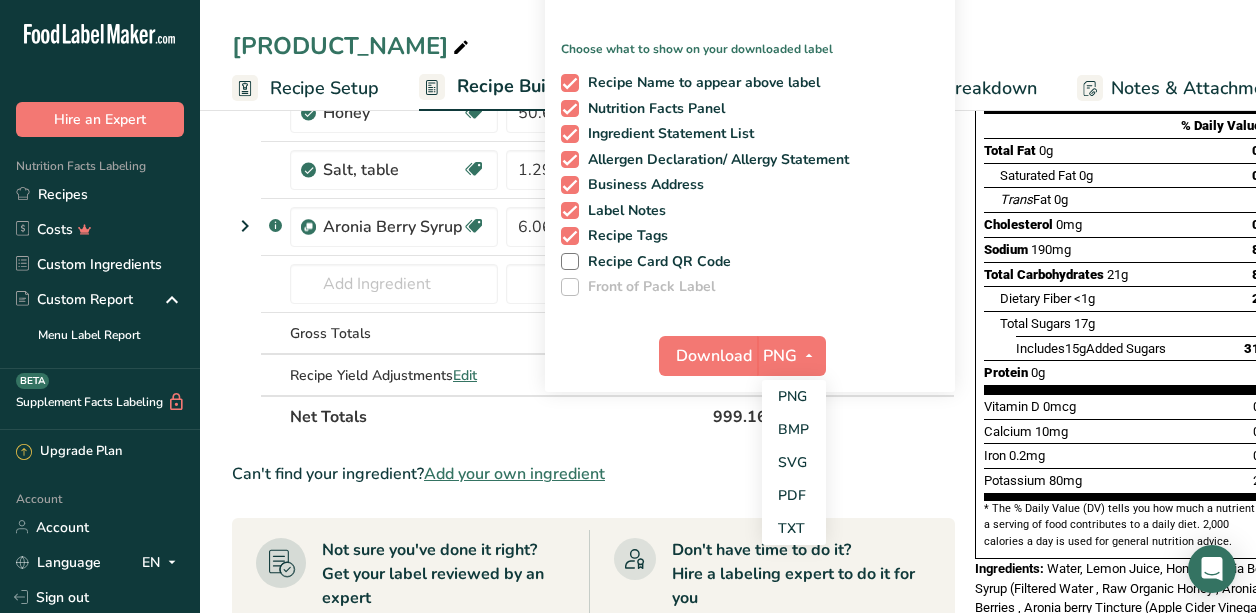 scroll, scrollTop: 291, scrollLeft: 0, axis: vertical 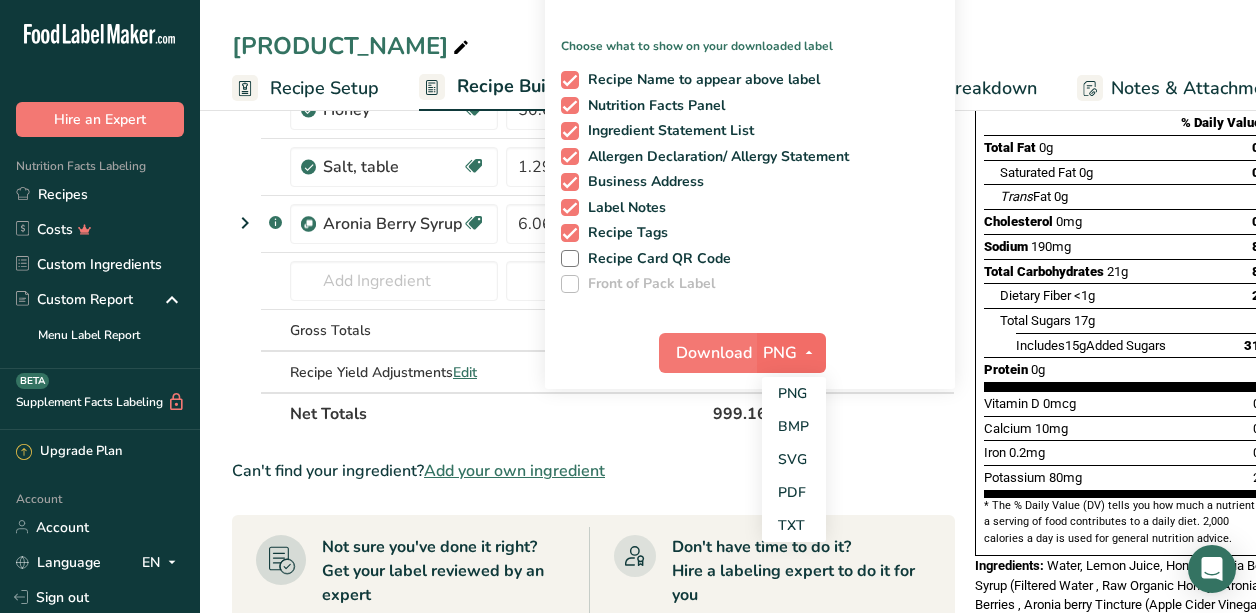 click at bounding box center [809, 352] 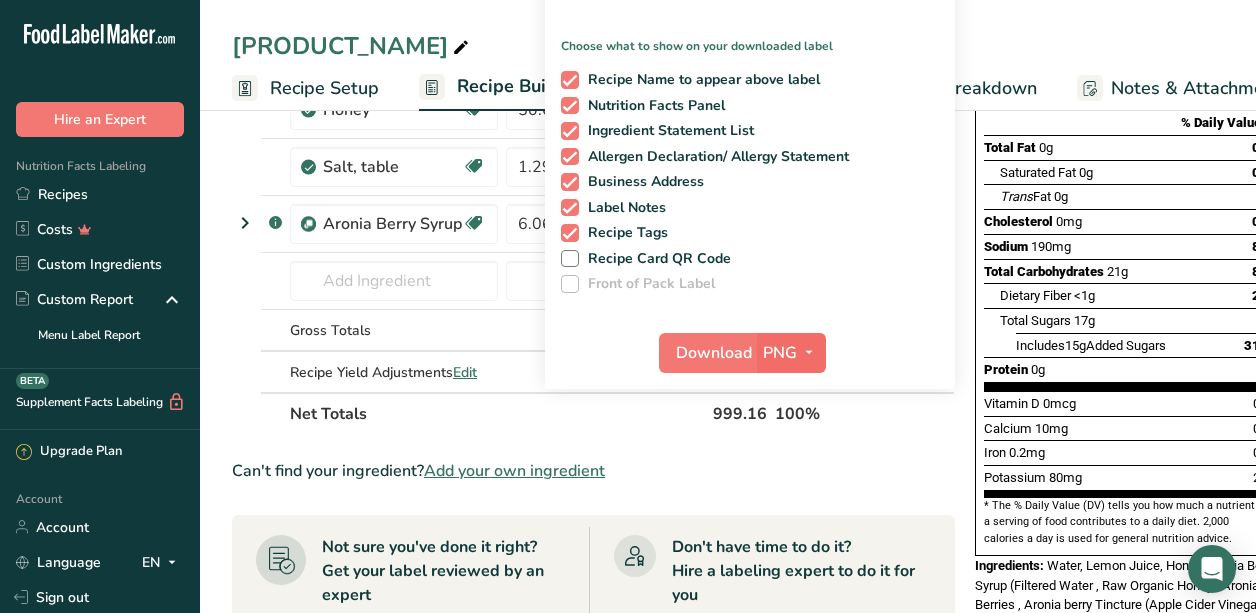 click on "PNG" at bounding box center (780, 353) 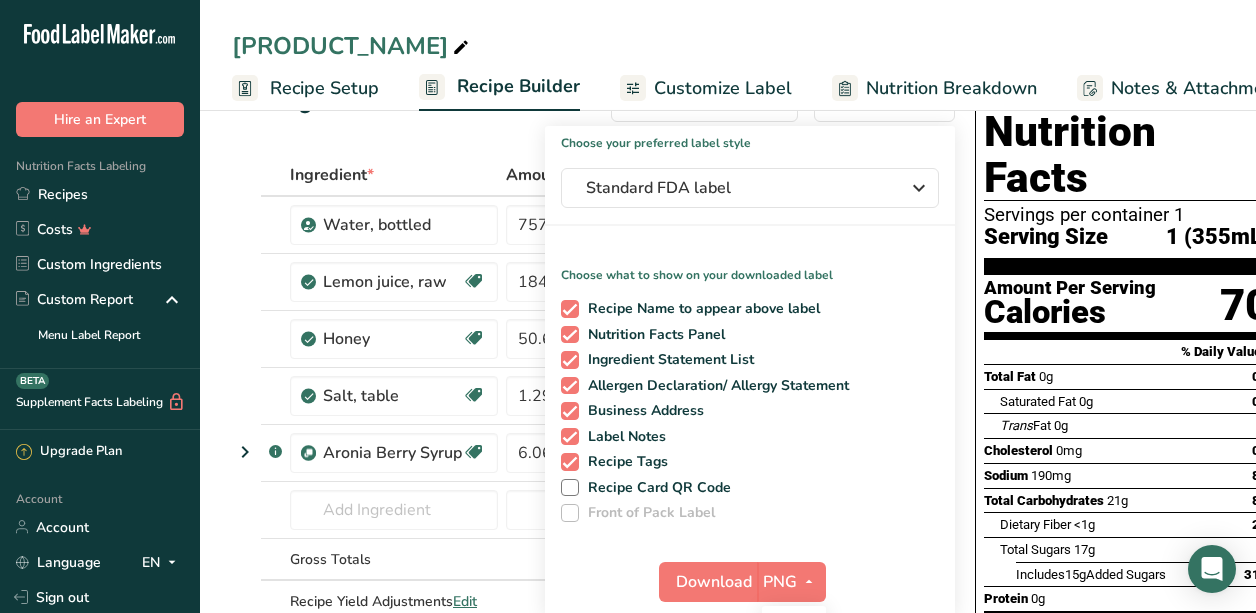 scroll, scrollTop: 126, scrollLeft: 0, axis: vertical 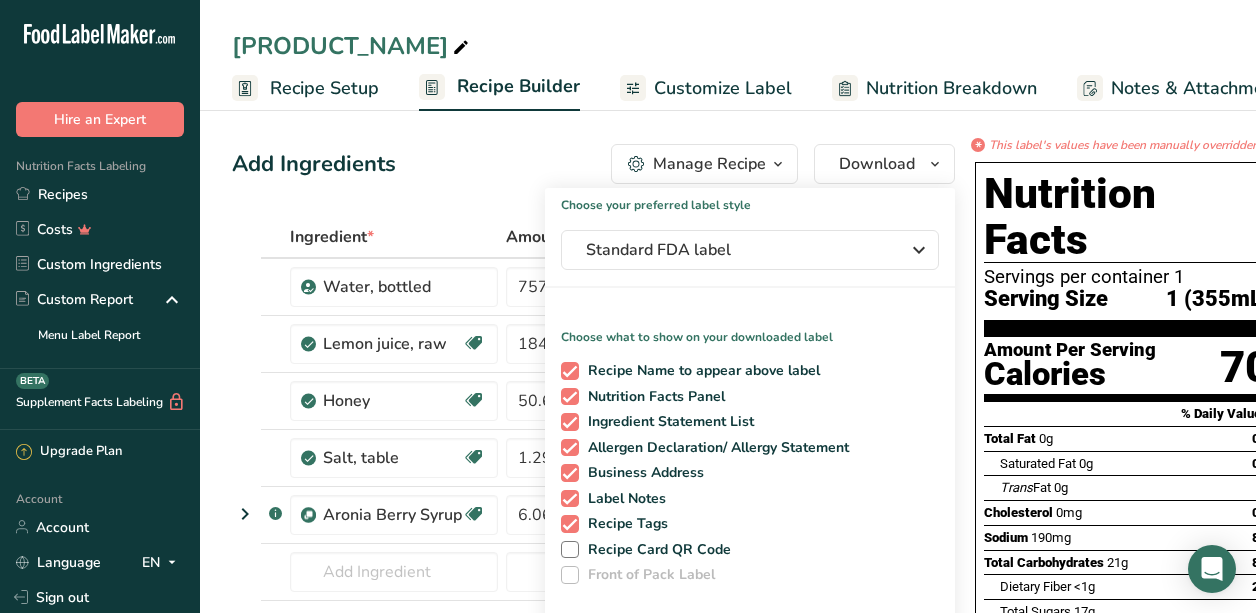 click on "*" at bounding box center (978, 145) 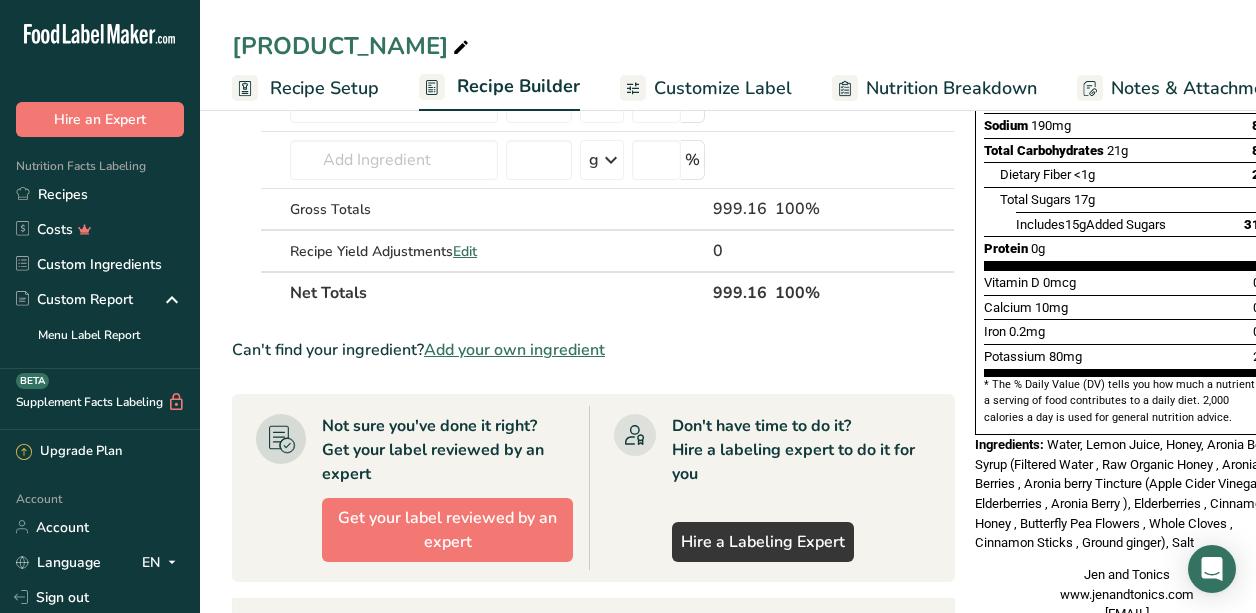 scroll, scrollTop: 417, scrollLeft: 0, axis: vertical 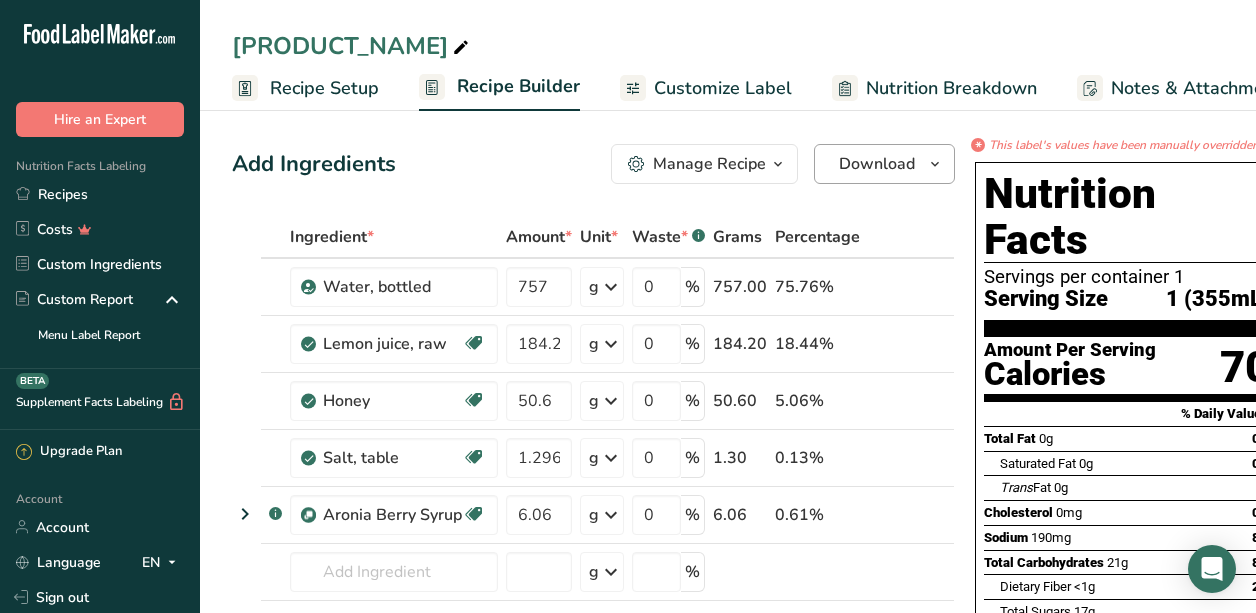 click at bounding box center (935, 164) 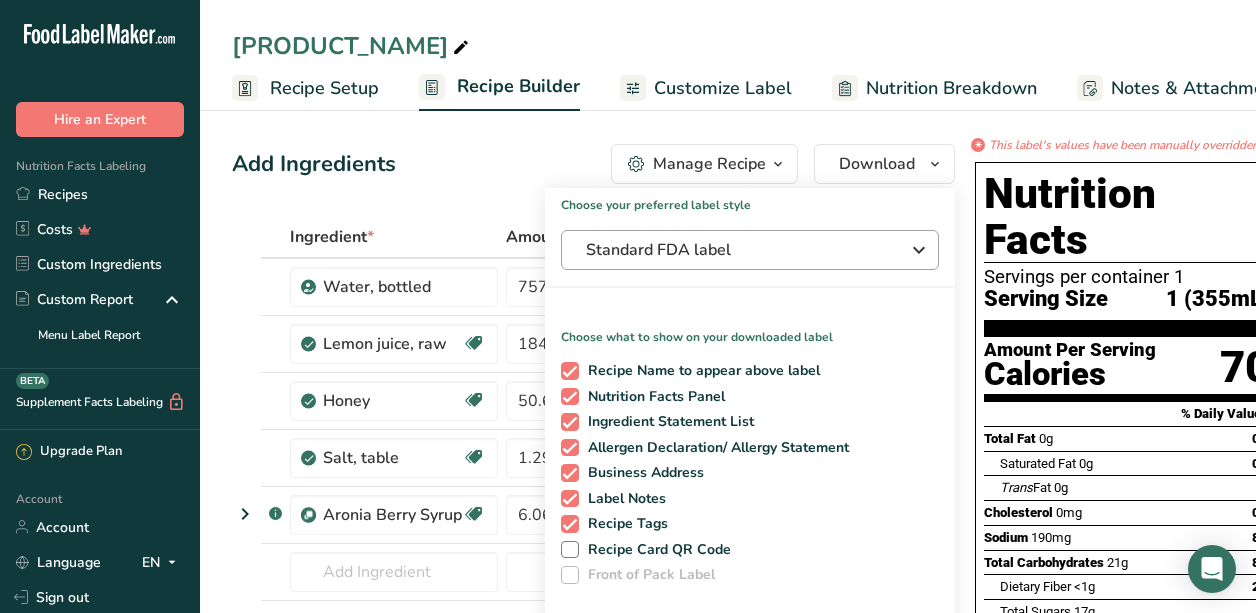 click at bounding box center (919, 250) 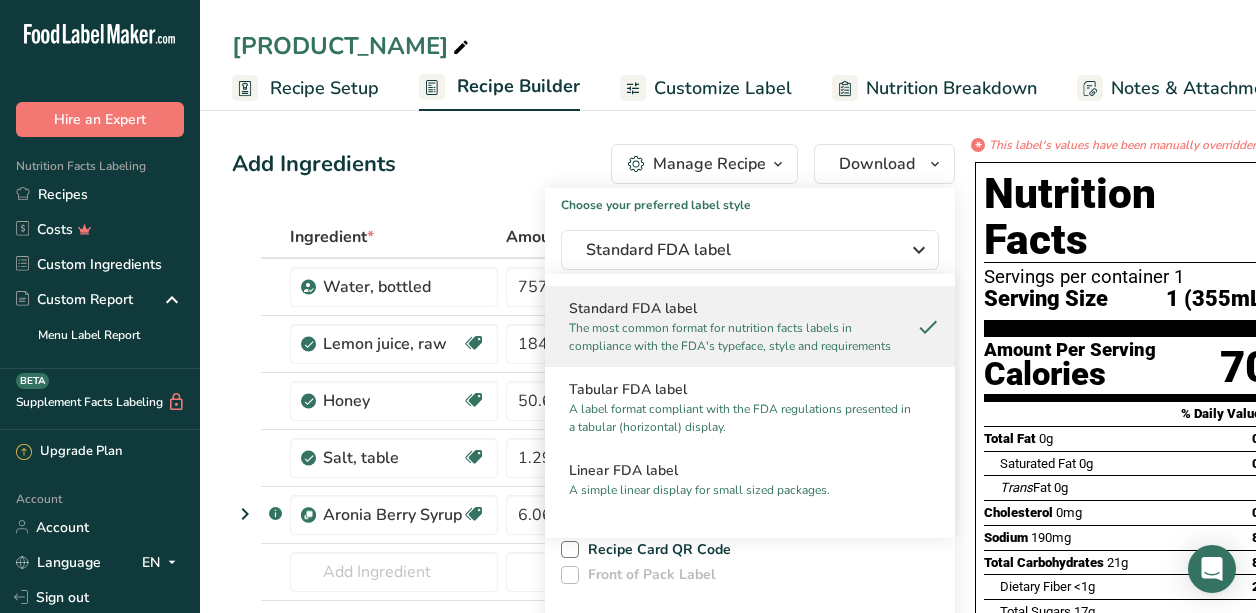 click at bounding box center [928, 327] 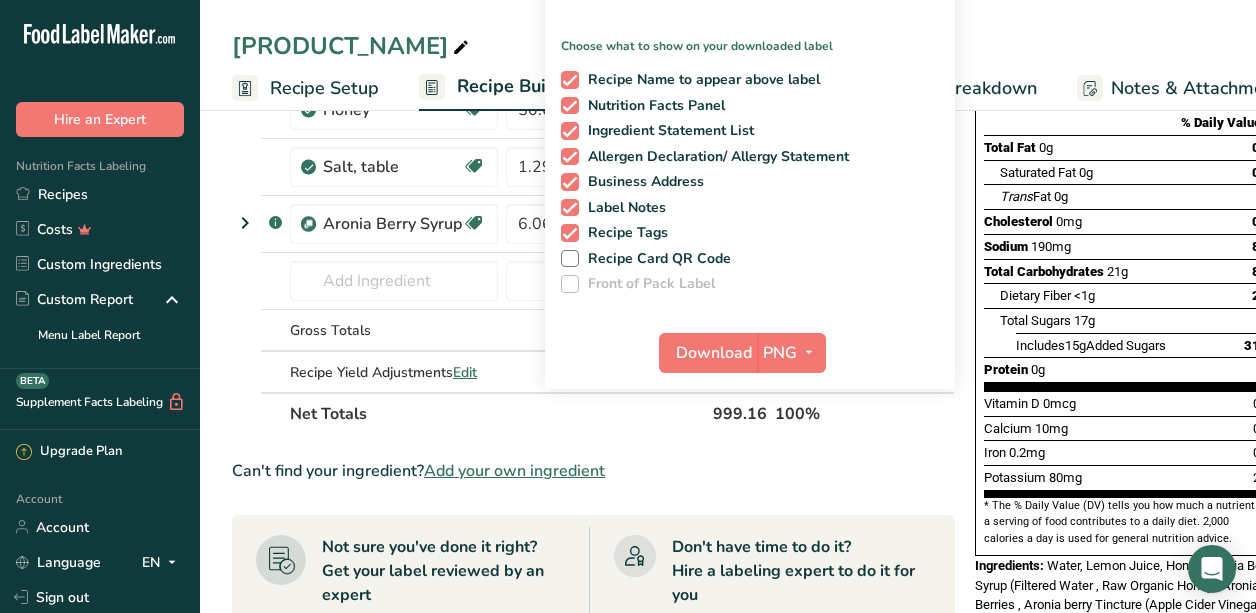 scroll, scrollTop: 293, scrollLeft: 0, axis: vertical 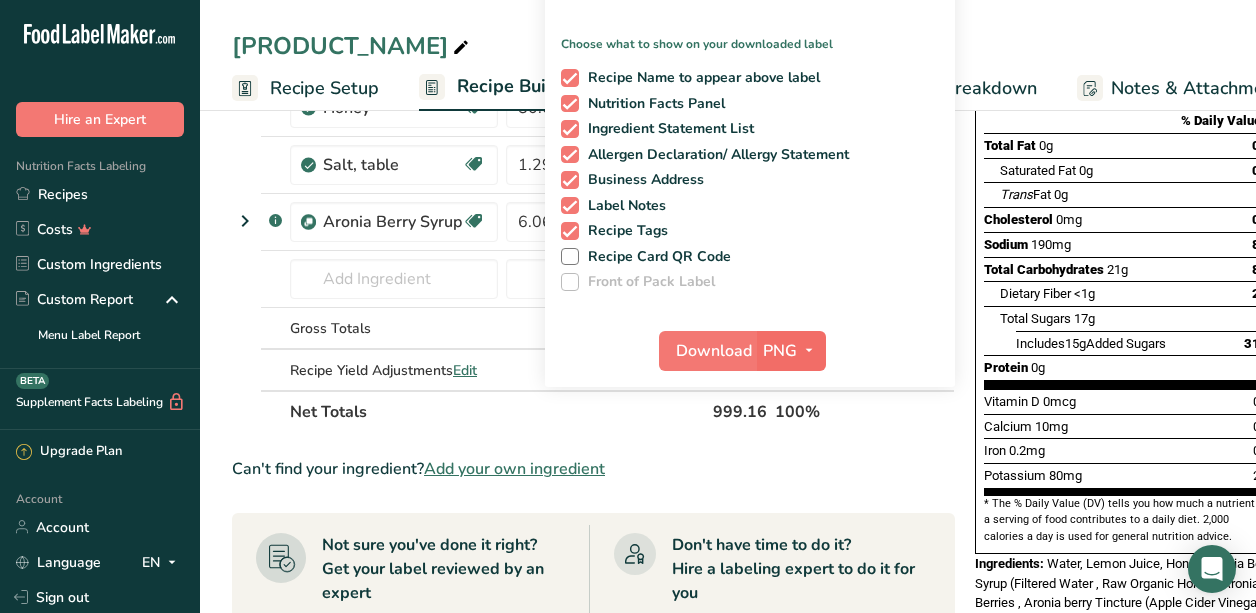 click on "PNG" at bounding box center (780, 351) 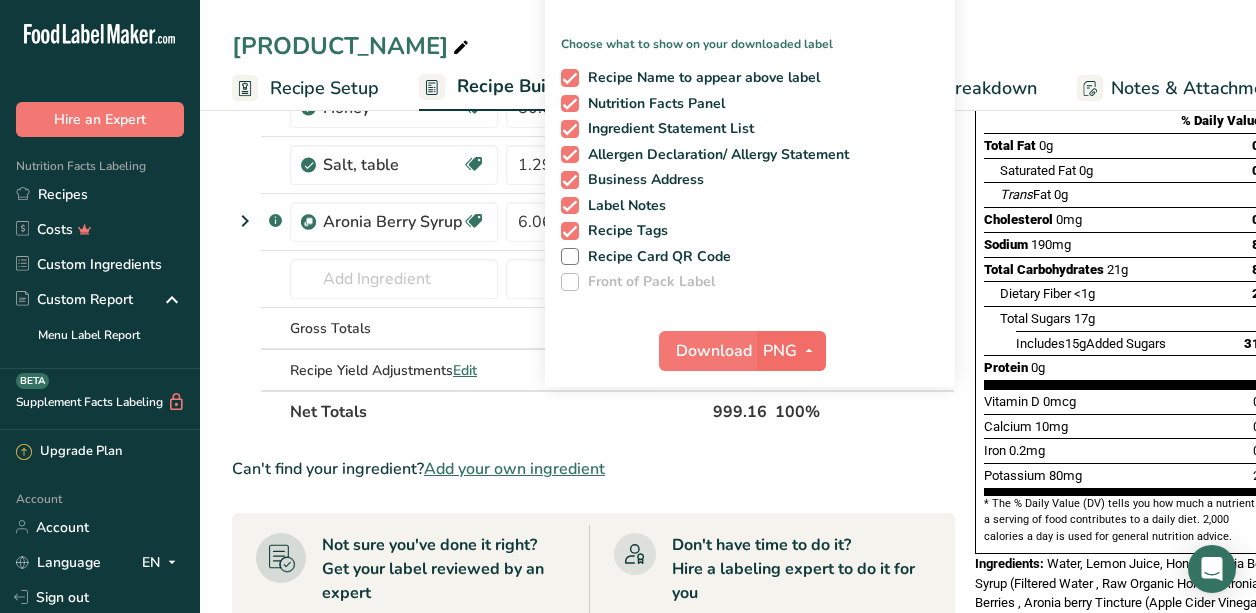 click on "PNG" at bounding box center [780, 351] 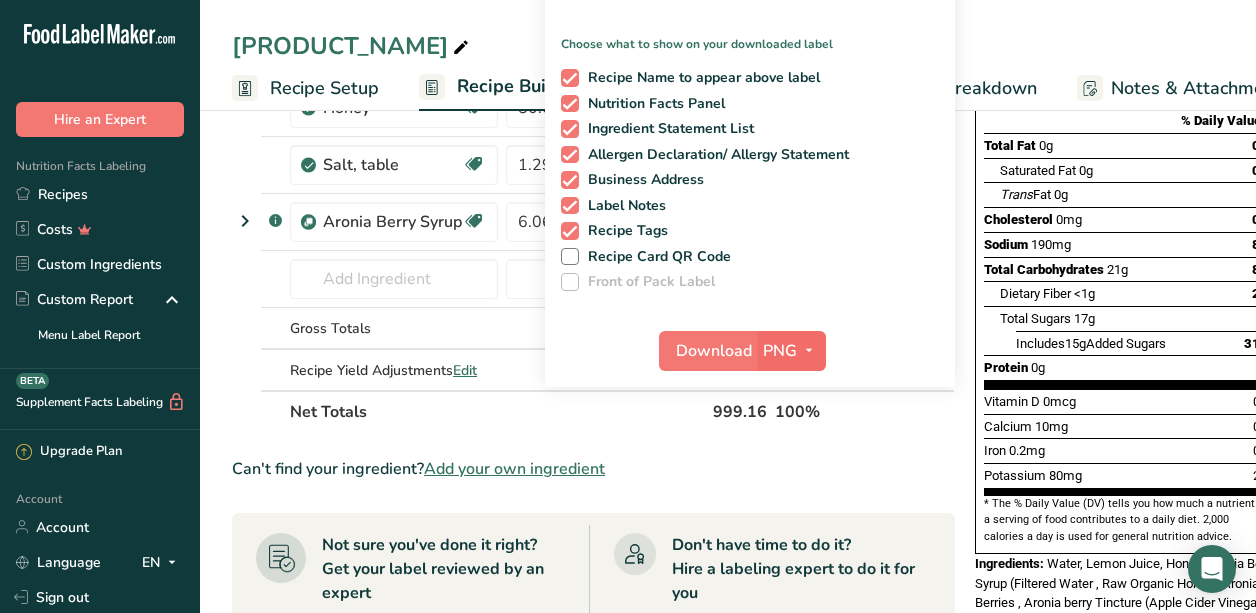 click on "PNG" at bounding box center [780, 351] 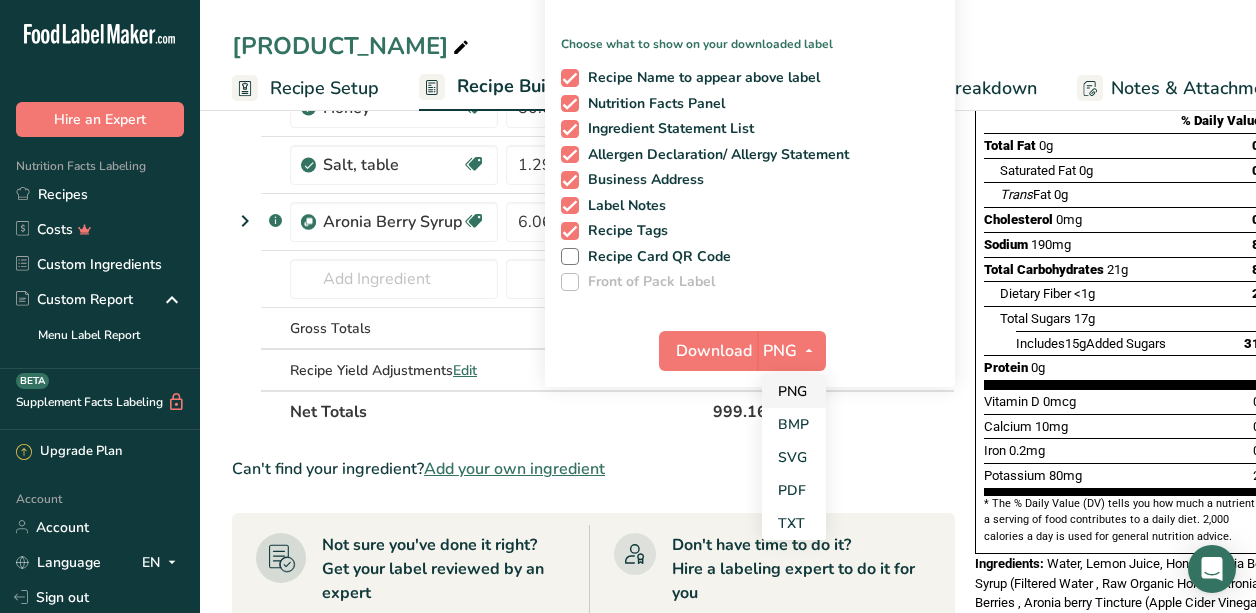 click on "PNG" at bounding box center (794, 391) 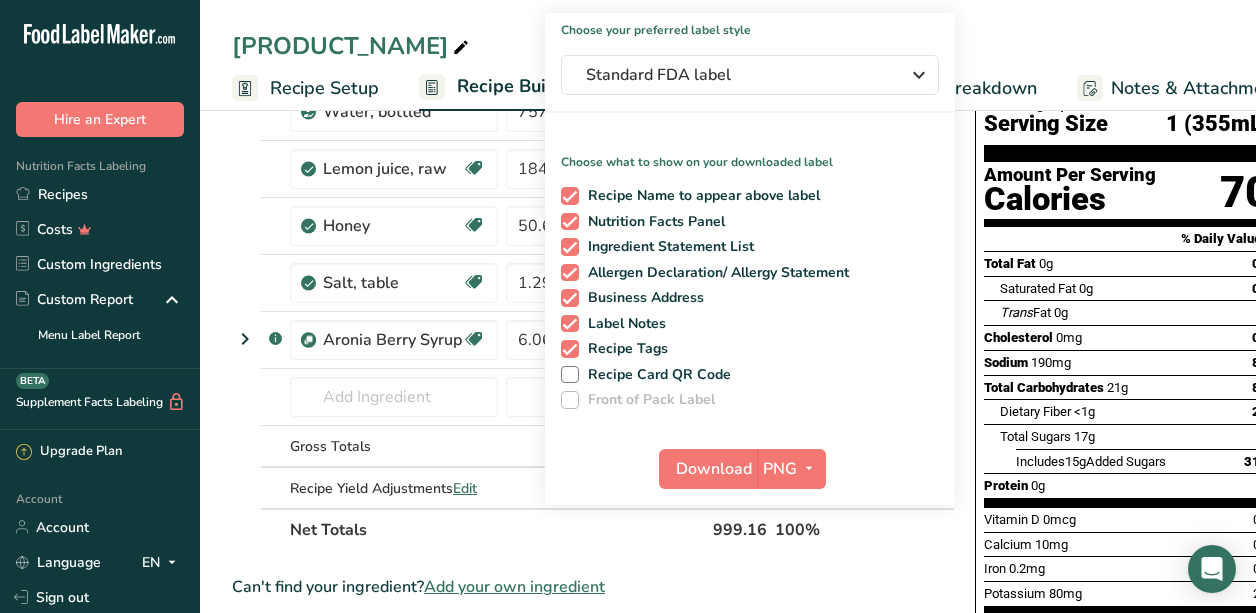 scroll, scrollTop: 0, scrollLeft: 0, axis: both 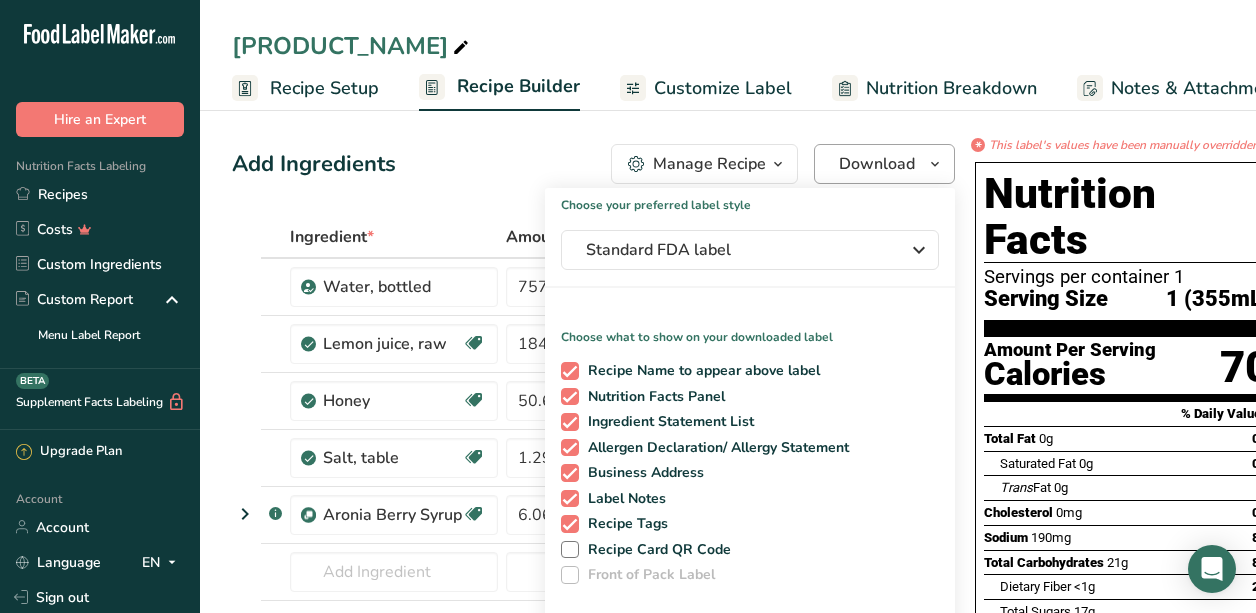 click on "Download" at bounding box center [884, 164] 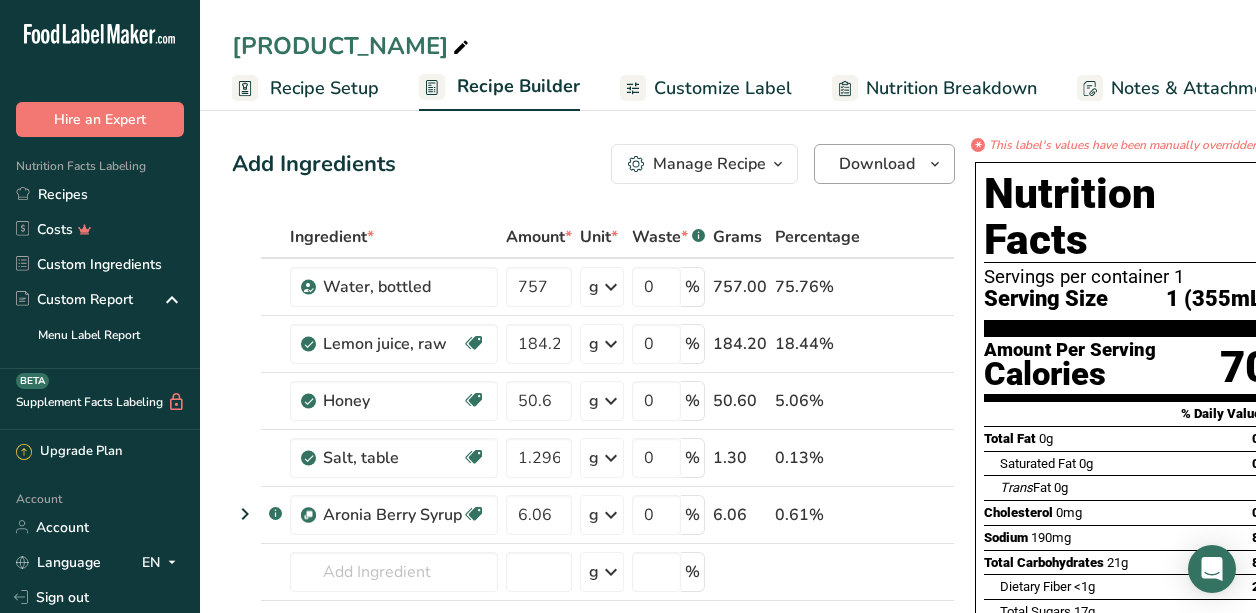 click on "Download" at bounding box center [884, 164] 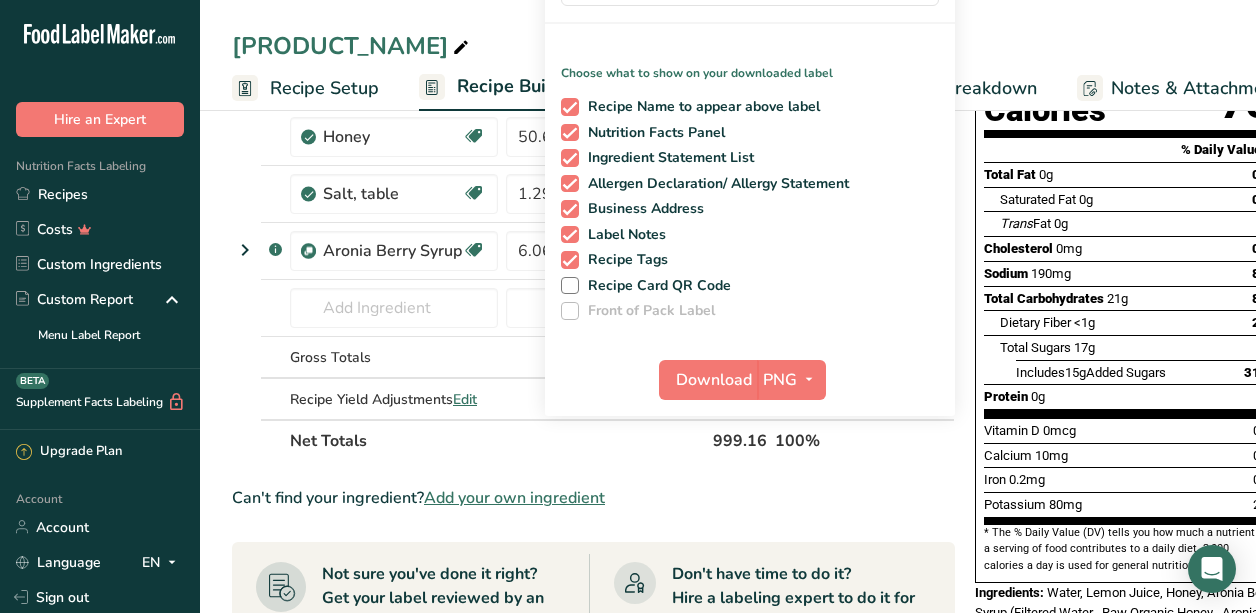 scroll, scrollTop: 311, scrollLeft: 0, axis: vertical 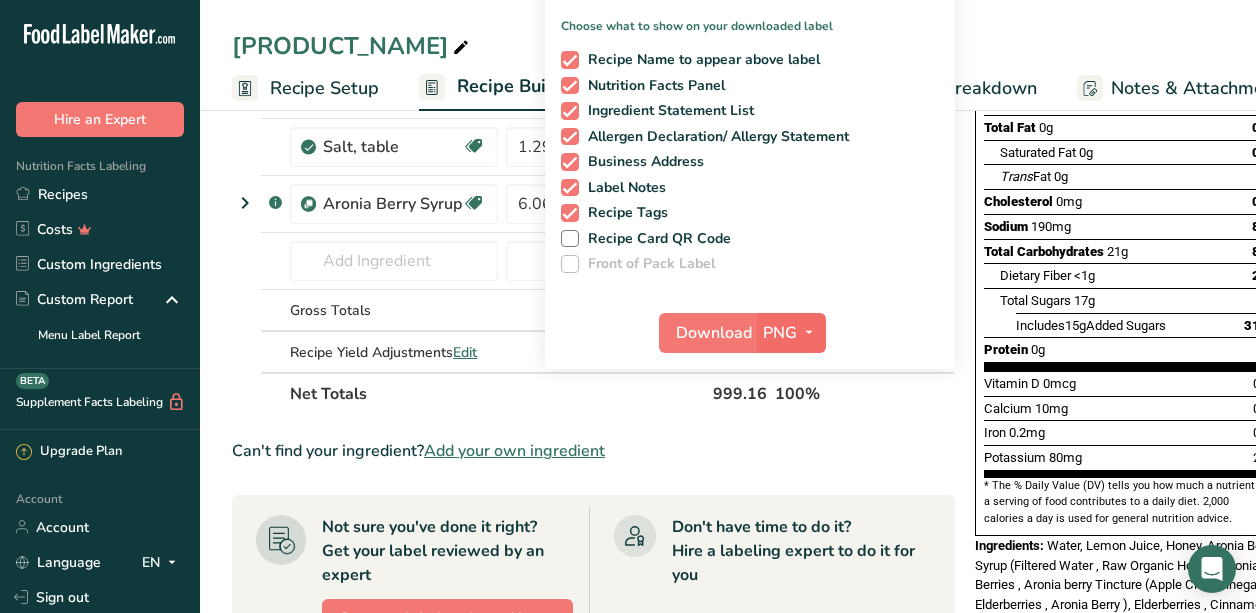 click at bounding box center [809, 332] 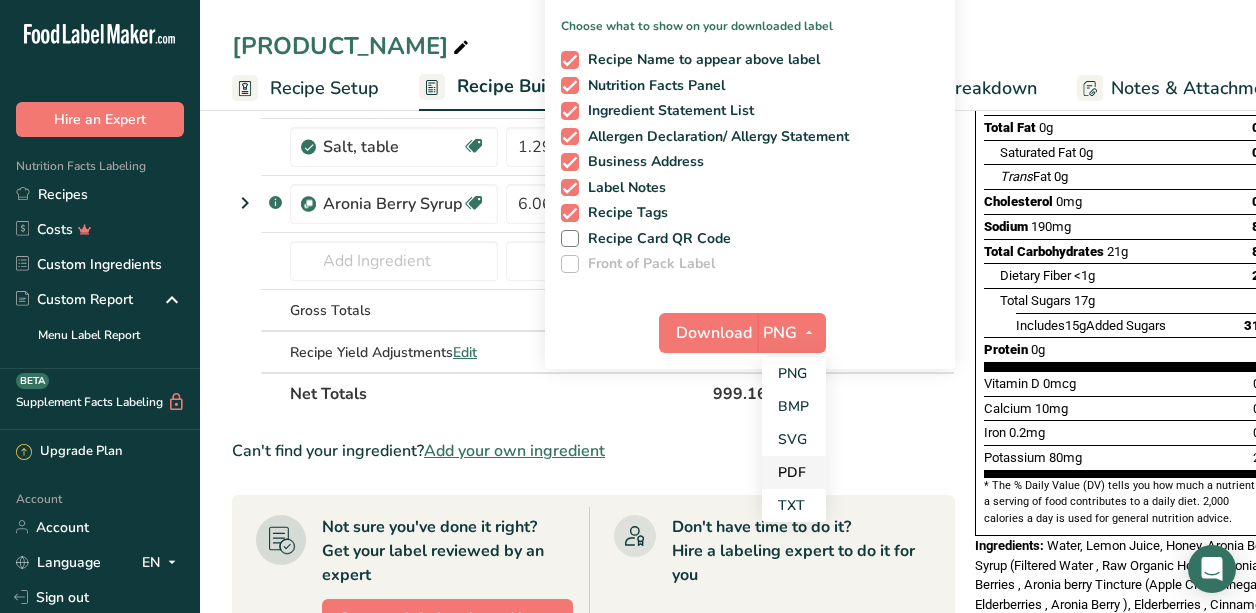 click on "PDF" at bounding box center [794, 472] 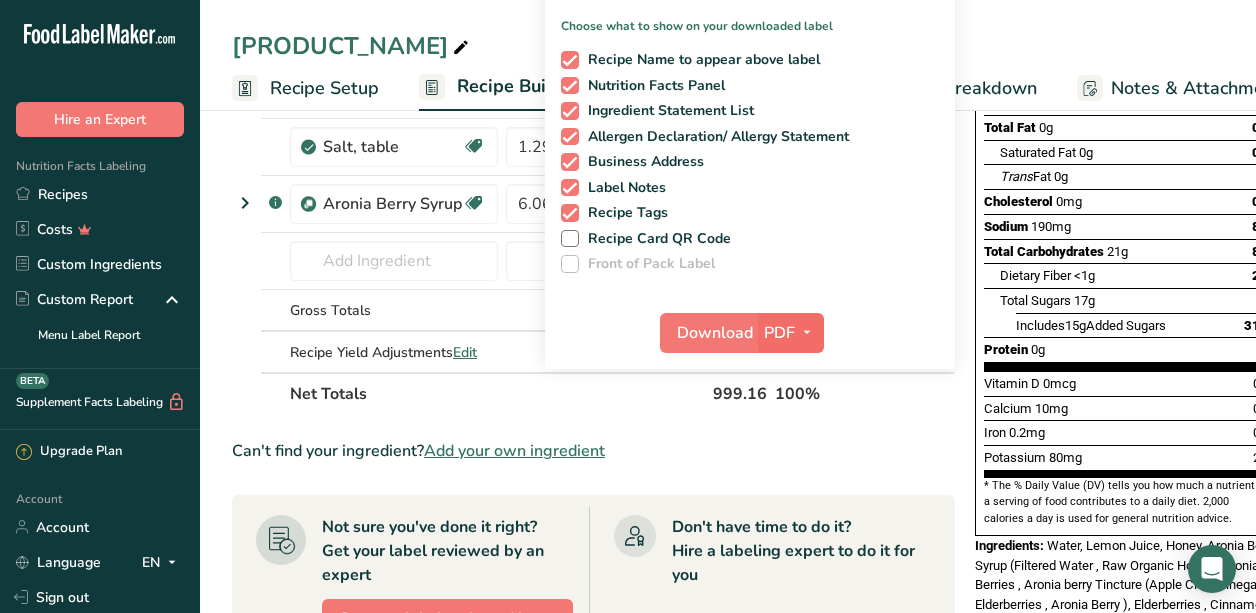 click at bounding box center (807, 333) 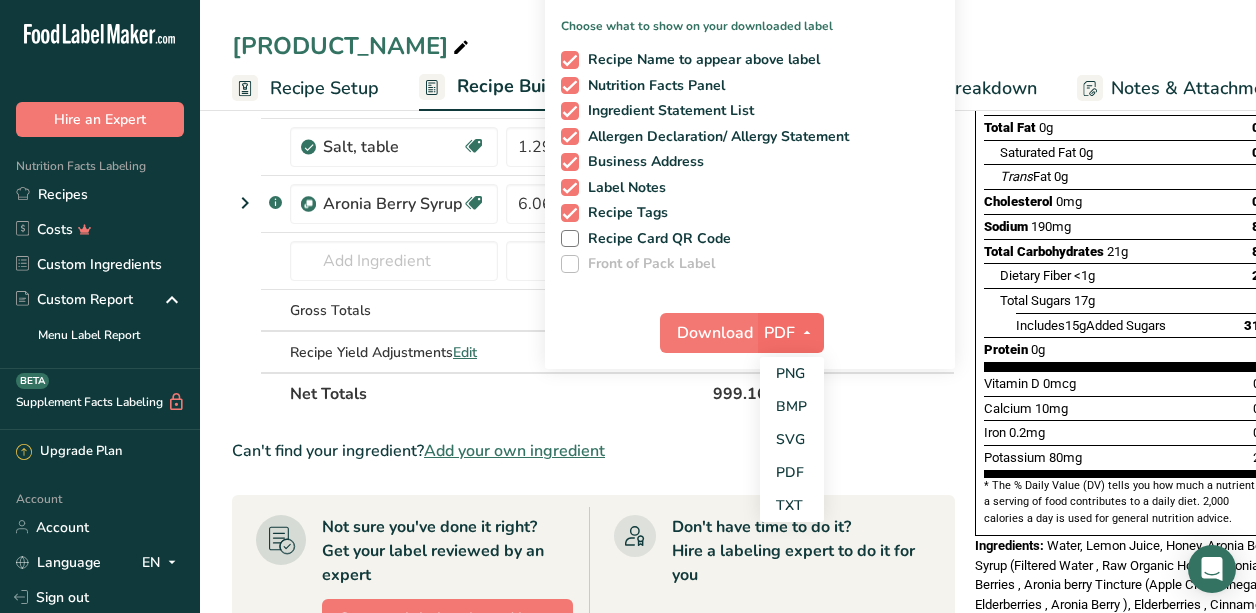 click at bounding box center (807, 333) 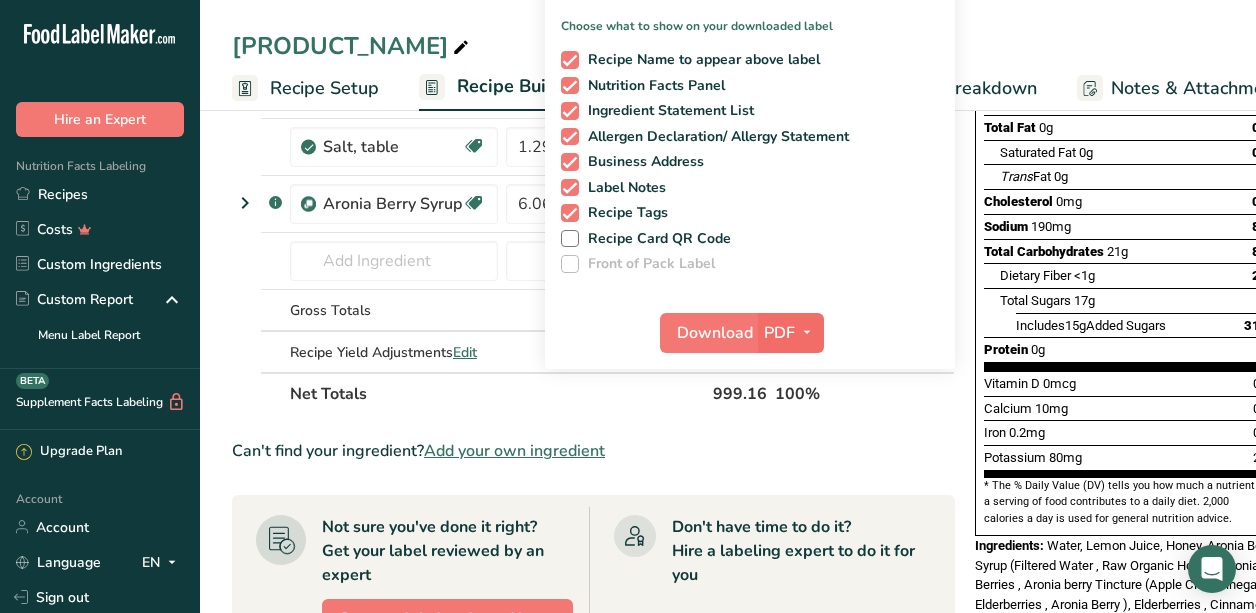 click at bounding box center (807, 333) 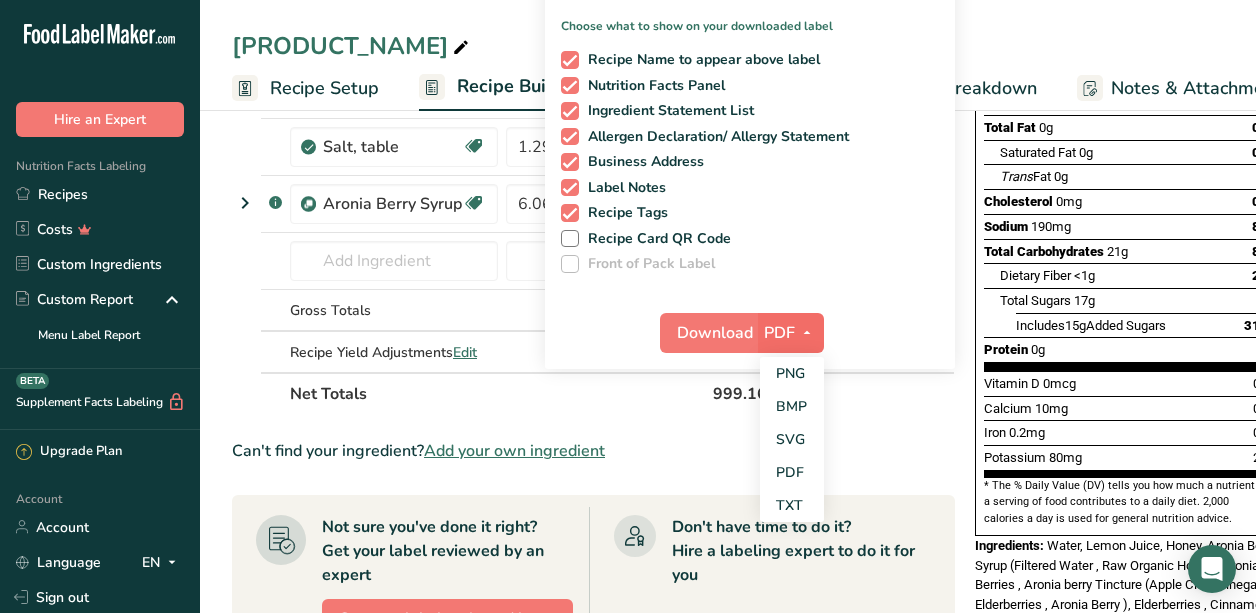 click at bounding box center [807, 333] 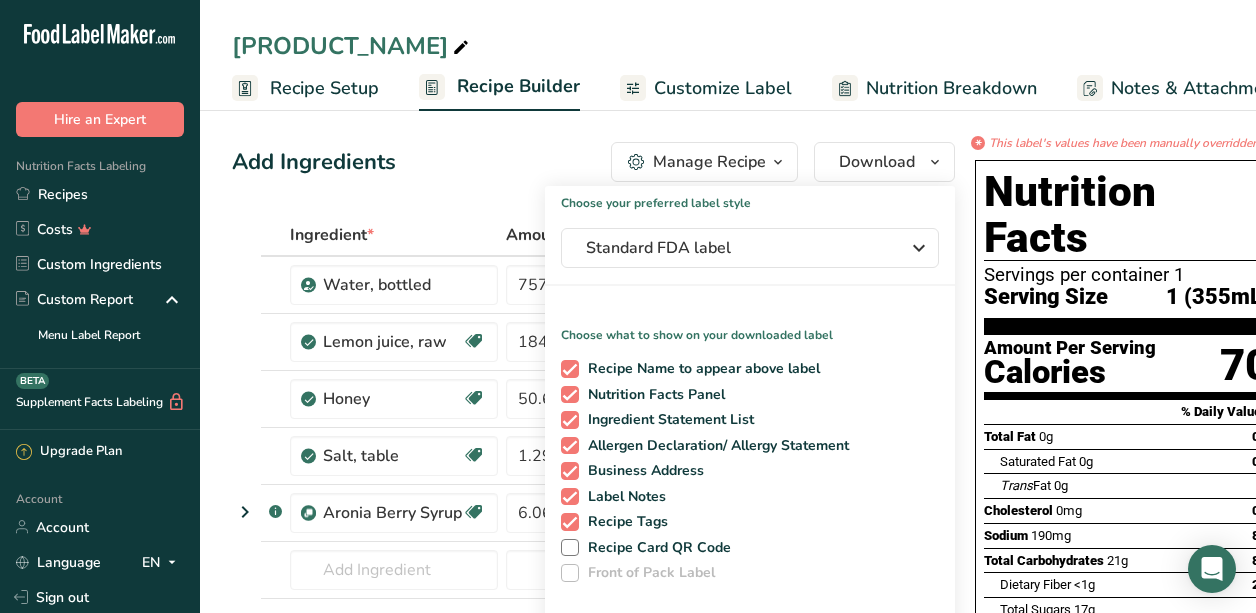 scroll, scrollTop: 0, scrollLeft: 0, axis: both 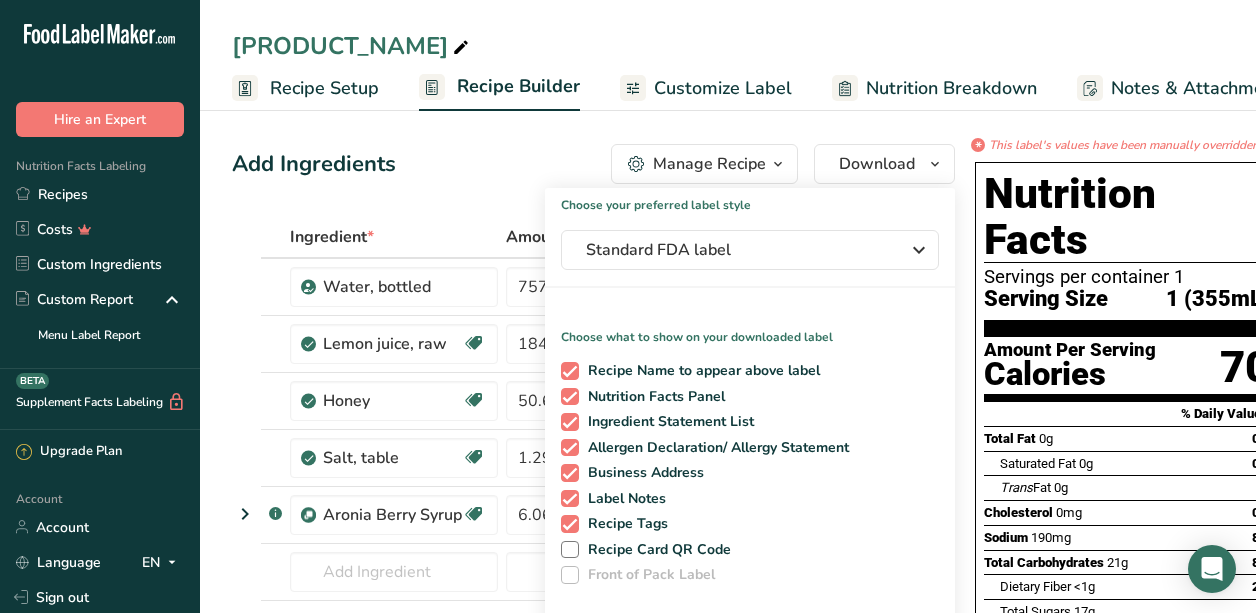 click at bounding box center (778, 164) 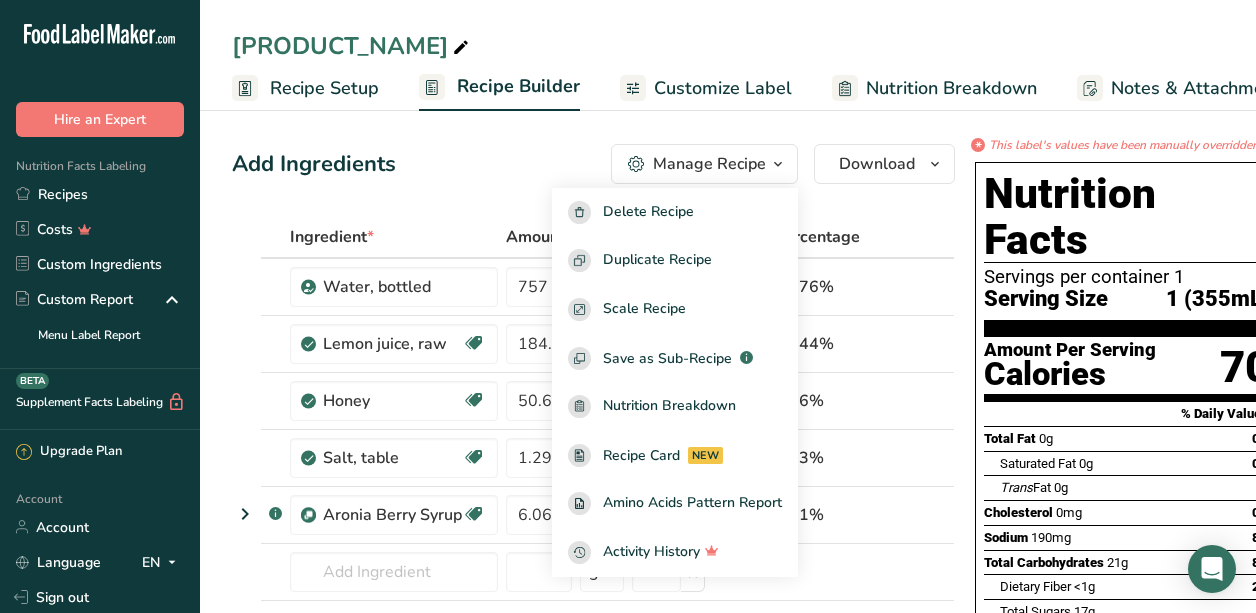 click on "Add Ingredients
Manage Recipe         Delete Recipe           Duplicate Recipe             Scale Recipe             Save as Sub-Recipe   .a-a{fill:#347362;}.b-a{fill:#fff;}                               Nutrition Breakdown                 Recipe Card
NEW
Amino Acids Pattern Report           Activity History
Download
Choose your preferred label style
Standard FDA label
Standard FDA label
The most common format for nutrition facts labels in compliance with the FDA's typeface, style and requirements
Tabular FDA label
A label format compliant with the FDA regulations presented in a tabular (horizontal) display.
Linear FDA label
A simple linear display for small sized packages.
Simplified FDA label" at bounding box center (599, 801) 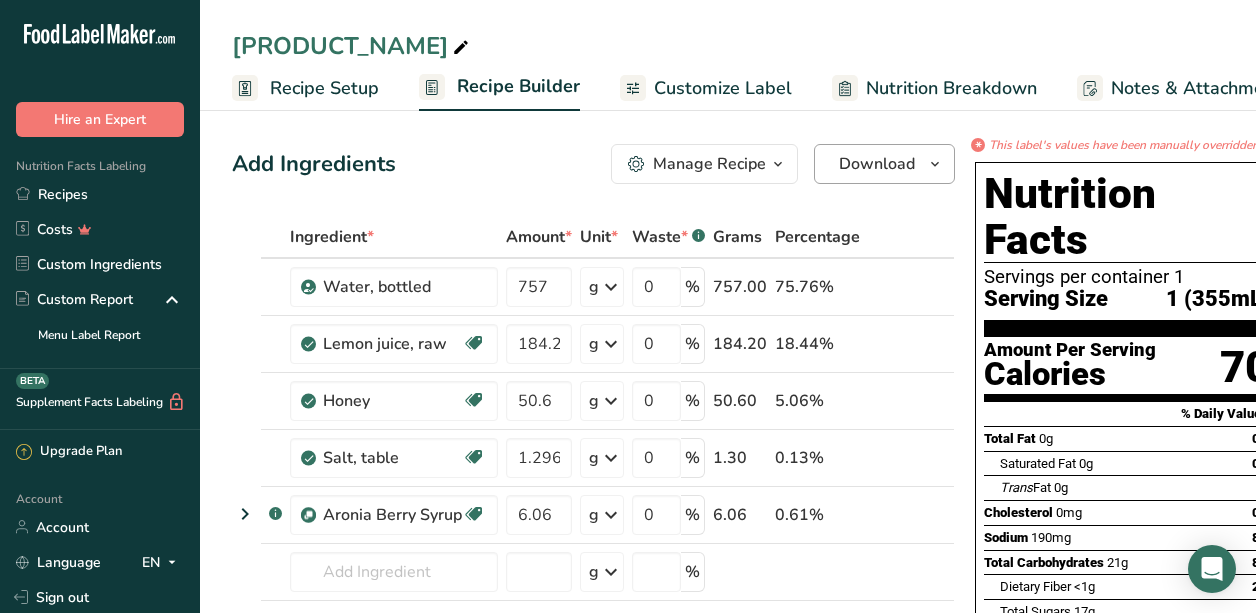 click at bounding box center (935, 164) 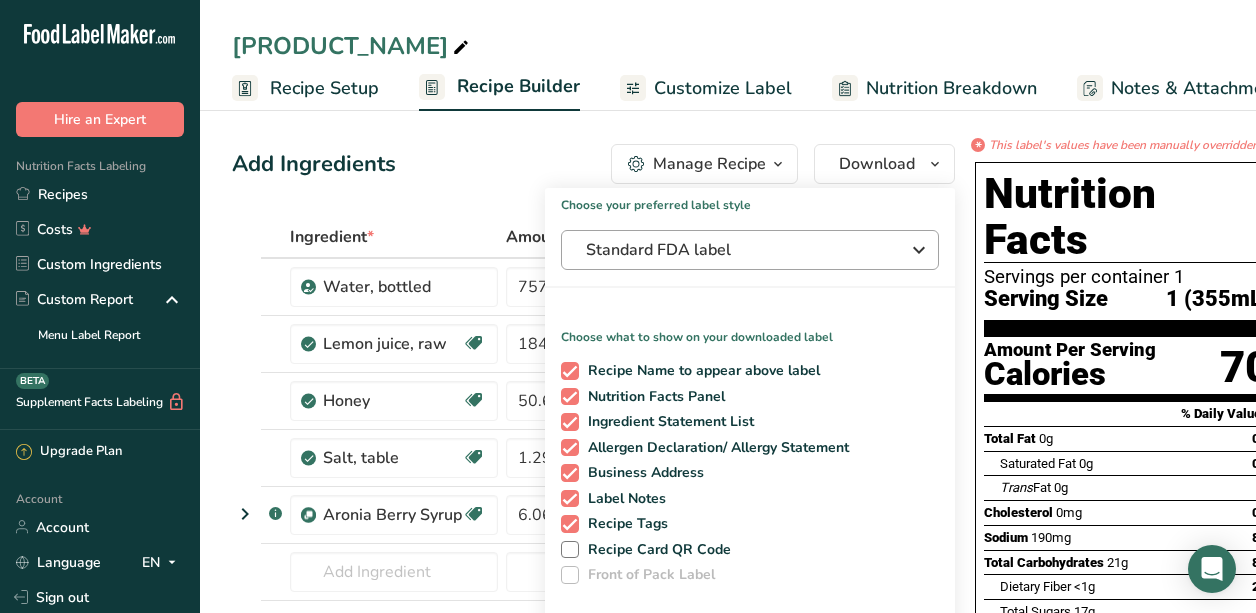 click on "Standard FDA label" at bounding box center [736, 250] 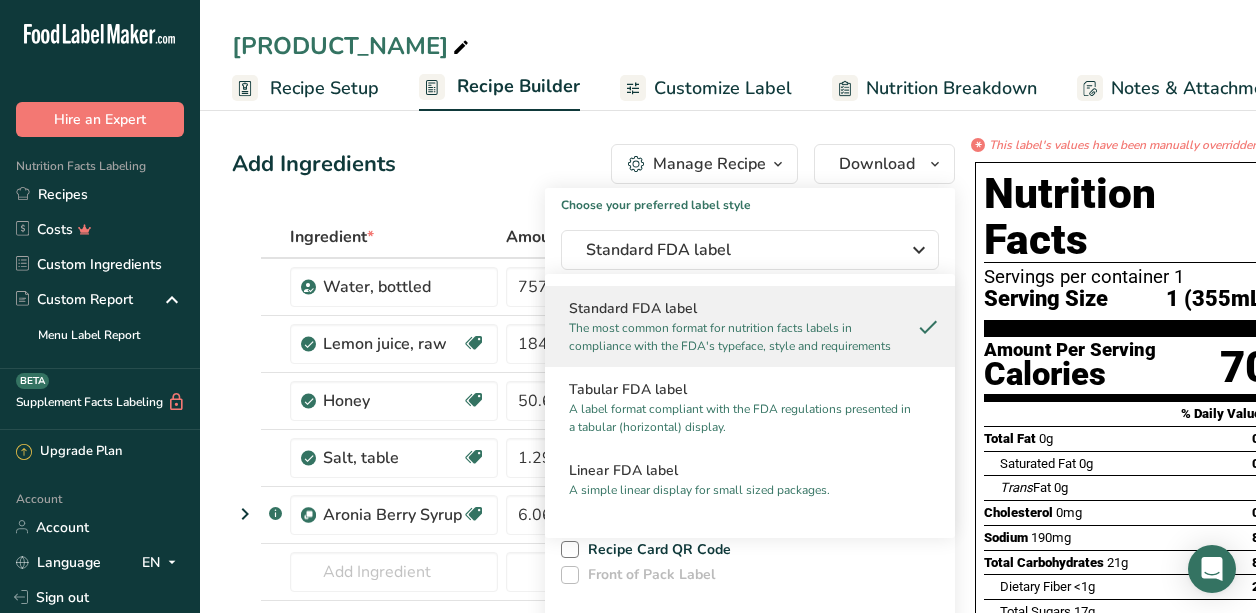 click on "The most common format for nutrition facts labels in compliance with the FDA's typeface, style and requirements" at bounding box center [741, 337] 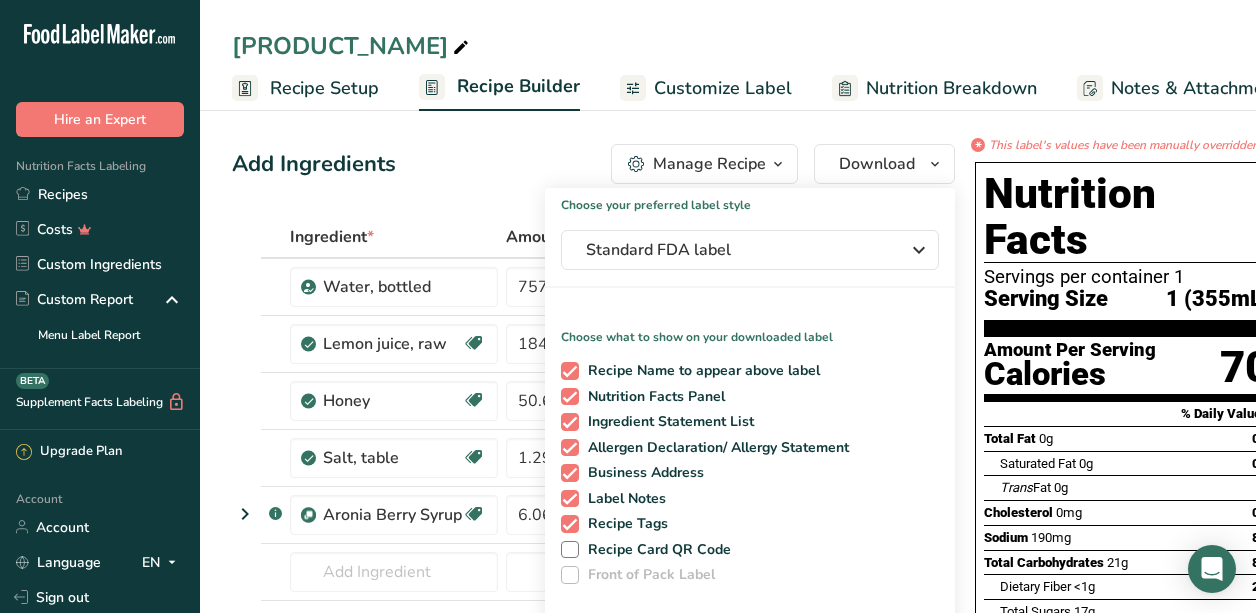 click on "Choose your preferred label style
Standard FDA label
Standard FDA label
The most common format for nutrition facts labels in compliance with the FDA's typeface, style and requirements
Tabular FDA label
A label format compliant with the FDA regulations presented in a tabular (horizontal) display.
Linear FDA label
A simple linear display for small sized packages.
Simplified FDA label
Provides a simplified breakdown of key nutritional components per serving.
Dual Column FDA label (Per Serving/Per Container)
A dual column display showing nutrition information per serving and per container.
Dual Column FDA label (As Sold/As Prepared)
A dual column display of nutritional info for food both as sold and as prepared" at bounding box center [750, 434] 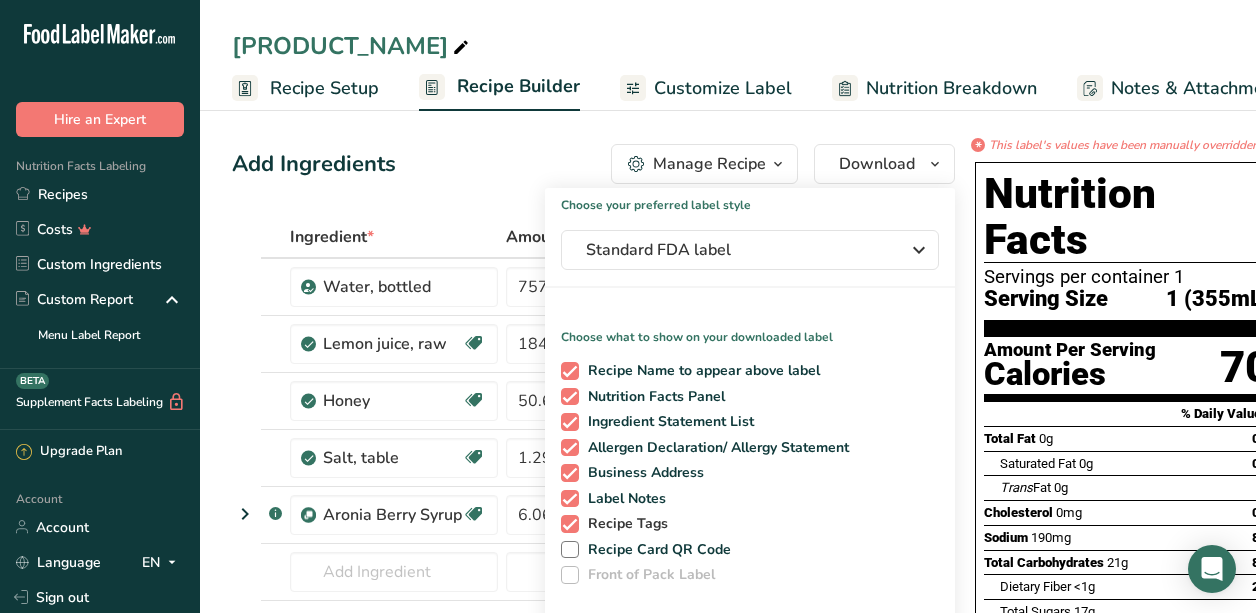 click at bounding box center [570, 524] 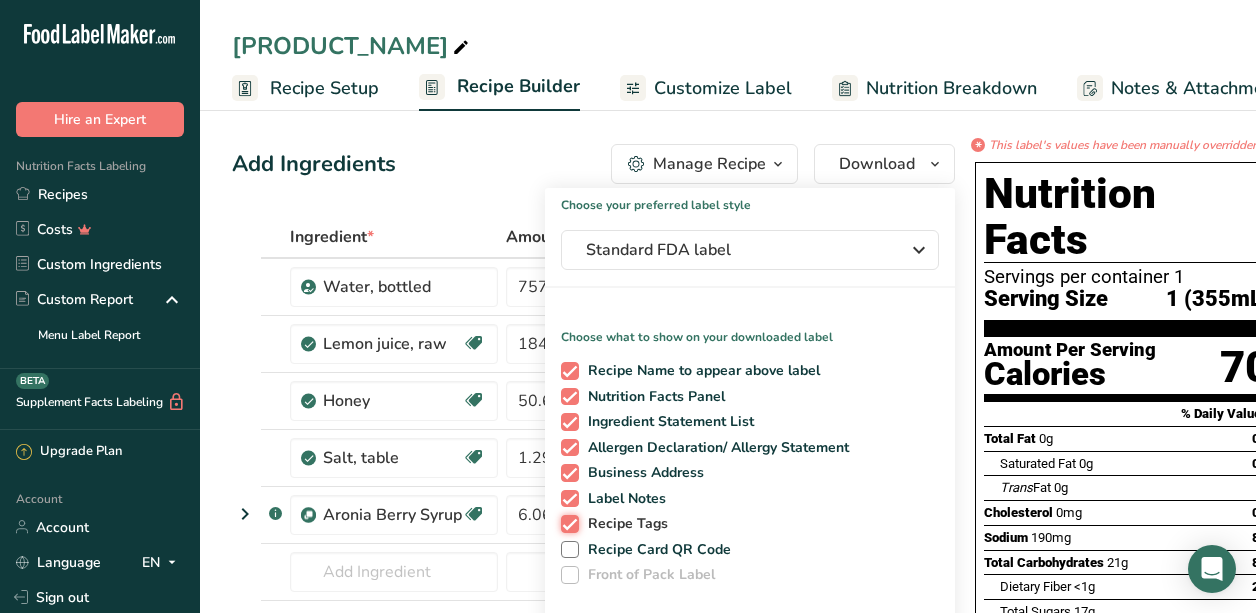 click on "Recipe Tags" at bounding box center [567, 523] 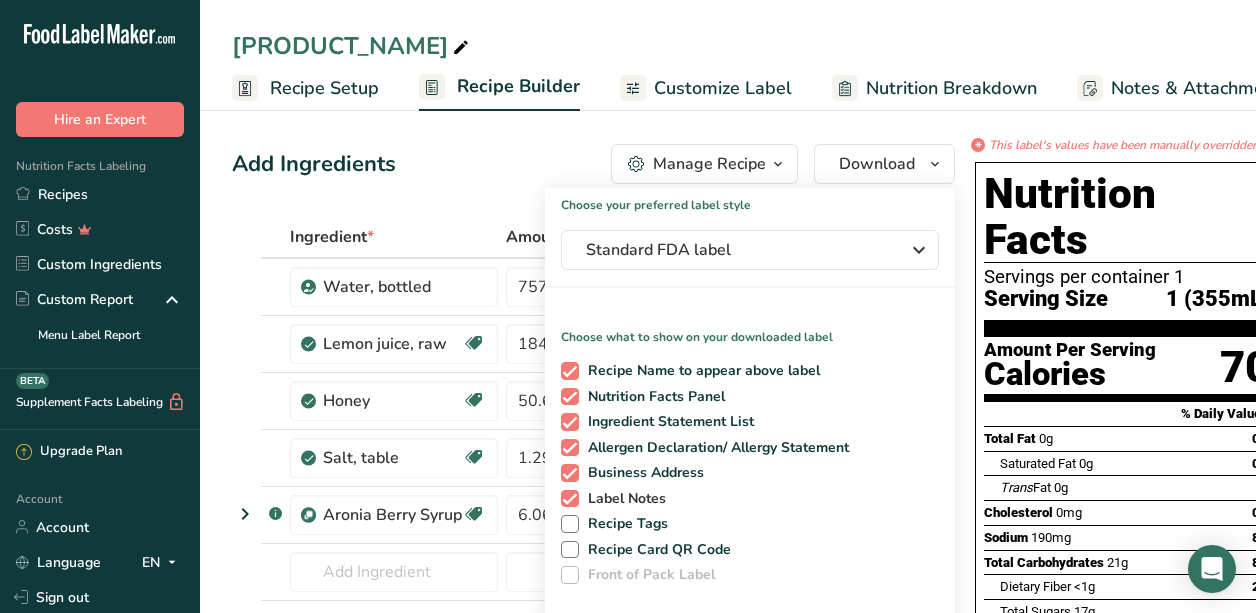 click at bounding box center (570, 499) 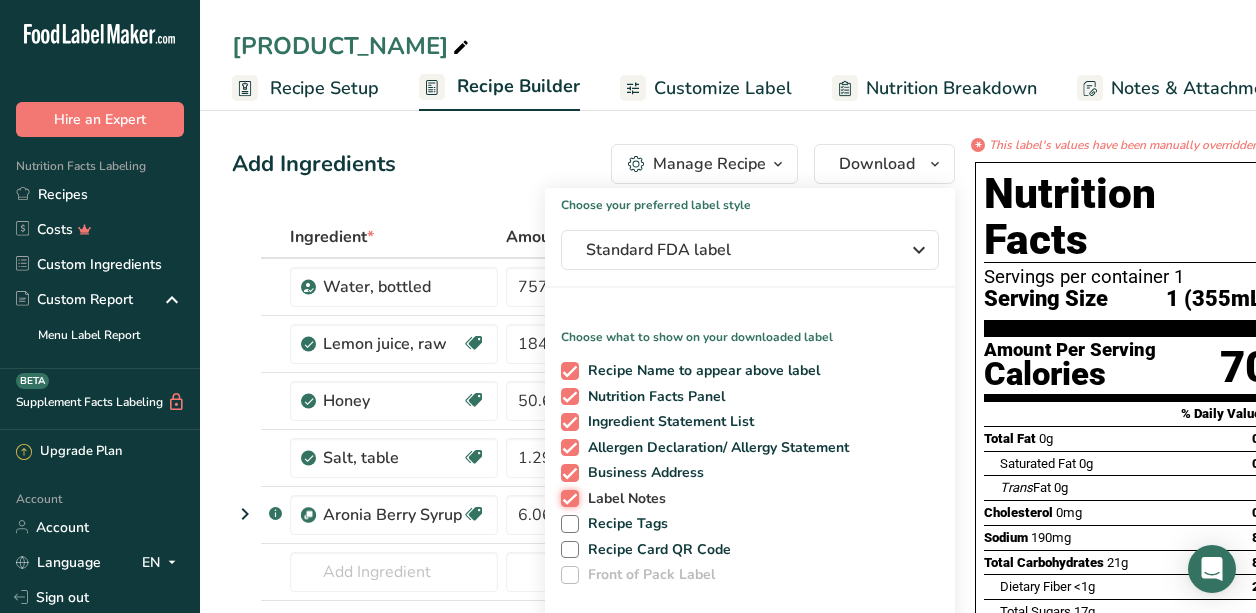 click on "Label Notes" at bounding box center (567, 498) 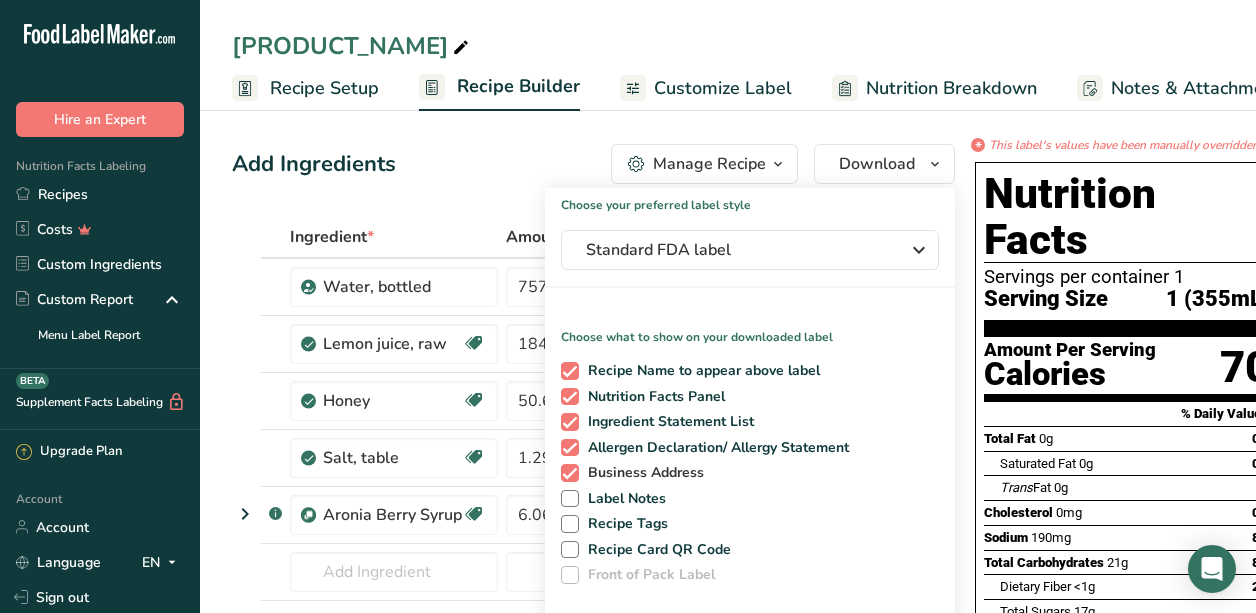click at bounding box center (570, 473) 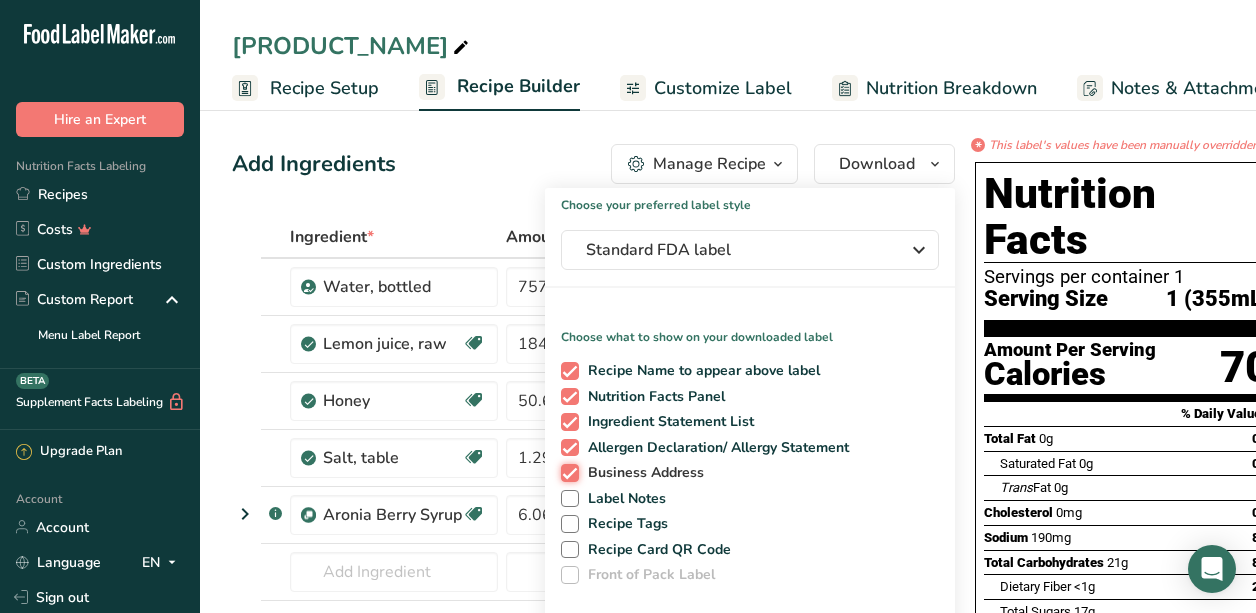 click on "Business Address" at bounding box center (567, 472) 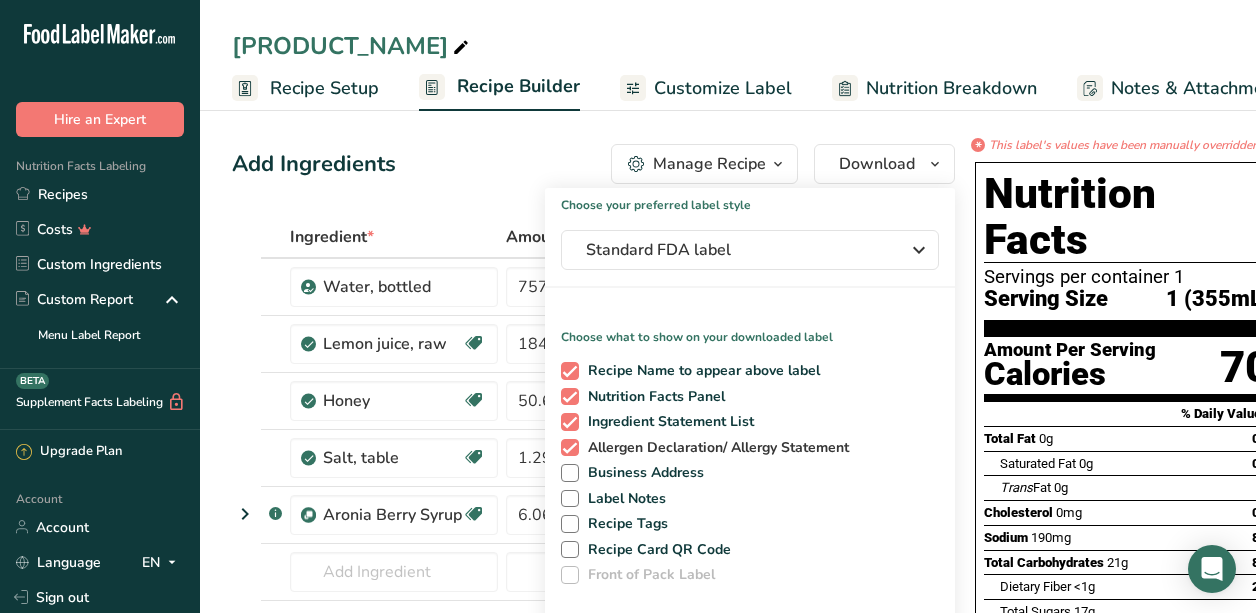 click at bounding box center [570, 448] 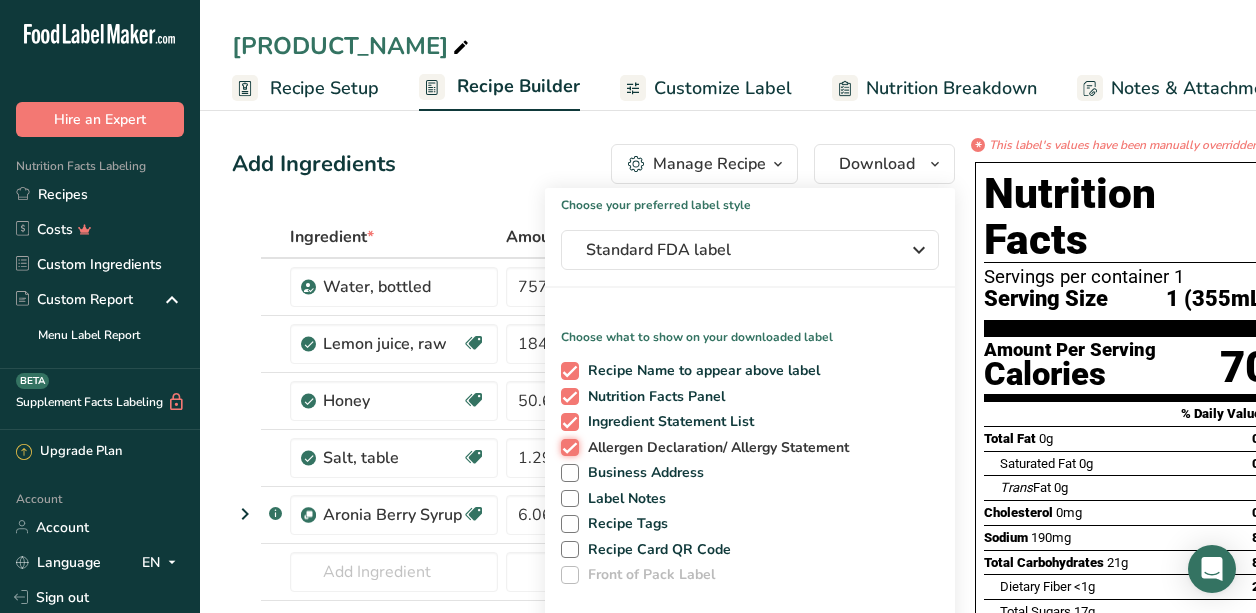 click on "Allergen Declaration/ Allergy Statement" at bounding box center [567, 447] 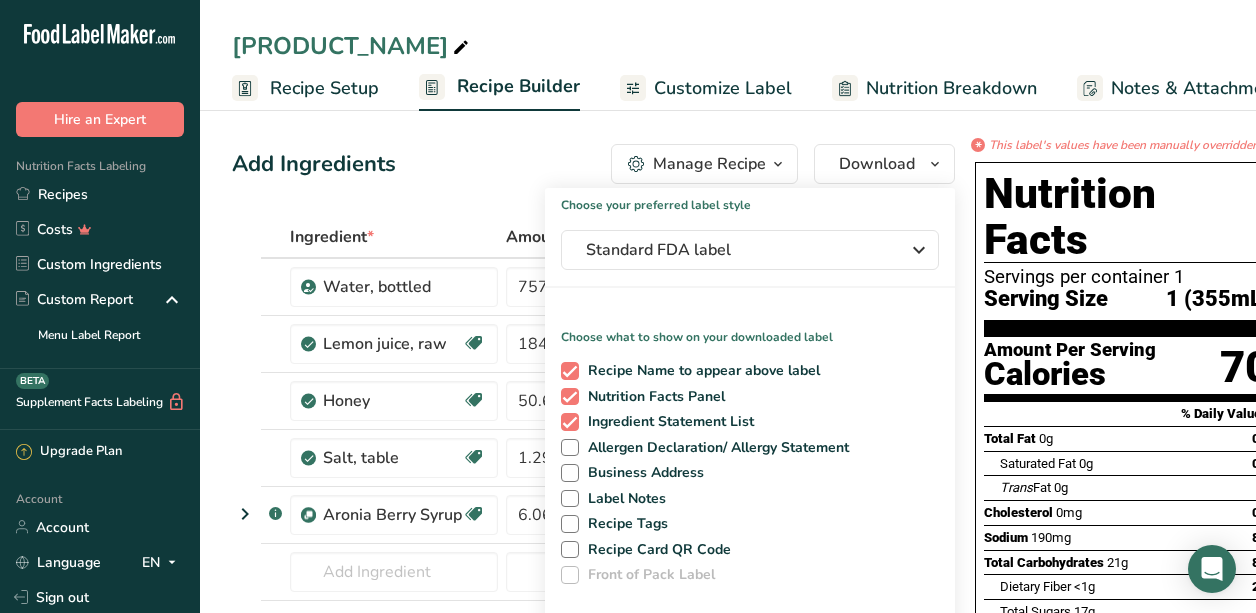 click on "Recipe Name to appear above label
Nutrition Facts Panel
Ingredient Statement List
Allergen Declaration/ Allergy Statement
Business Address
Label Notes
Recipe Tags
Recipe Card QR Code
Front of Pack Label" at bounding box center [750, 469] 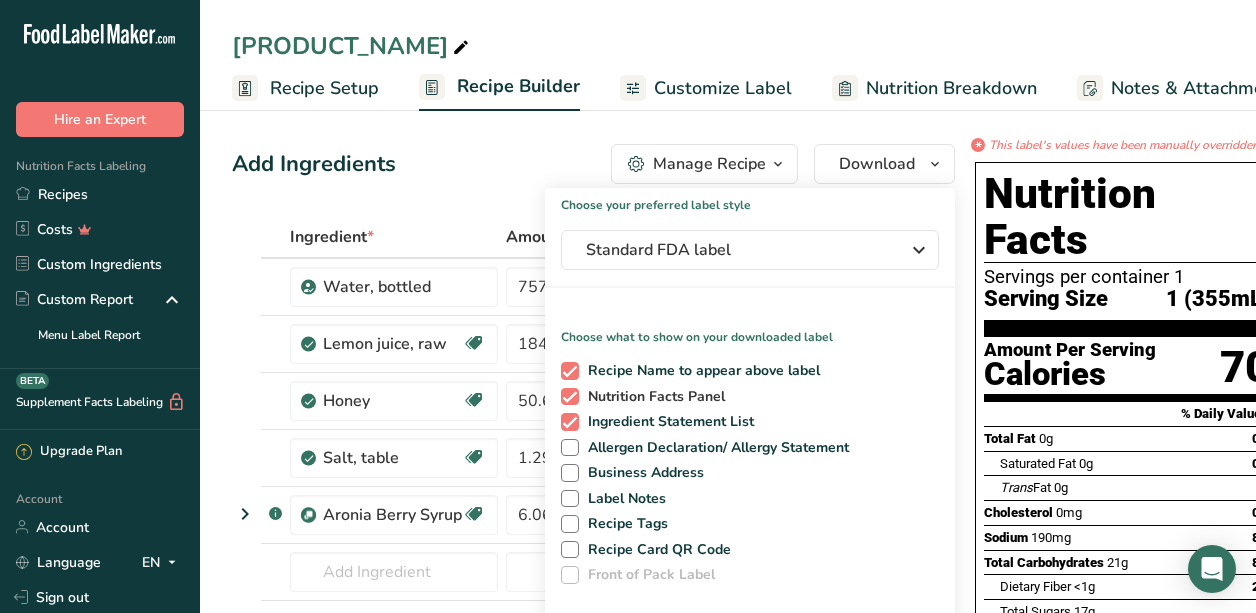 click at bounding box center (570, 397) 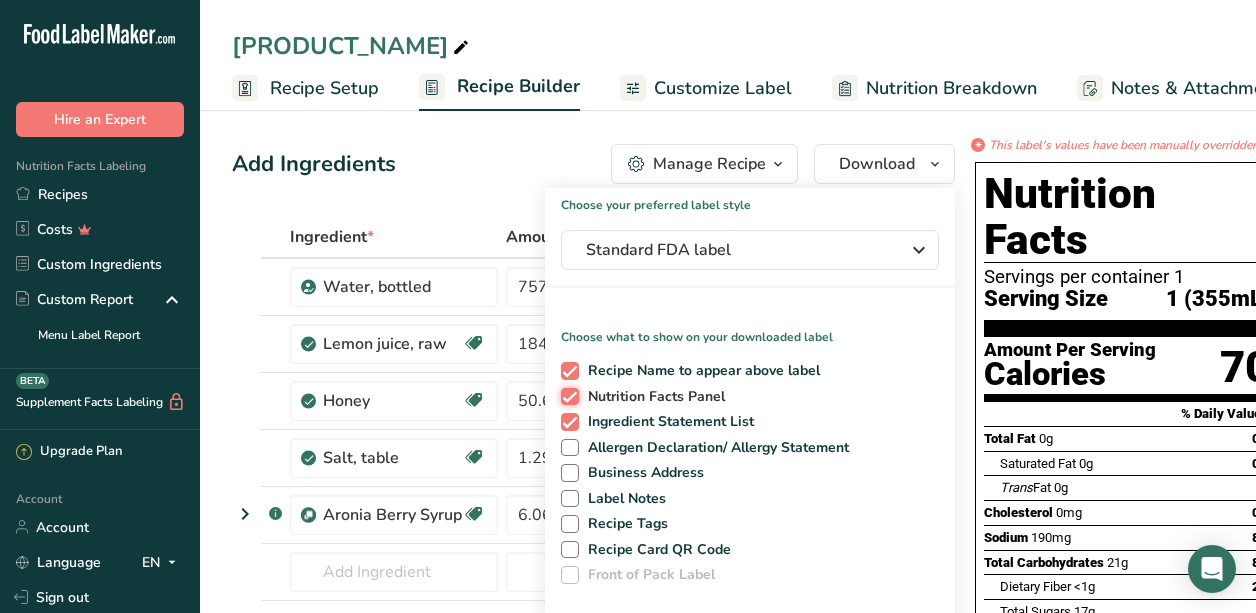 checkbox on "false" 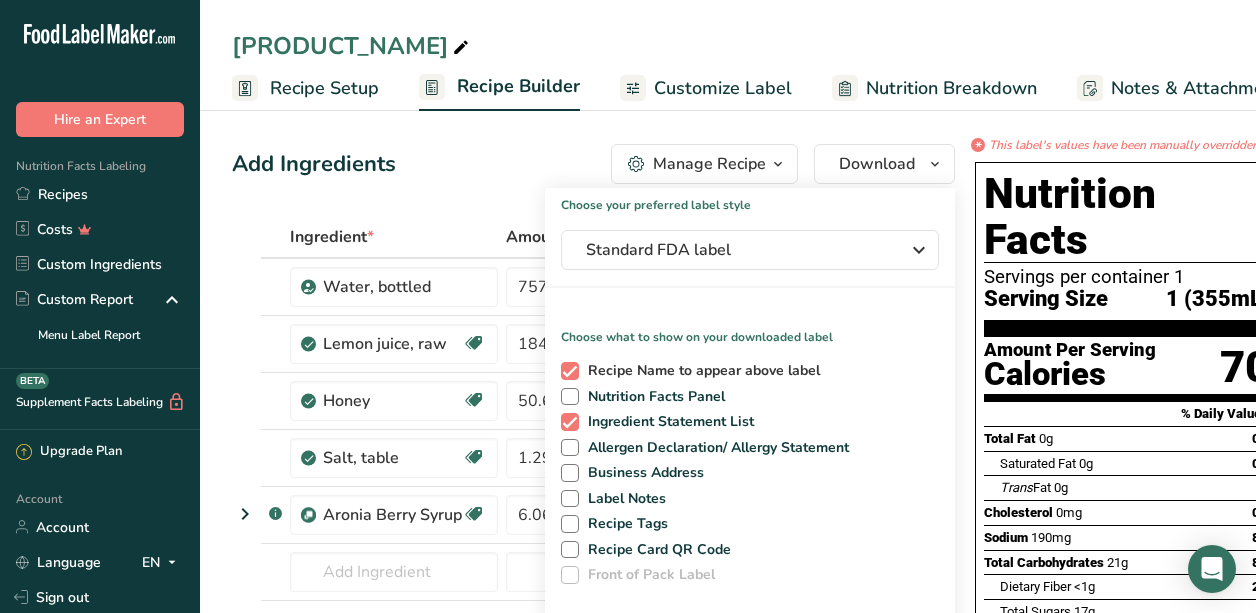 click at bounding box center (570, 371) 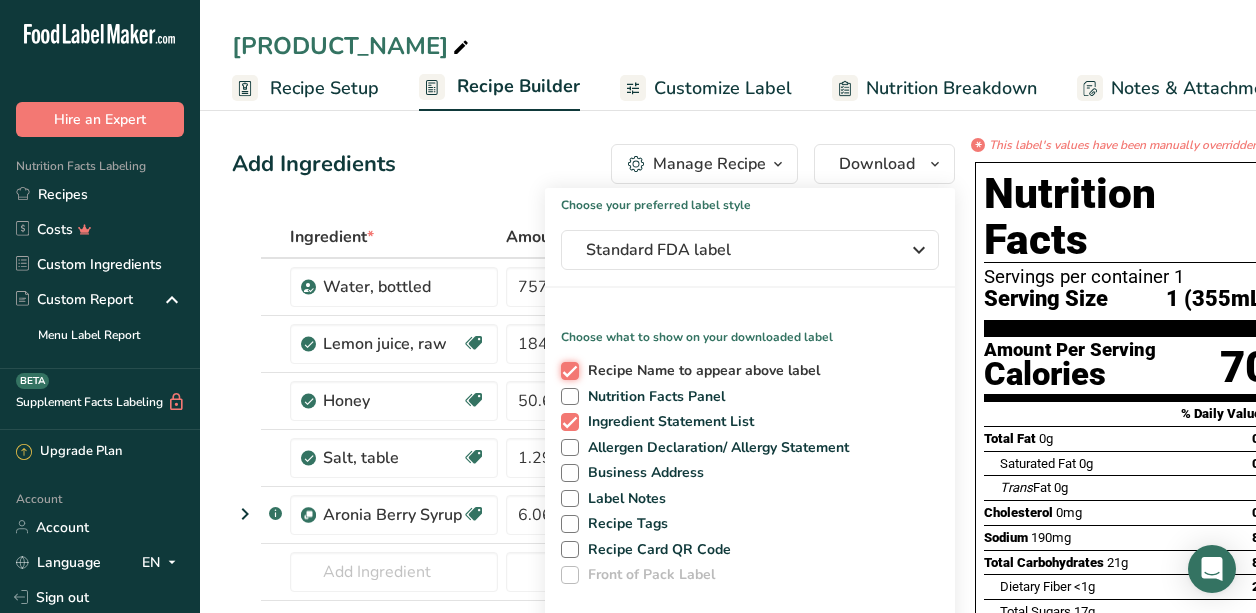 click on "Recipe Name to appear above label" at bounding box center (567, 370) 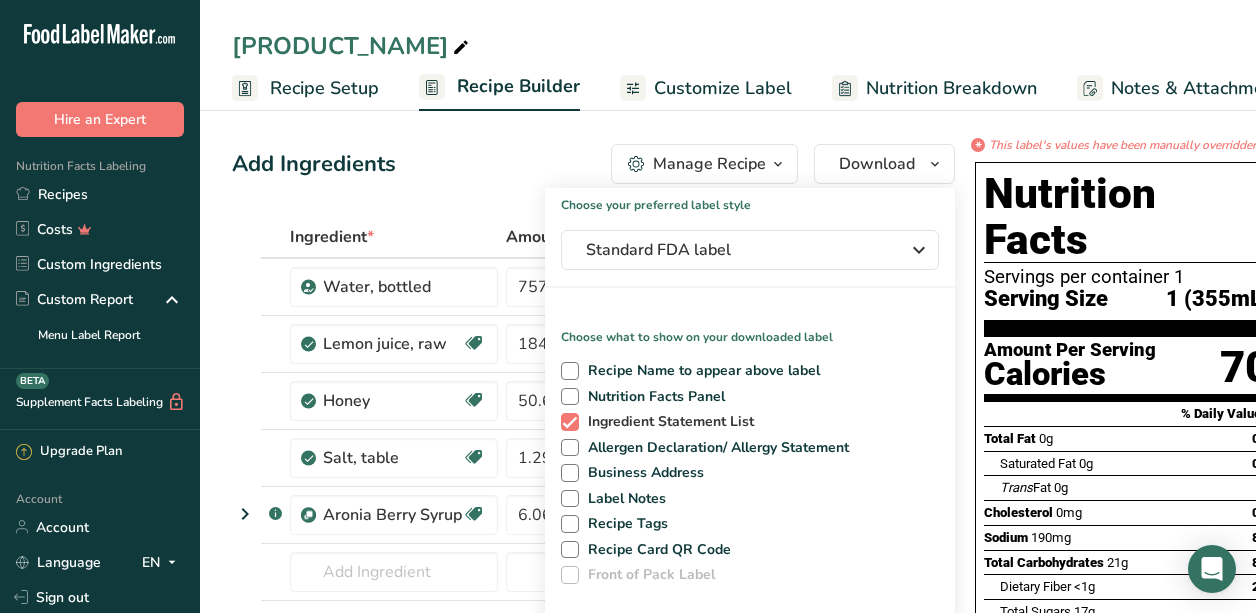 click at bounding box center (570, 422) 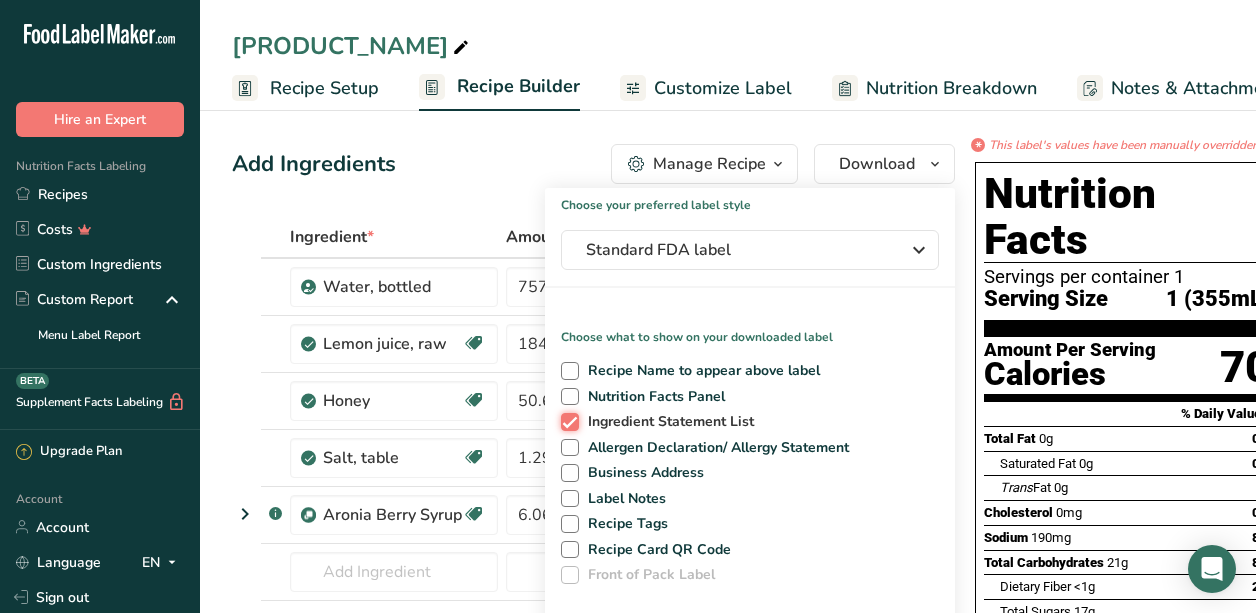click on "Ingredient Statement List" at bounding box center [567, 421] 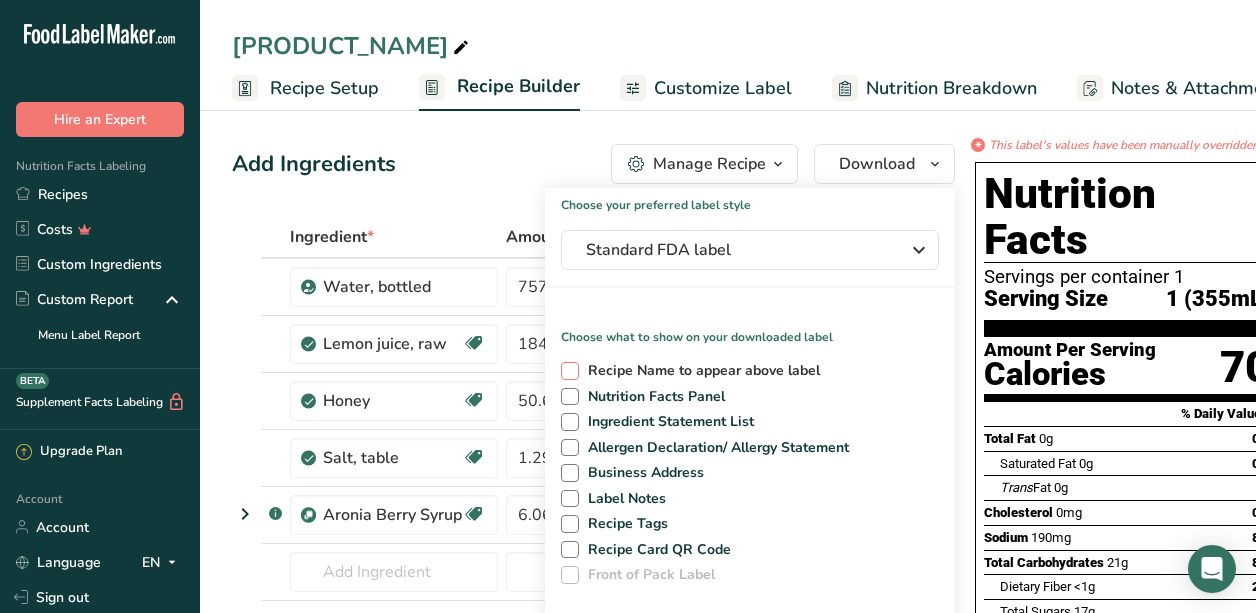 click at bounding box center [570, 371] 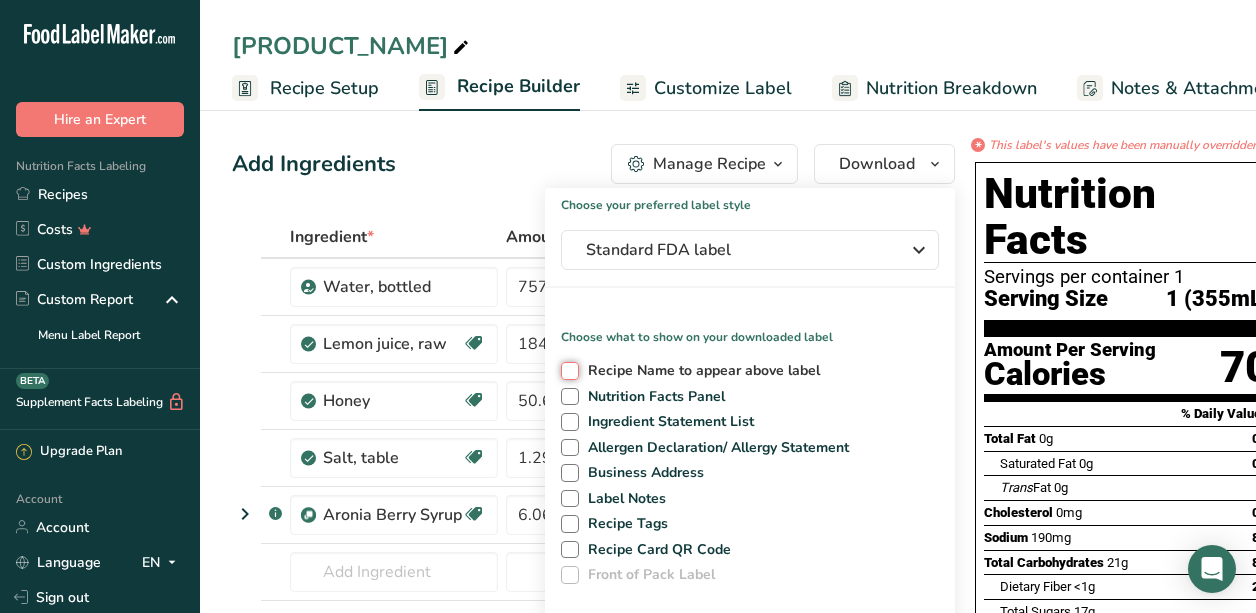 click on "Recipe Name to appear above label" at bounding box center (567, 370) 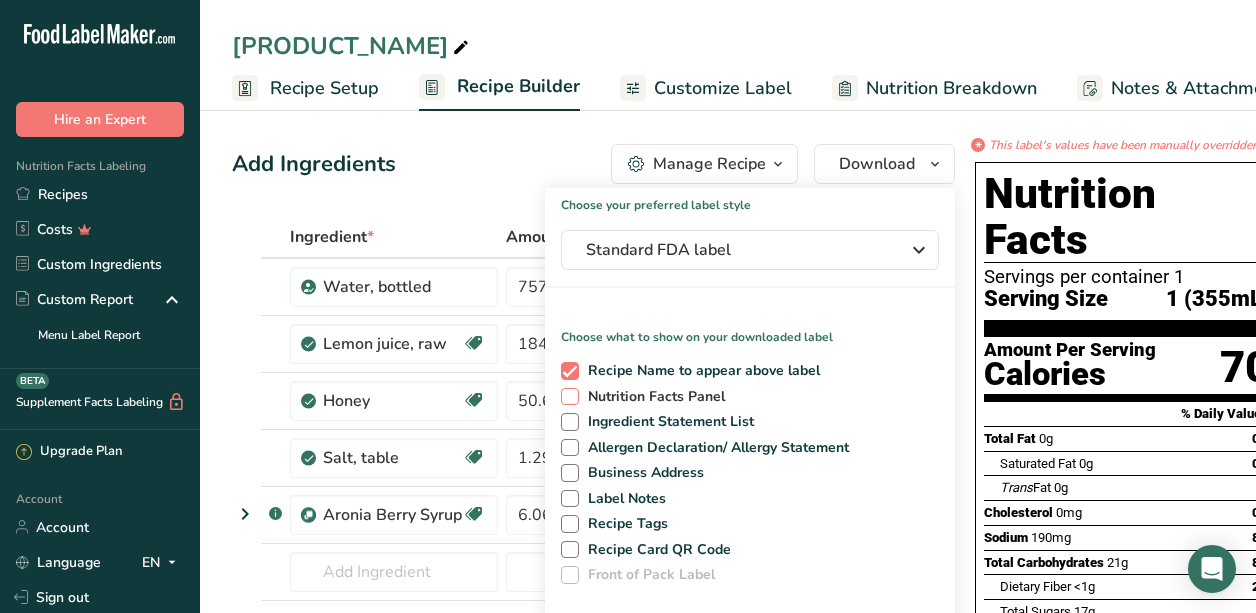 click at bounding box center (570, 397) 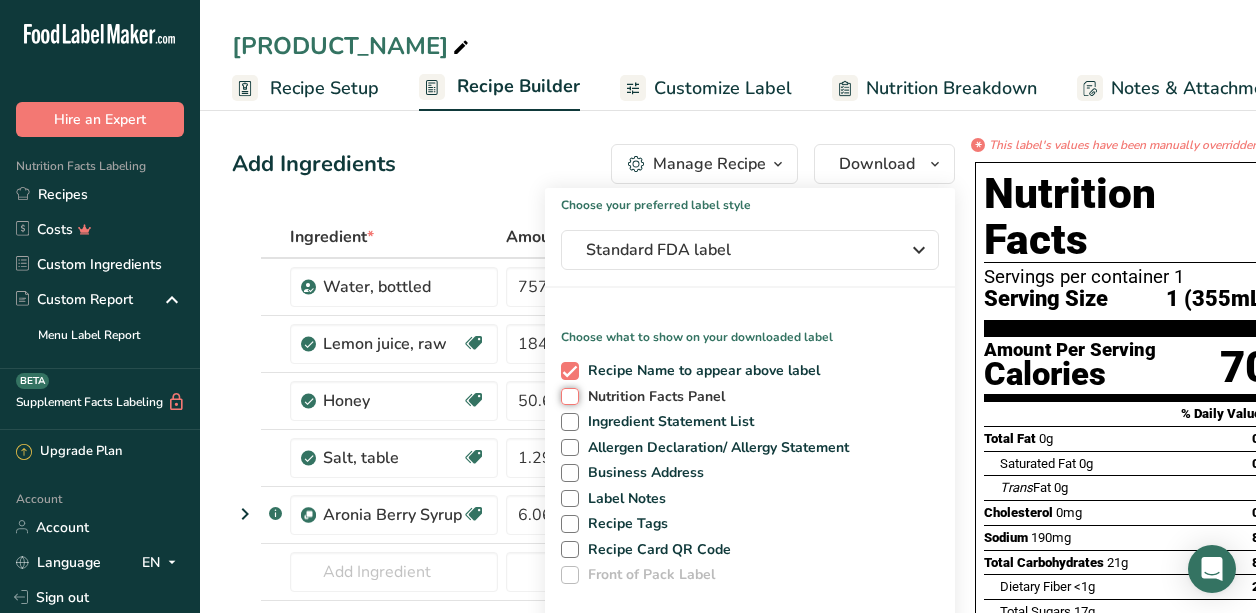 click on "Nutrition Facts Panel" at bounding box center [567, 396] 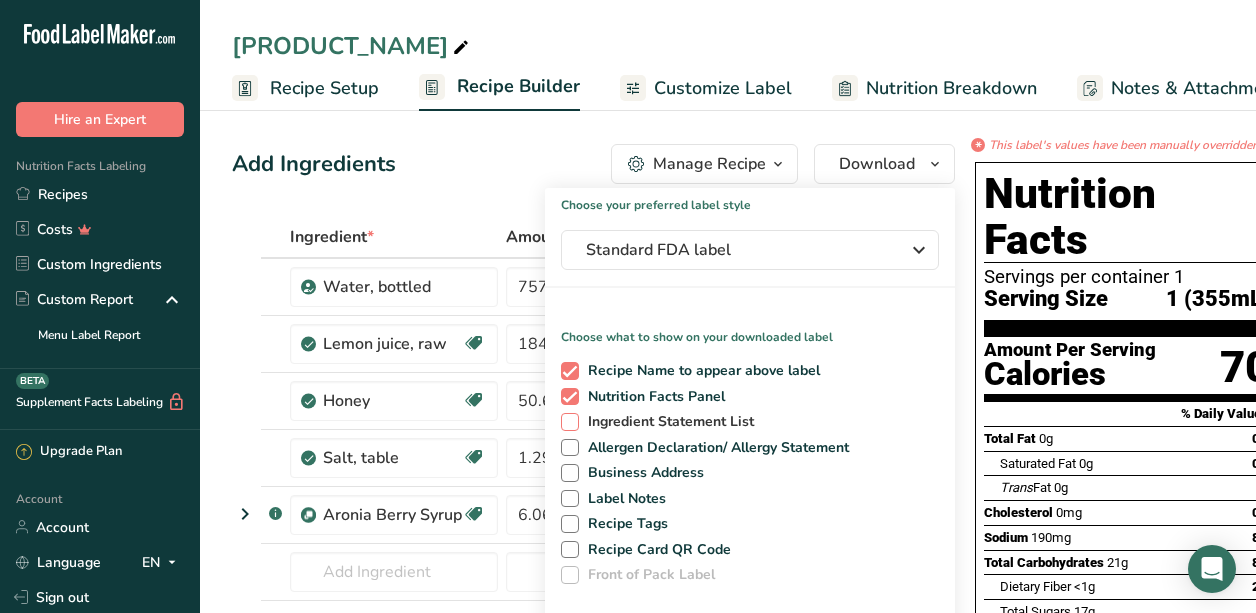 click at bounding box center [570, 422] 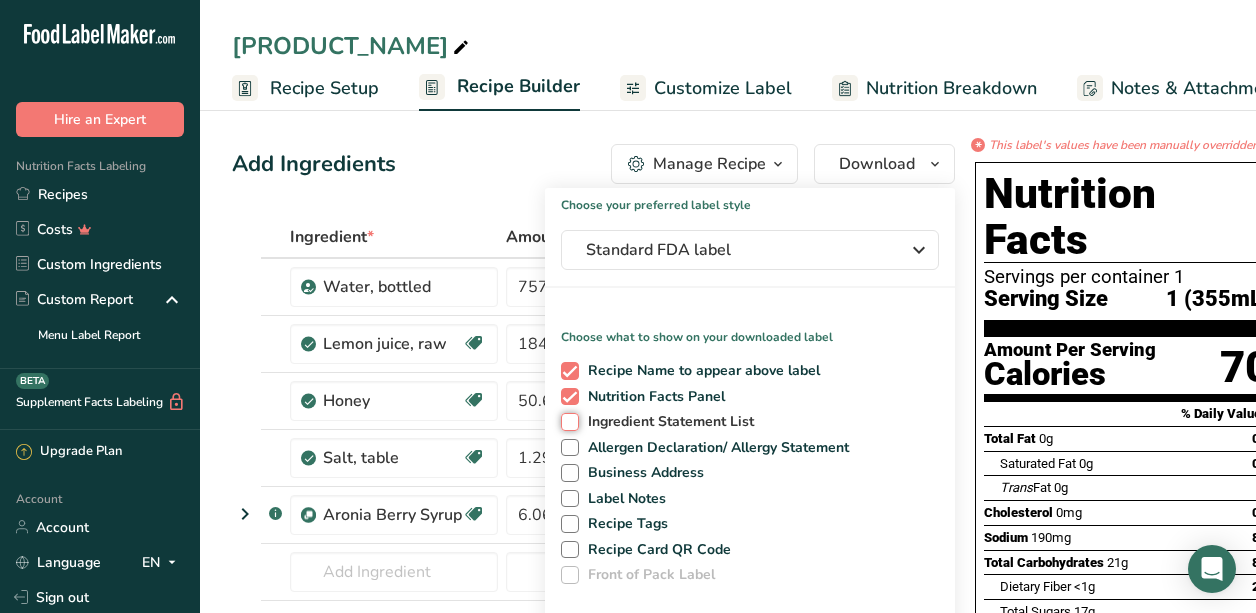 click on "Ingredient Statement List" at bounding box center [567, 421] 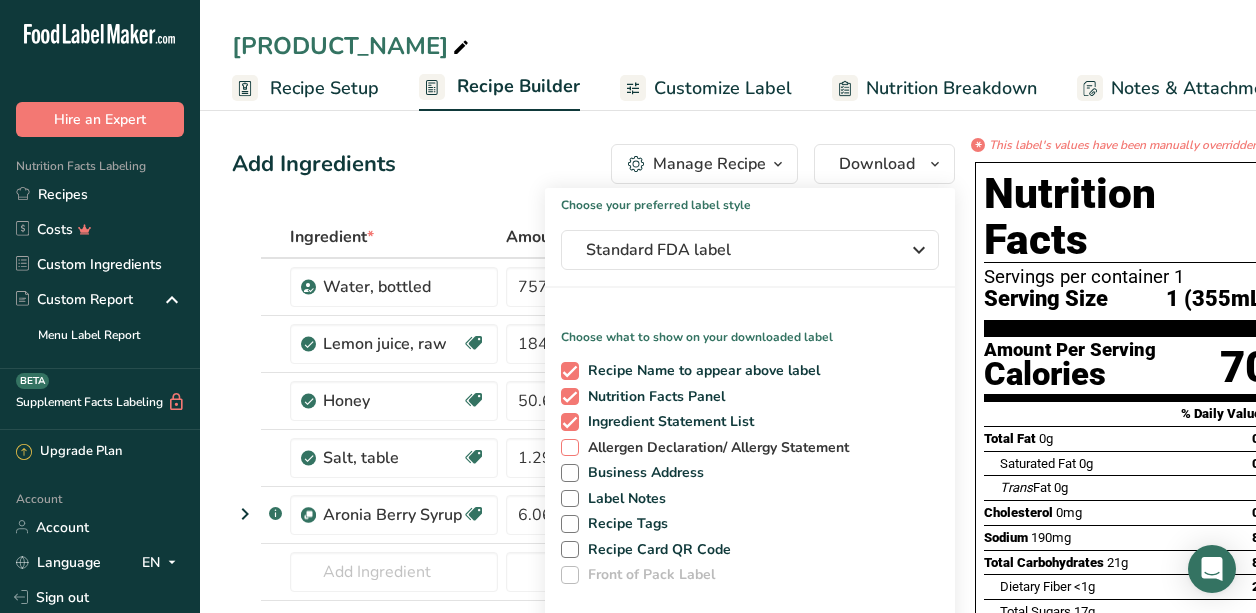 click at bounding box center [570, 448] 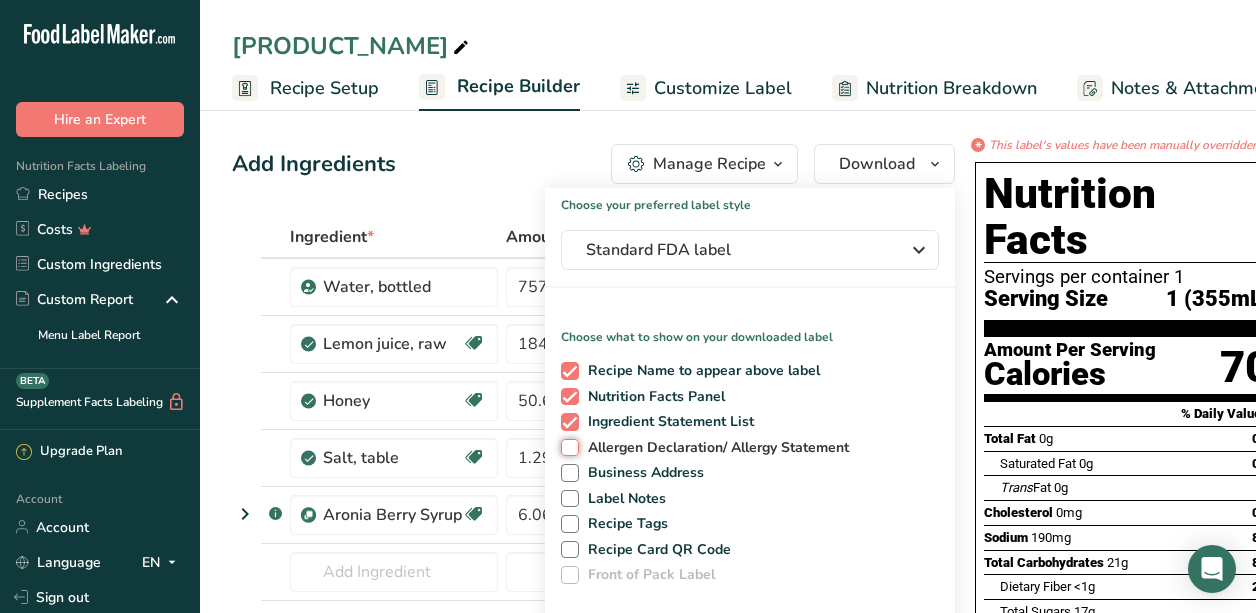 click on "Allergen Declaration/ Allergy Statement" at bounding box center (567, 447) 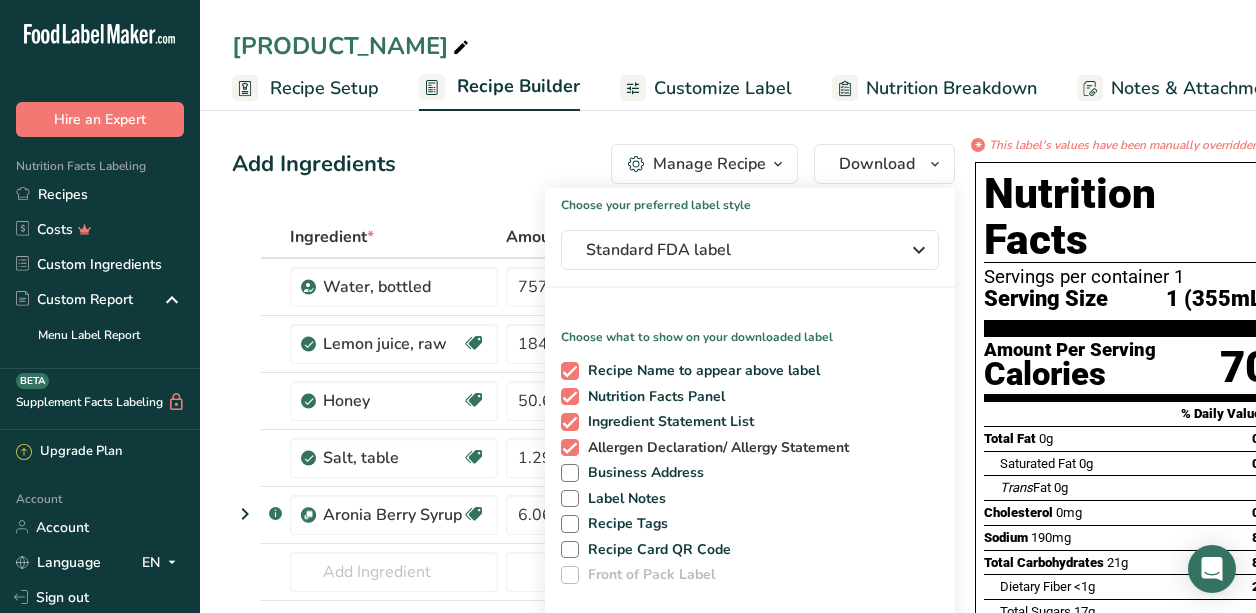 click at bounding box center (570, 448) 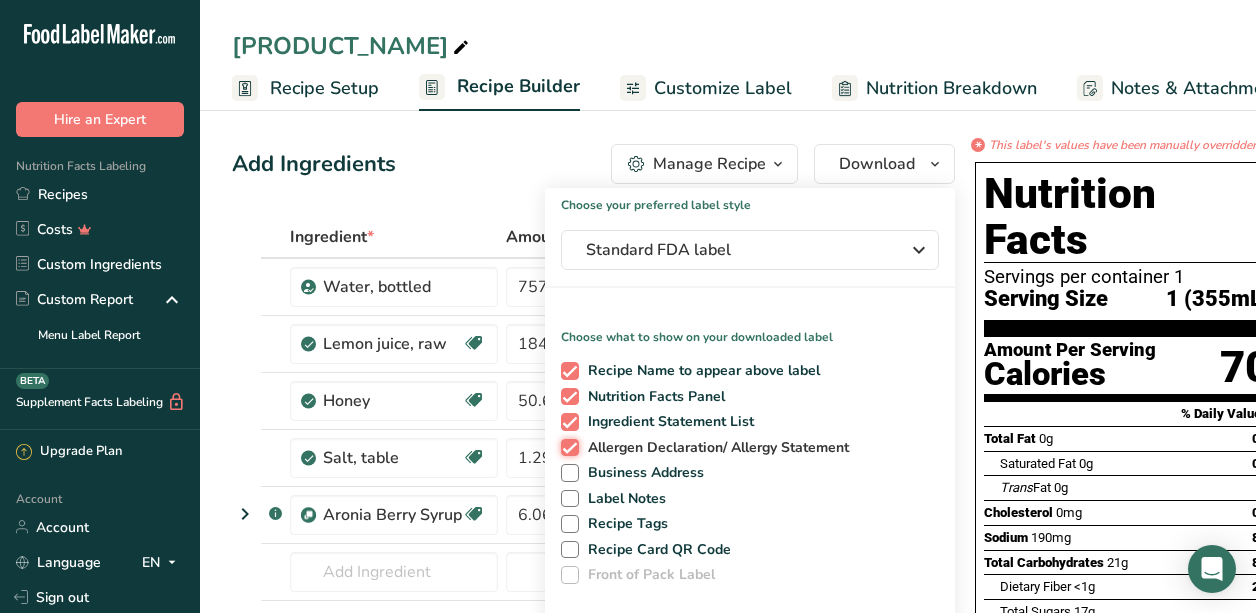click on "Allergen Declaration/ Allergy Statement" at bounding box center (567, 447) 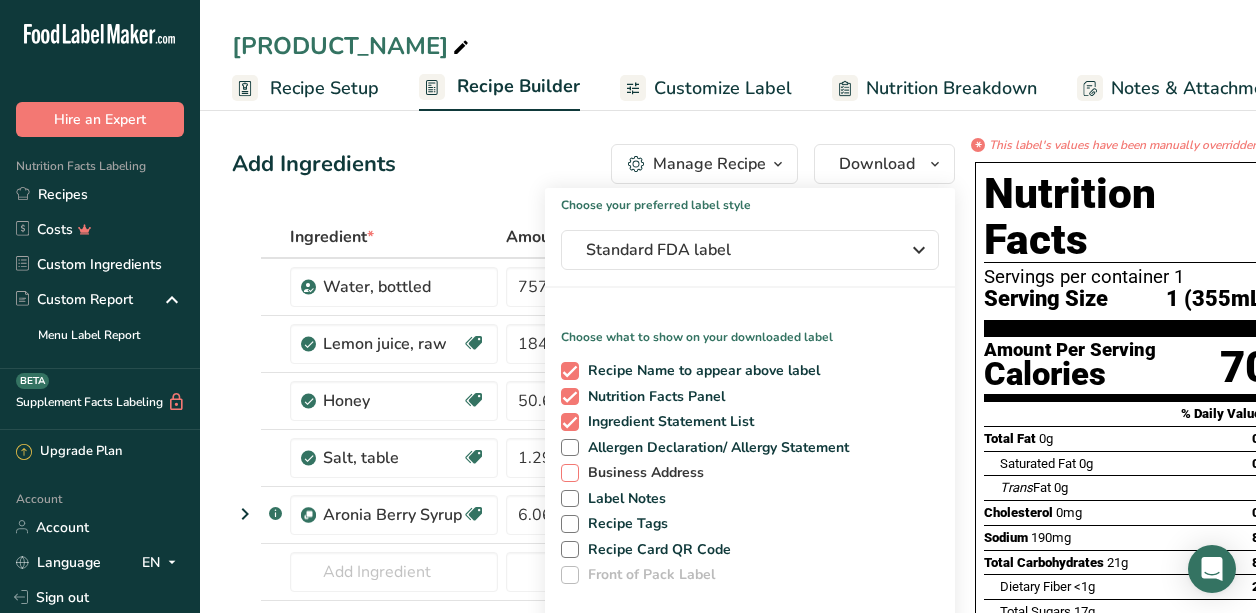 click at bounding box center (570, 473) 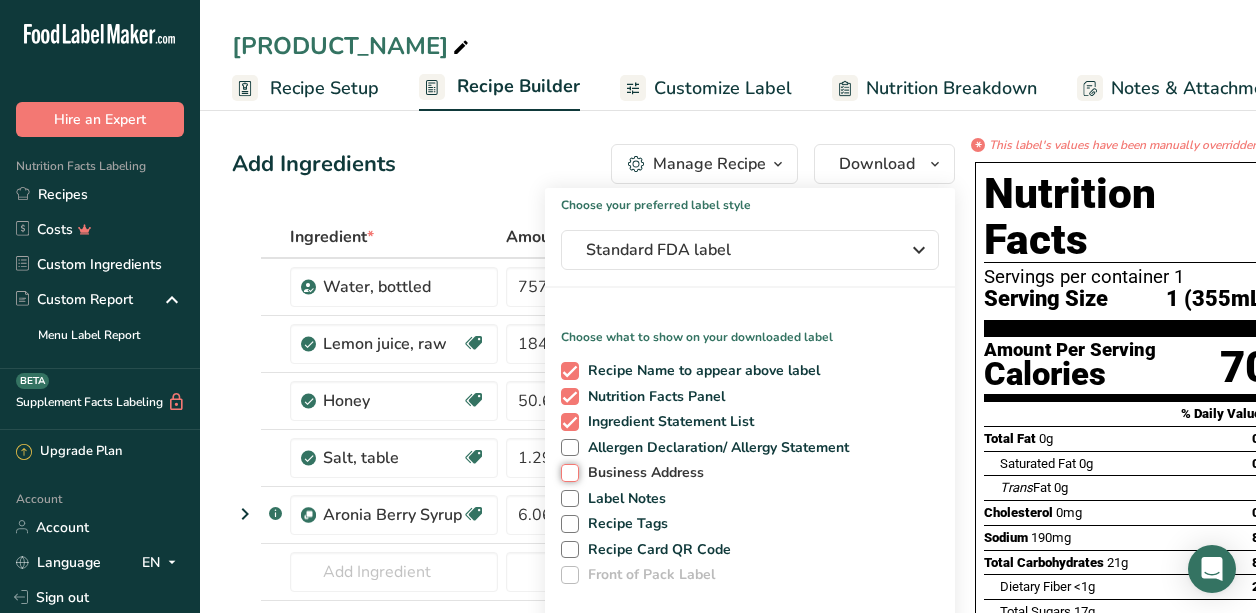 click on "Business Address" at bounding box center [567, 472] 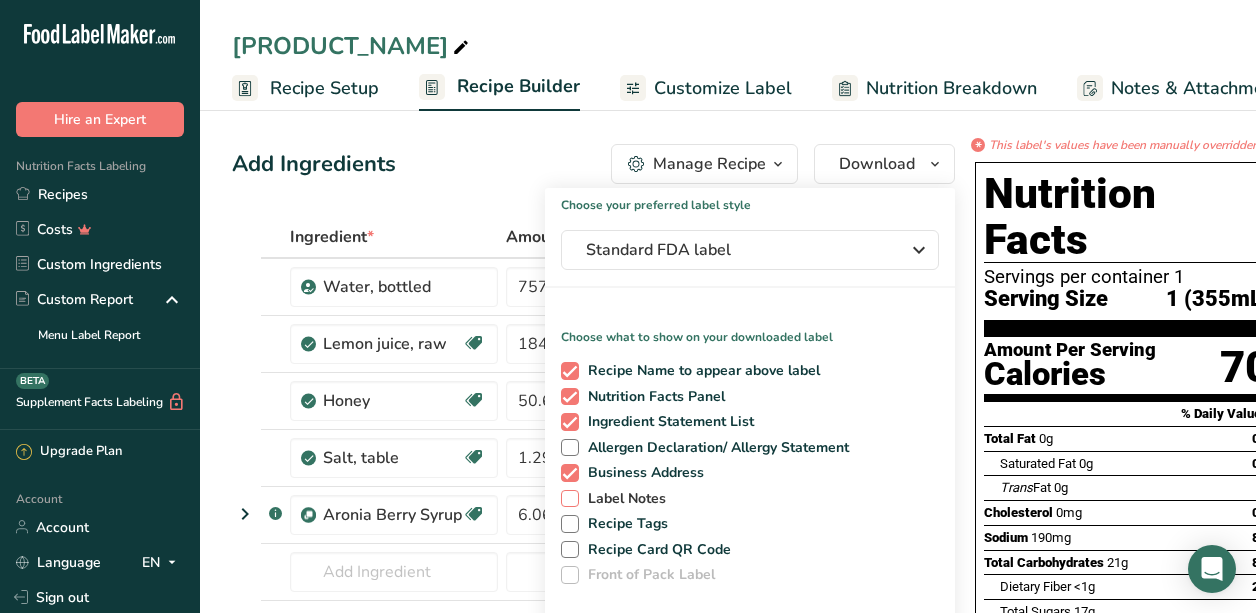 click at bounding box center [570, 499] 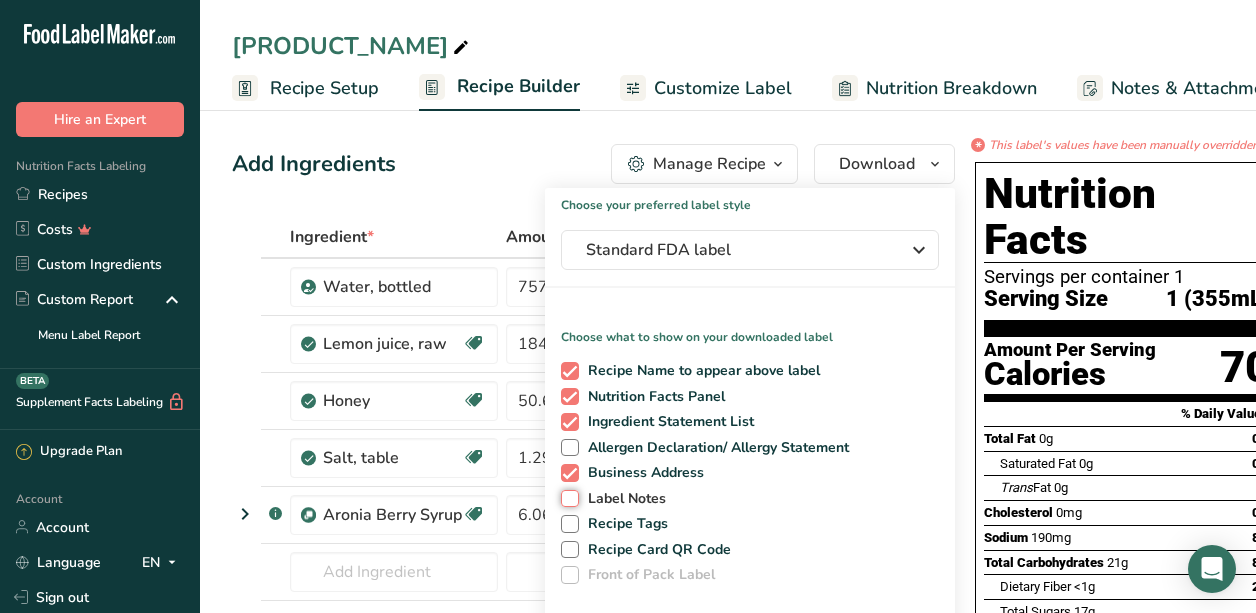 checkbox on "true" 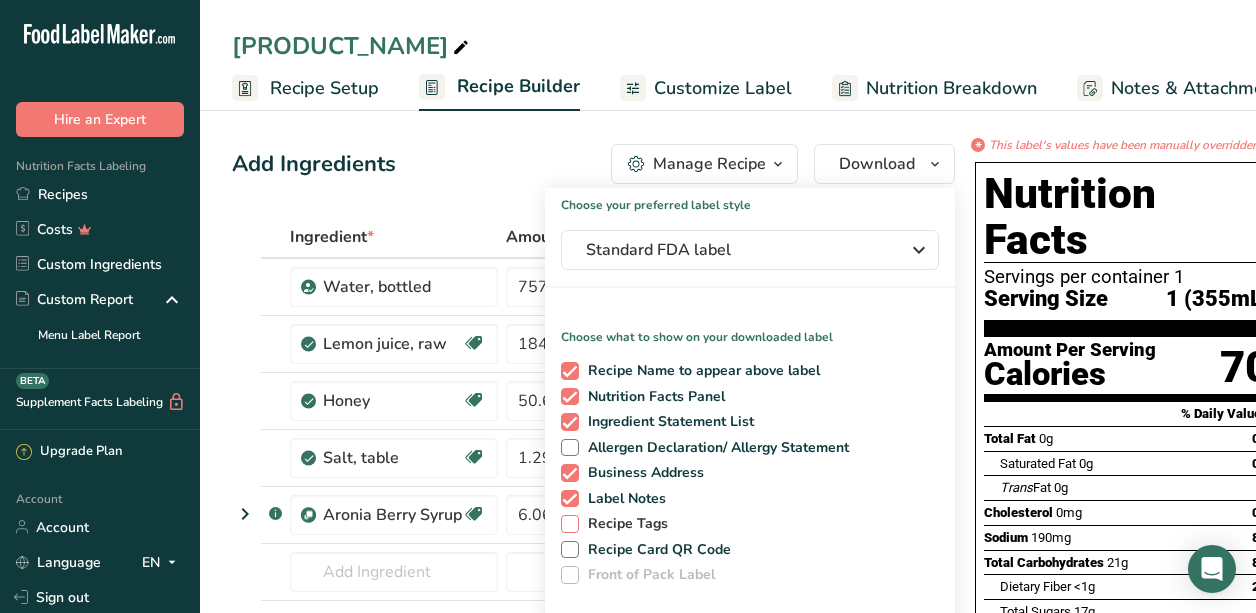 click at bounding box center (570, 524) 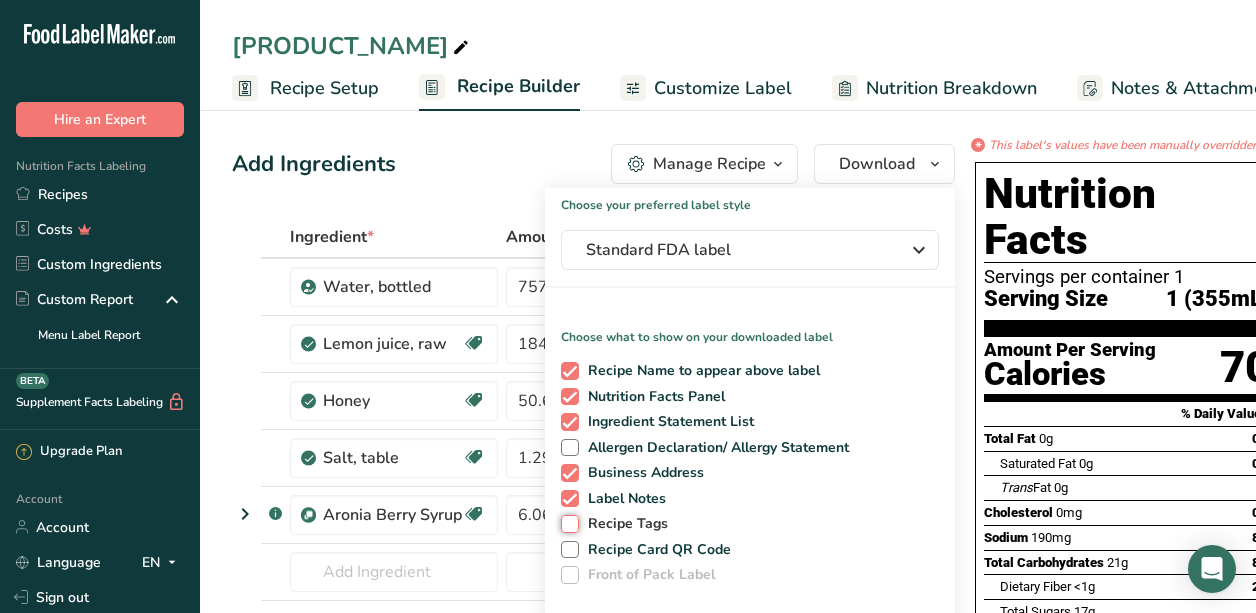 click on "Recipe Tags" at bounding box center (567, 523) 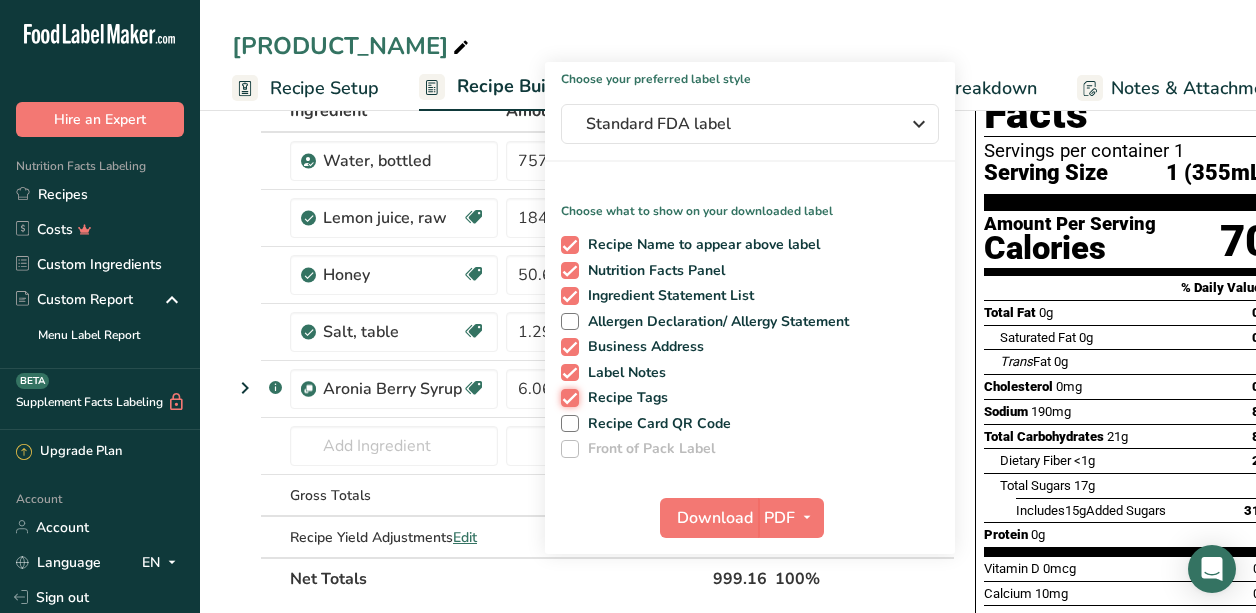 scroll, scrollTop: 131, scrollLeft: 0, axis: vertical 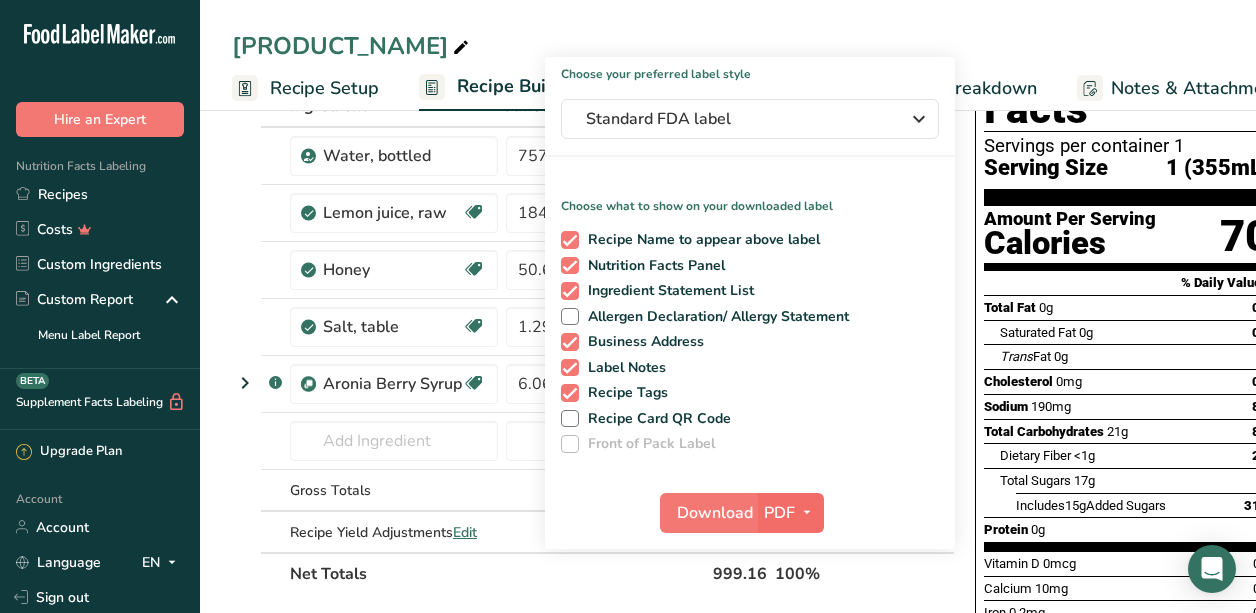 click on "PDF" at bounding box center (779, 513) 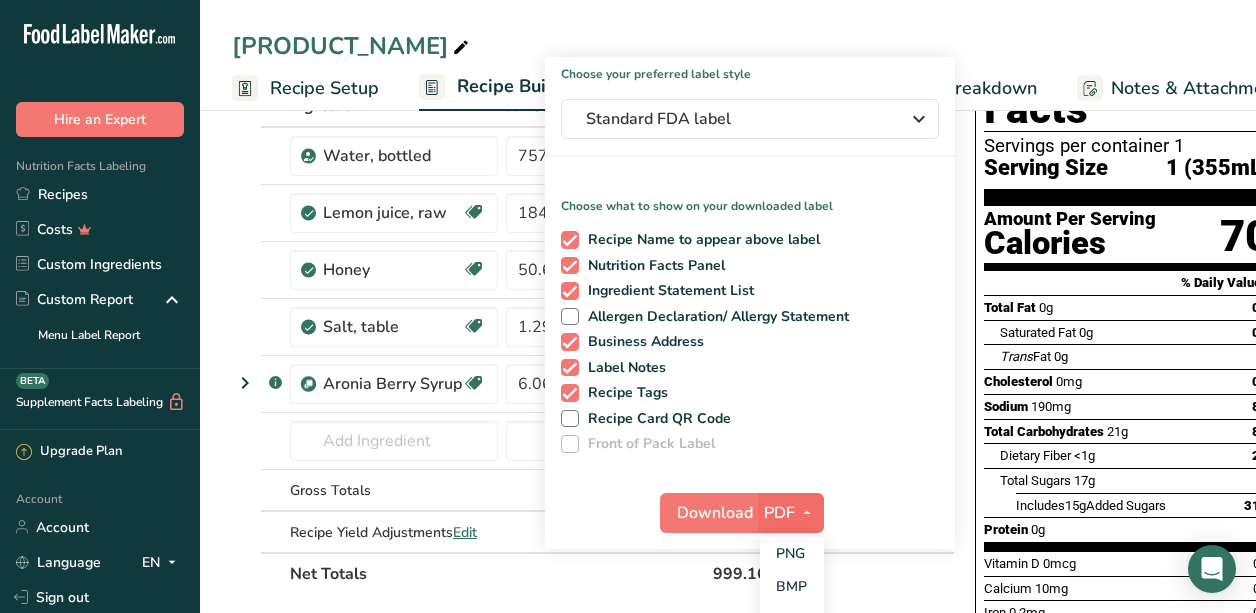 click on "PDF" at bounding box center [779, 513] 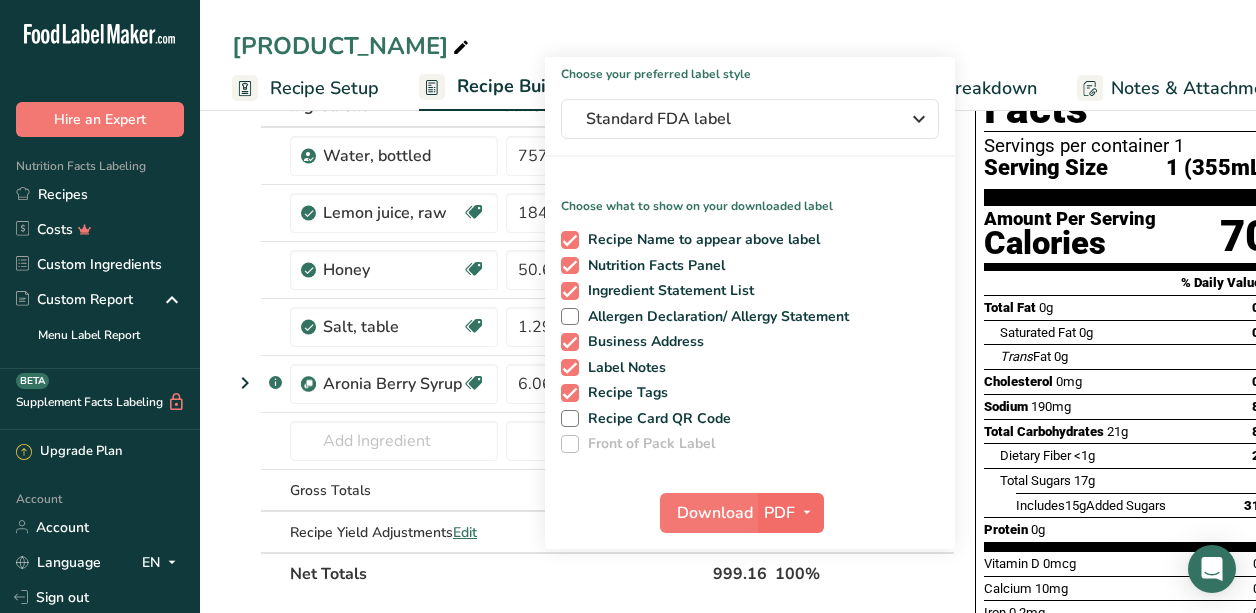 click on "PDF" at bounding box center [779, 513] 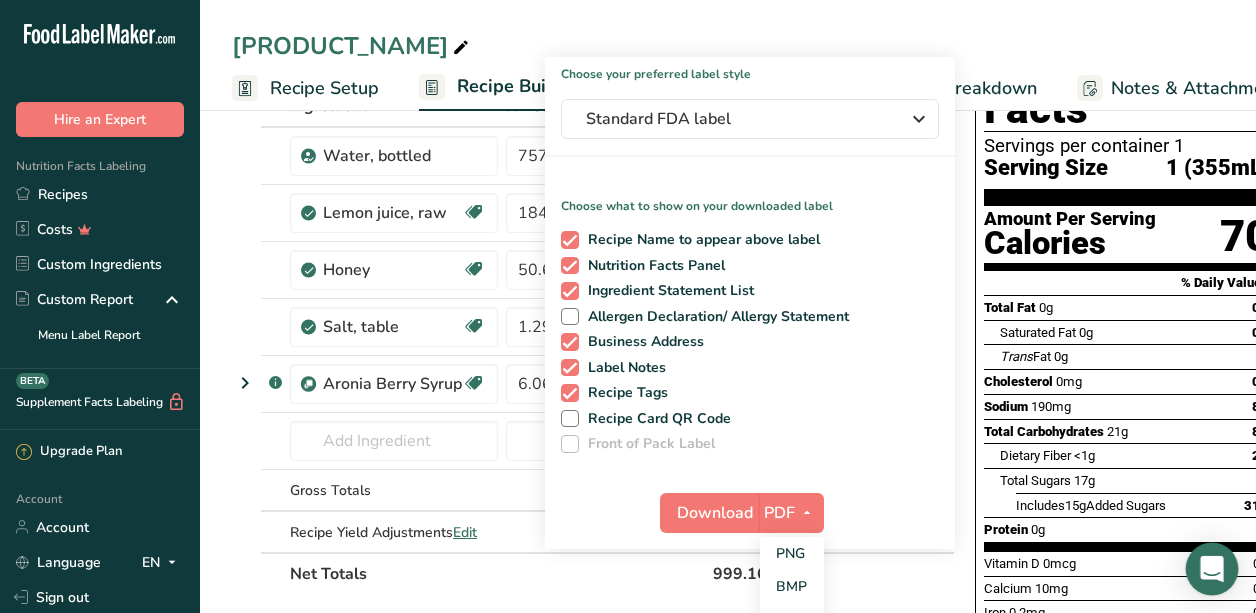 click 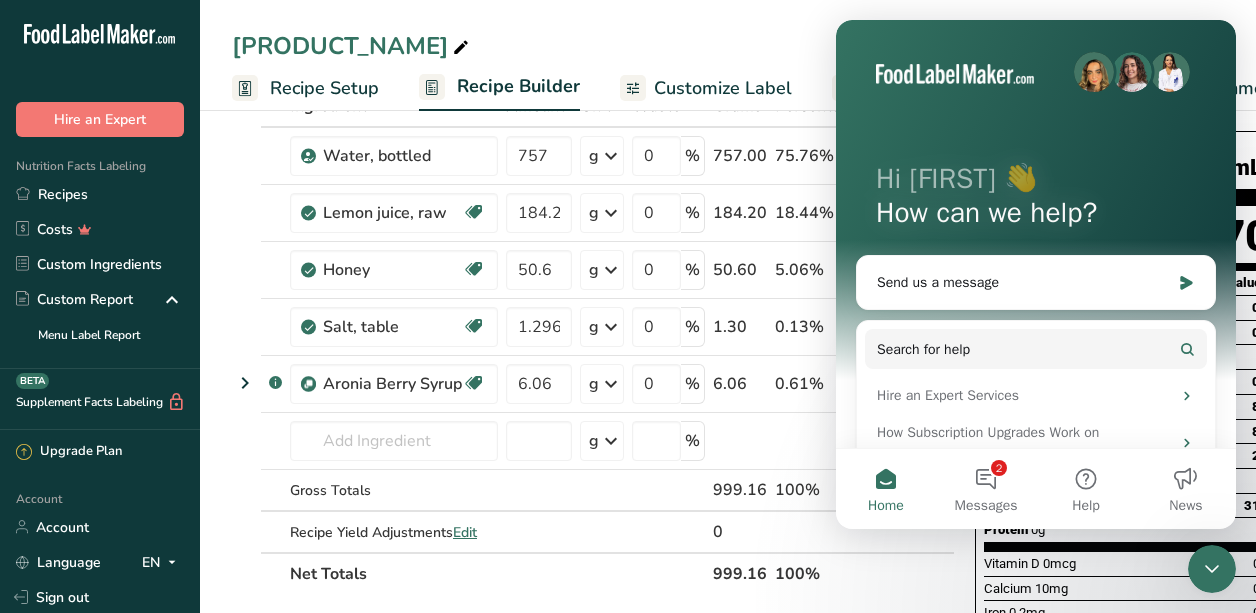 scroll, scrollTop: 0, scrollLeft: 0, axis: both 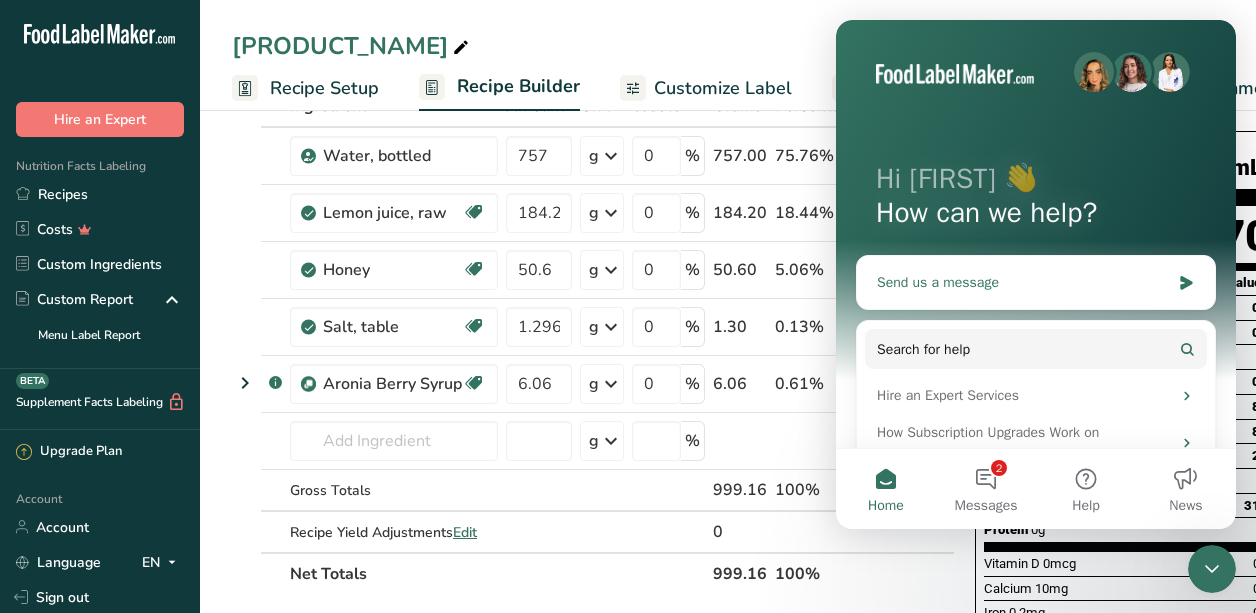 click on "Send us a message" at bounding box center (1023, 282) 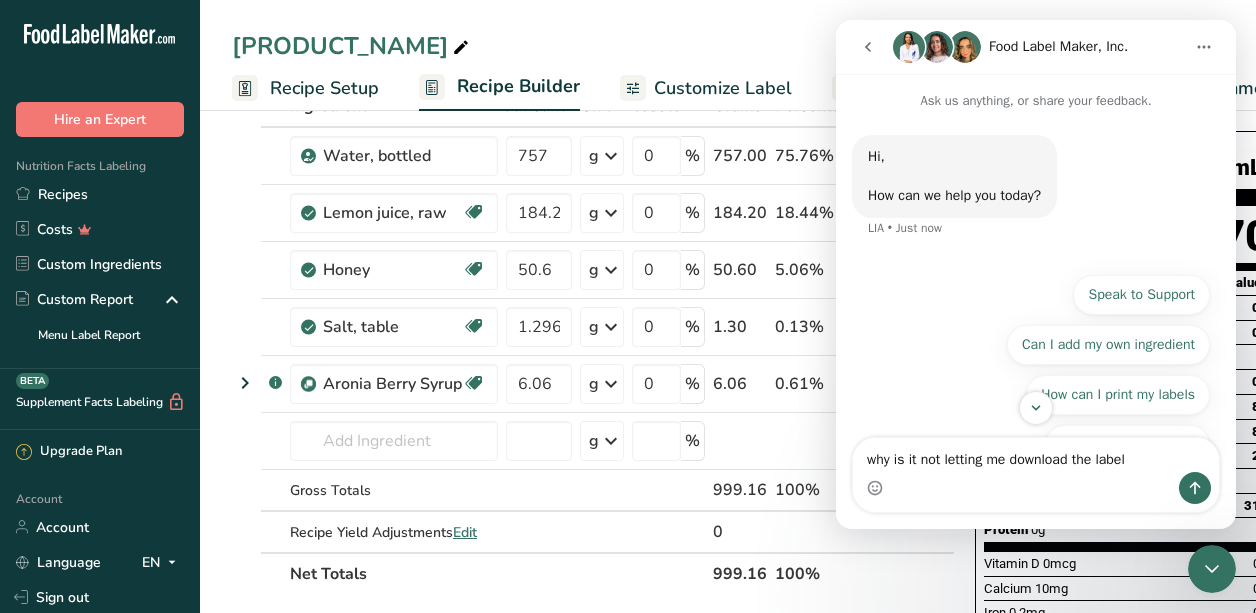 type on "why is it not letting me download the label" 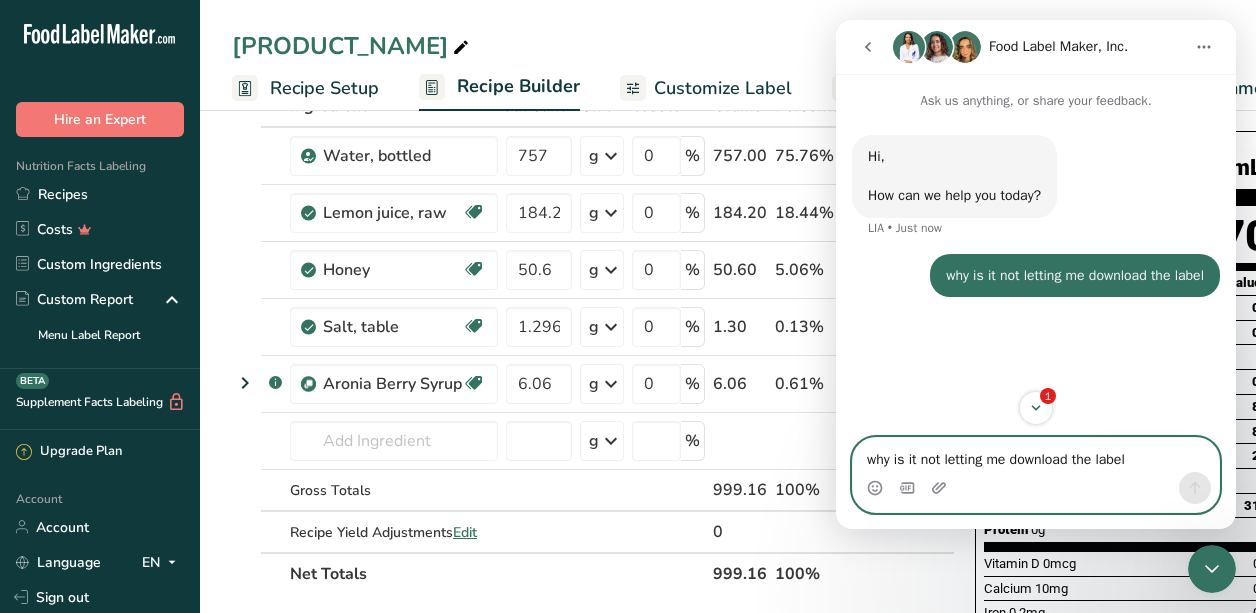 type 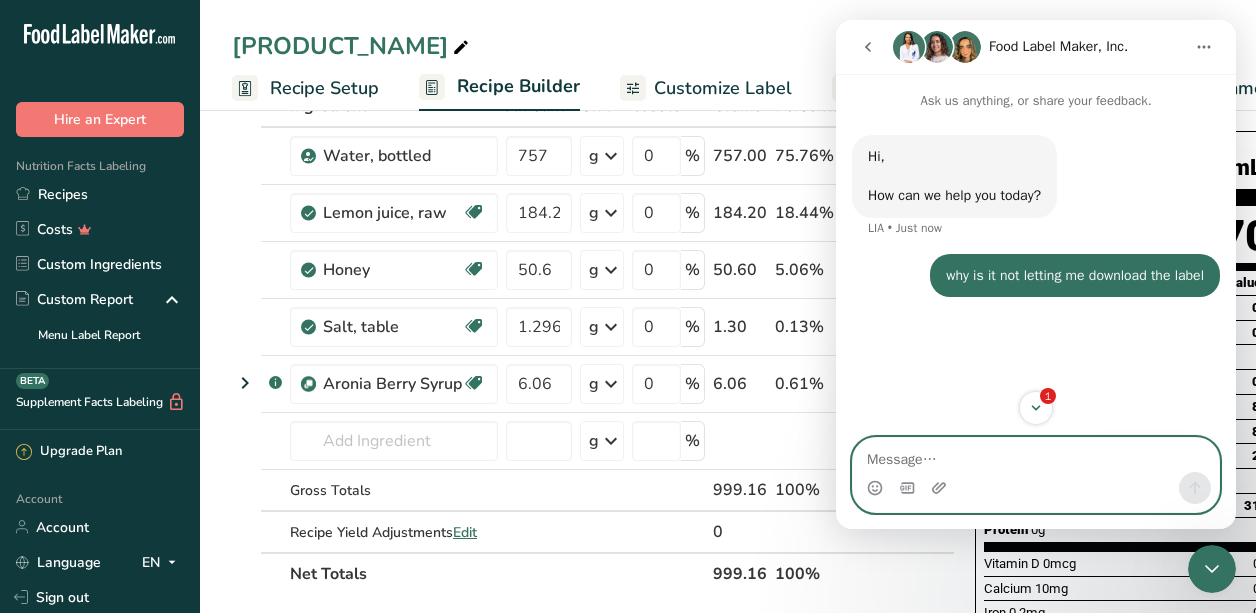 scroll, scrollTop: 0, scrollLeft: 0, axis: both 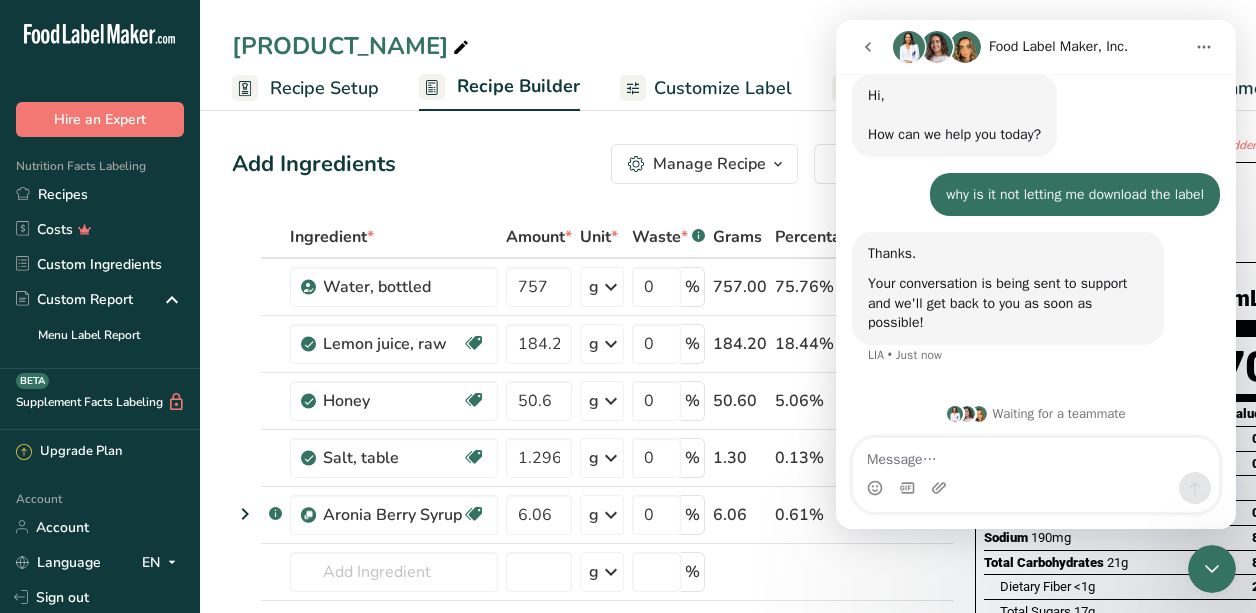 click 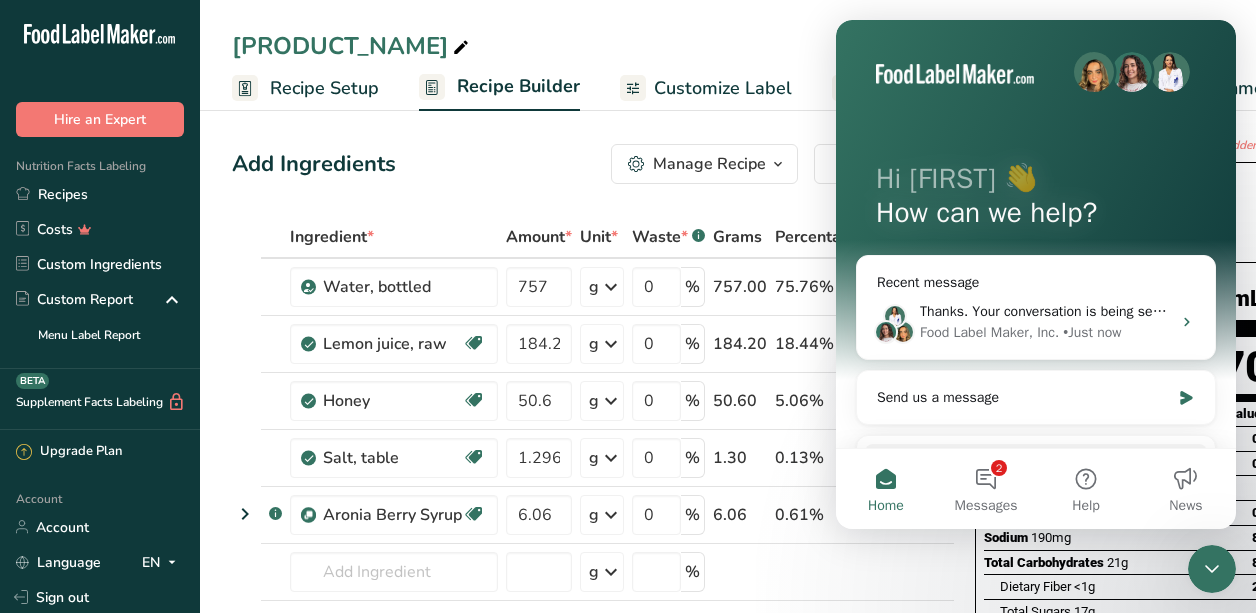 scroll, scrollTop: 0, scrollLeft: 0, axis: both 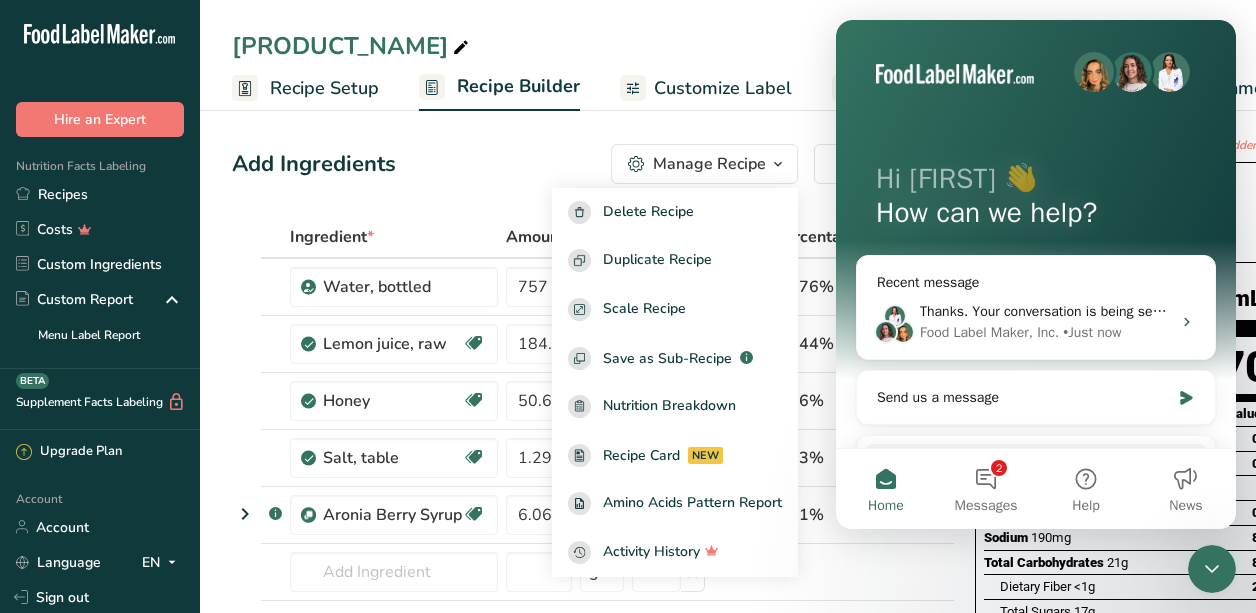 click on "Add Ingredients
Manage Recipe         Delete Recipe           Duplicate Recipe             Scale Recipe             Save as Sub-Recipe   .a-a{fill:#347362;}.b-a{fill:#fff;}                               Nutrition Breakdown                 Recipe Card
NEW
Amino Acids Pattern Report           Activity History
Download
Choose your preferred label style
Standard FDA label
Standard FDA label
The most common format for nutrition facts labels in compliance with the FDA's typeface, style and requirements
Tabular FDA label
A label format compliant with the FDA regulations presented in a tabular (horizontal) display.
Linear FDA label
A simple linear display for small sized packages.
Simplified FDA label" at bounding box center (593, 164) 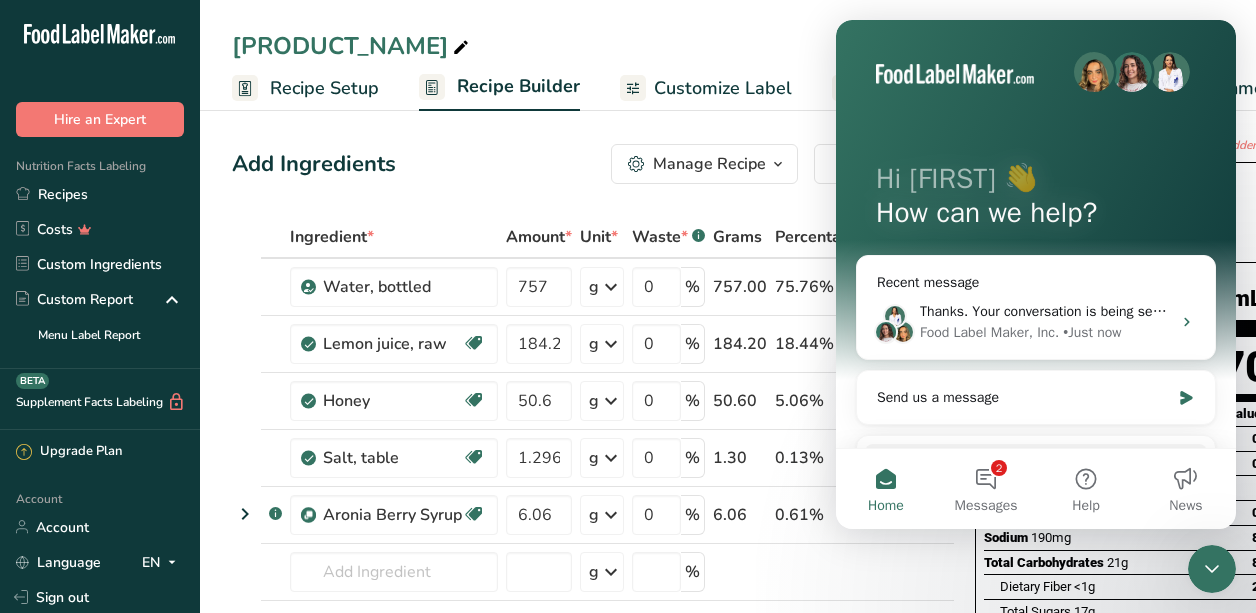 click on "Customize Label" at bounding box center [723, 88] 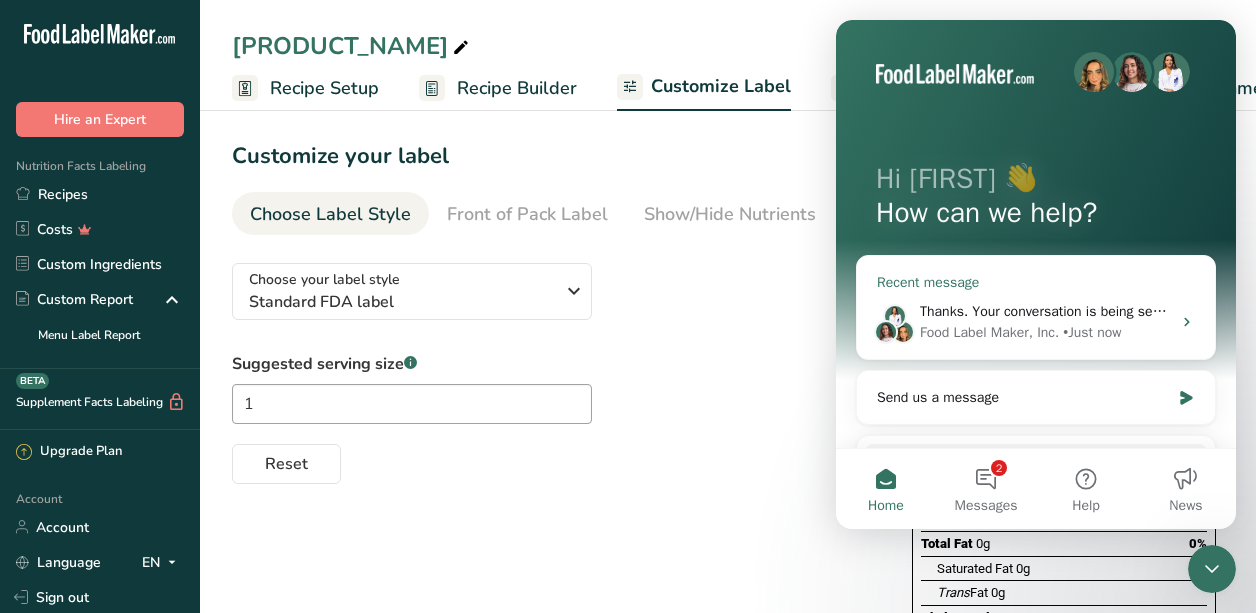 scroll, scrollTop: 0, scrollLeft: 284, axis: horizontal 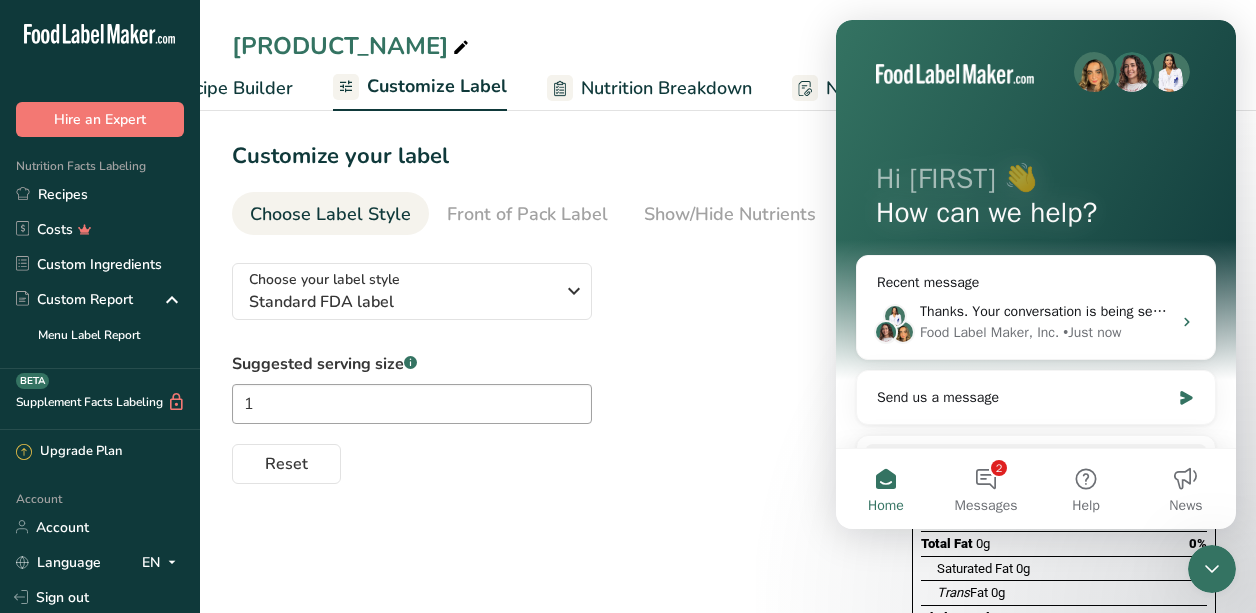drag, startPoint x: 1200, startPoint y: 59, endPoint x: 1094, endPoint y: 174, distance: 156.40013 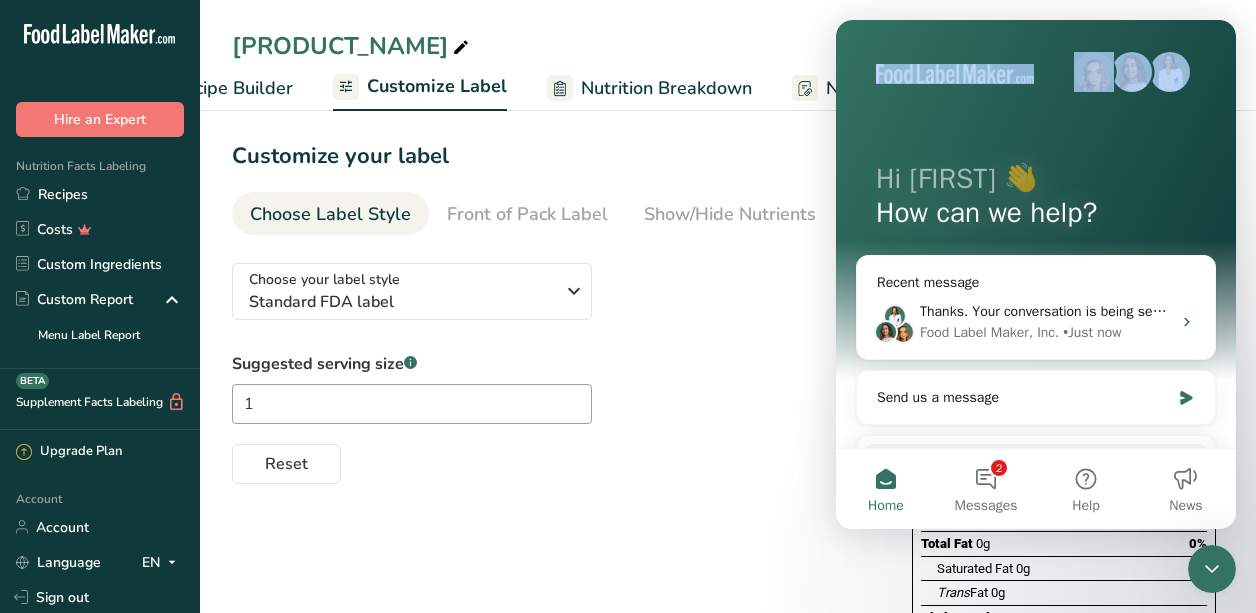 drag, startPoint x: 853, startPoint y: 37, endPoint x: 838, endPoint y: 122, distance: 86.313385 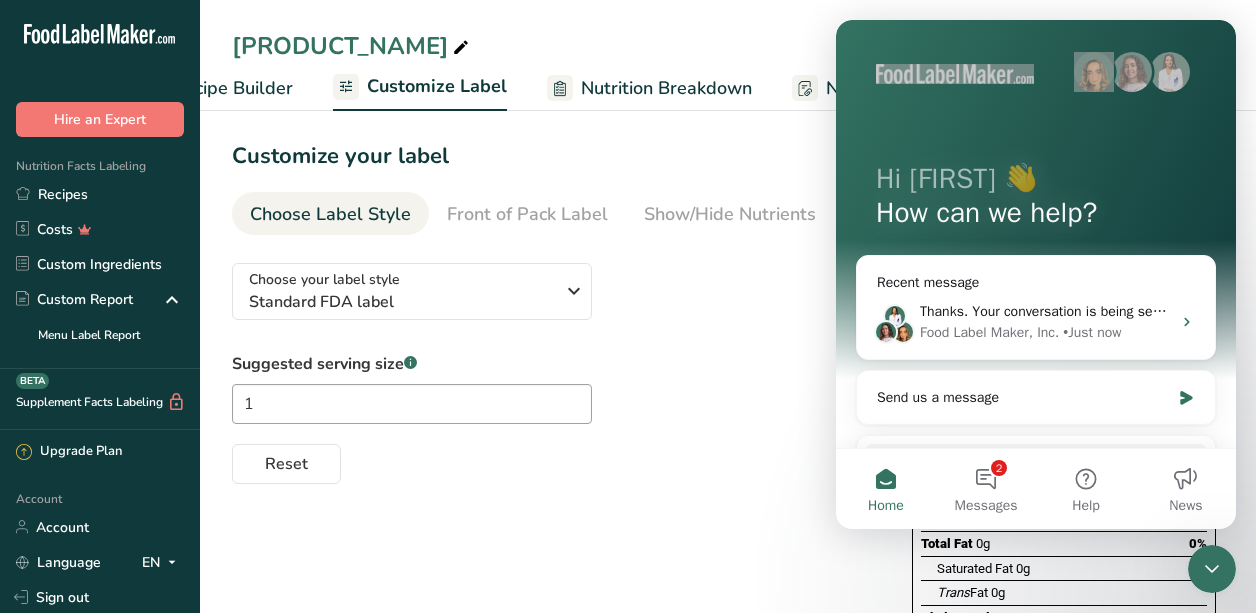 click on "Choose your label style
Standard FDA label
USA (FDA)
Standard FDA label
Tabular FDA label
Linear FDA label
Simplified FDA label
Dual Column FDA label (Per Serving/Per Container)
Dual Column FDA label (As Sold/As Prepared)
Aggregate Standard FDA label
Standard FDA label with Micronutrients listed side-by-side
UK (FSA)
UK Mandatory Label "Back of Pack"
UK Traffic Light Label  "Front of Pack"
Canadian (CFIA)
Canadian Standard label
Canadian Dual Column label" at bounding box center (552, 365) 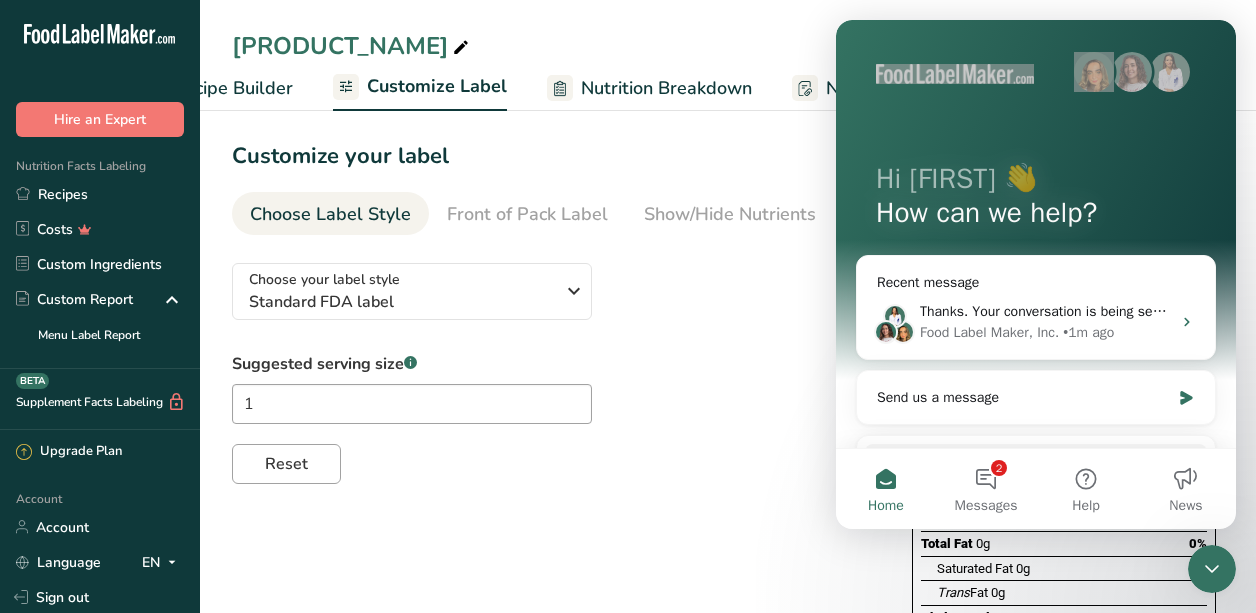 click on "Reset" at bounding box center [286, 464] 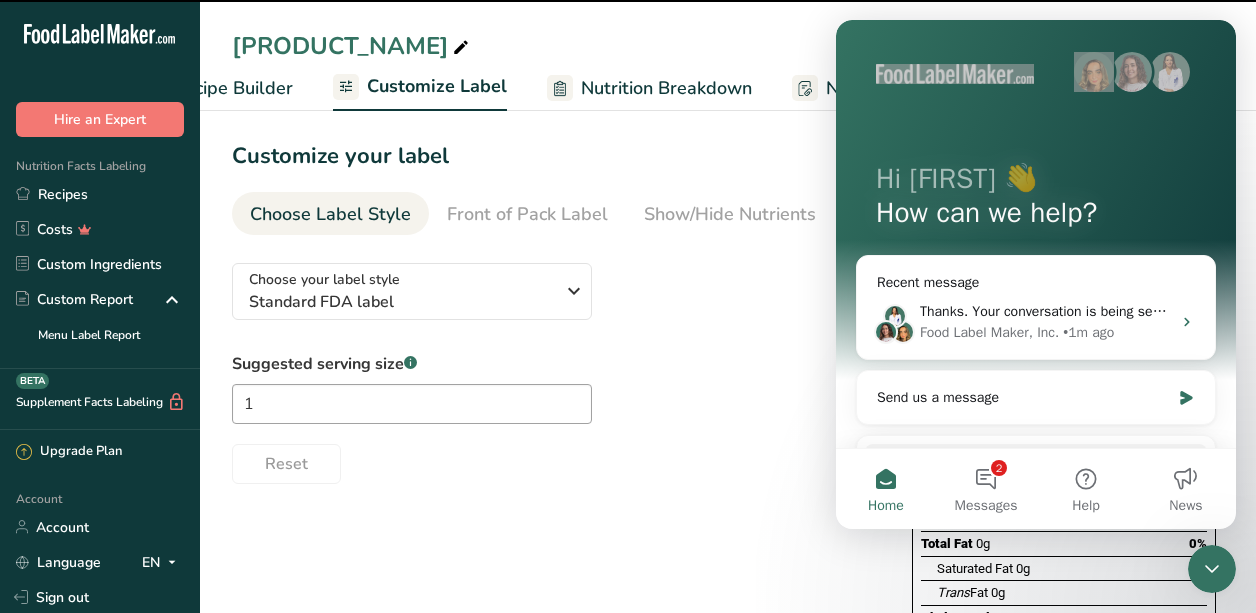 type 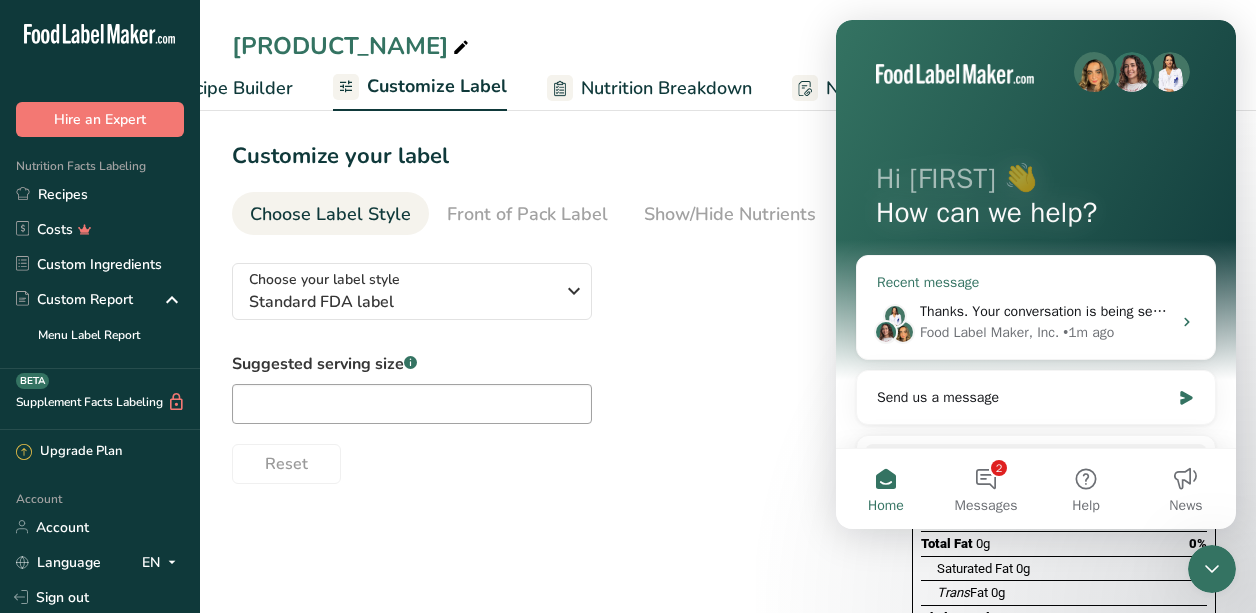 click on "Recent message" at bounding box center [1036, 282] 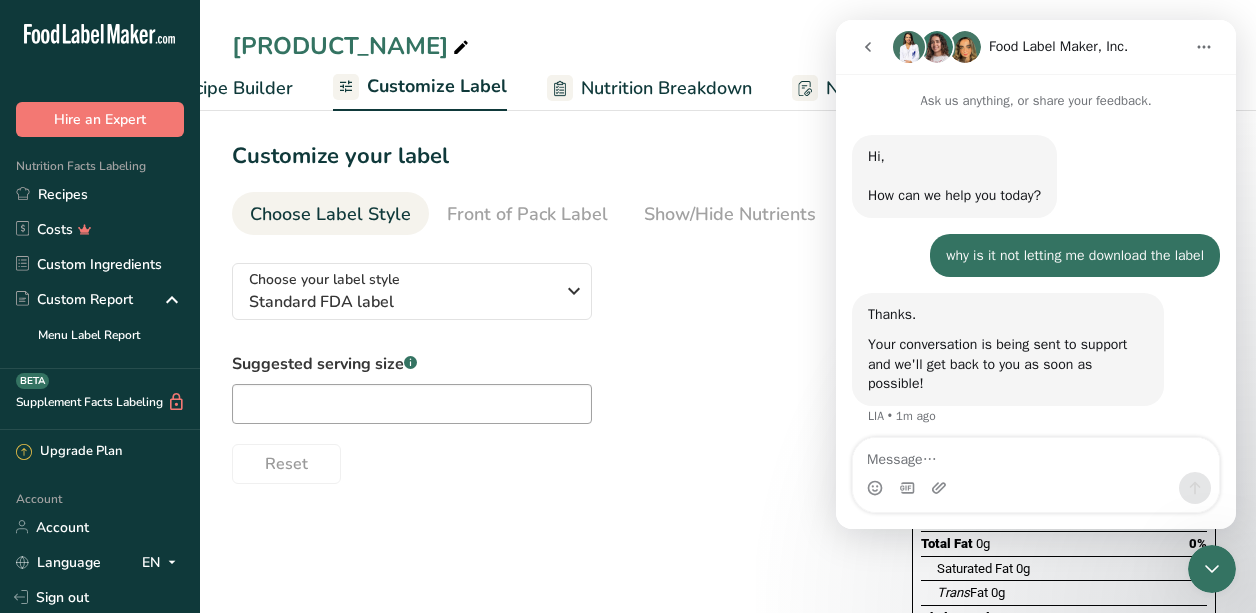 scroll, scrollTop: 61, scrollLeft: 0, axis: vertical 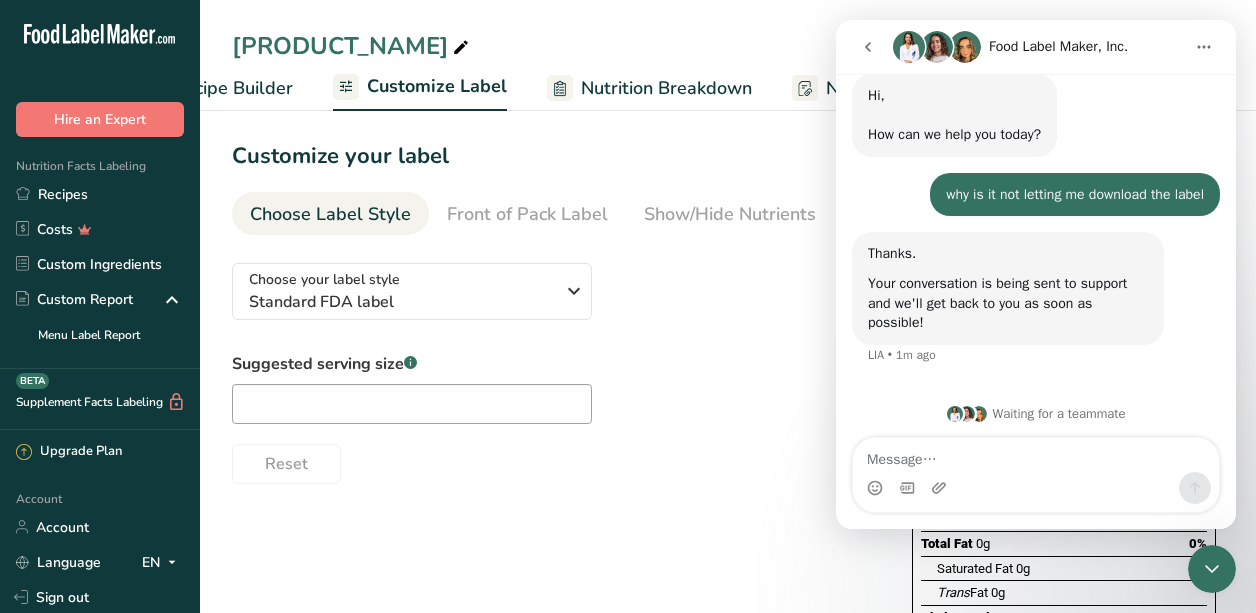 click at bounding box center [1036, 455] 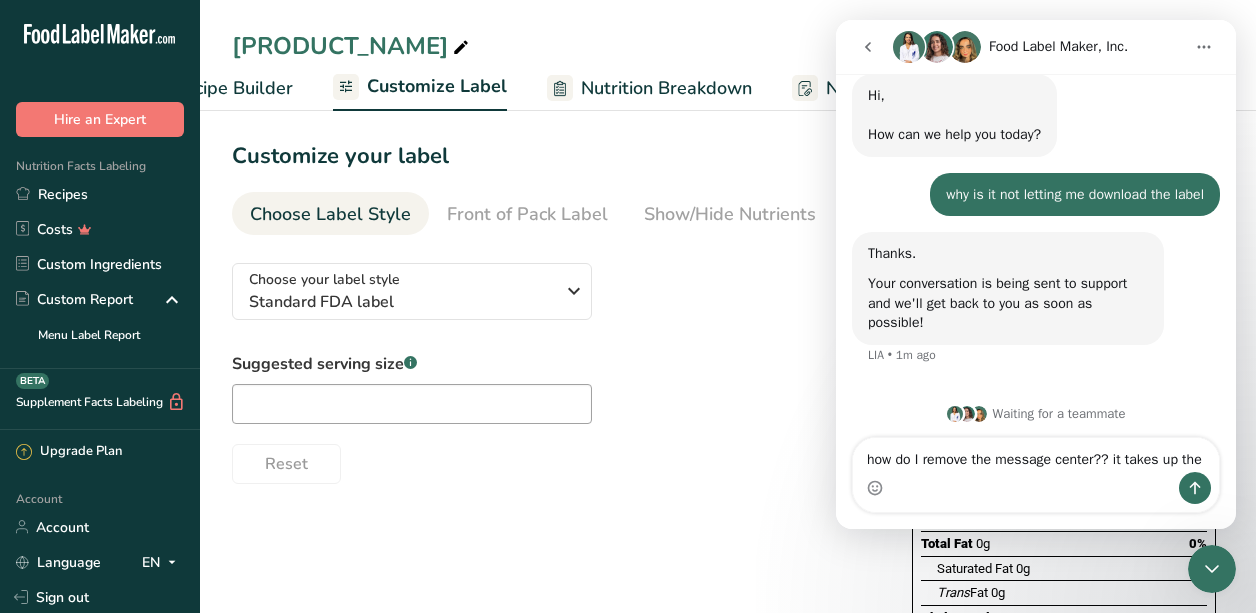 scroll, scrollTop: 81, scrollLeft: 0, axis: vertical 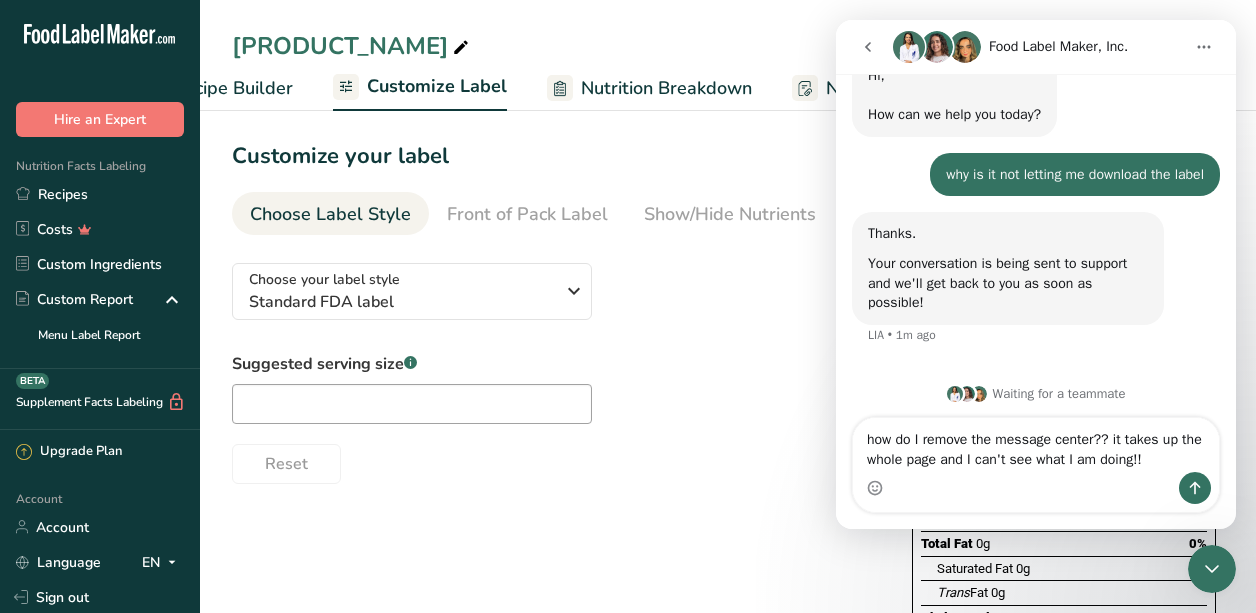 type on "how do I remove the message center?? it takes up the whole page and I can't see what I am doing!!!" 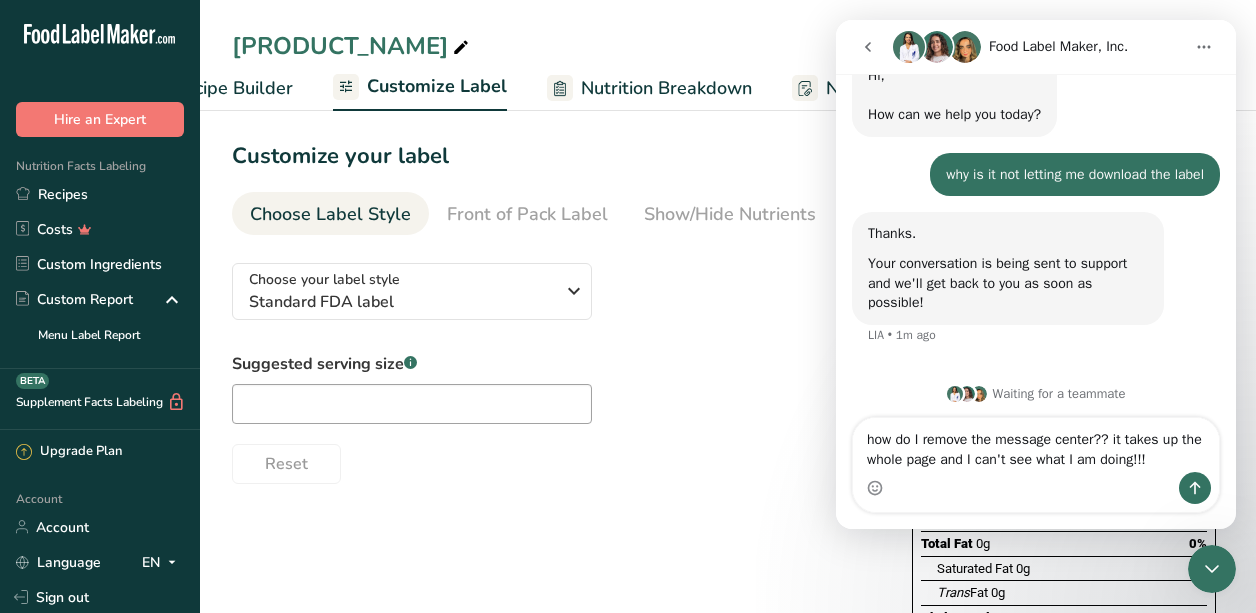 type 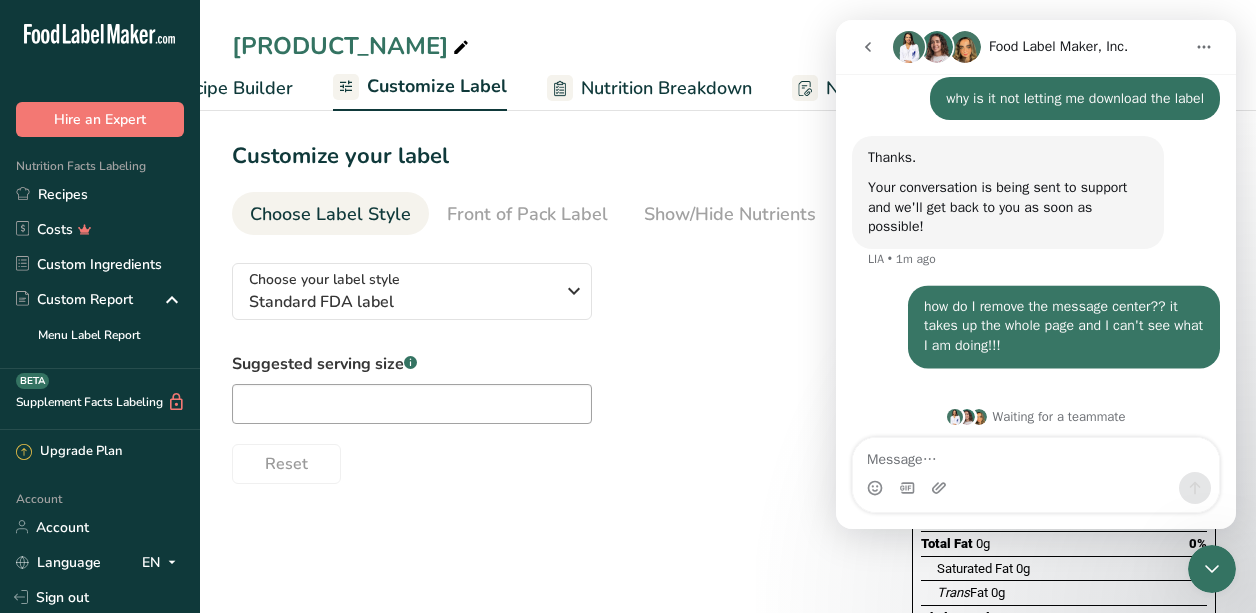 scroll, scrollTop: 158, scrollLeft: 0, axis: vertical 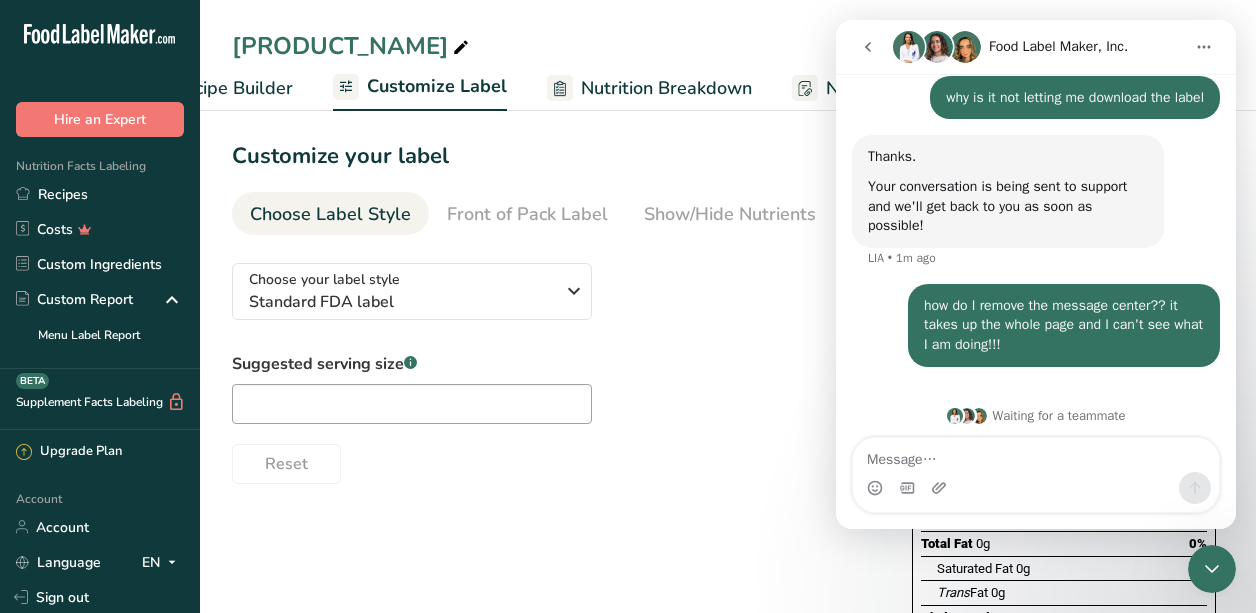 click 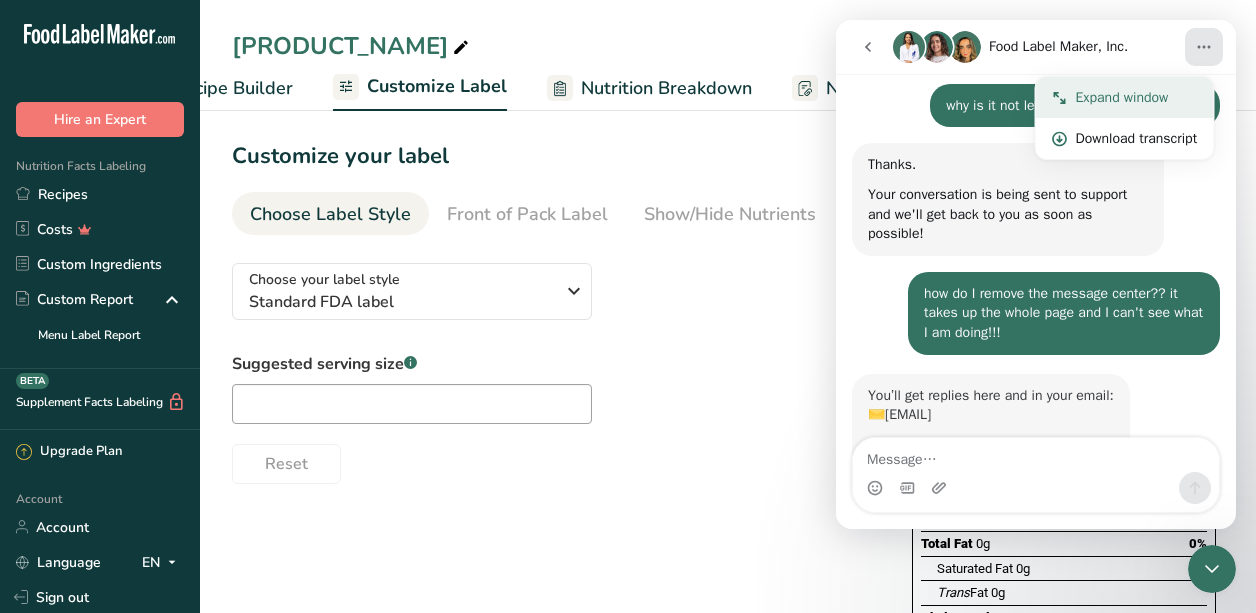 scroll, scrollTop: 284, scrollLeft: 0, axis: vertical 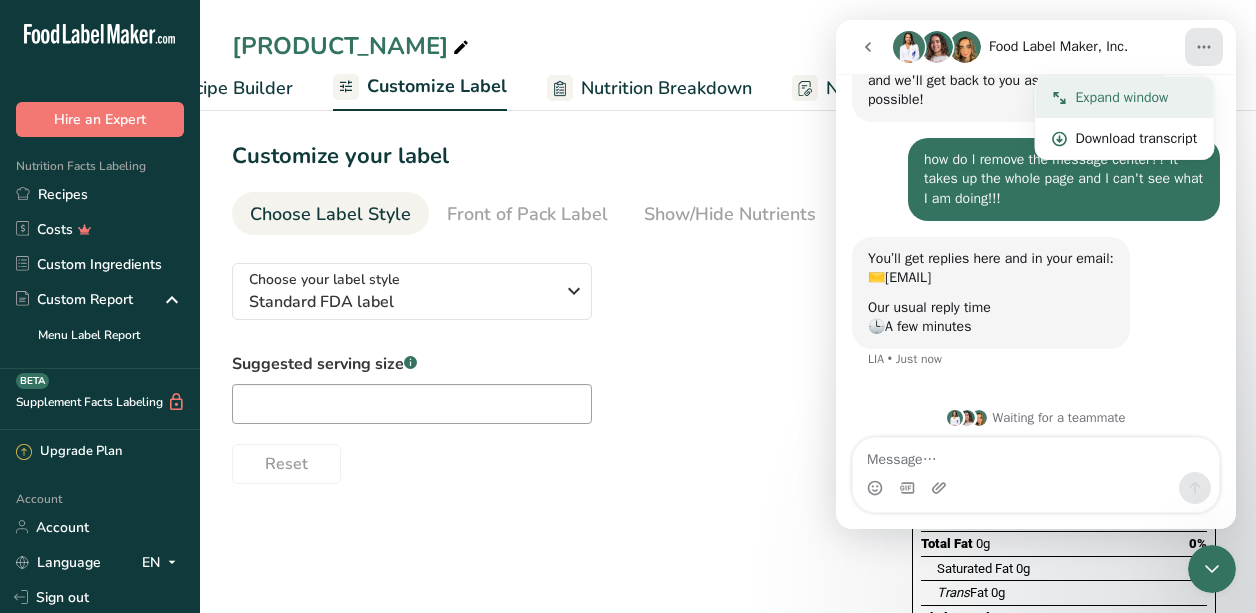 click 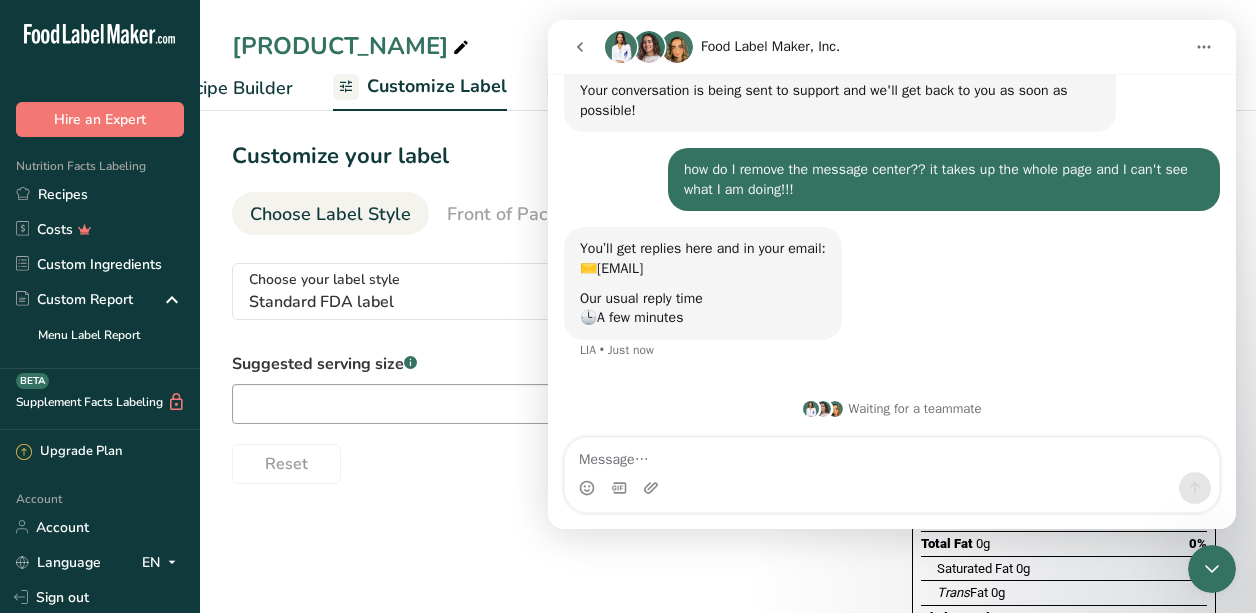 scroll, scrollTop: 246, scrollLeft: 0, axis: vertical 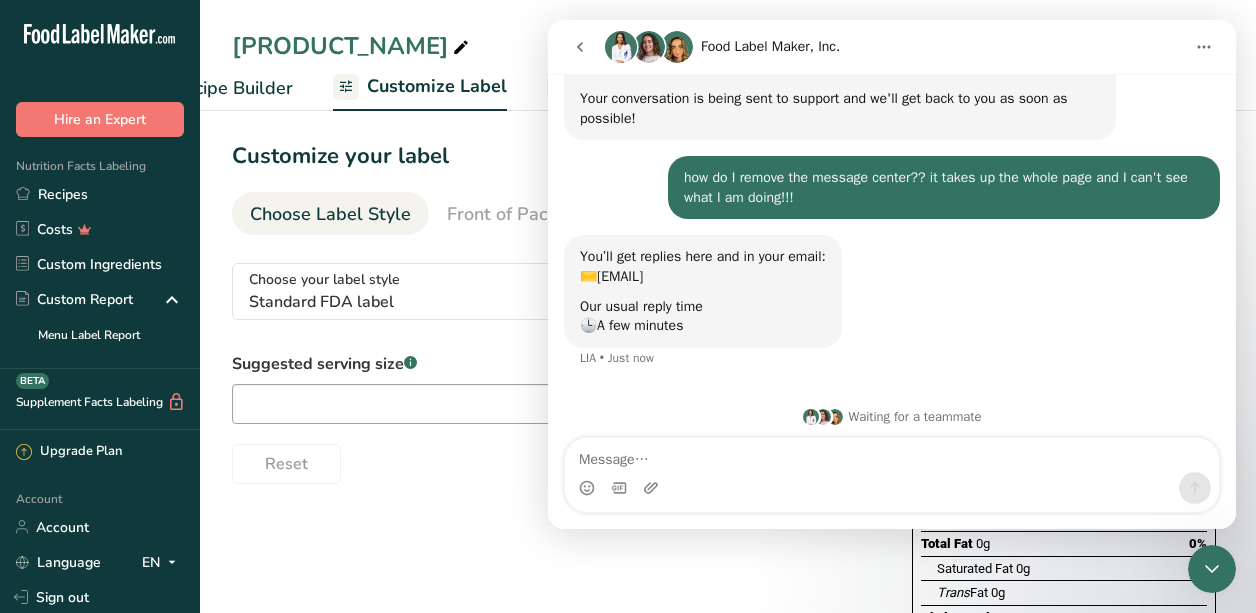 click 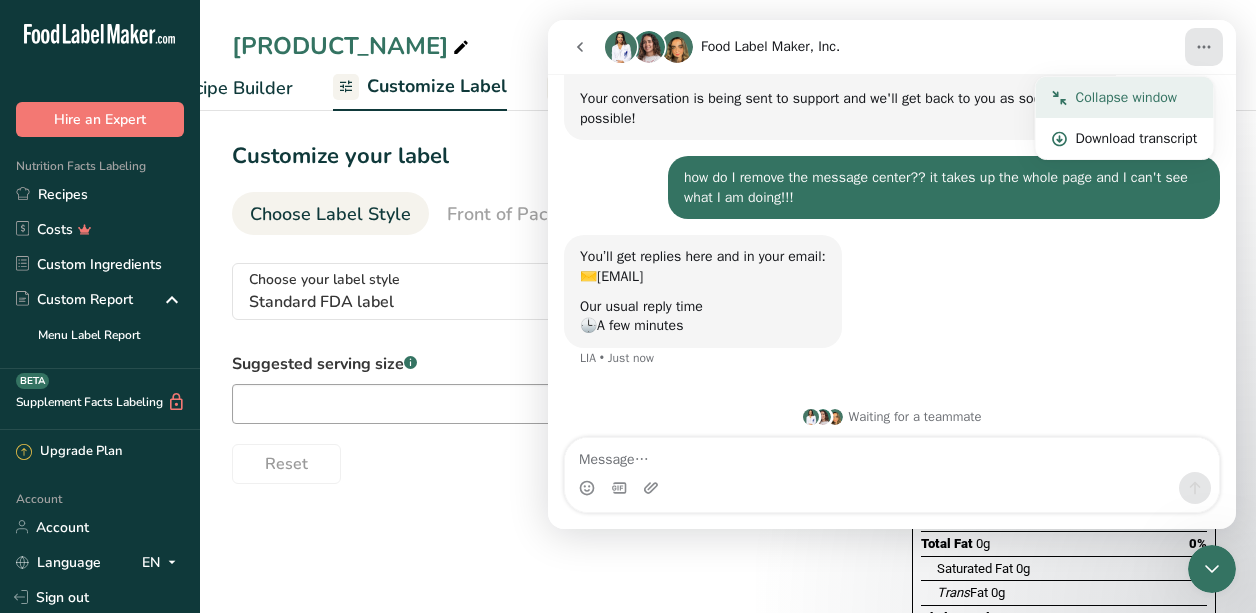 click on "Collapse window" at bounding box center (1137, 97) 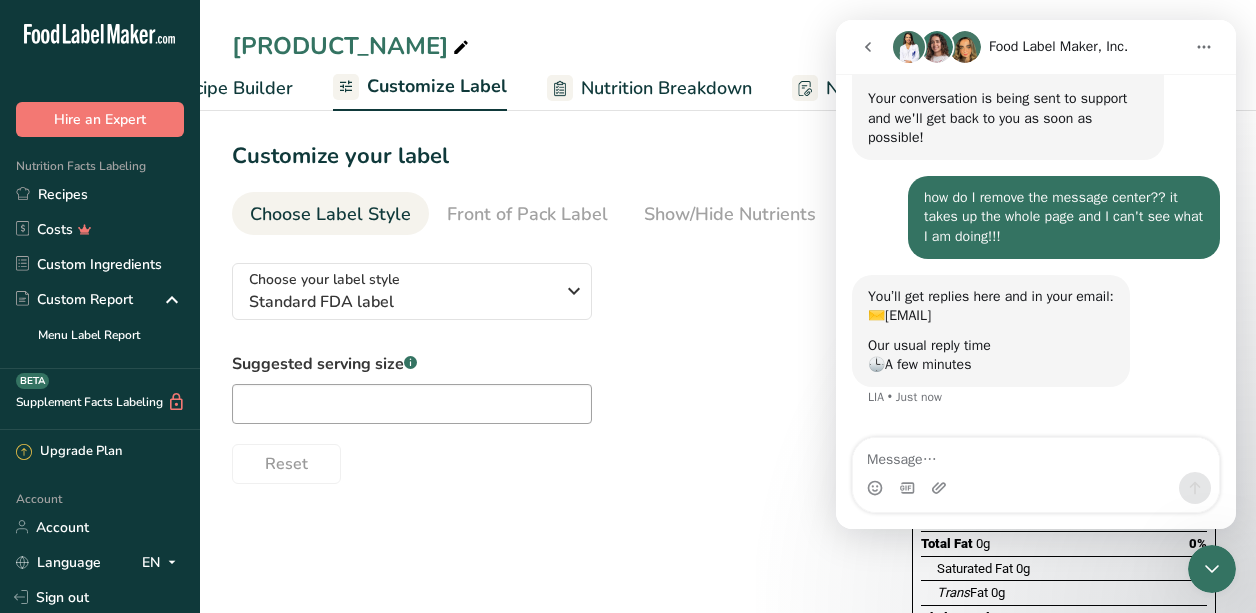 scroll, scrollTop: 284, scrollLeft: 0, axis: vertical 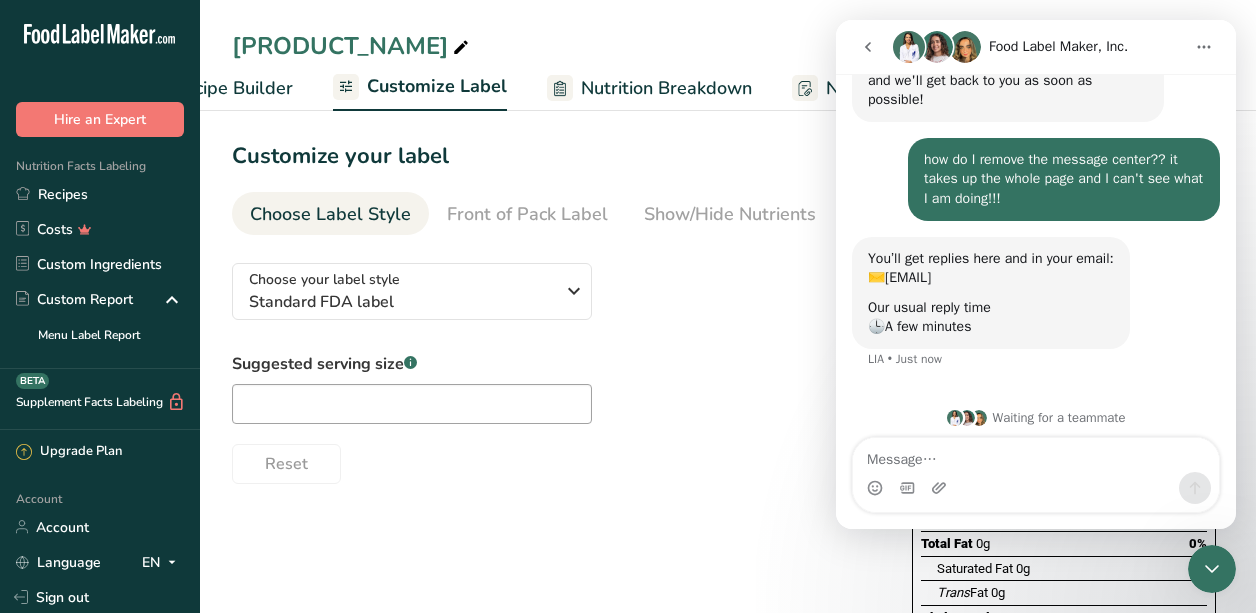 click 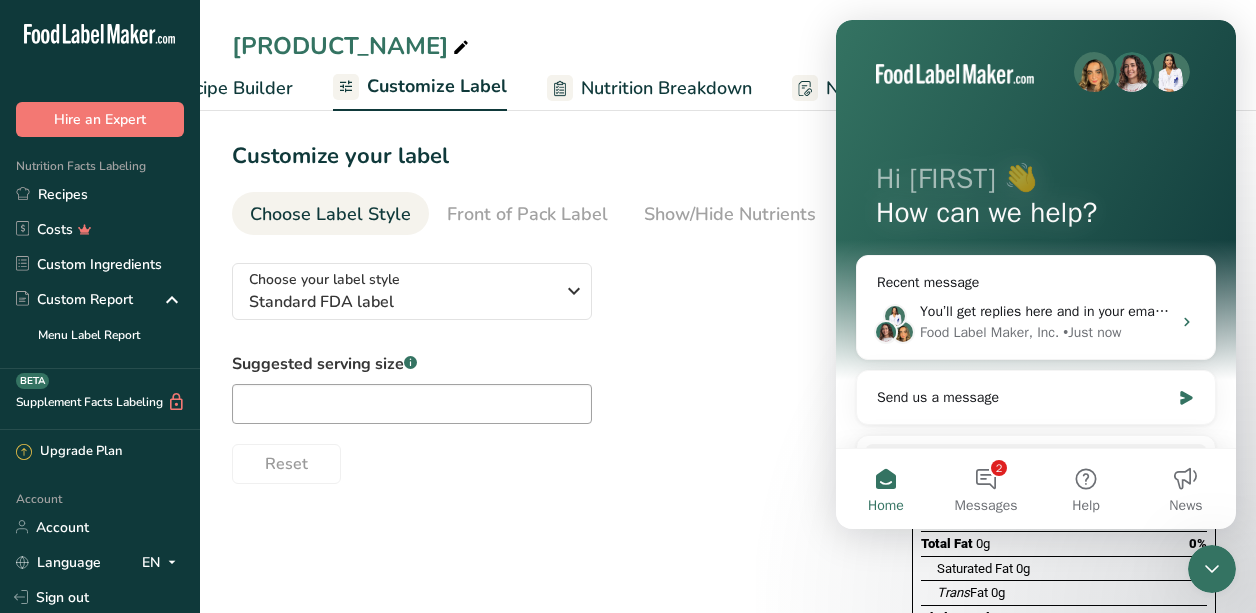 scroll, scrollTop: 0, scrollLeft: 0, axis: both 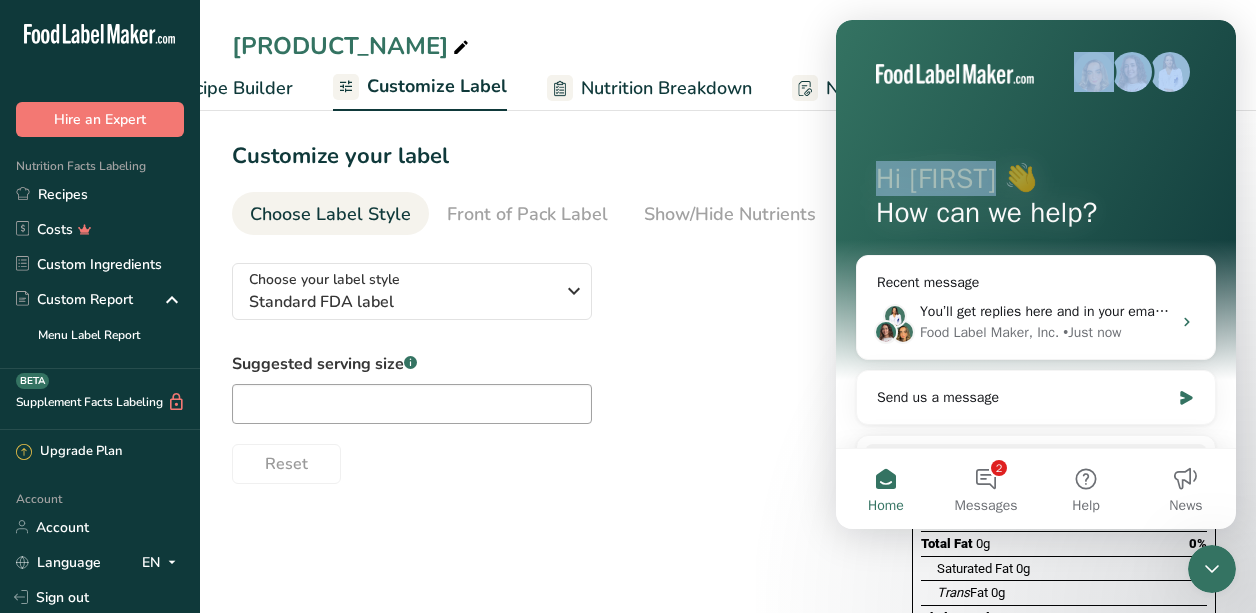 drag, startPoint x: 1067, startPoint y: 51, endPoint x: 993, endPoint y: 182, distance: 150.45598 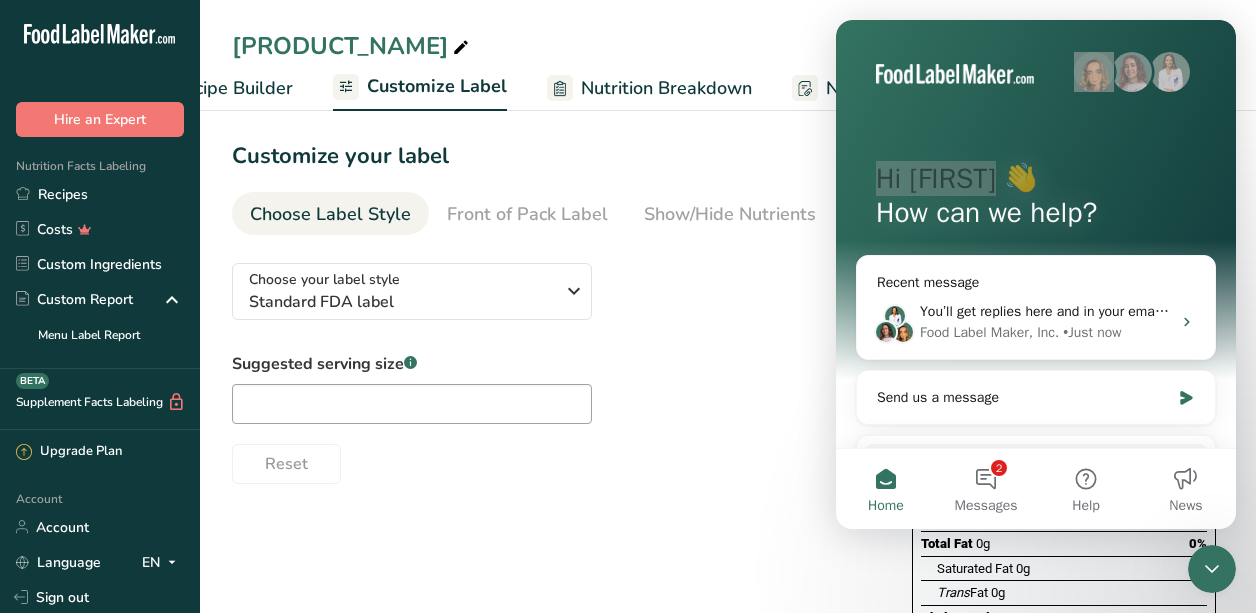 click on "Suggested serving size
.a-a{fill:#347362;}.b-a{fill:#fff;}
Reset" at bounding box center (552, 418) 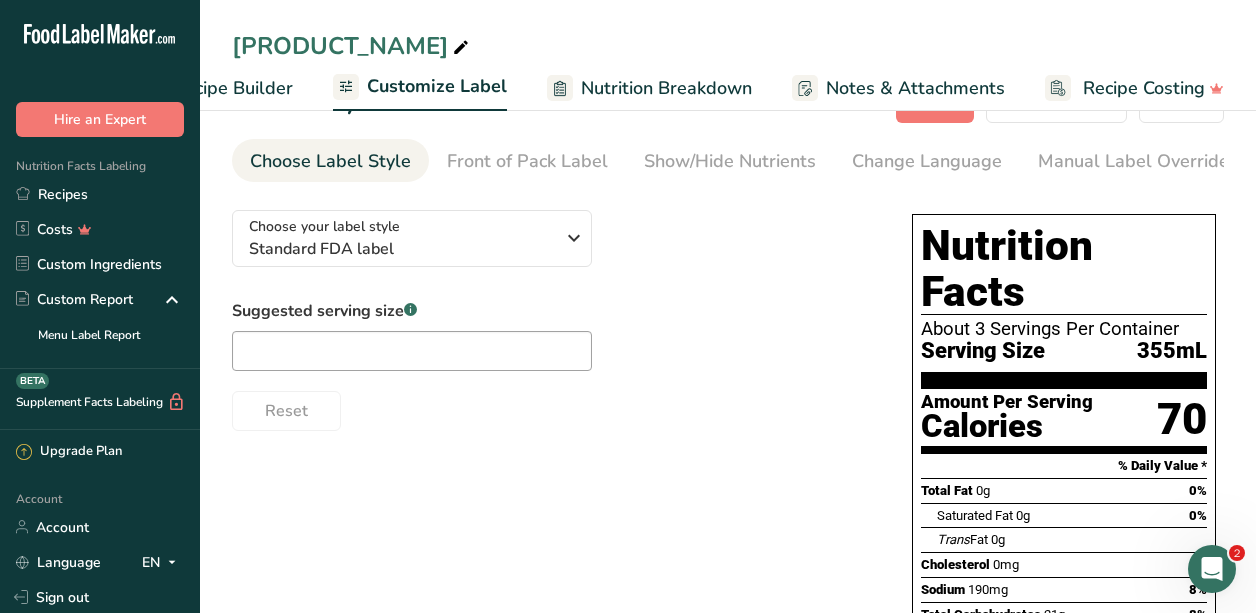 scroll, scrollTop: 51, scrollLeft: 0, axis: vertical 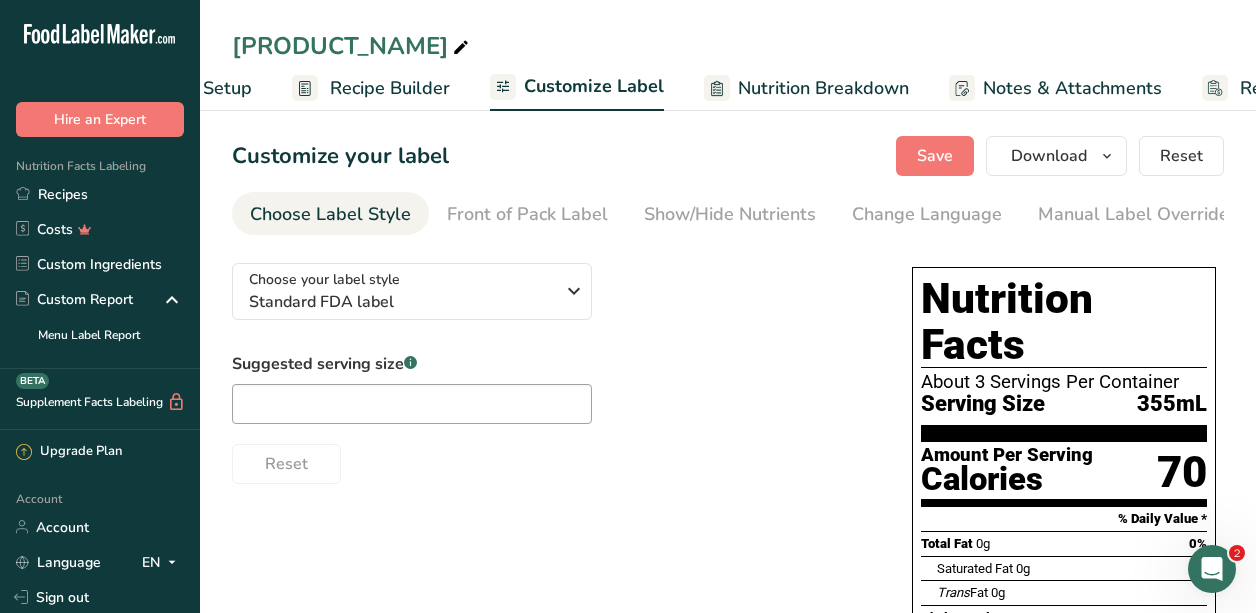 click on "Nutrition Breakdown" at bounding box center [823, 88] 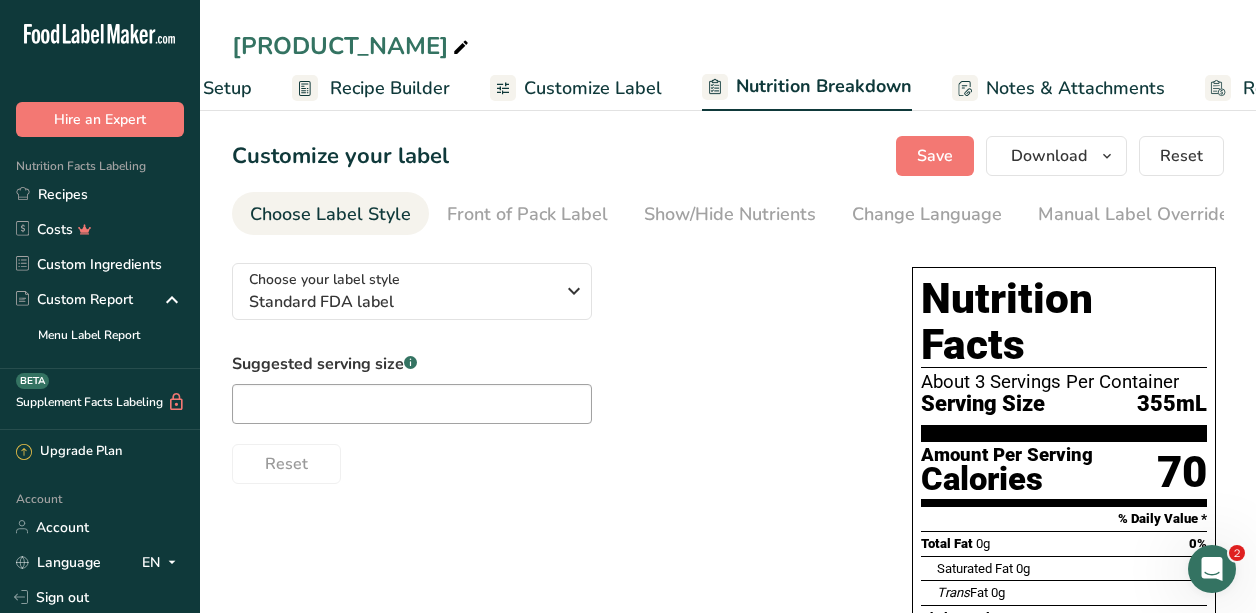 select on "Calories" 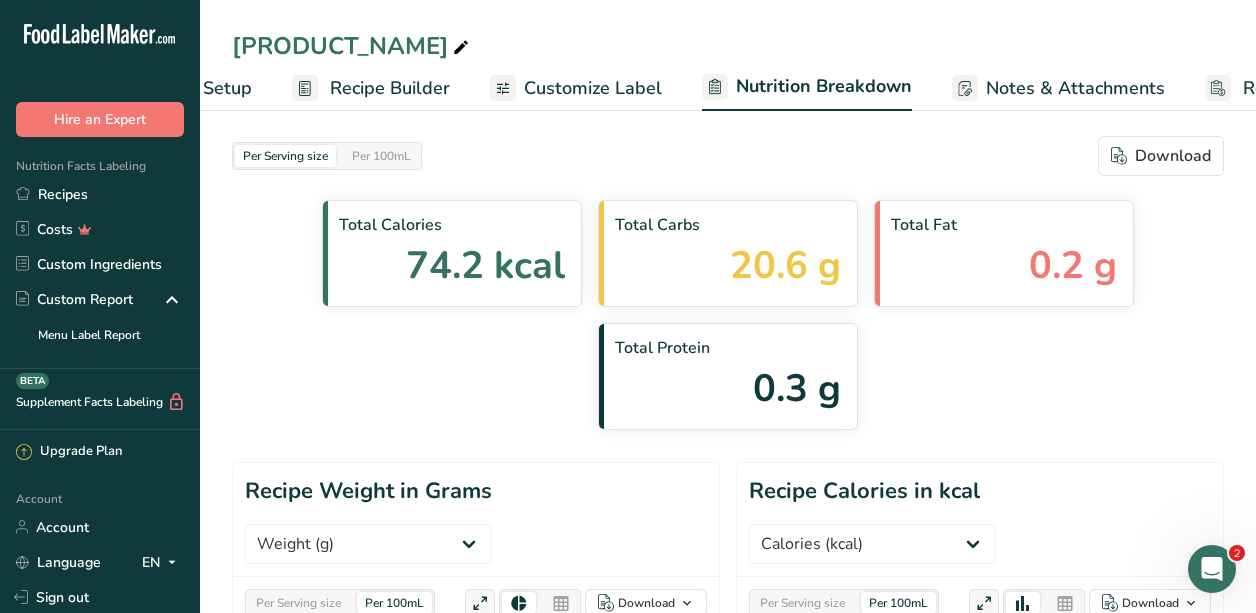 scroll, scrollTop: 0, scrollLeft: 286, axis: horizontal 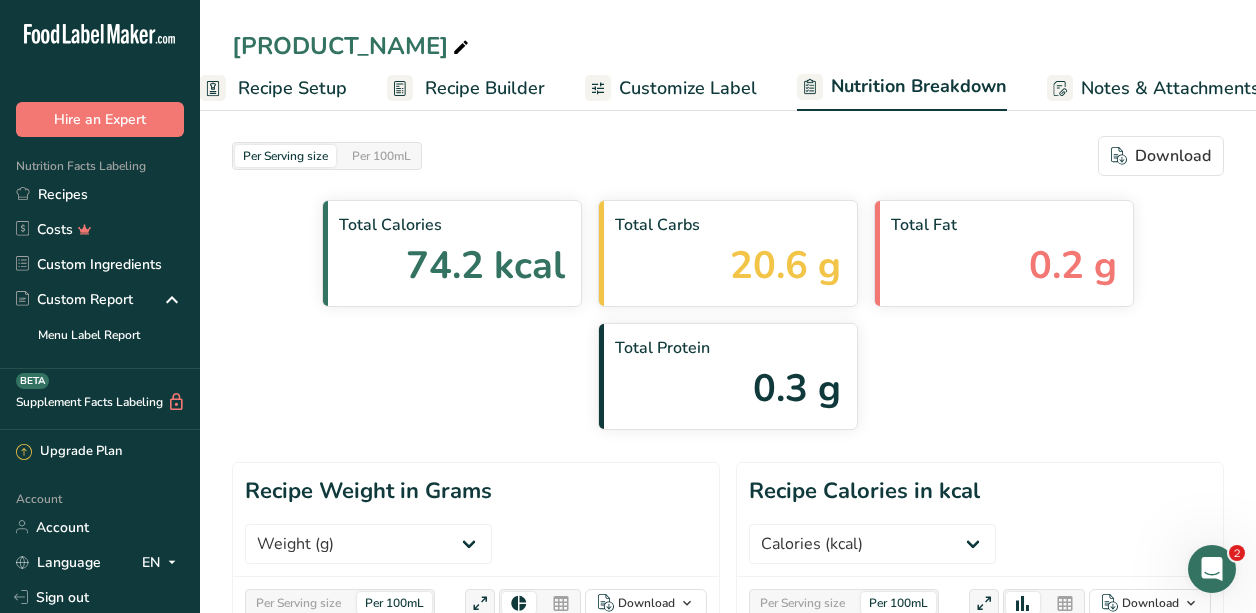 click on "Recipe Setup" at bounding box center (292, 88) 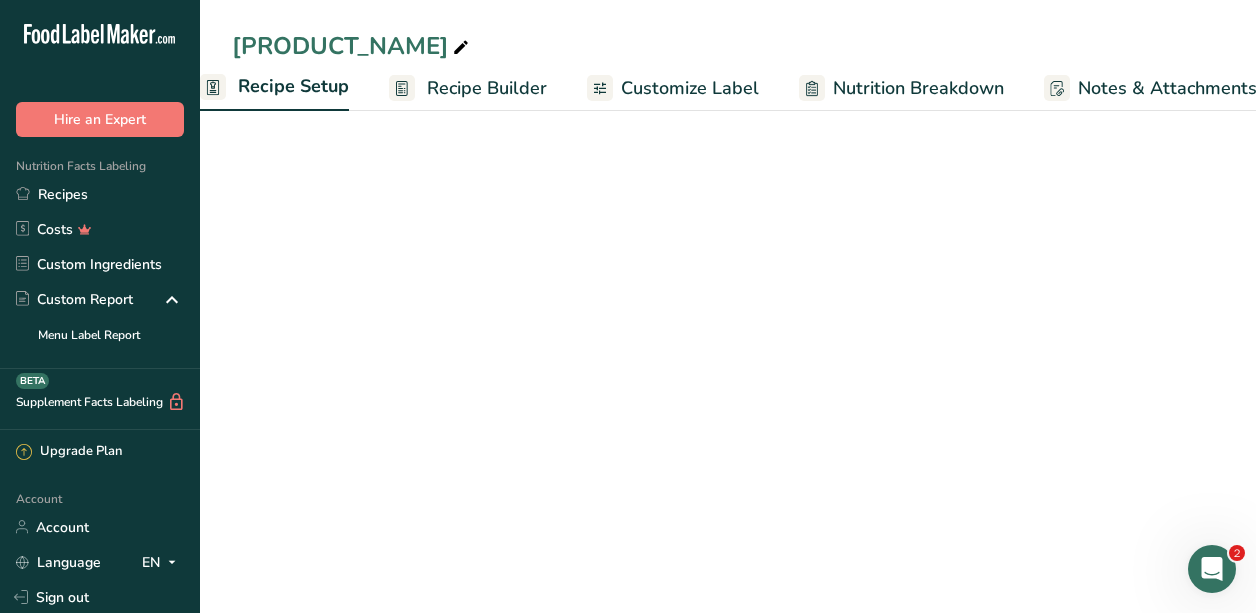 scroll, scrollTop: 0, scrollLeft: 7, axis: horizontal 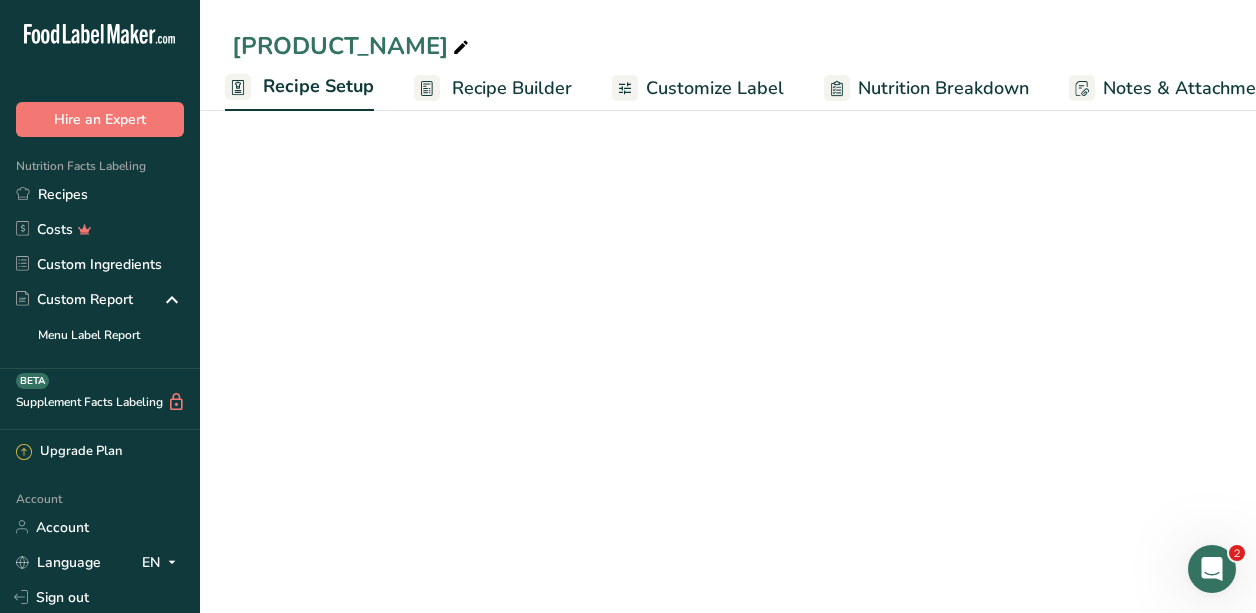 select on "17" 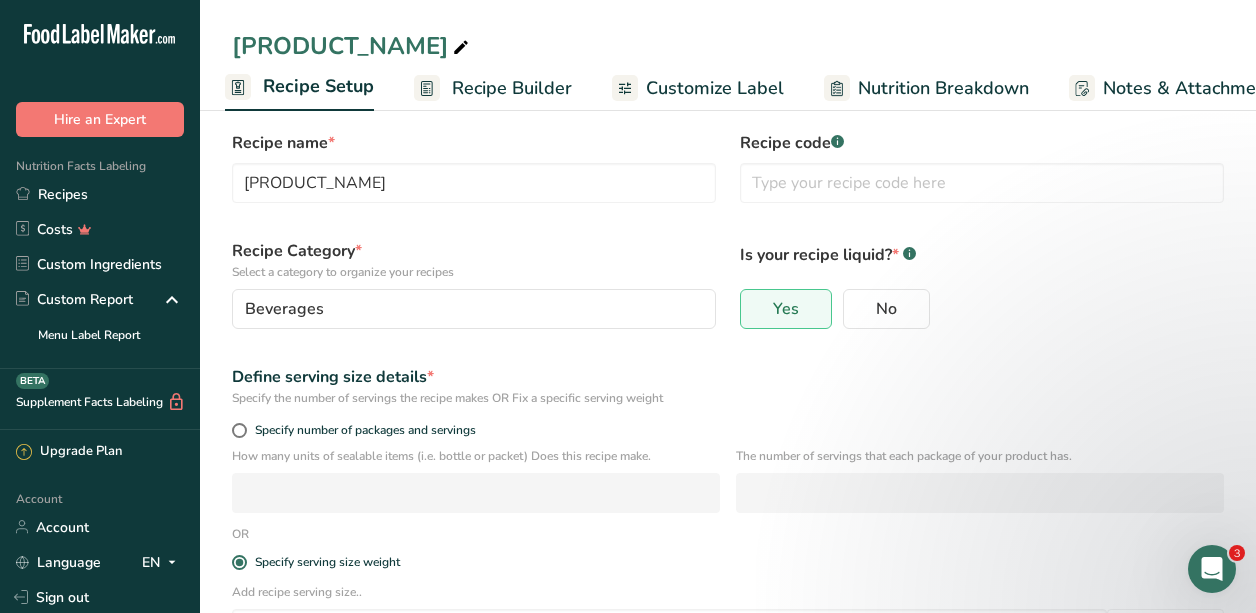 scroll, scrollTop: 0, scrollLeft: 0, axis: both 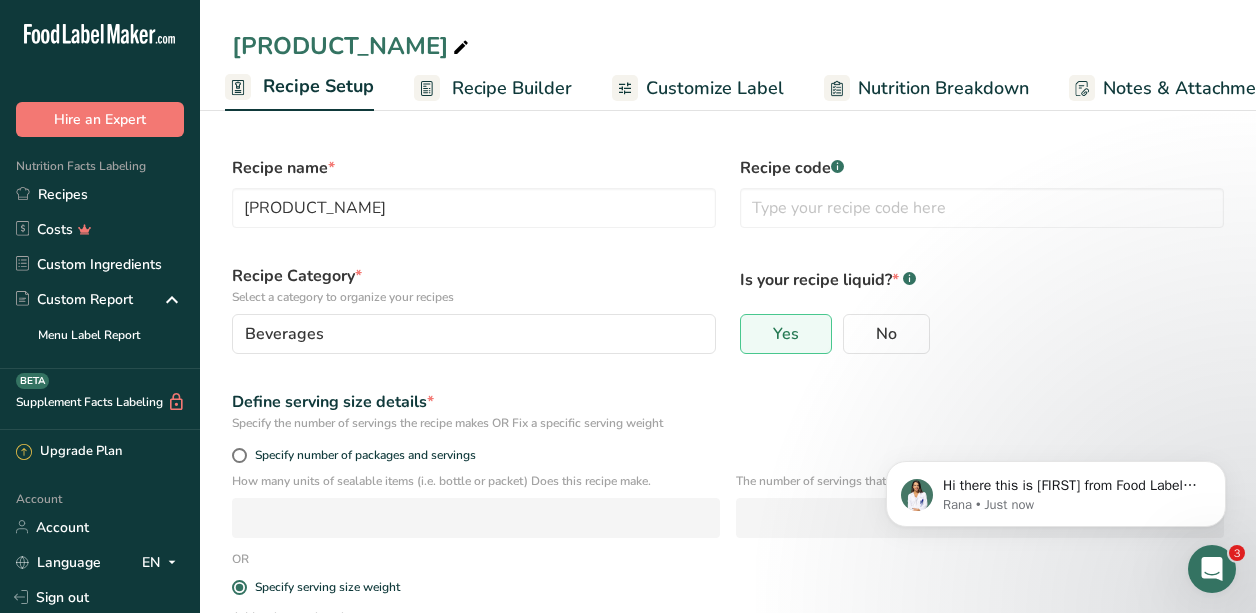 click 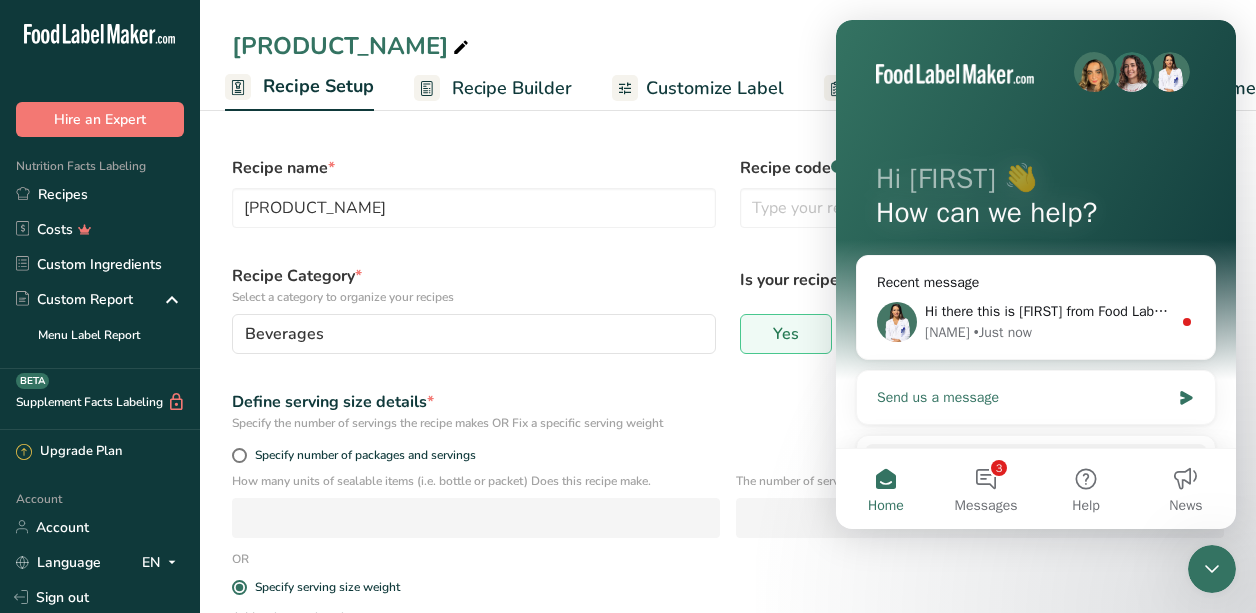 click on "Send us a message" at bounding box center [1023, 397] 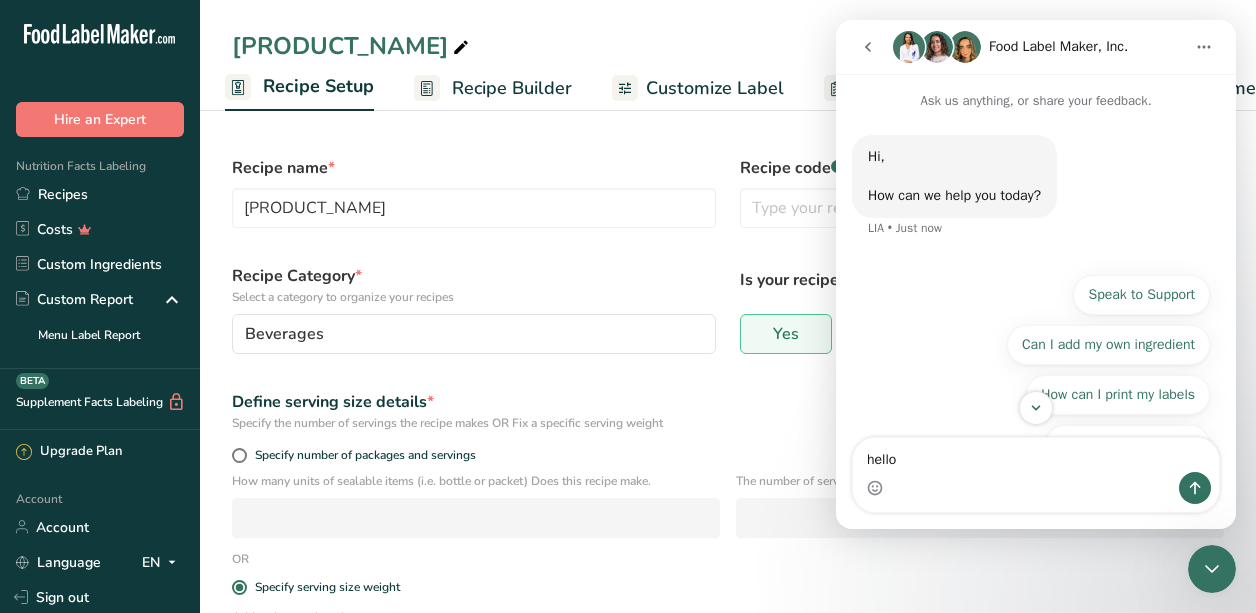 type on "hello" 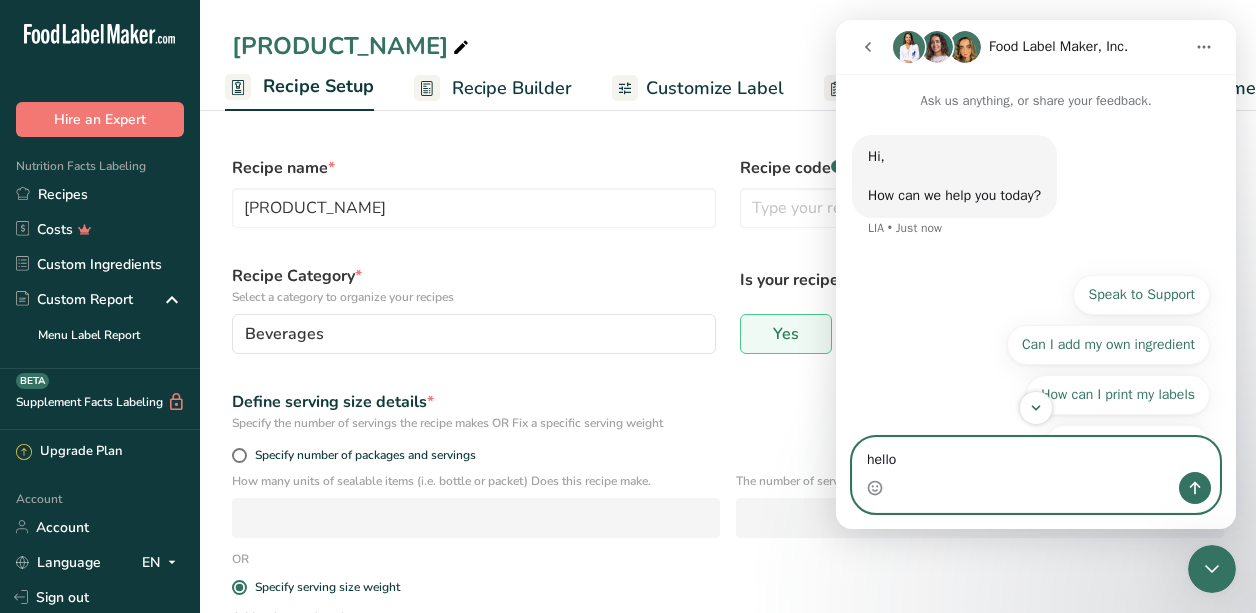 type 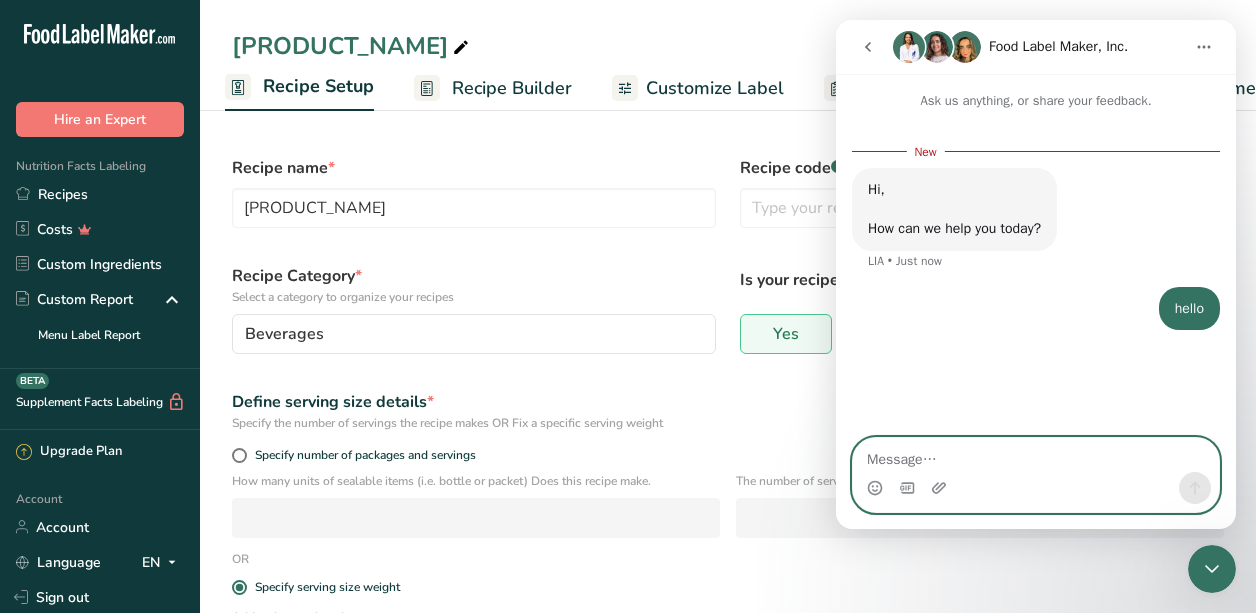 scroll, scrollTop: 0, scrollLeft: 0, axis: both 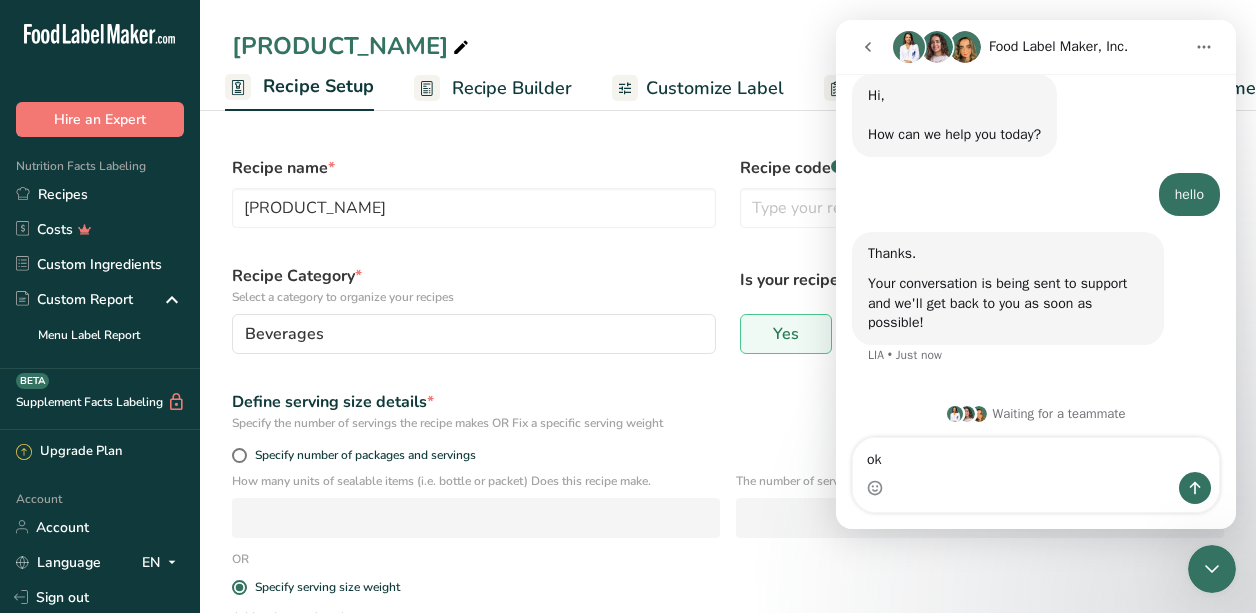 type on "ok" 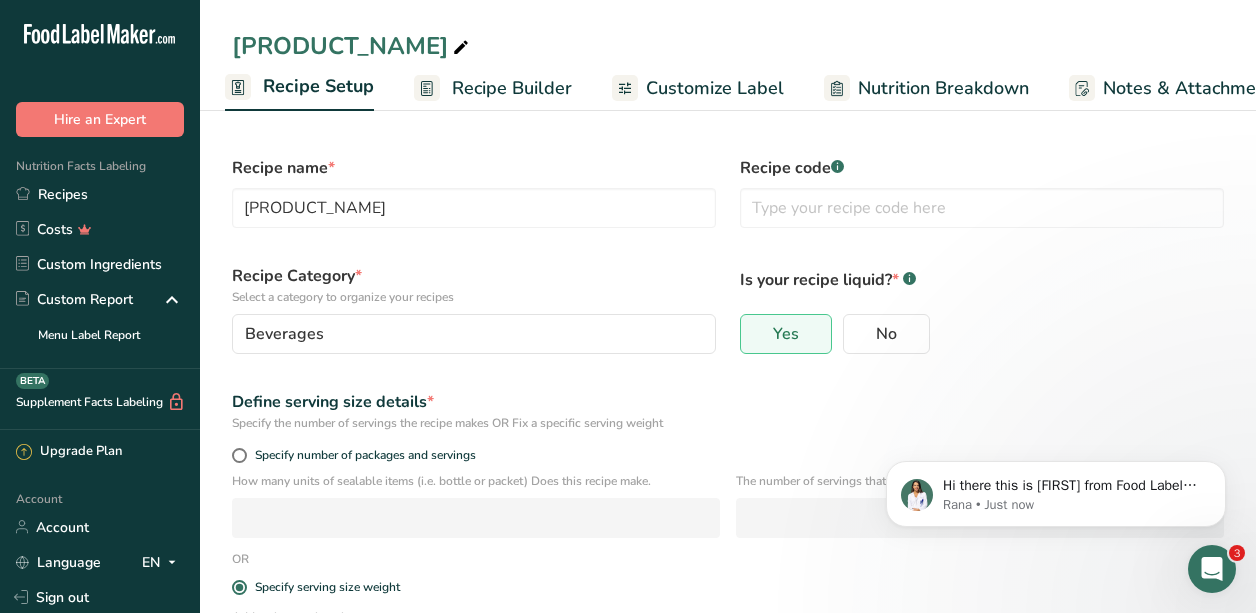 scroll, scrollTop: 0, scrollLeft: 0, axis: both 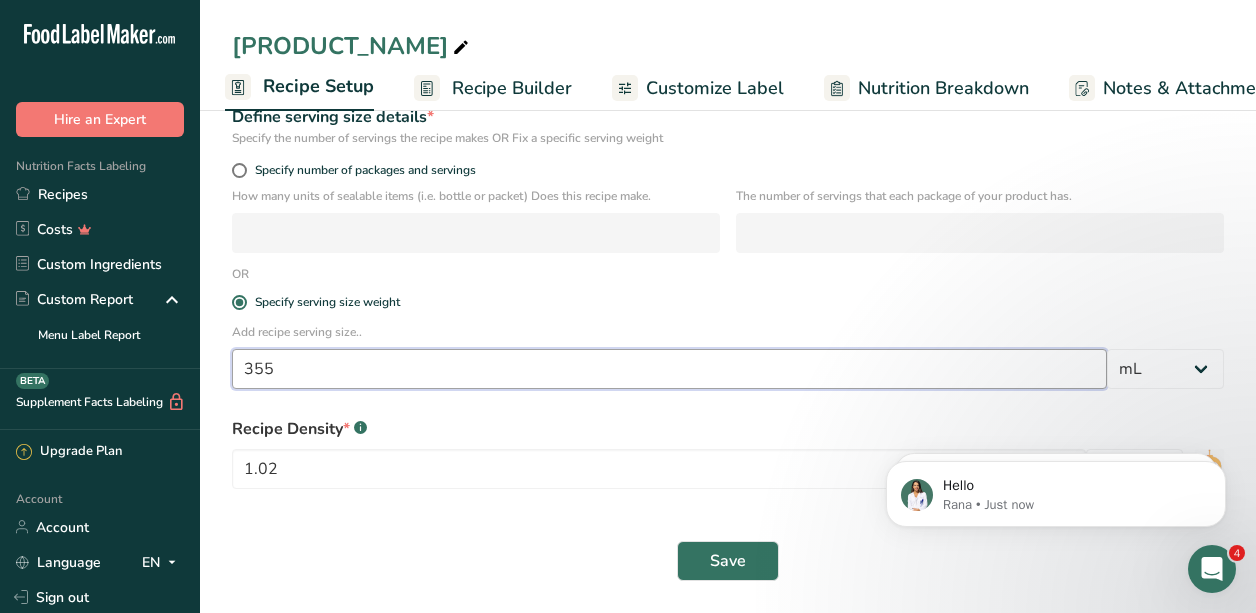 click on "355" at bounding box center [669, 369] 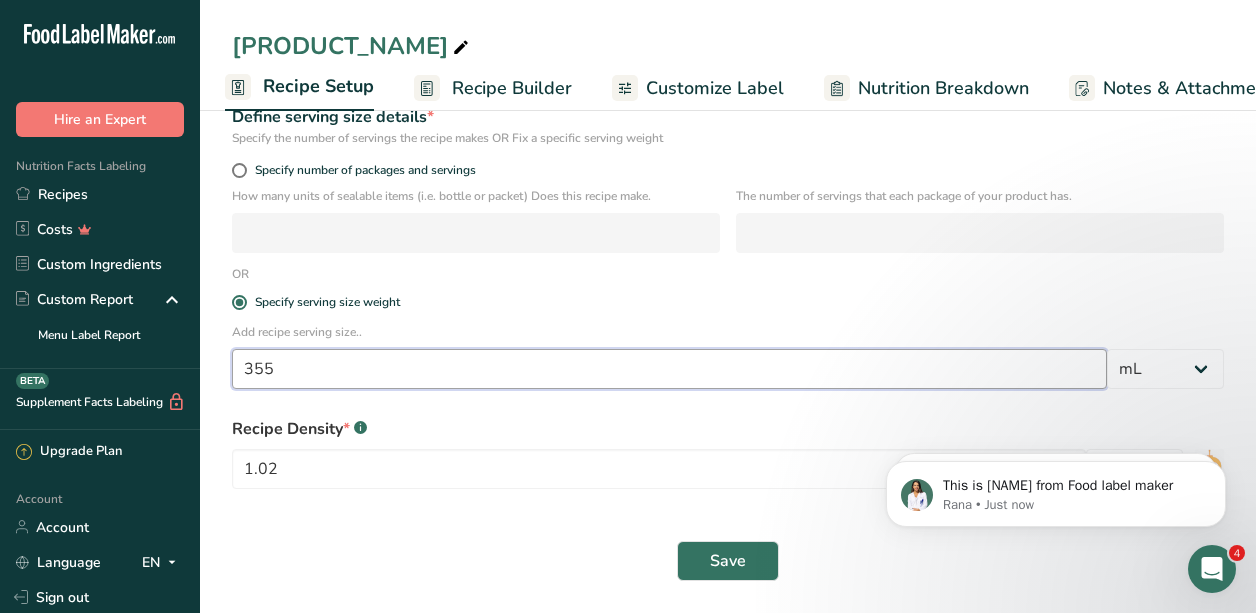 click on "355" at bounding box center [669, 369] 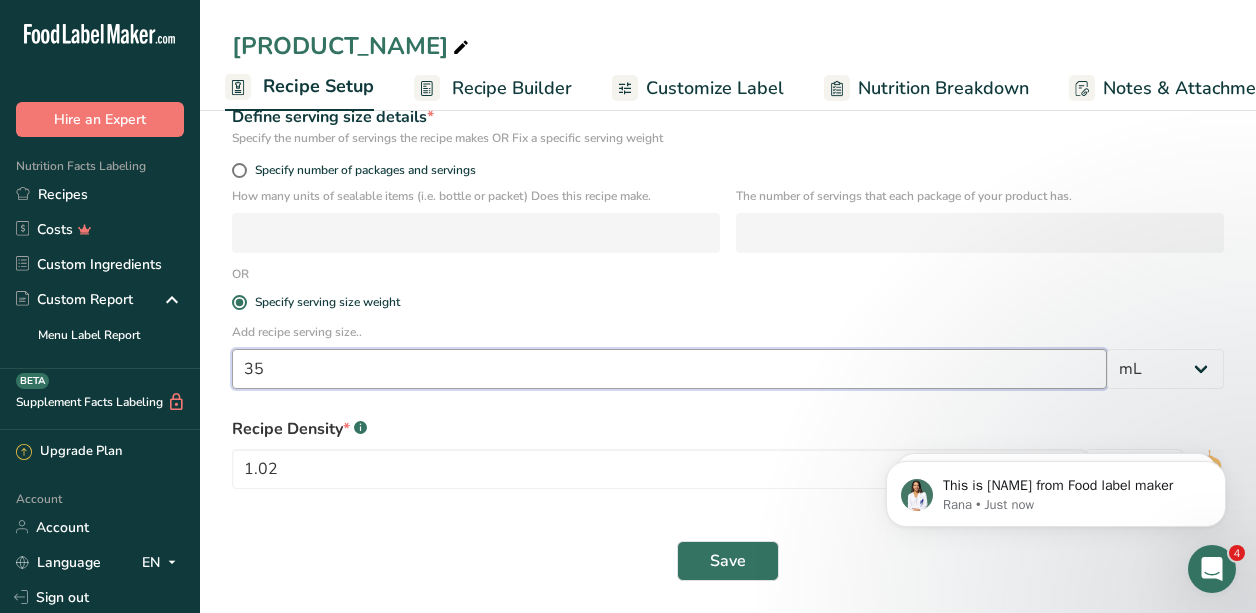 type on "3" 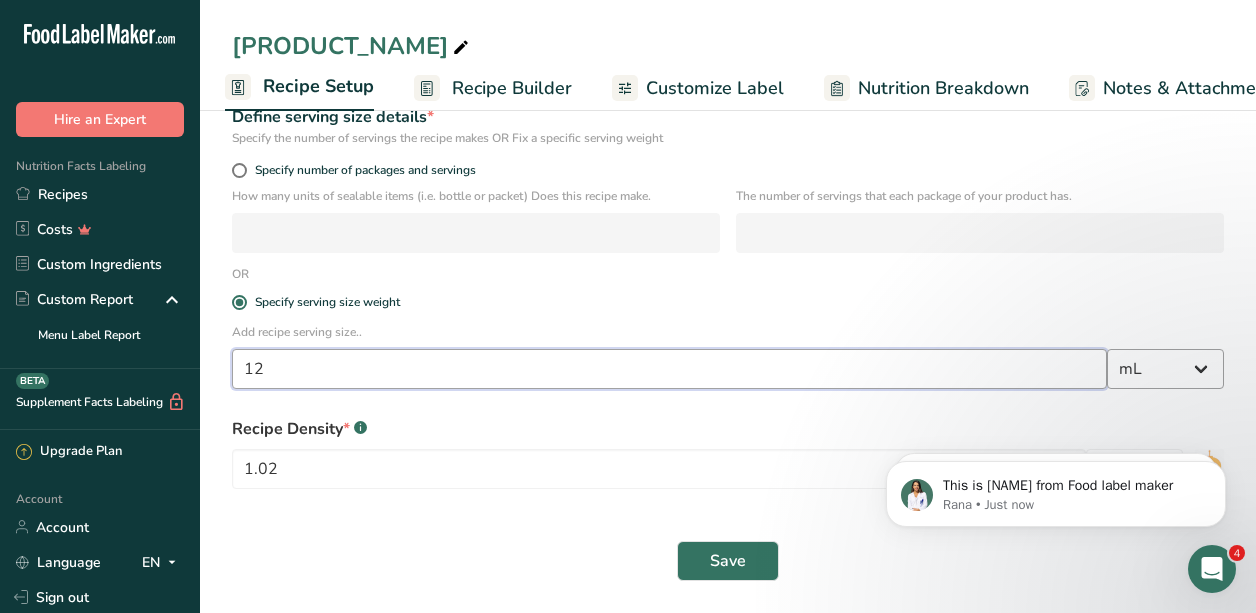 type on "12" 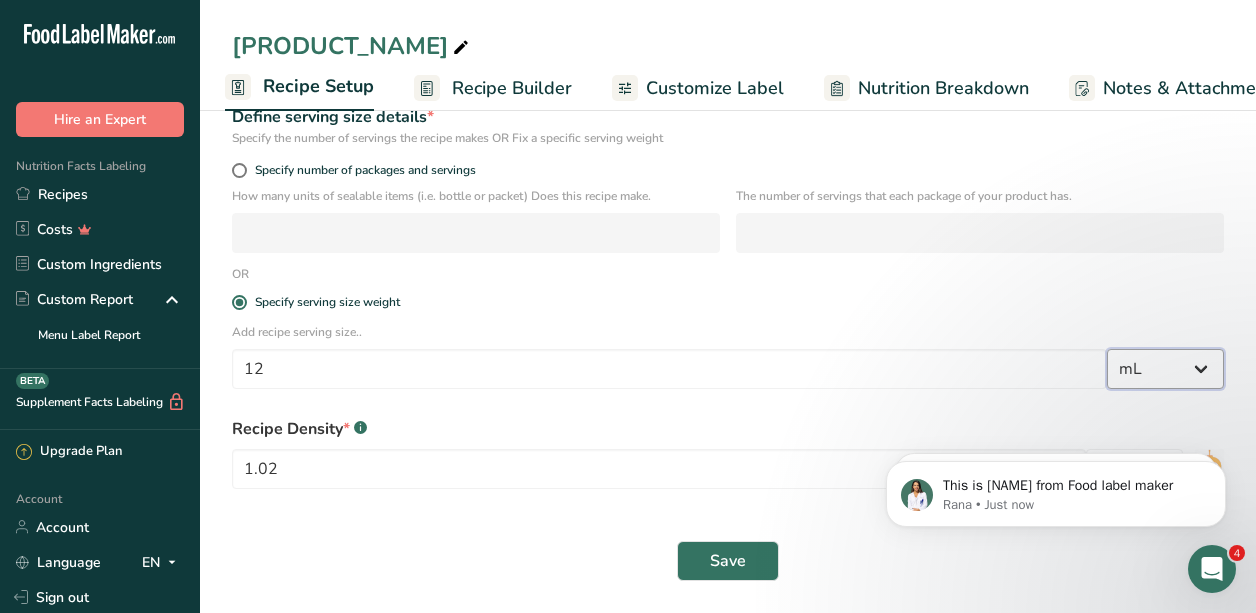 select on "5" 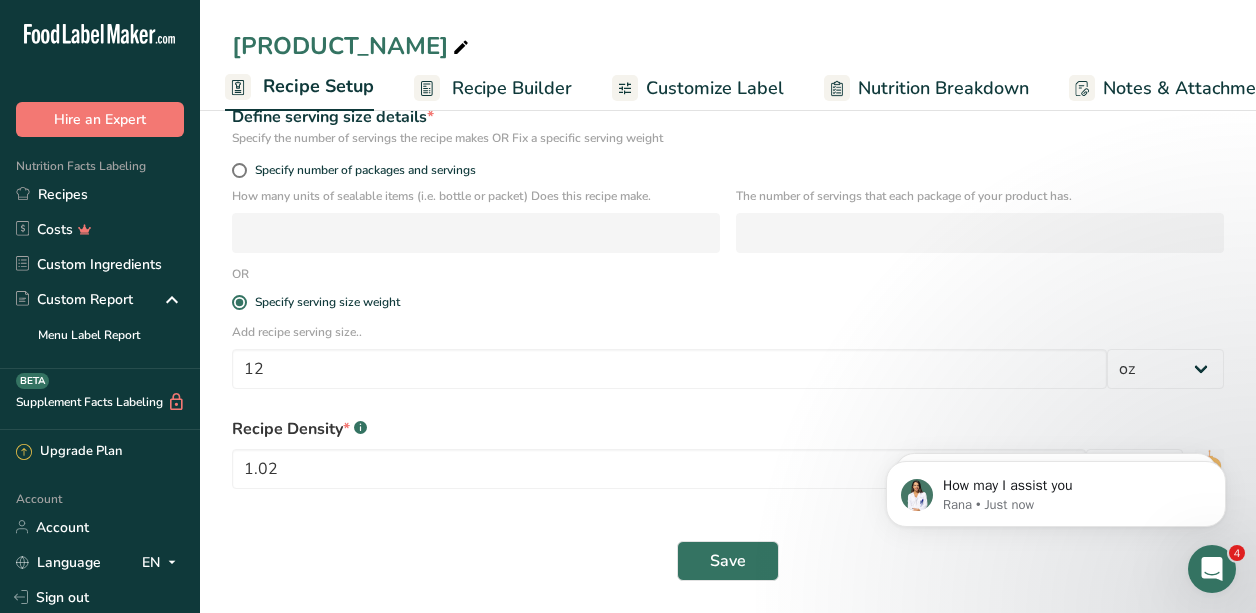 click 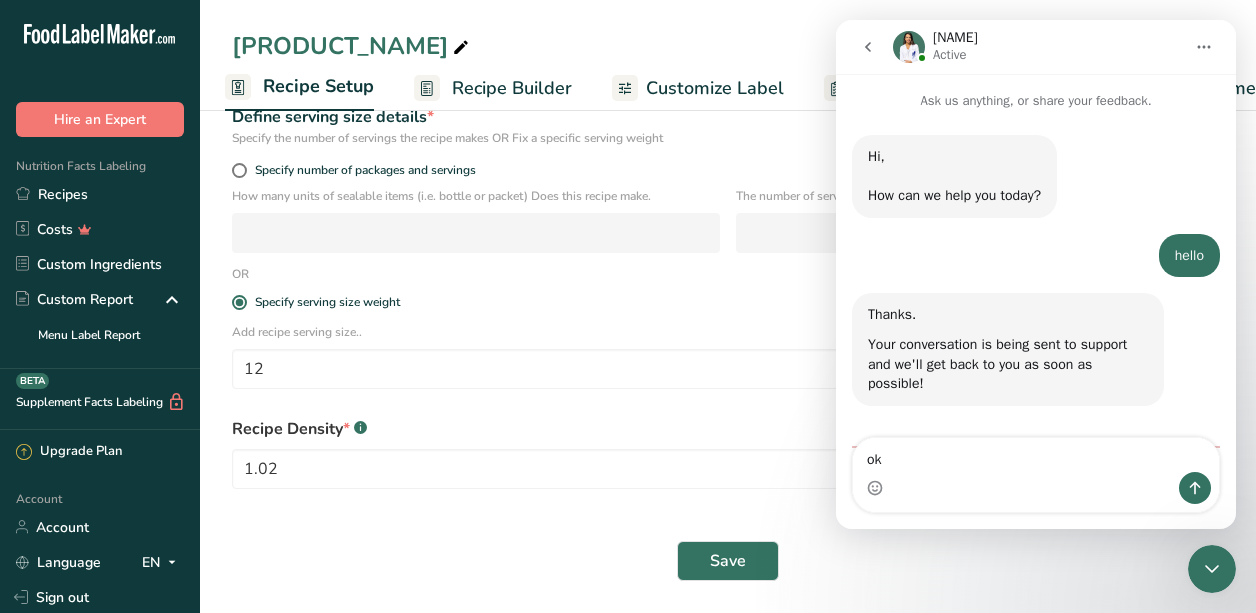 scroll, scrollTop: 151, scrollLeft: 0, axis: vertical 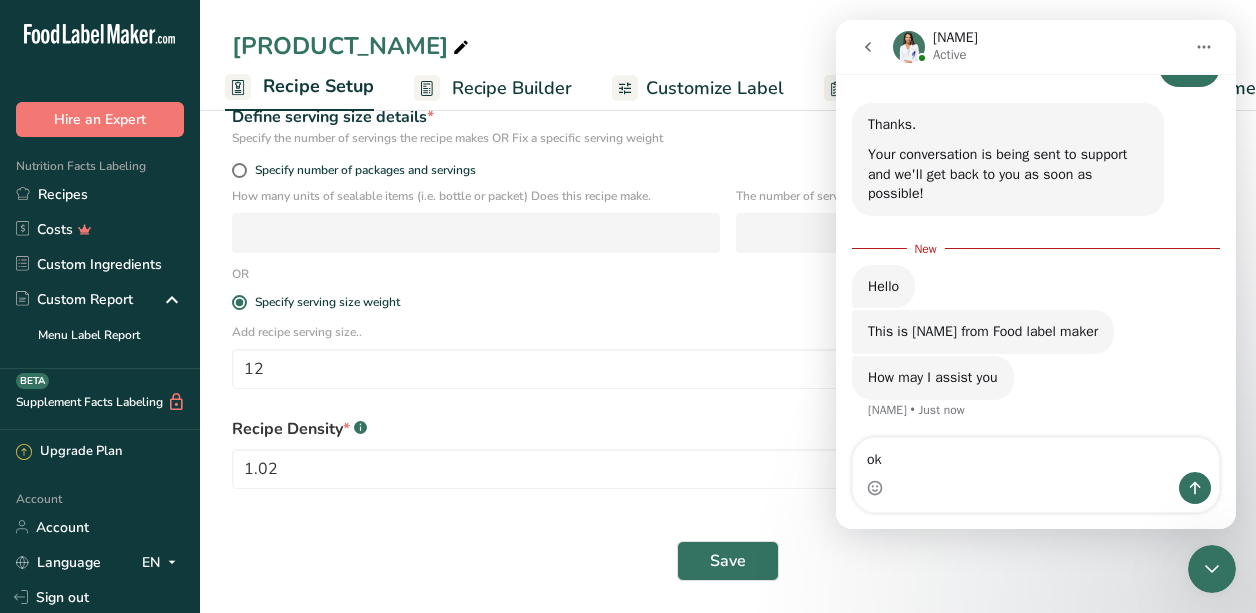 type on "o" 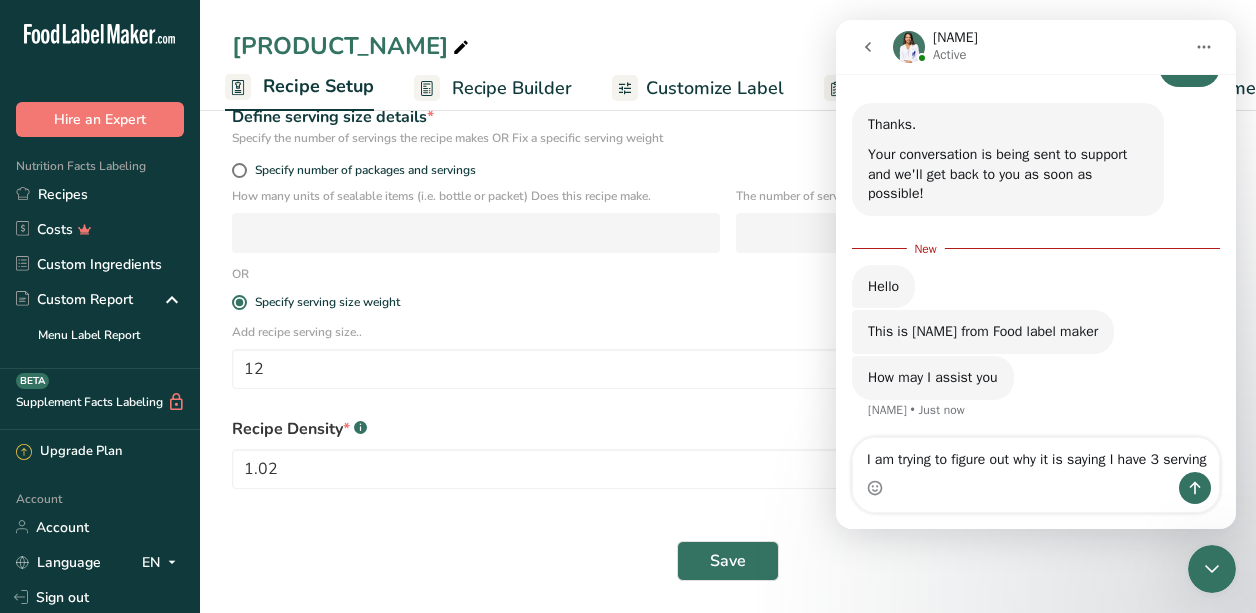 scroll, scrollTop: 207, scrollLeft: 0, axis: vertical 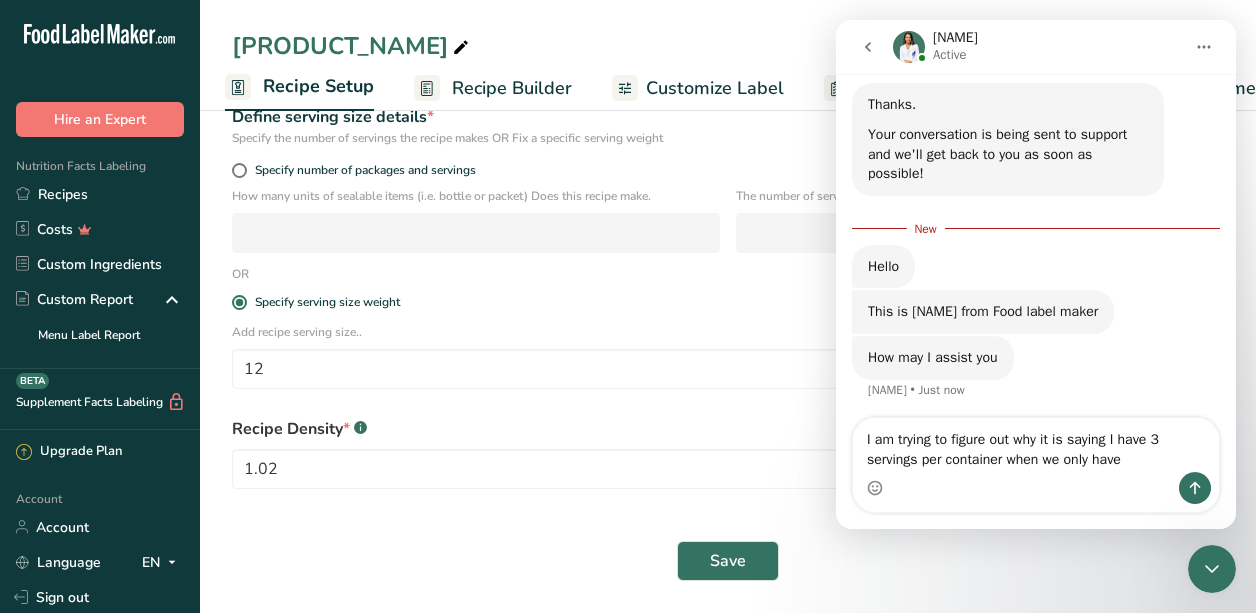 type on "I am trying to figure out why it is saying I have 3 servings per container when we only have 1" 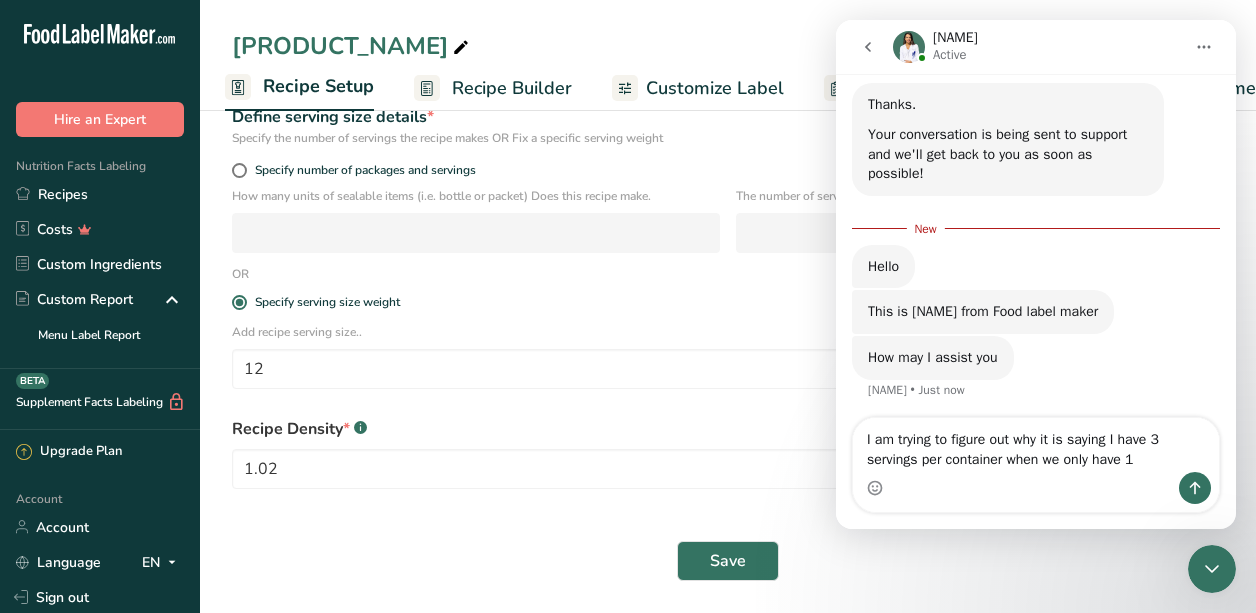 type 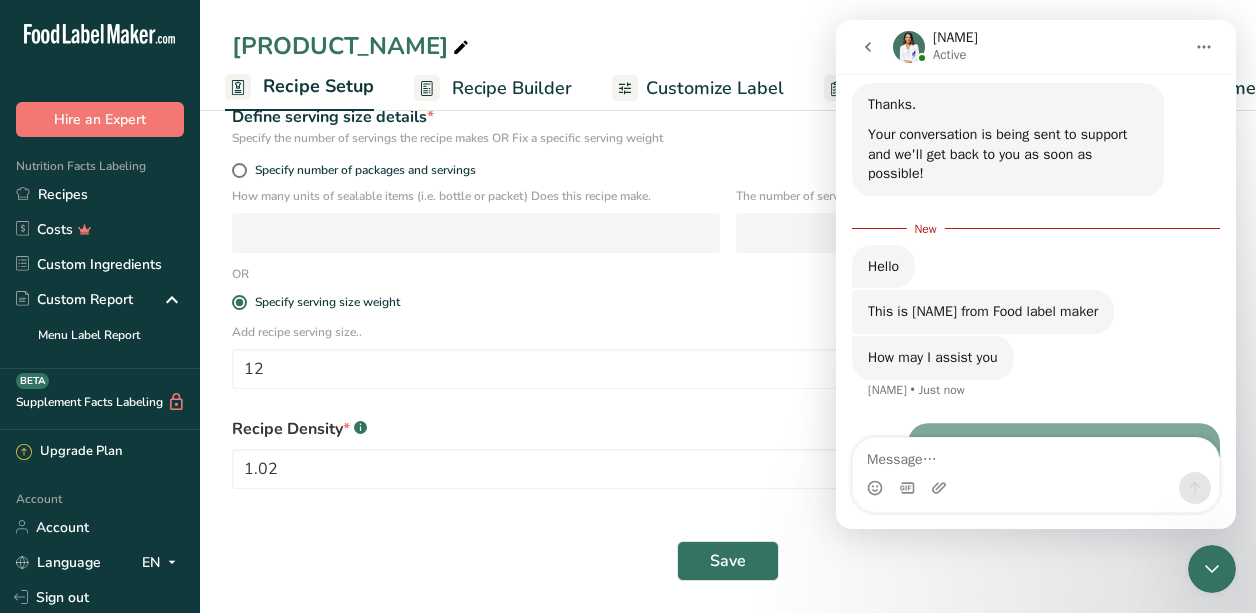 scroll, scrollTop: 179, scrollLeft: 0, axis: vertical 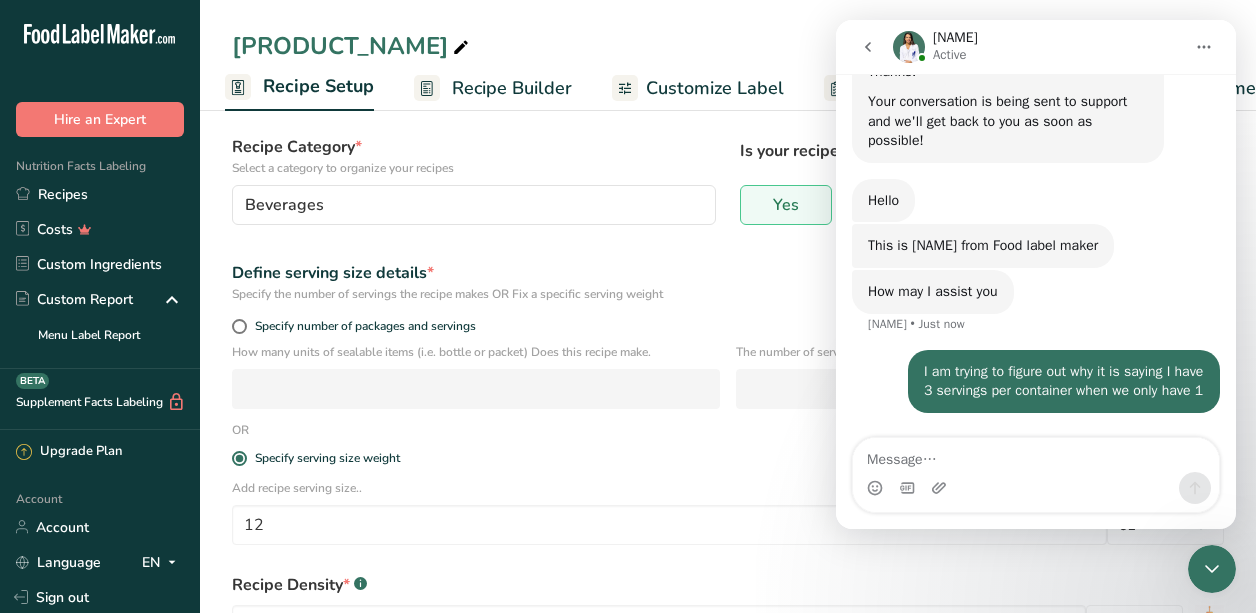 click at bounding box center (1212, 569) 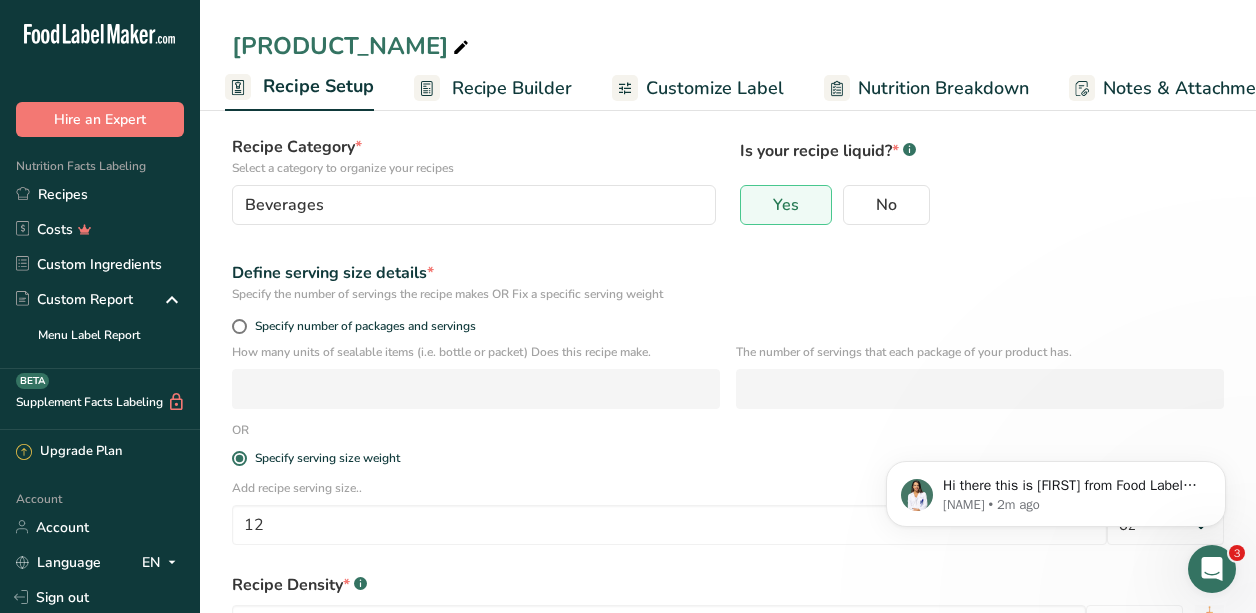 scroll, scrollTop: 0, scrollLeft: 0, axis: both 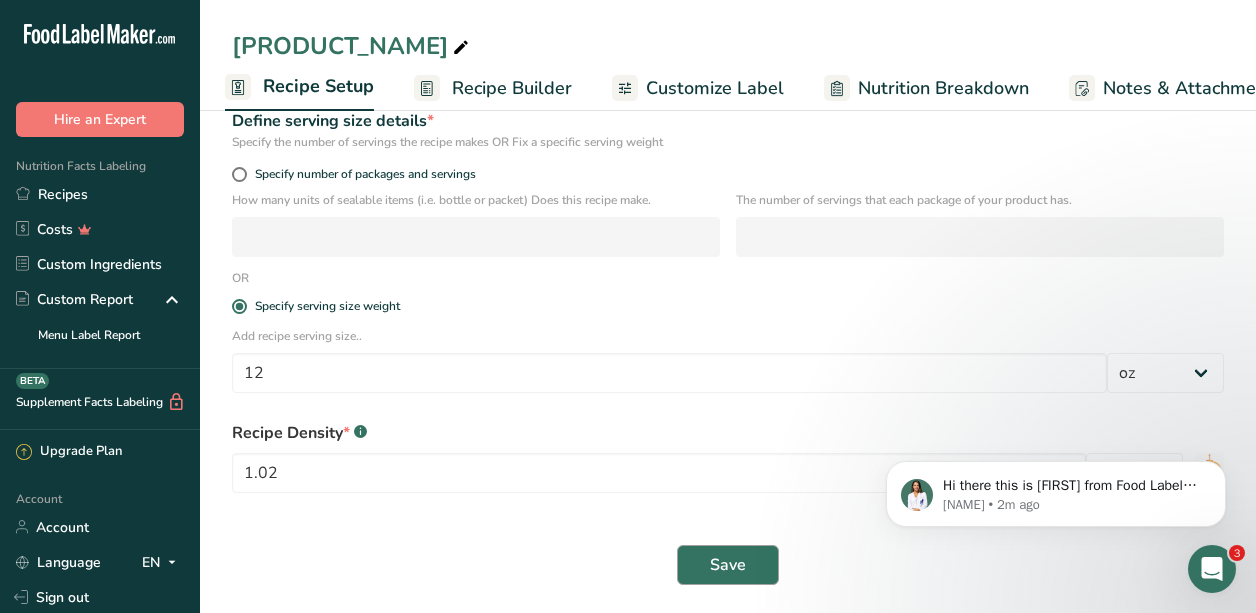 click on "Save" at bounding box center (728, 565) 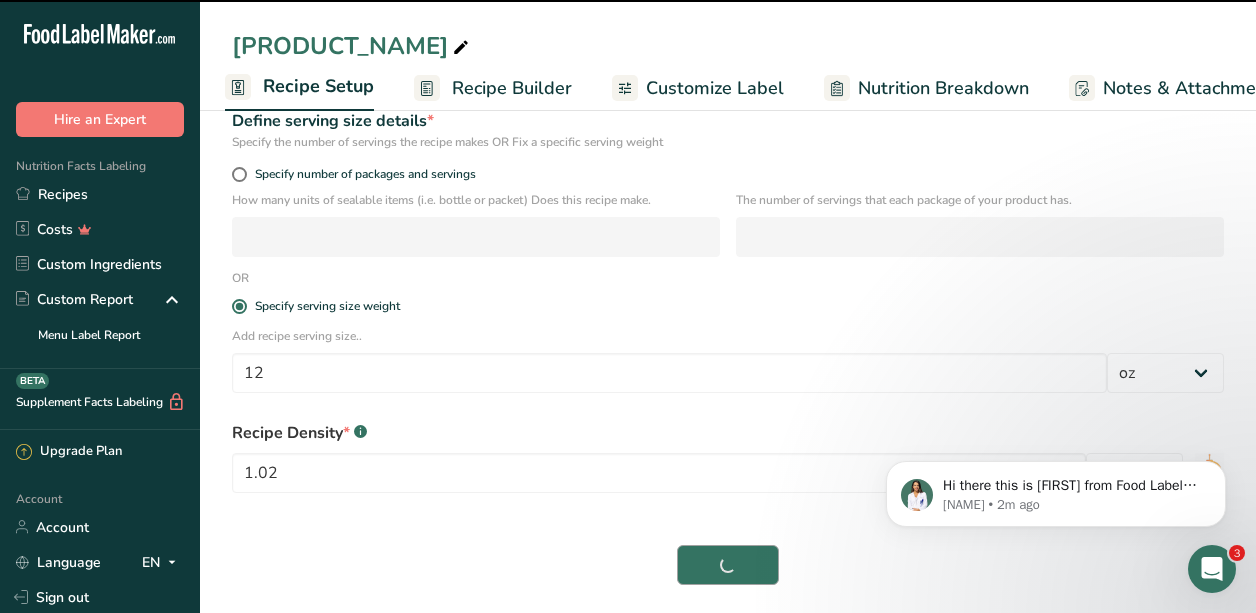scroll, scrollTop: 197, scrollLeft: 0, axis: vertical 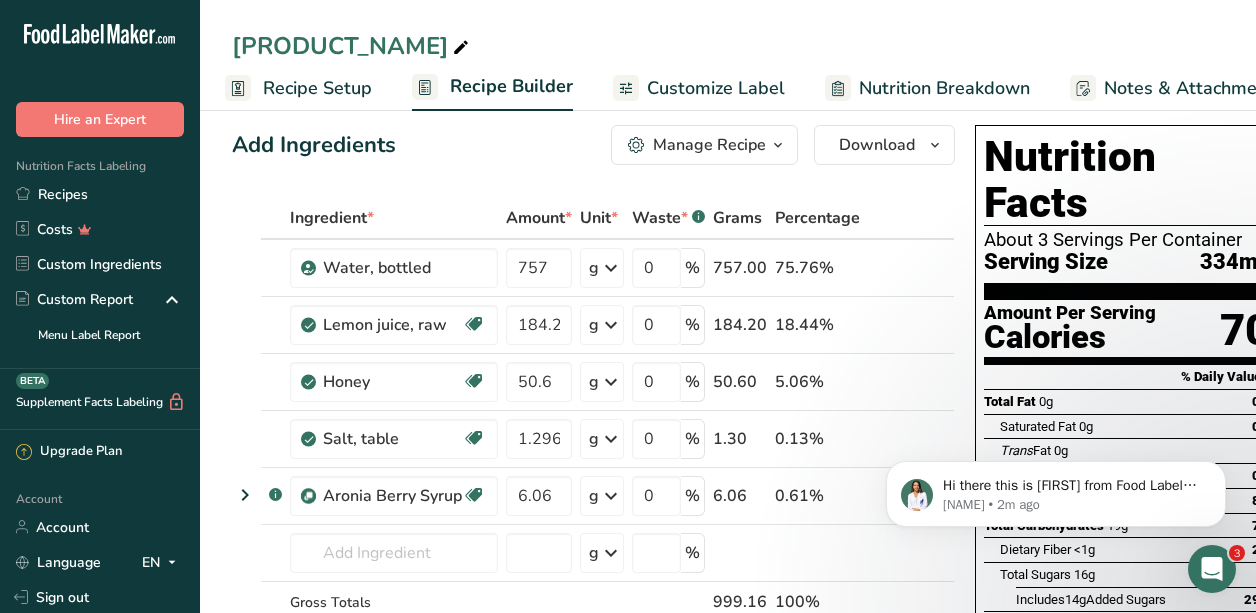 click on "Recipe Setup" at bounding box center [317, 88] 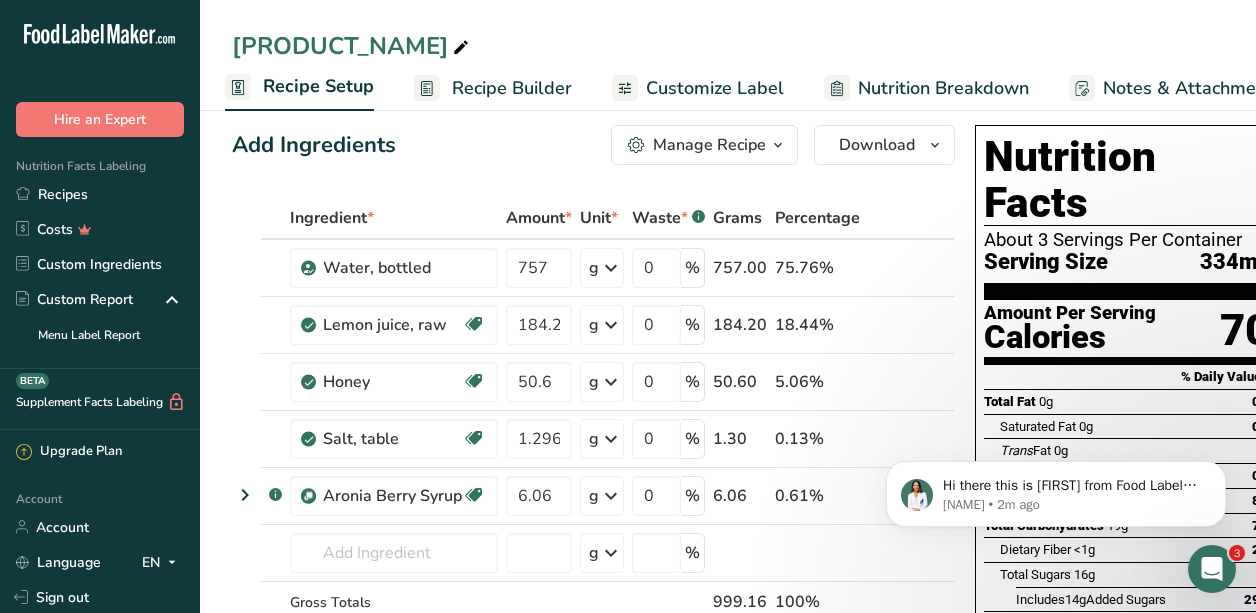 scroll, scrollTop: 0, scrollLeft: 0, axis: both 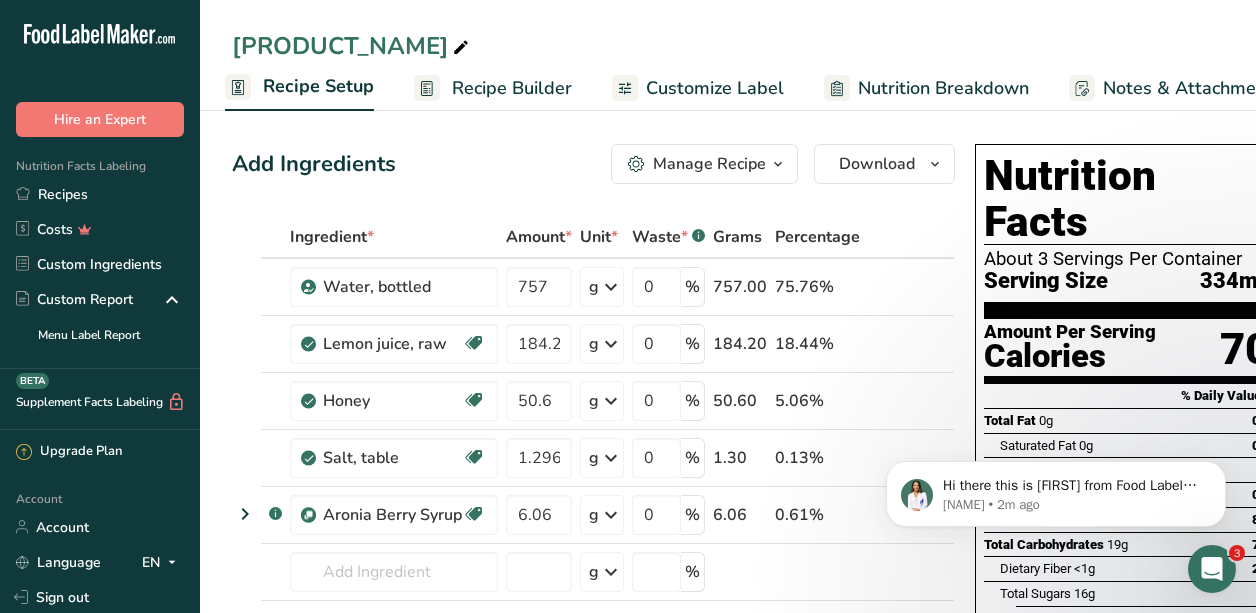 select on "5" 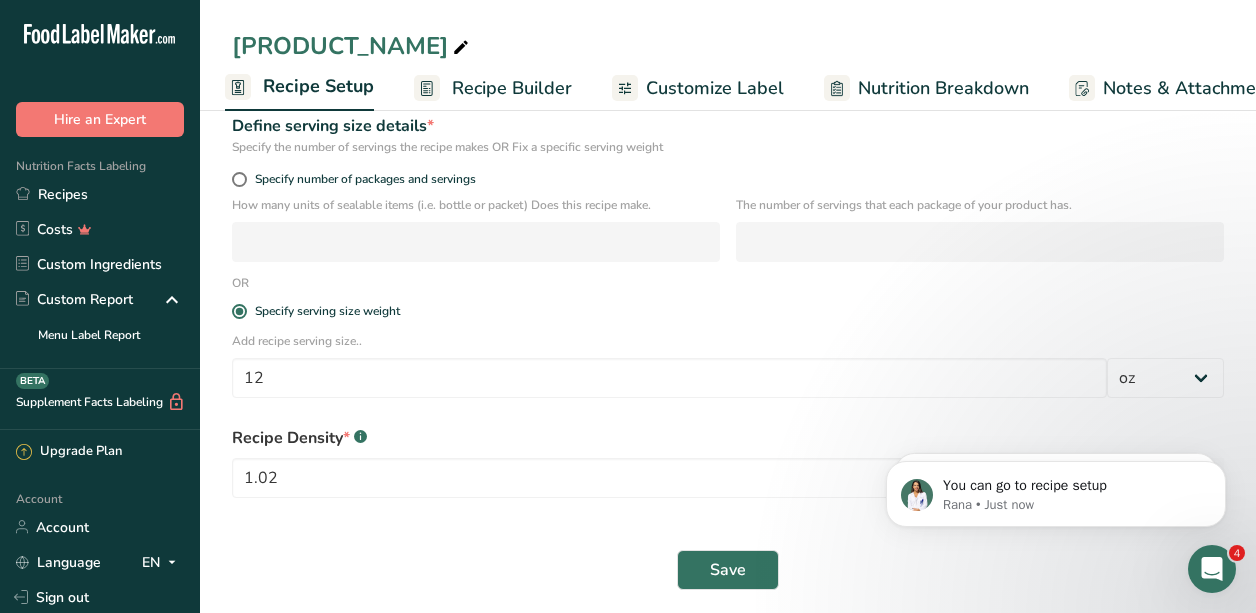 scroll, scrollTop: 285, scrollLeft: 0, axis: vertical 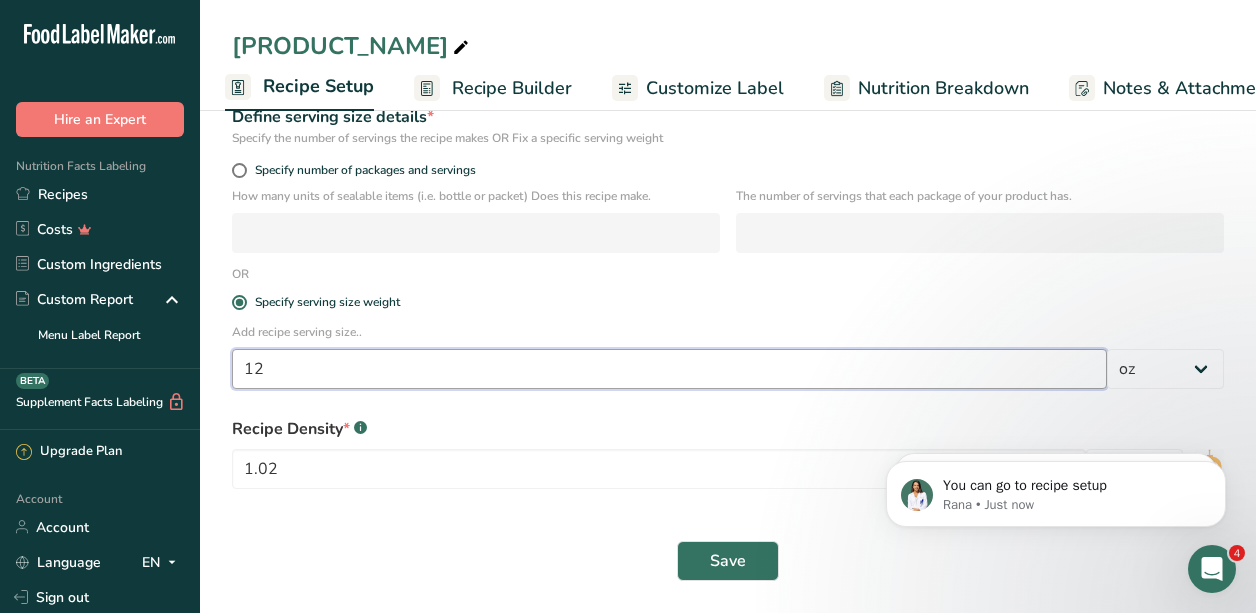 click on "12" at bounding box center (669, 369) 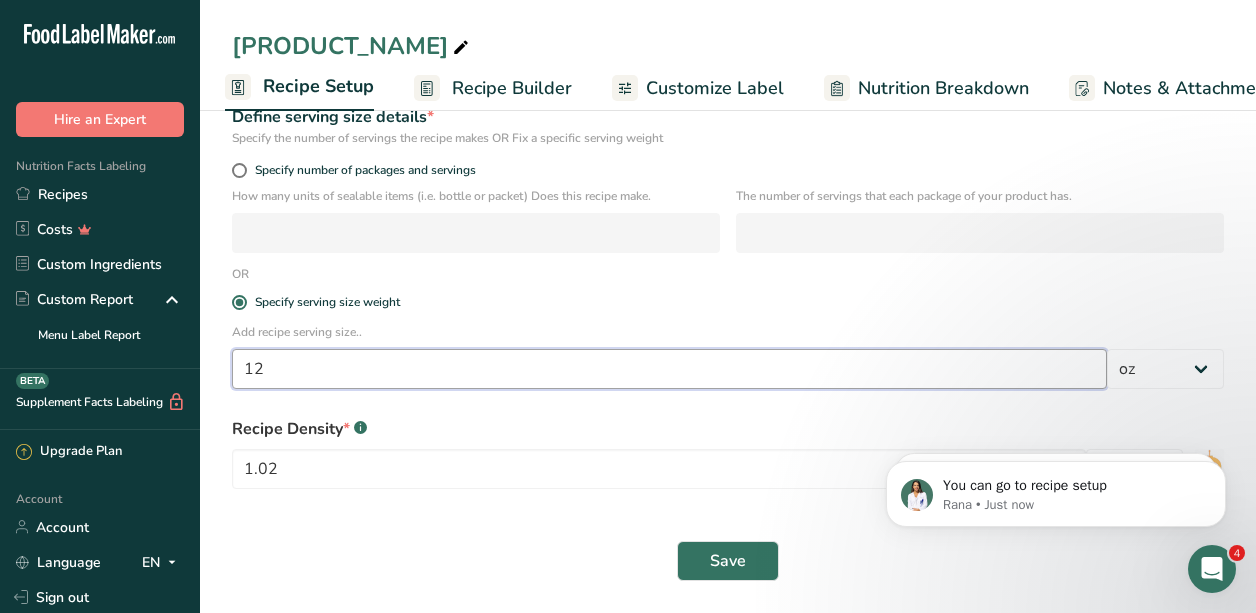 type on "1" 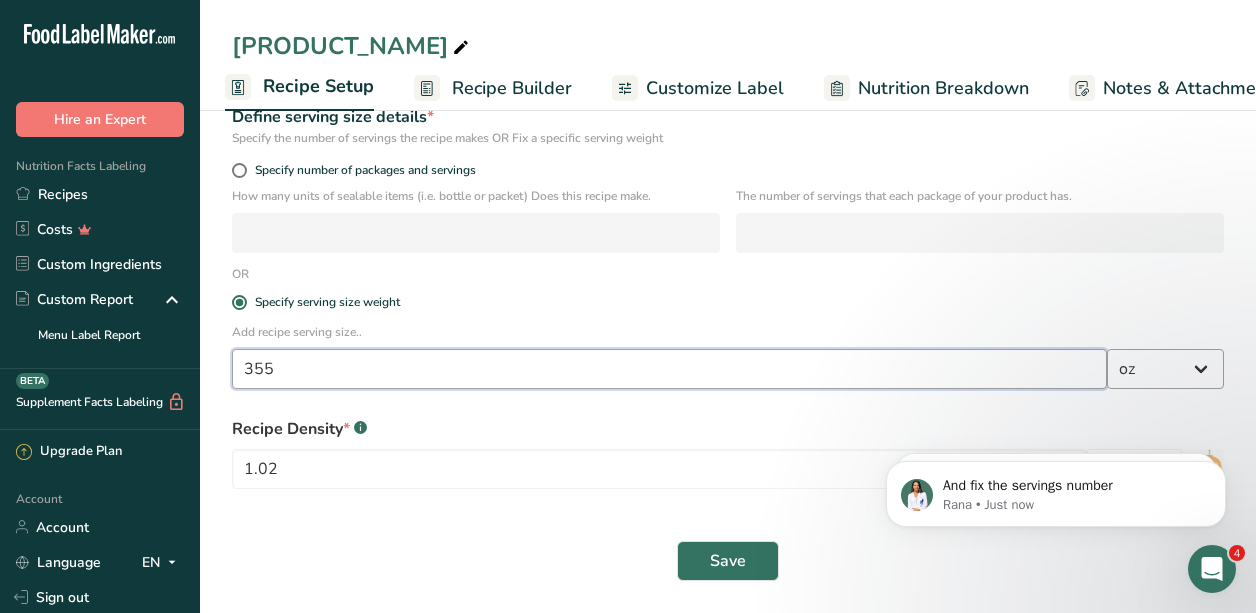 type on "355" 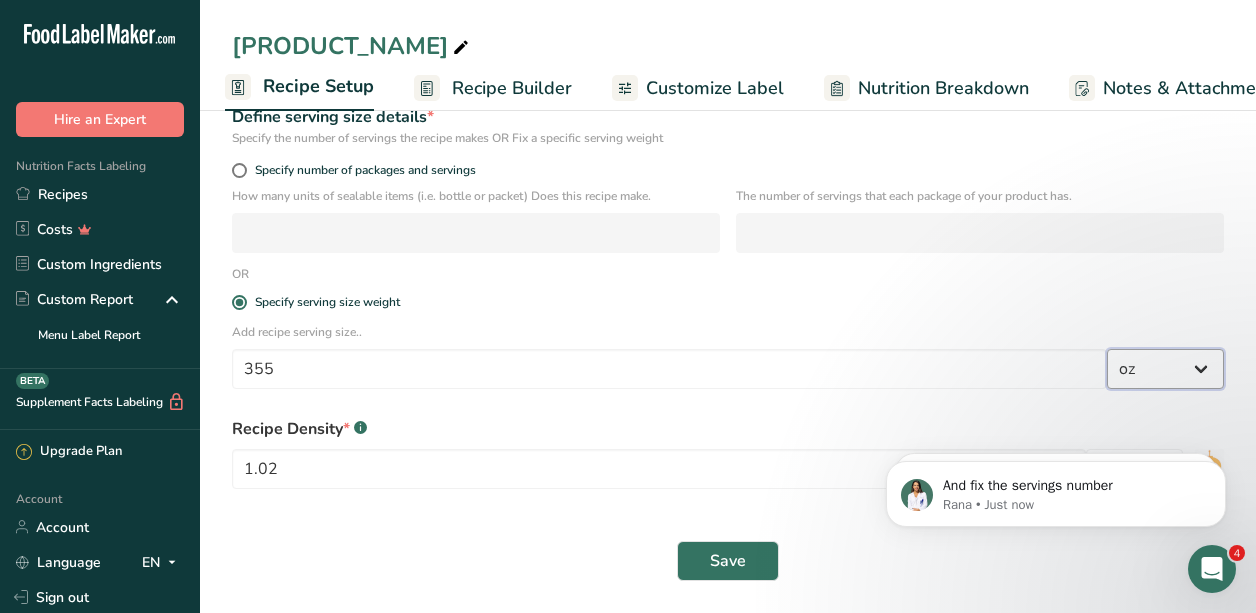 select on "17" 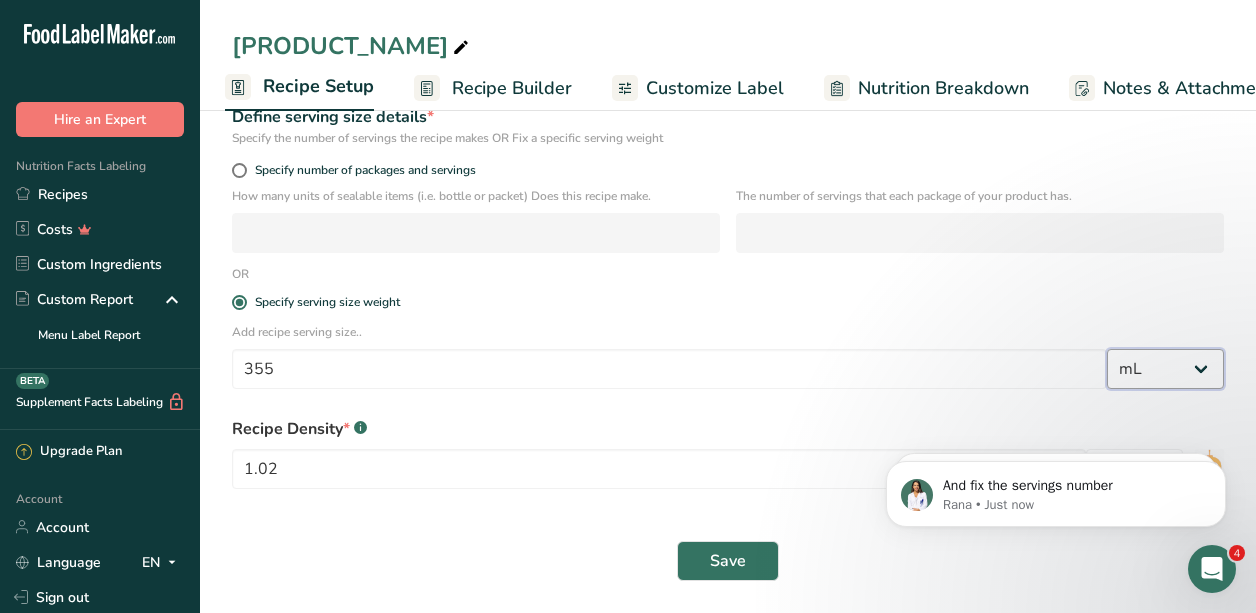 scroll, scrollTop: 243, scrollLeft: 0, axis: vertical 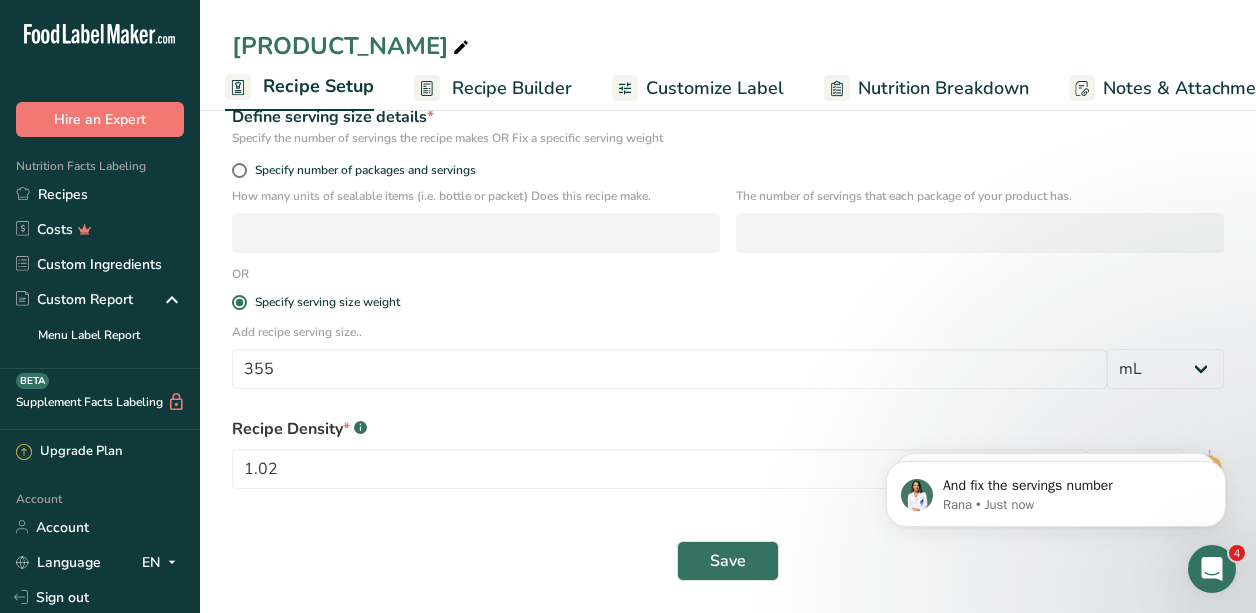 click on "Hi there this is [FIRST] from Food Label Maker. Can you try to log out then log in back please? [FIRST] • 2m ago" 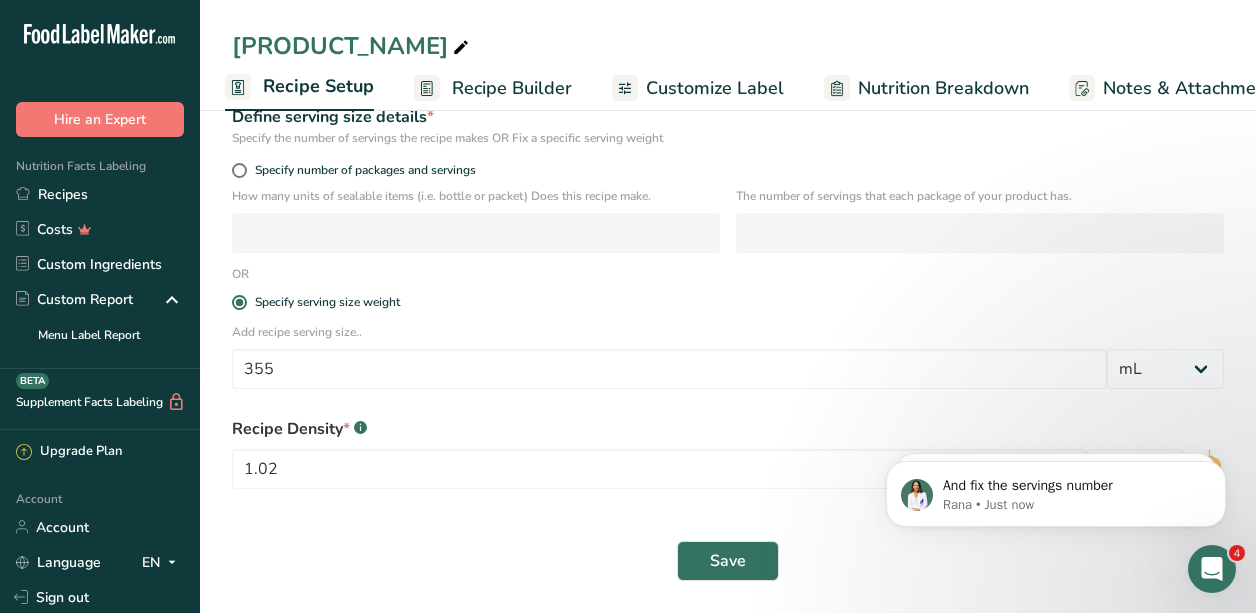 click 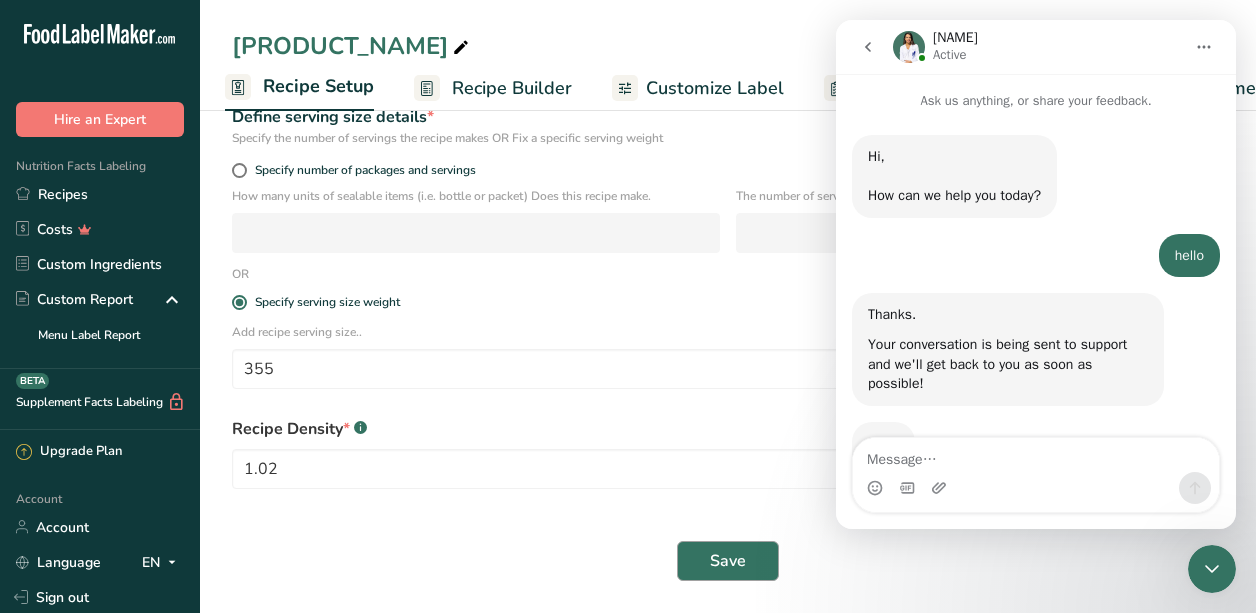 click on "Save" at bounding box center [728, 561] 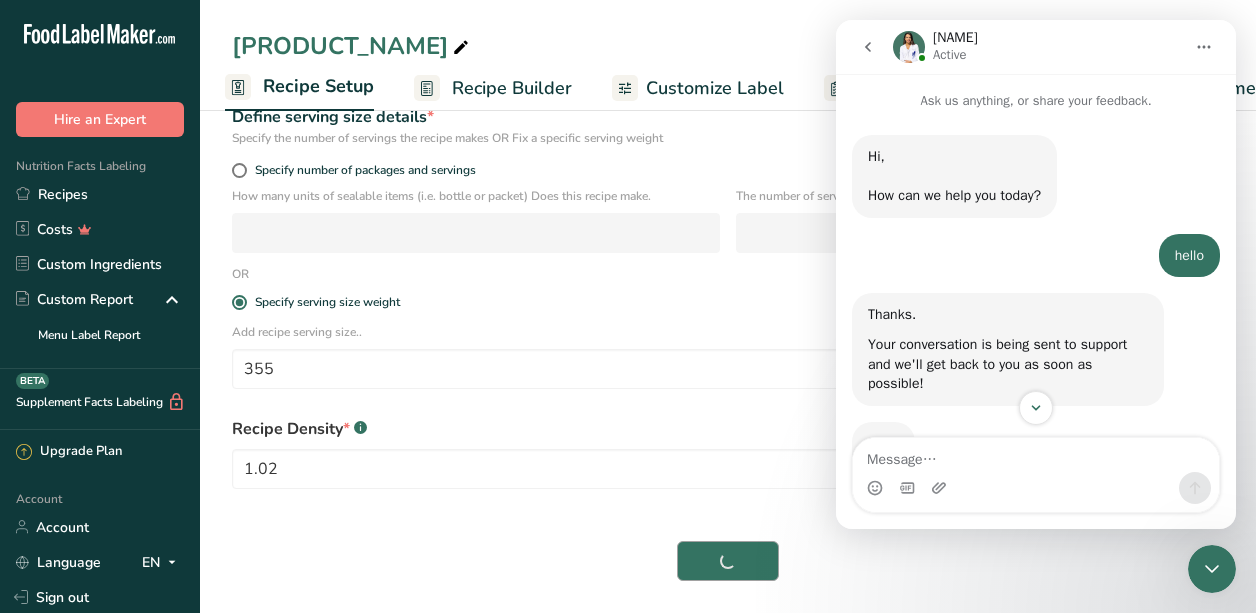 scroll, scrollTop: 3, scrollLeft: 0, axis: vertical 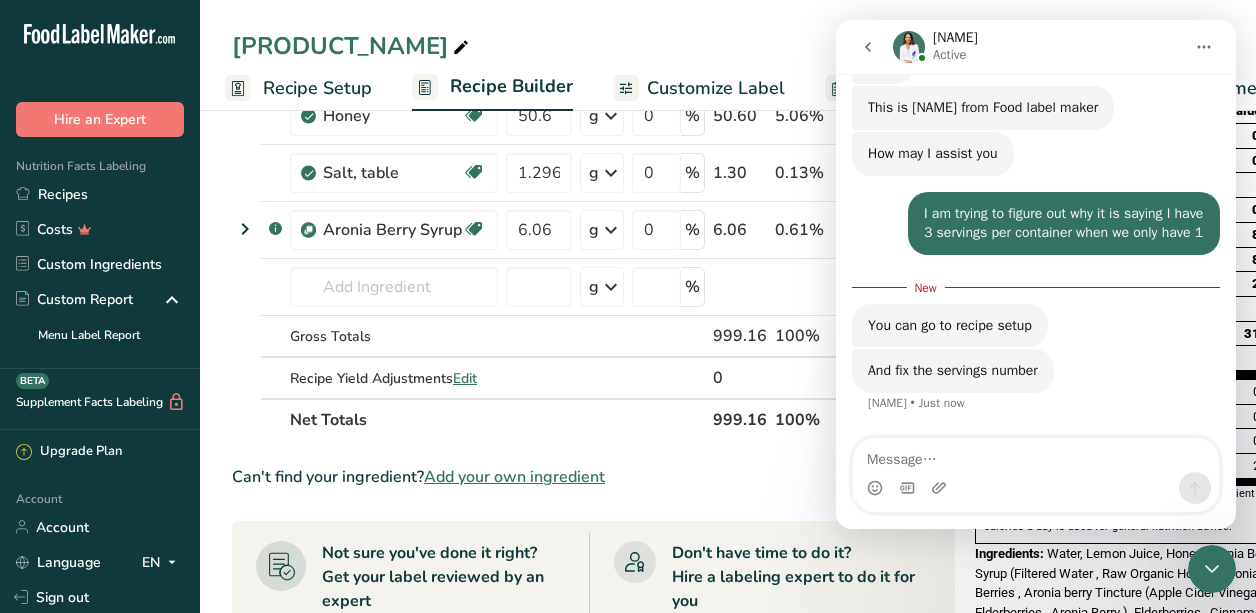 click on "Recipe Setup" at bounding box center (317, 88) 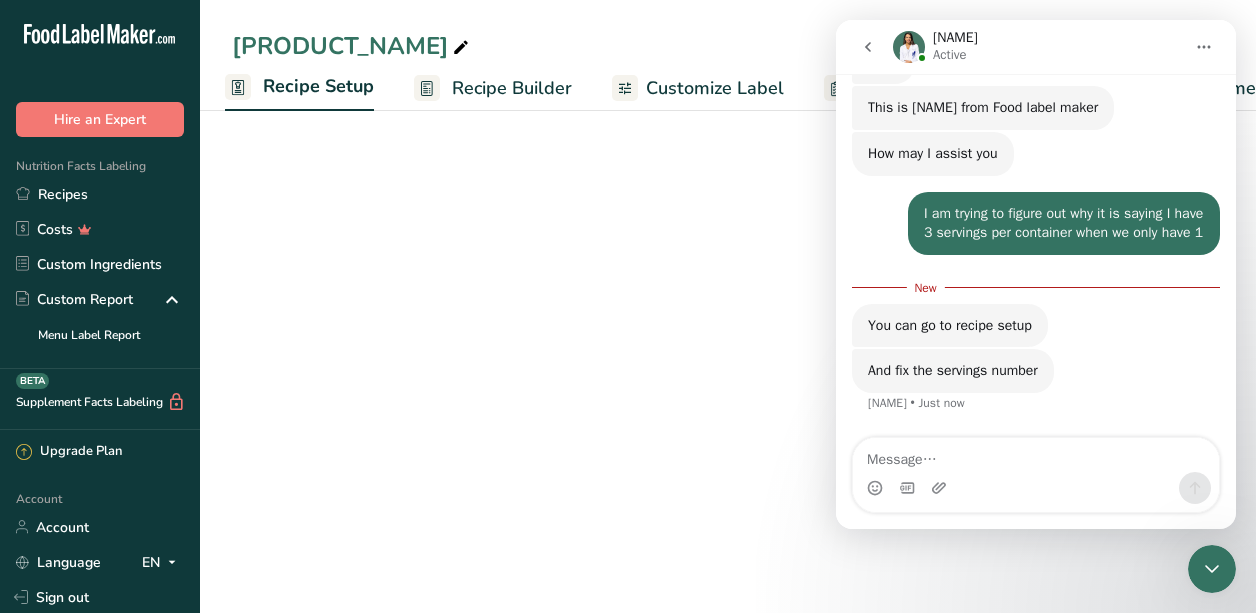 select on "17" 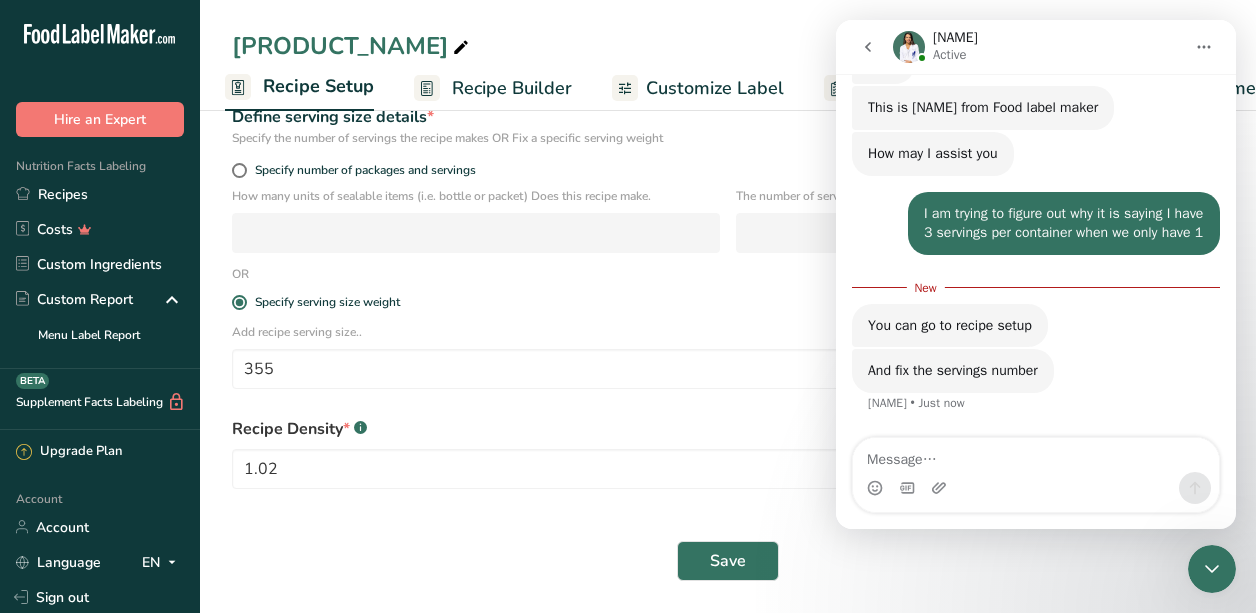 click at bounding box center (1036, 488) 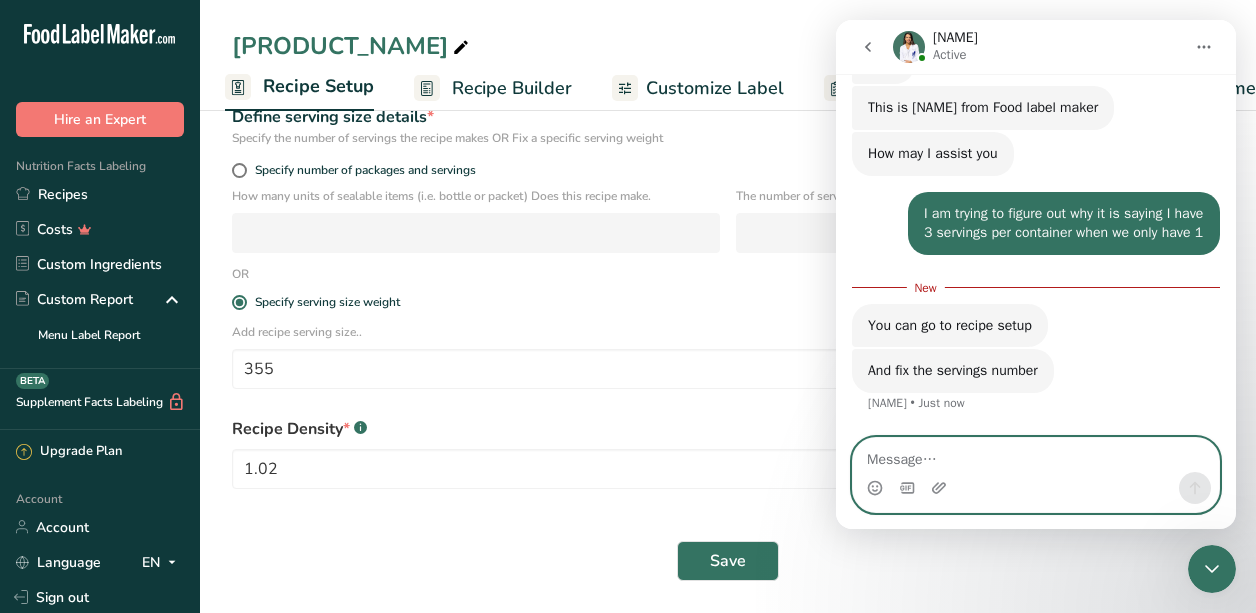 click at bounding box center [1036, 455] 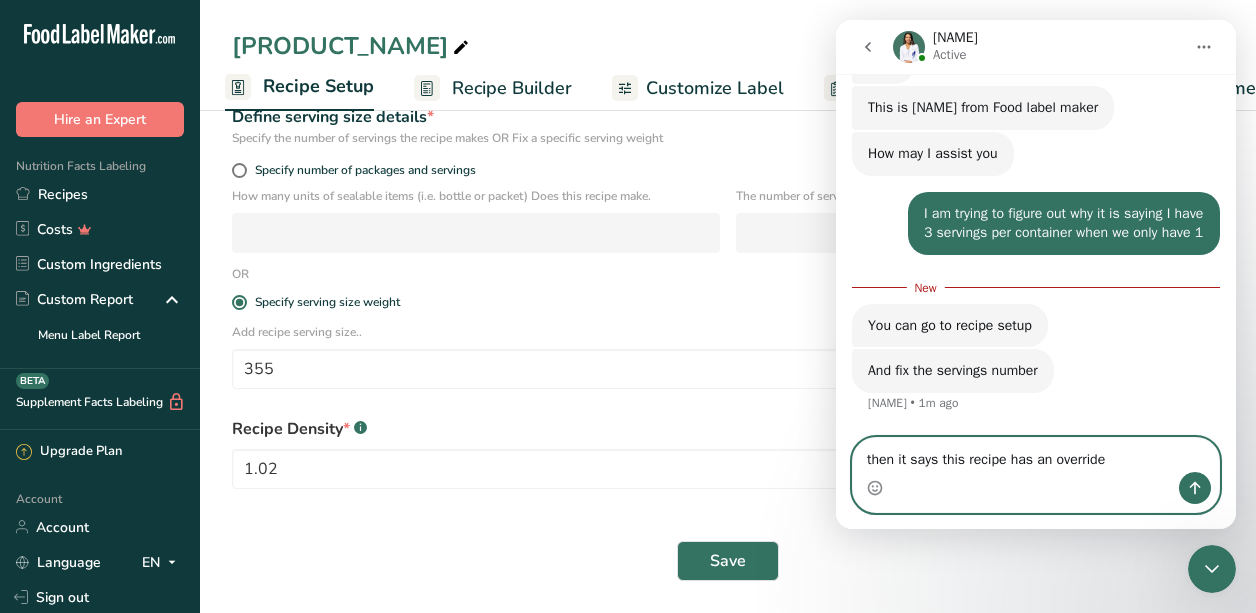 type on "then it says this recipe has an override" 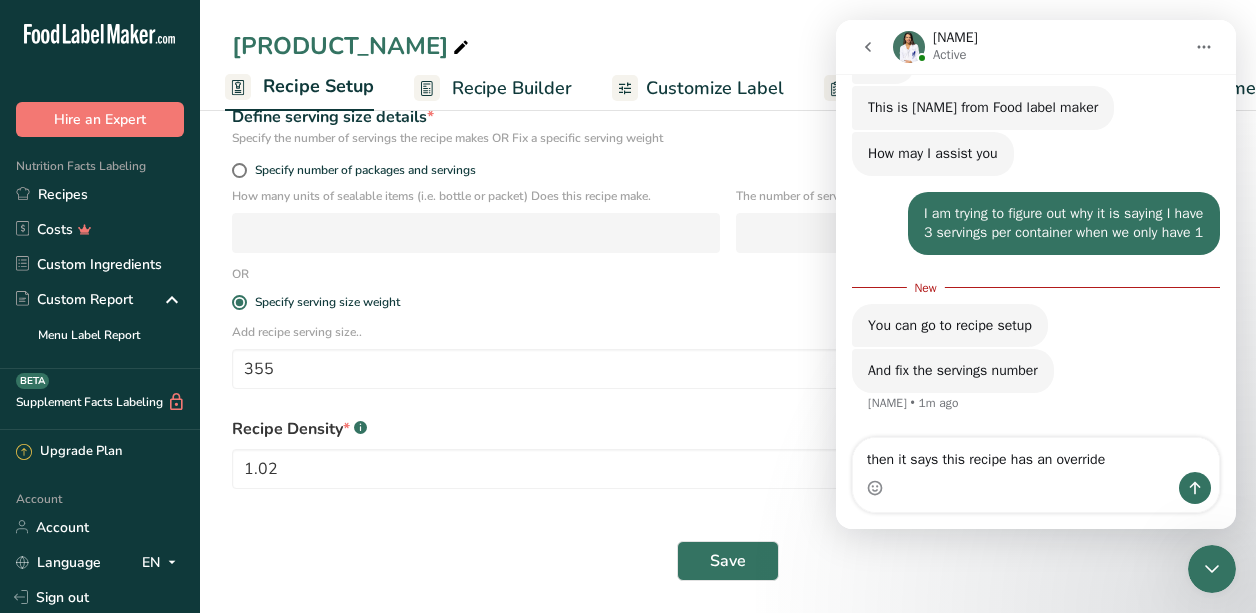 click 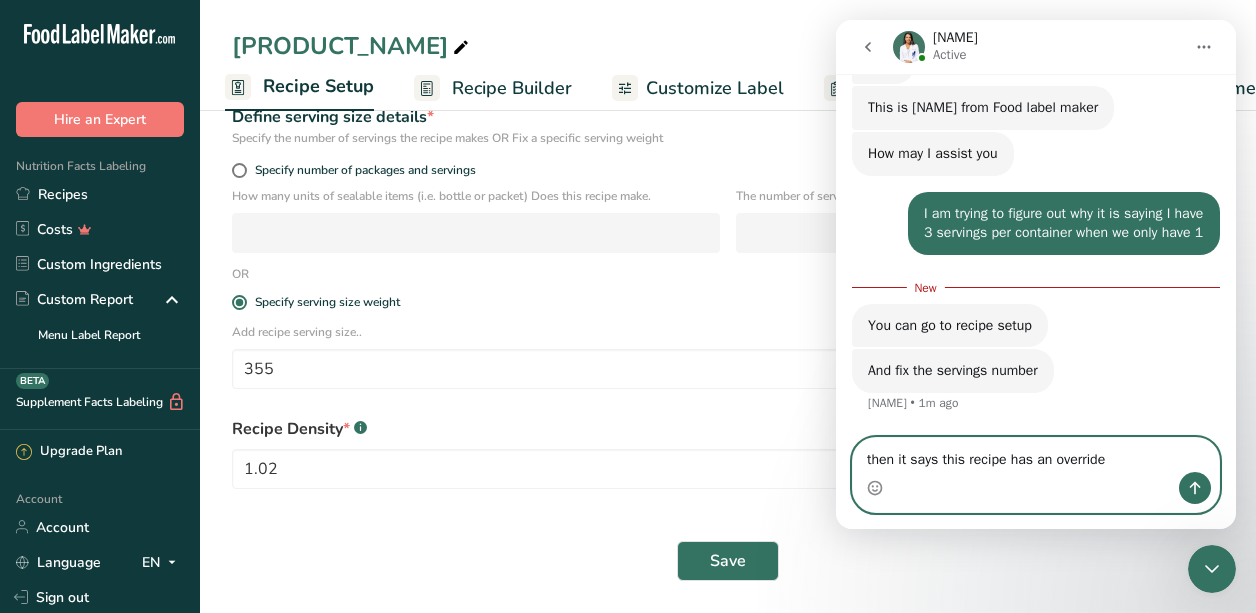 type 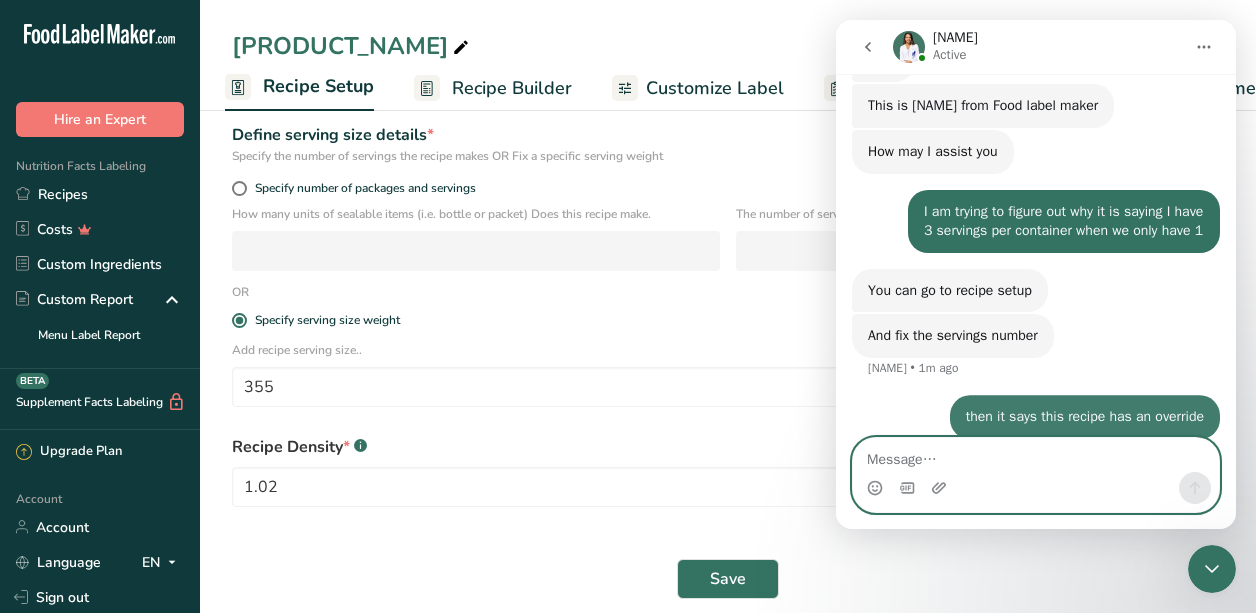 scroll, scrollTop: 414, scrollLeft: 0, axis: vertical 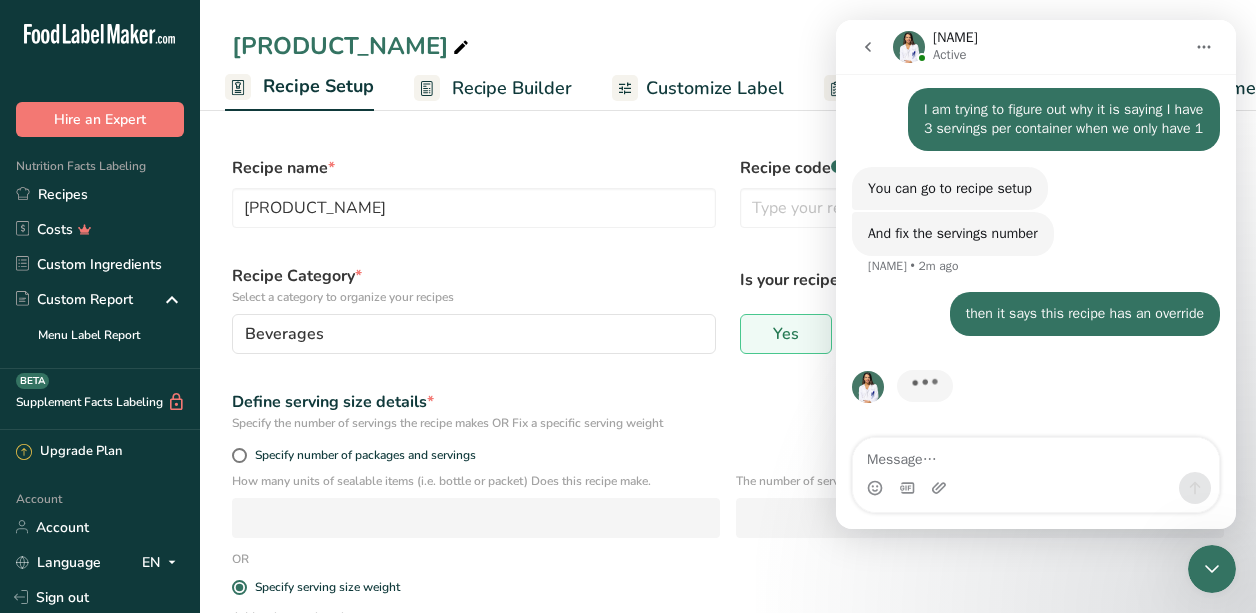 click 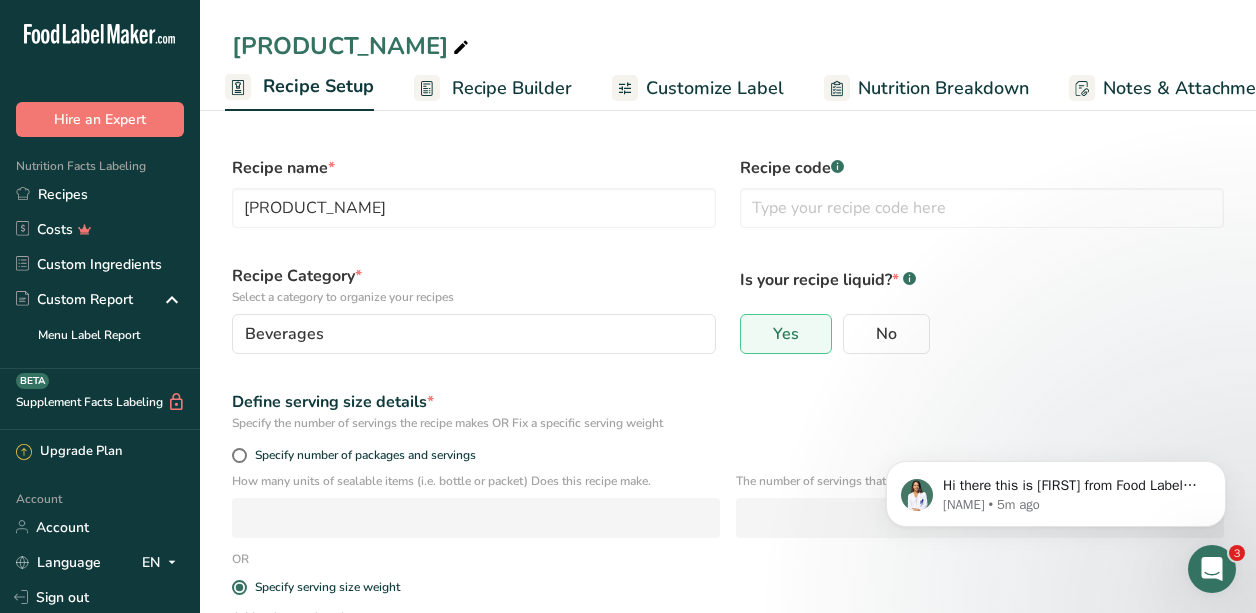 scroll, scrollTop: 0, scrollLeft: 0, axis: both 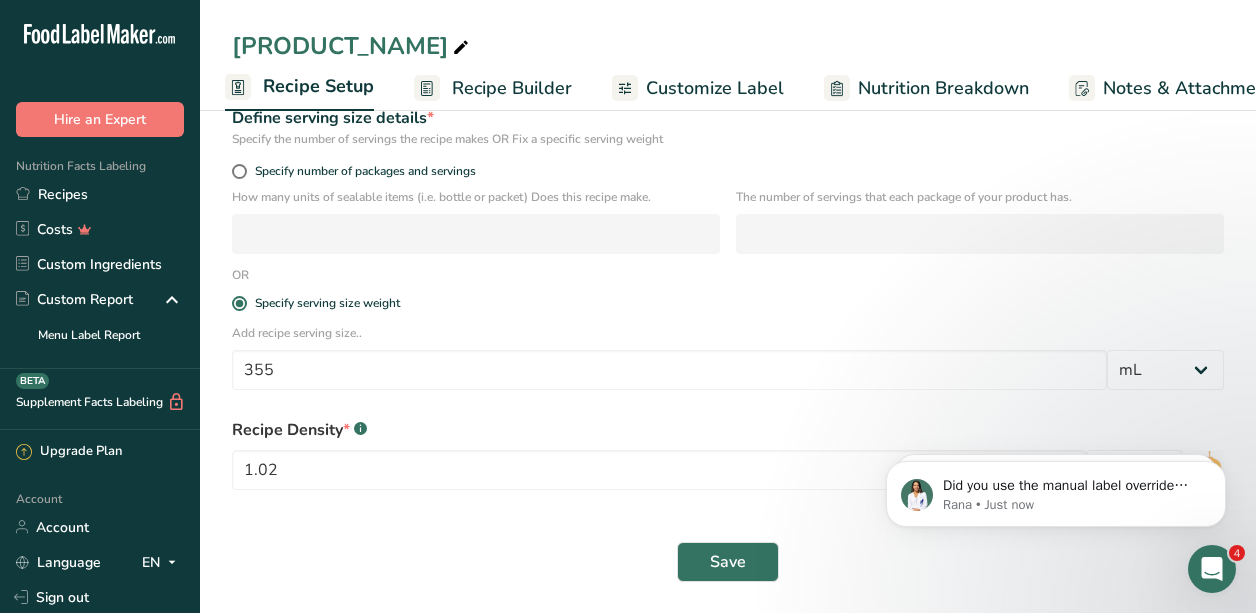 click on "Did you use the manual label override feature? [NAME] • Just now Hi there this is [NAME] from Food Label Maker. Can you try to log out then log in back please? [NAME] • 5m ago" at bounding box center (1056, 489) 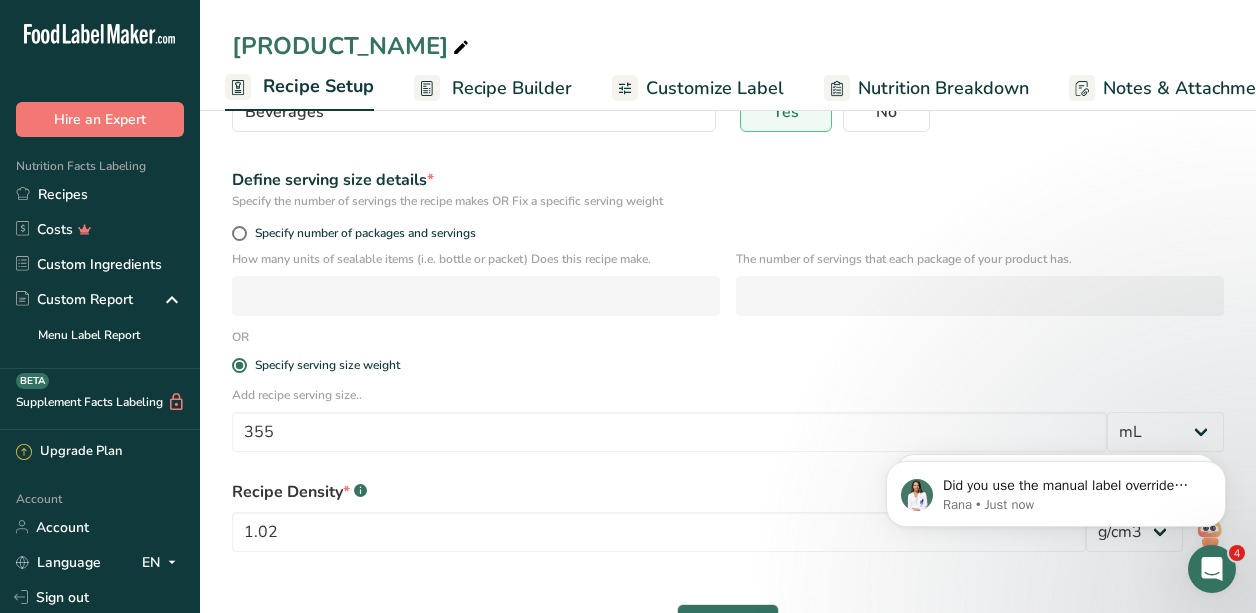 scroll, scrollTop: 219, scrollLeft: 0, axis: vertical 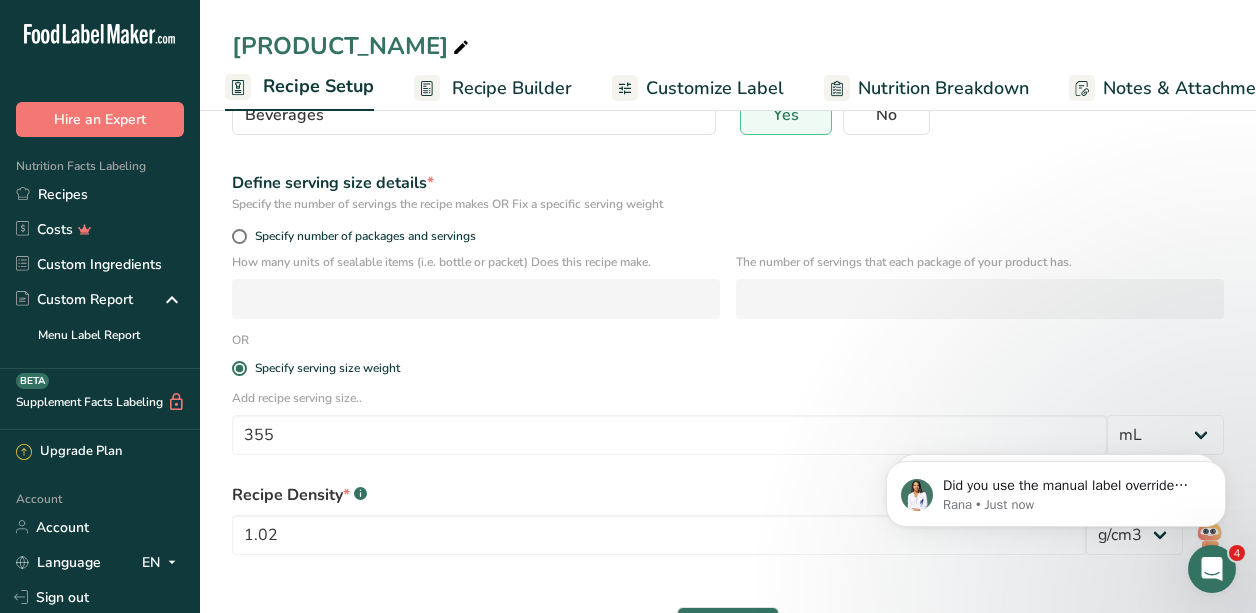 click on "Specify number of packages and servings" at bounding box center [728, 239] 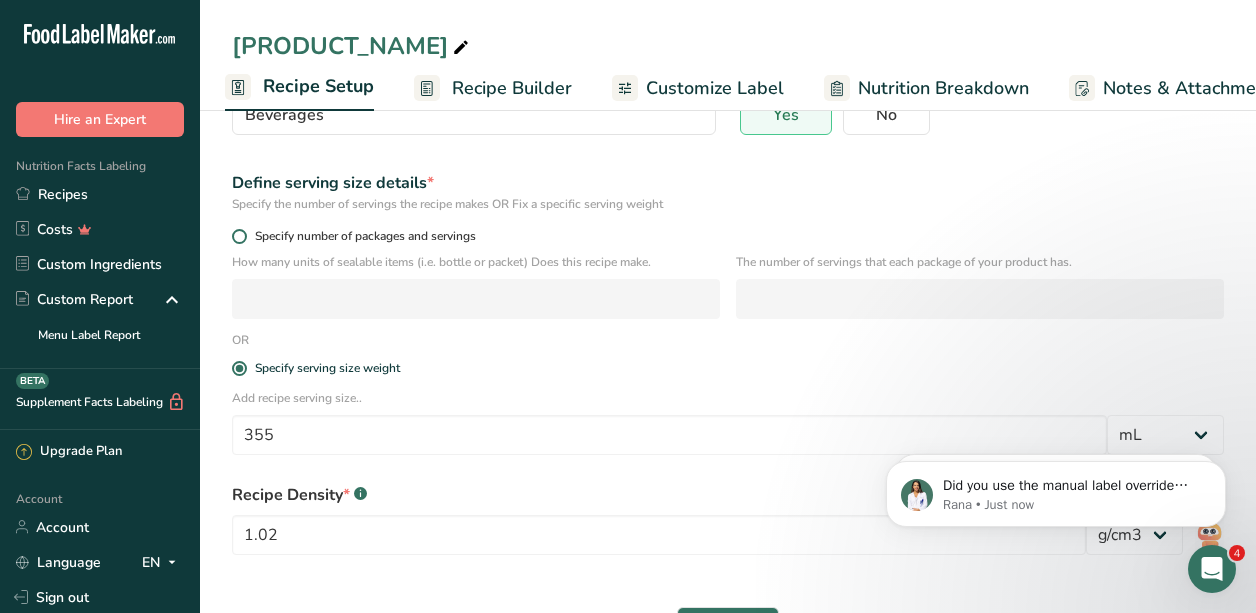 click at bounding box center (239, 236) 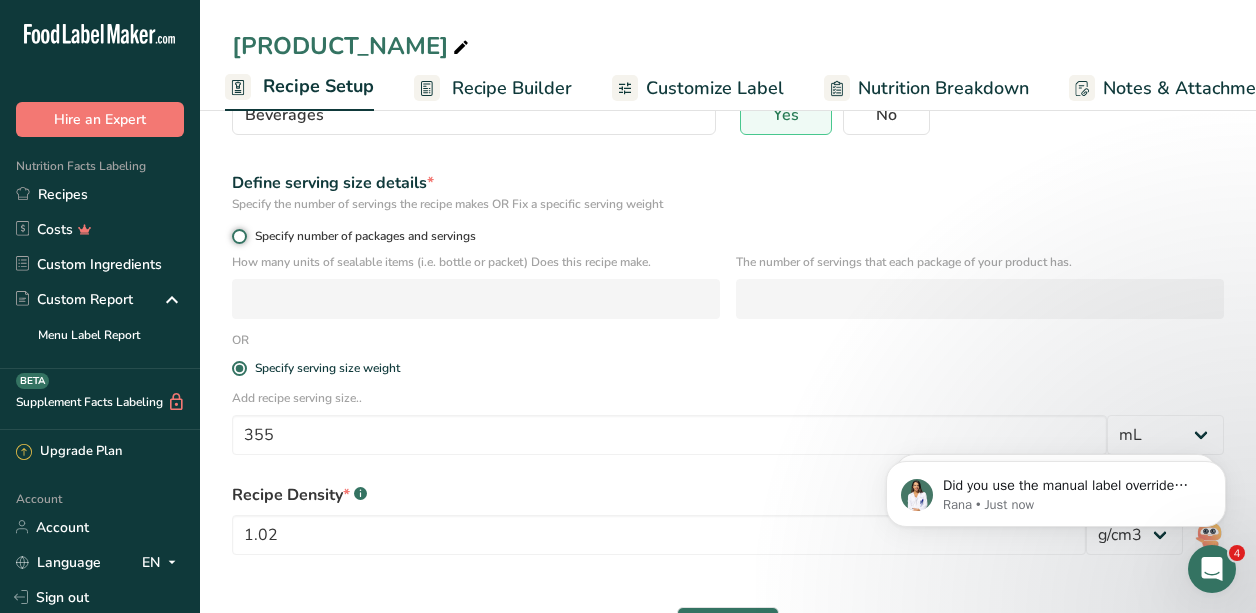 click on "Specify number of packages and servings" at bounding box center (238, 236) 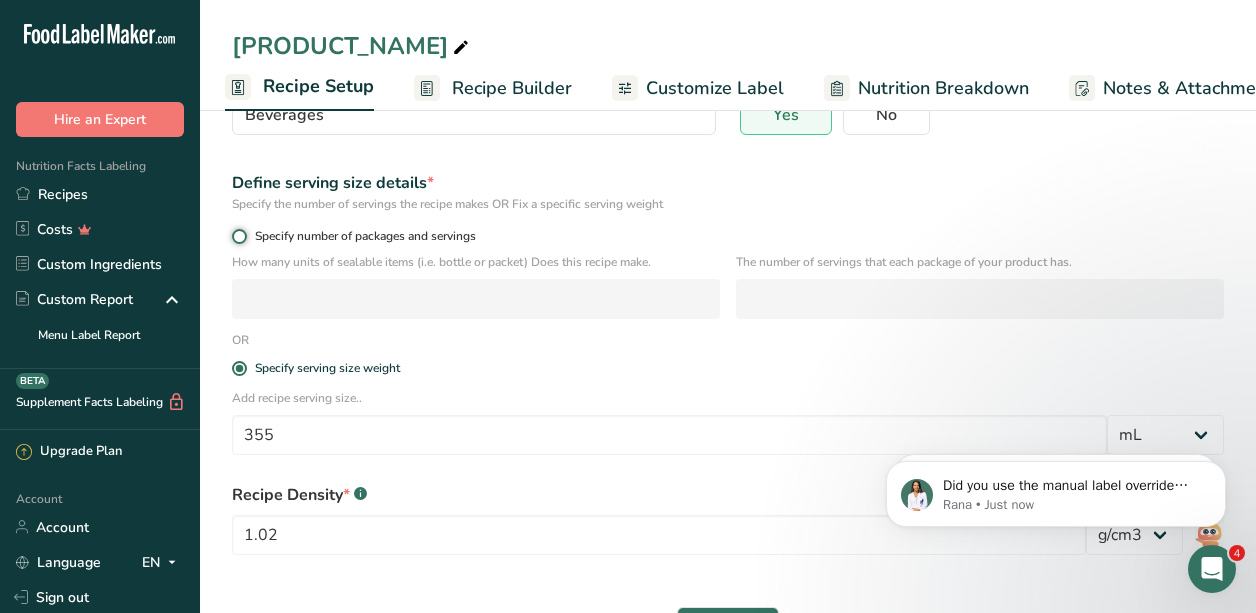 radio on "true" 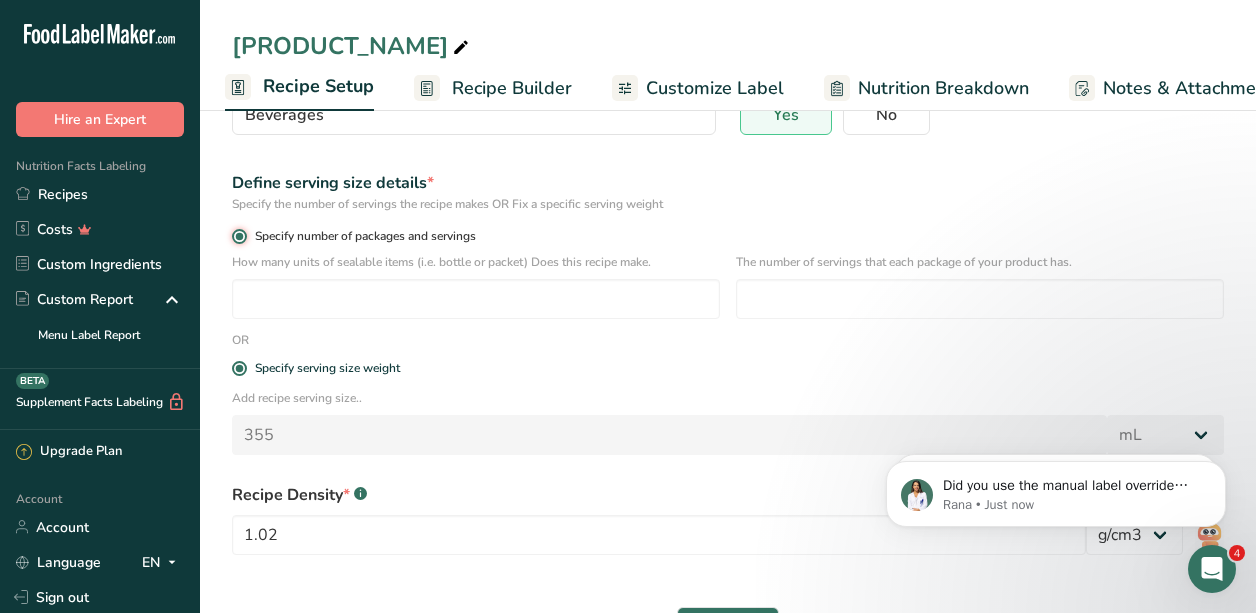 radio on "false" 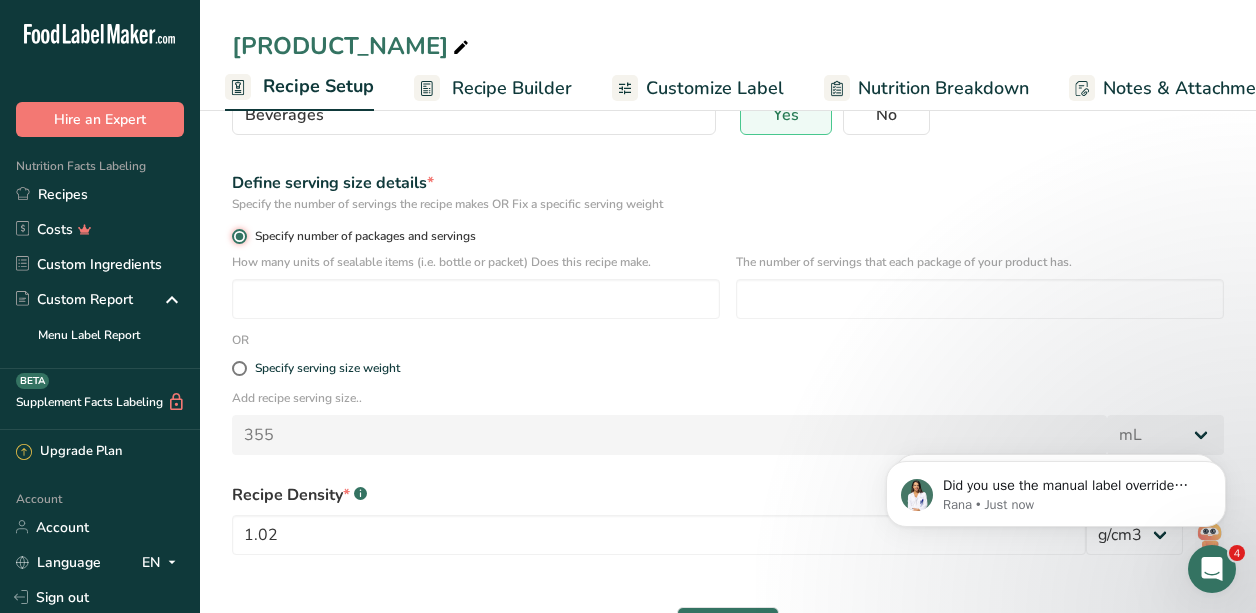 type 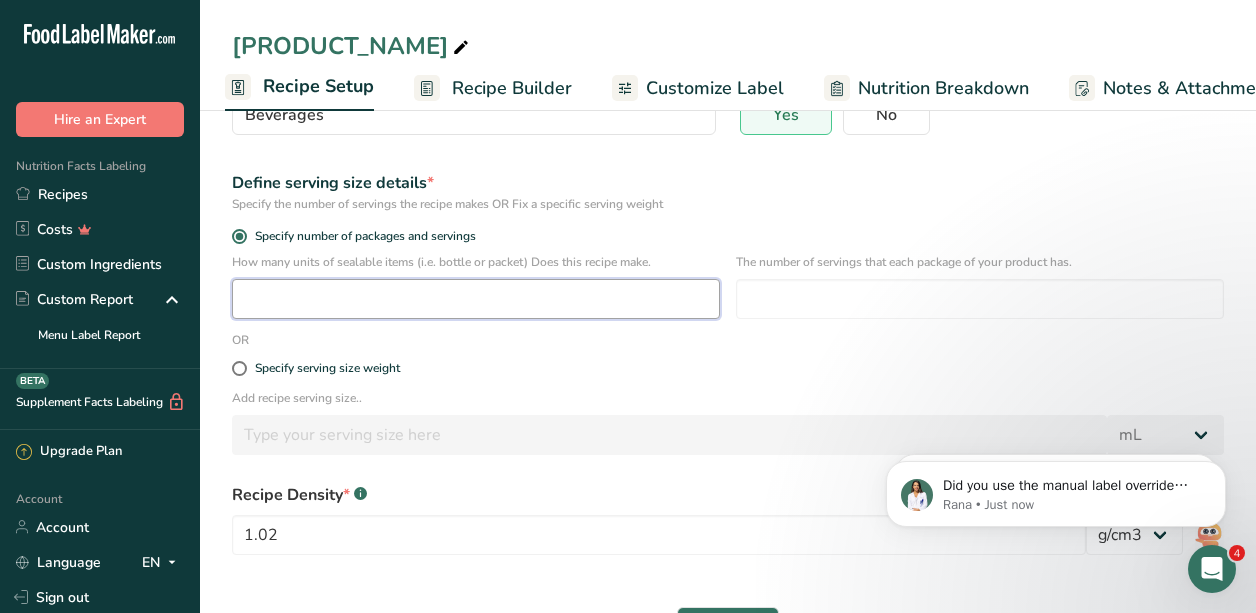 click at bounding box center [476, 299] 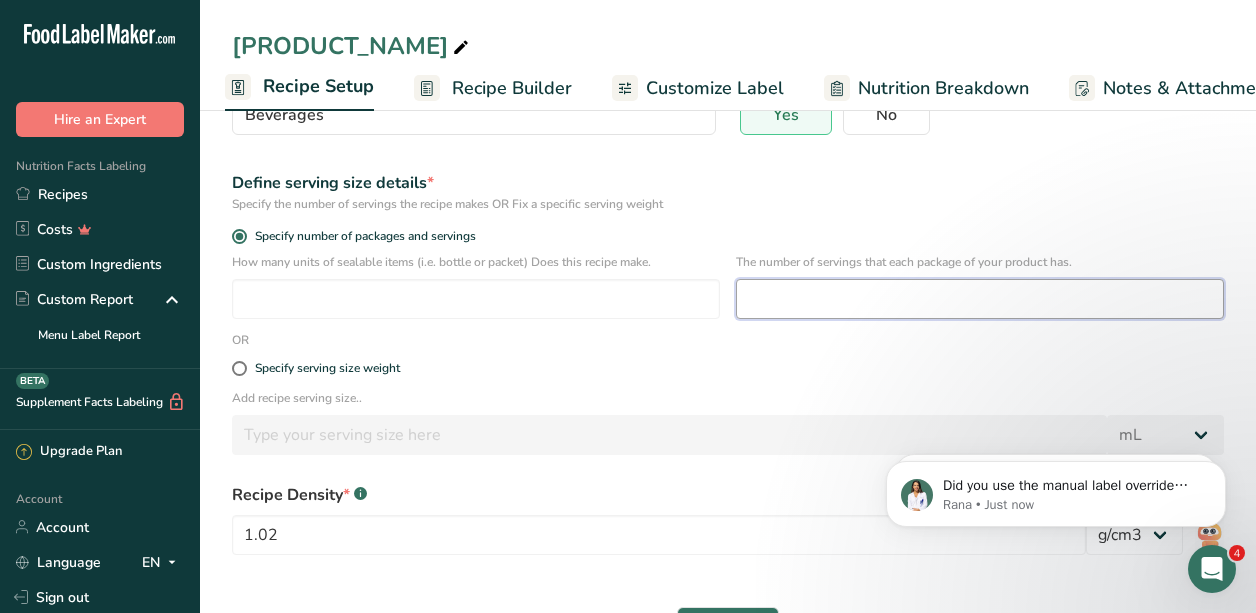 click at bounding box center [980, 299] 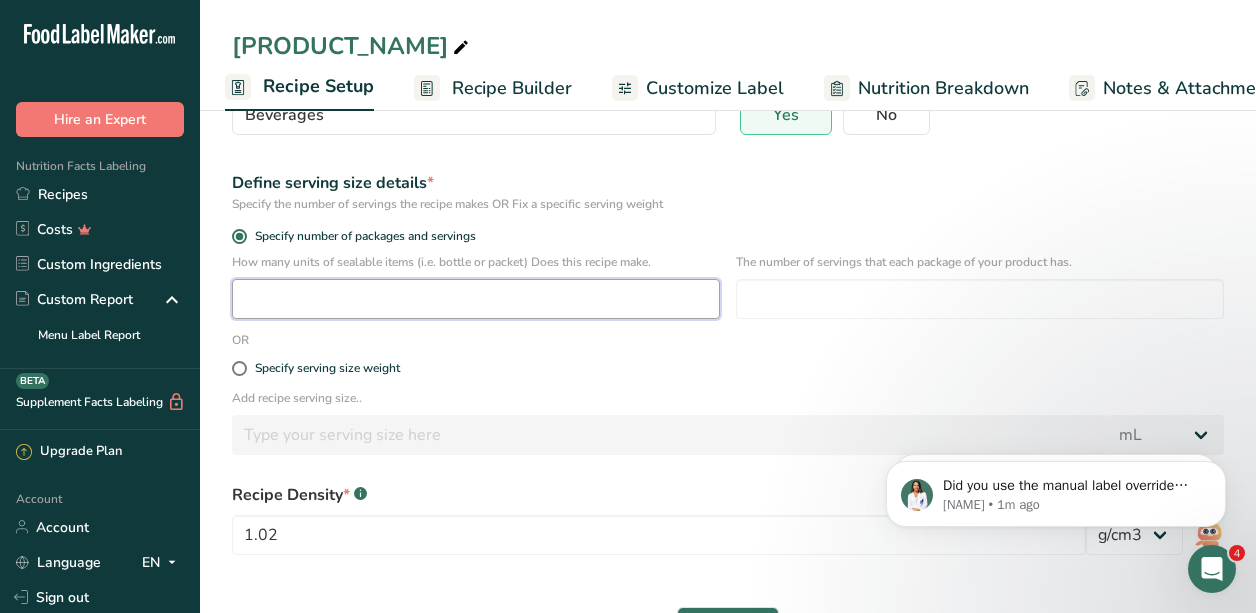 click at bounding box center [476, 299] 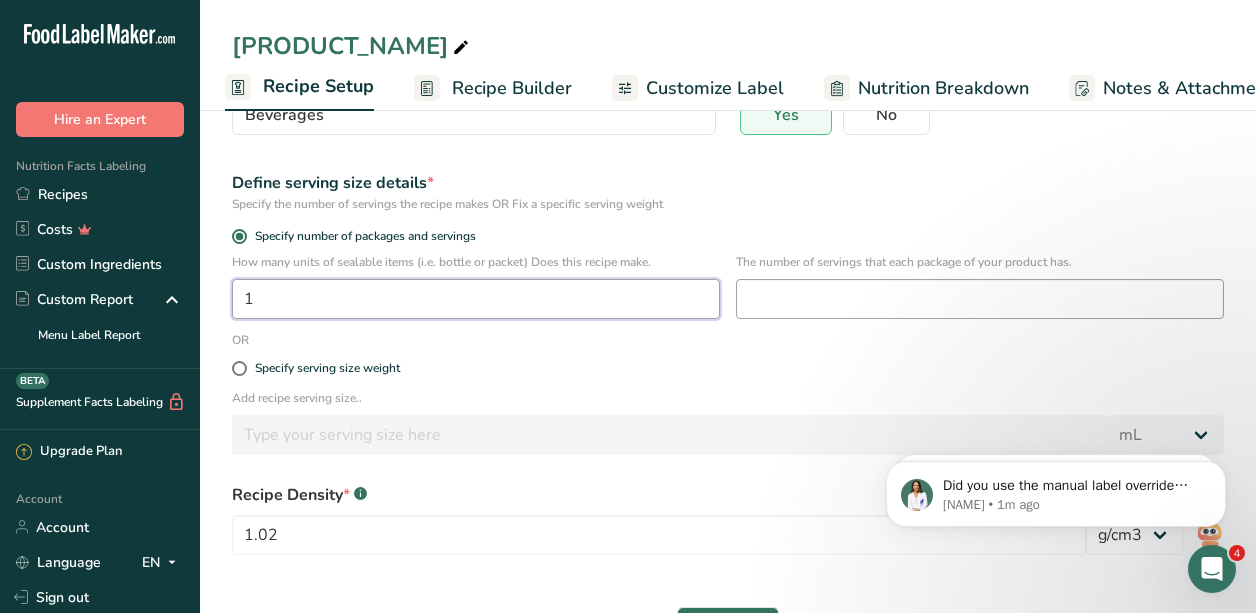 type on "1" 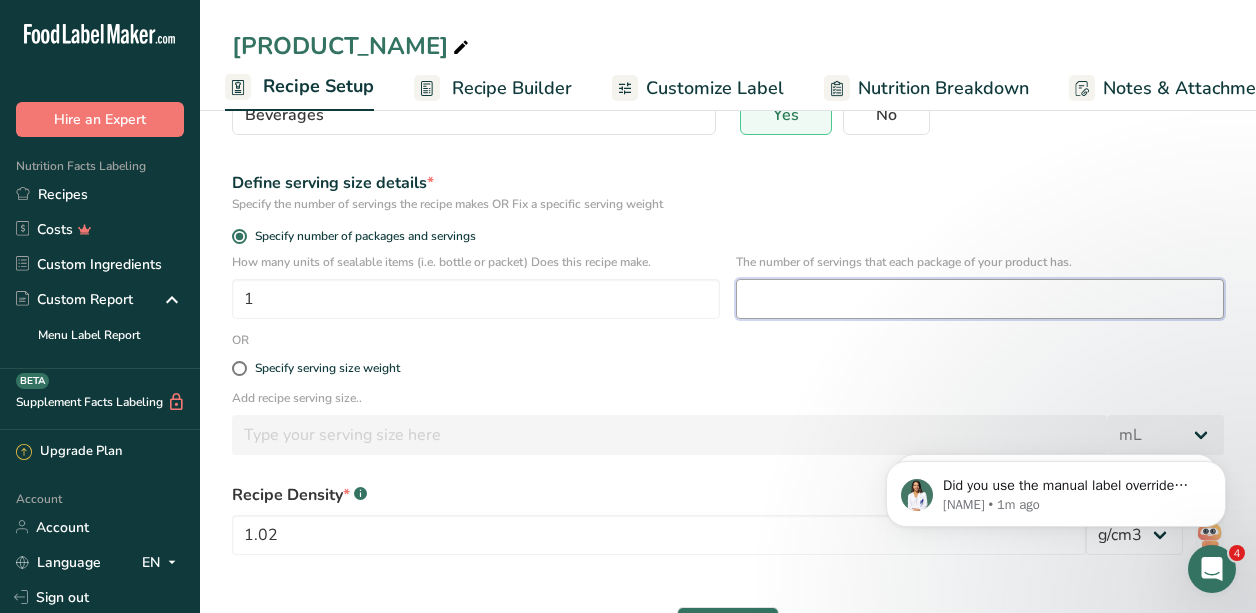 click at bounding box center (980, 299) 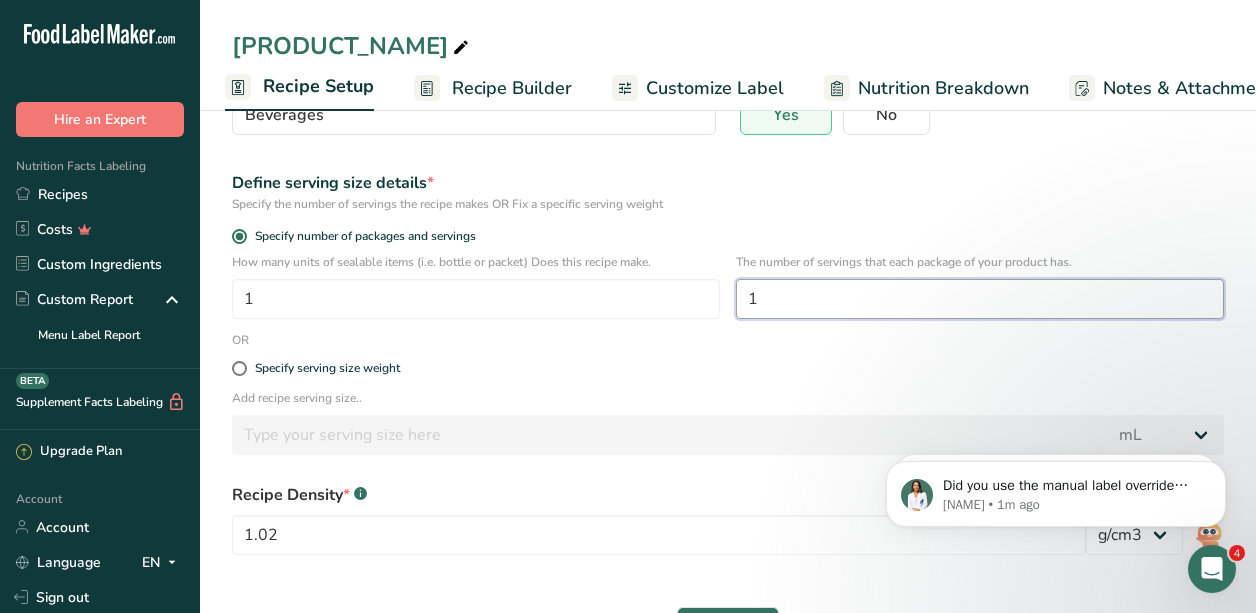 scroll, scrollTop: 285, scrollLeft: 0, axis: vertical 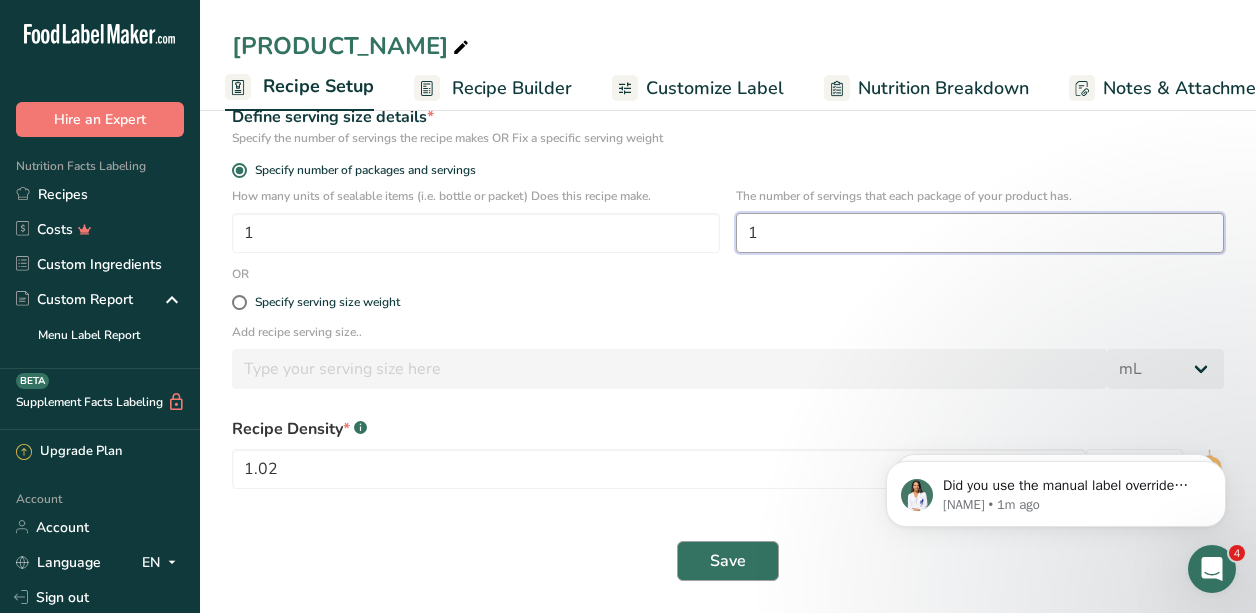 type on "1" 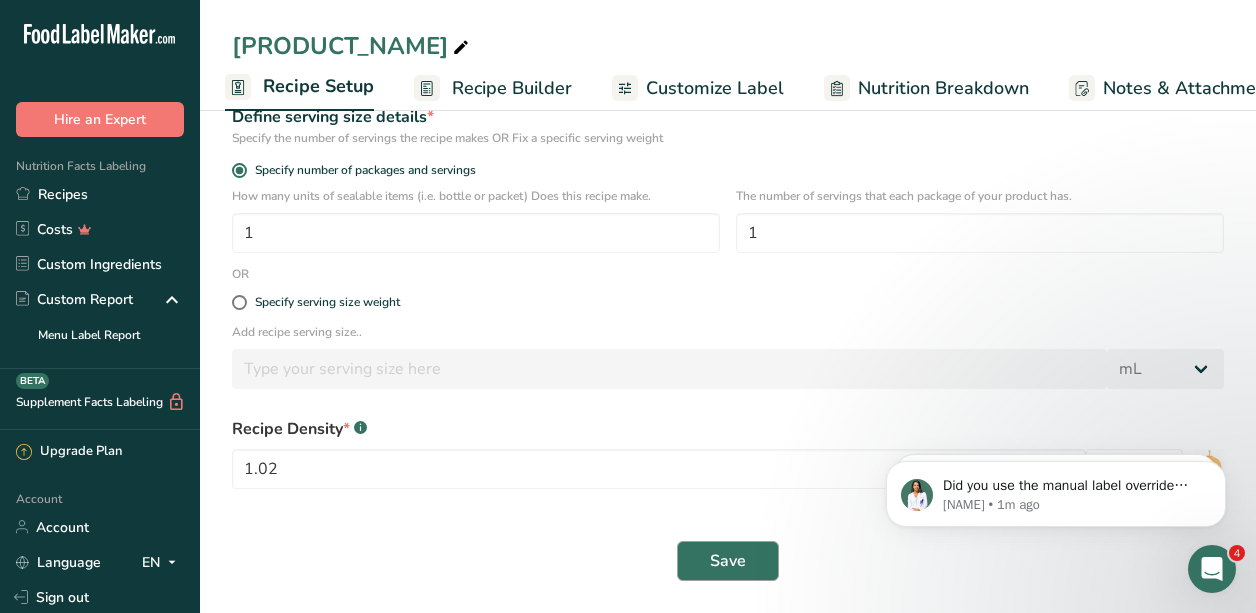 click on "Save" at bounding box center (728, 561) 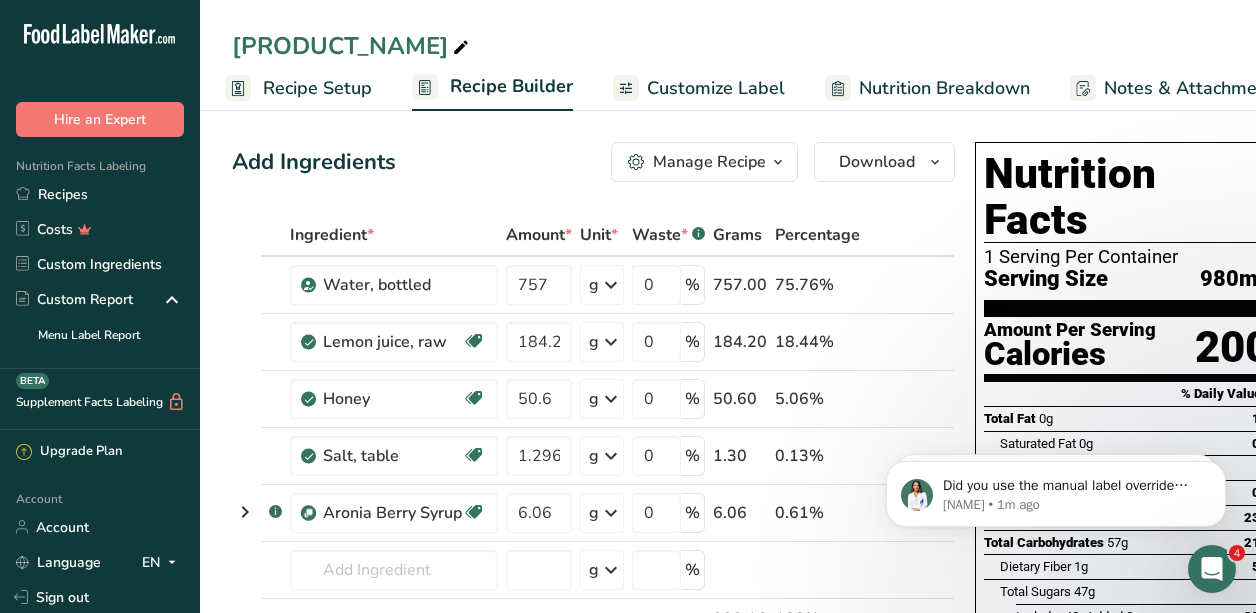 scroll, scrollTop: 0, scrollLeft: 0, axis: both 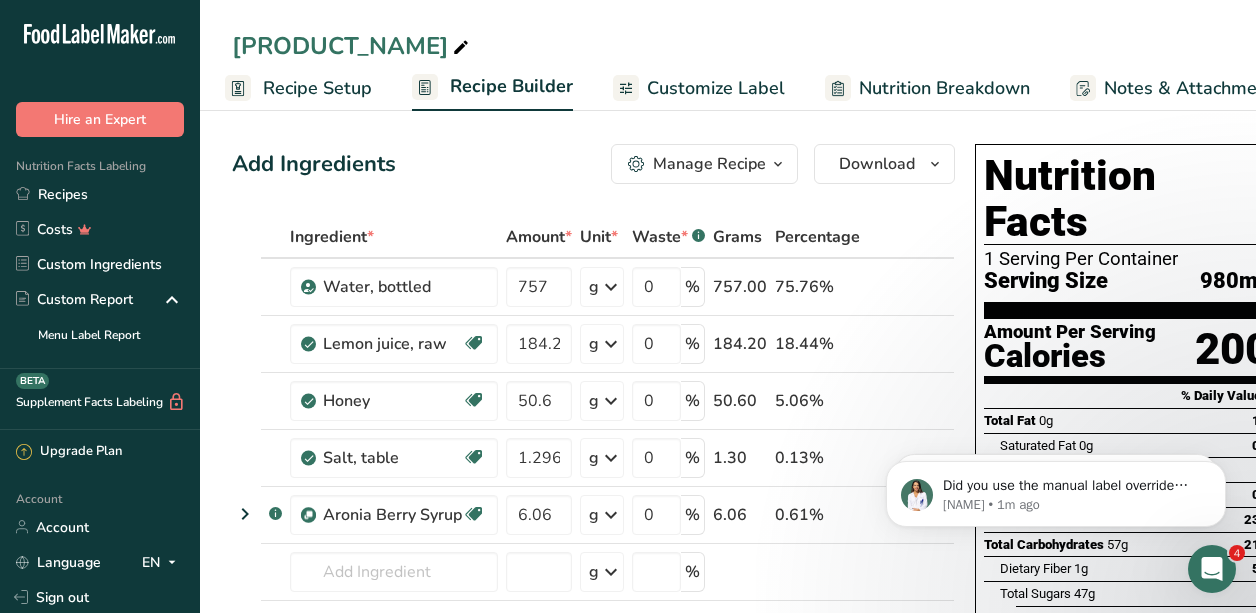 click on "Recipe Setup" at bounding box center (317, 88) 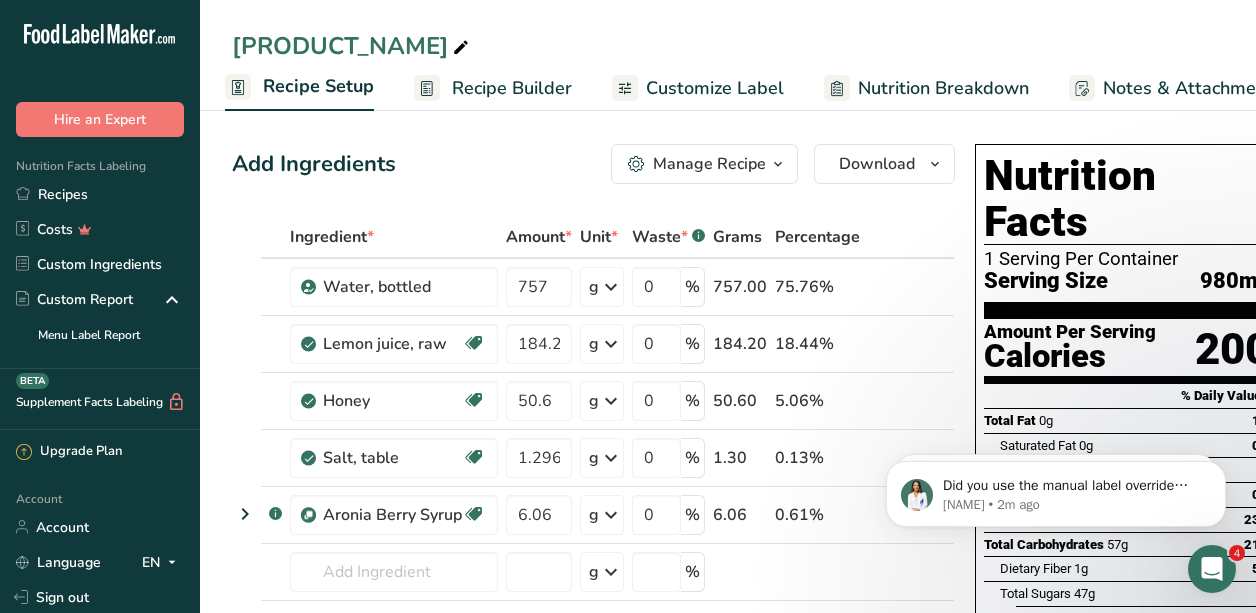 select on "22" 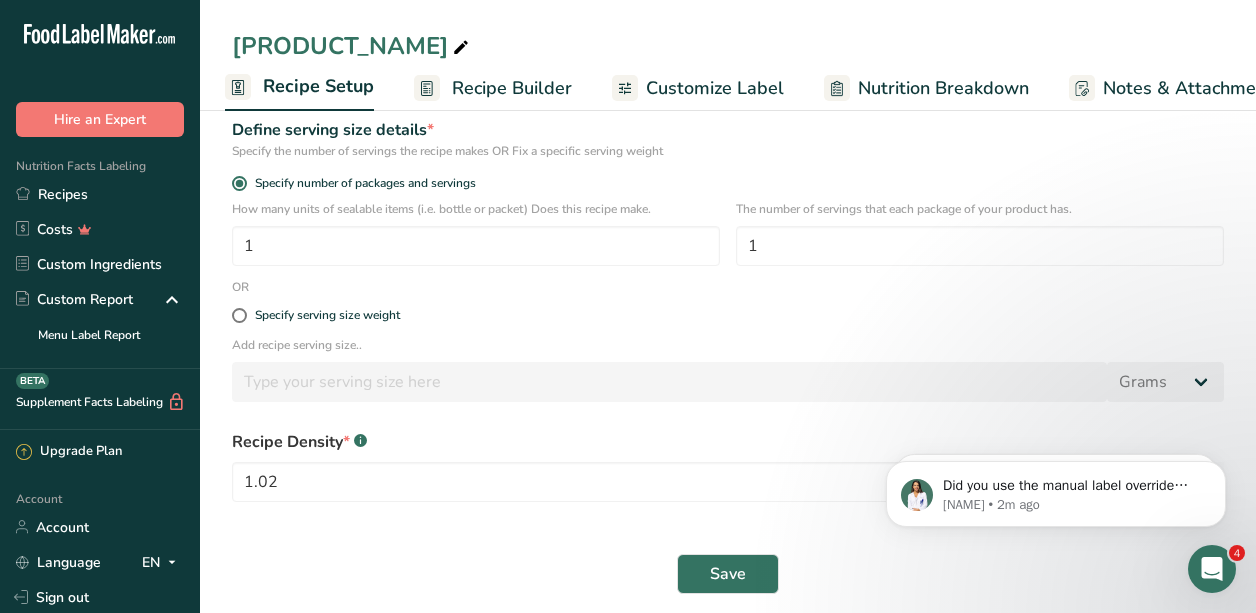 scroll, scrollTop: 285, scrollLeft: 0, axis: vertical 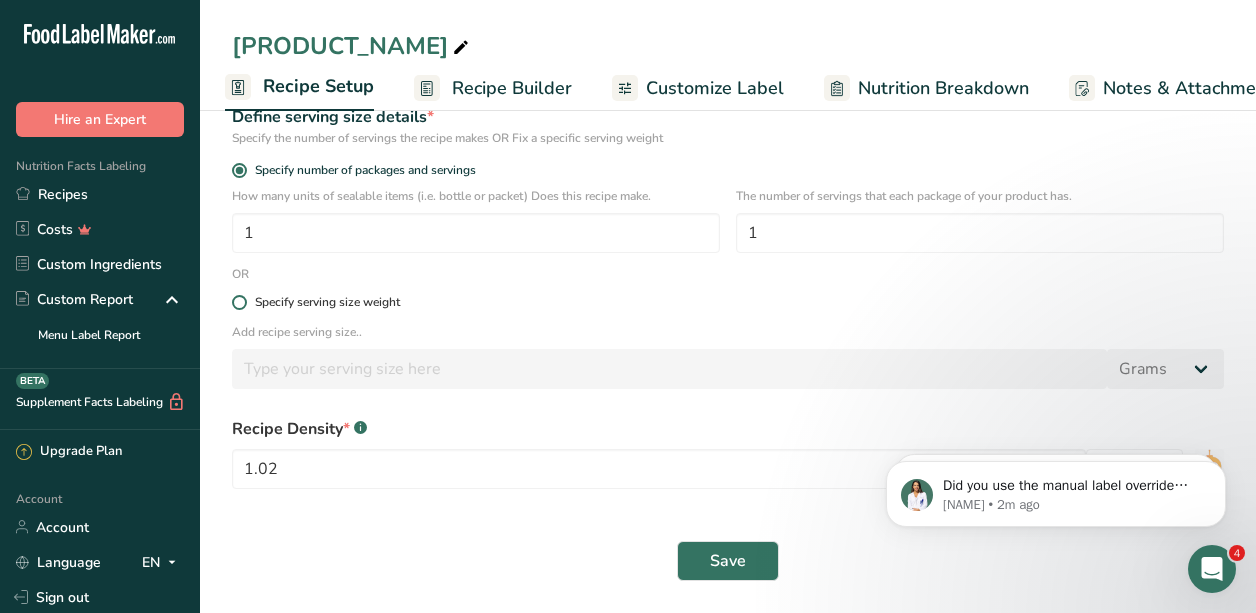 click at bounding box center [239, 302] 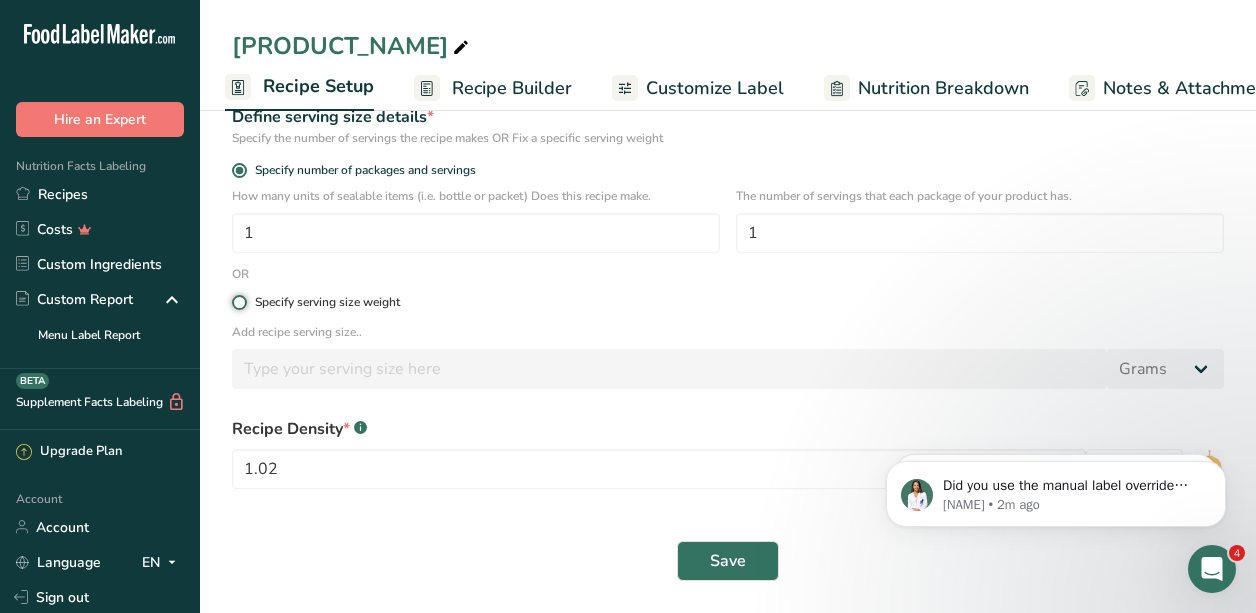 click on "Specify serving size weight" at bounding box center [238, 302] 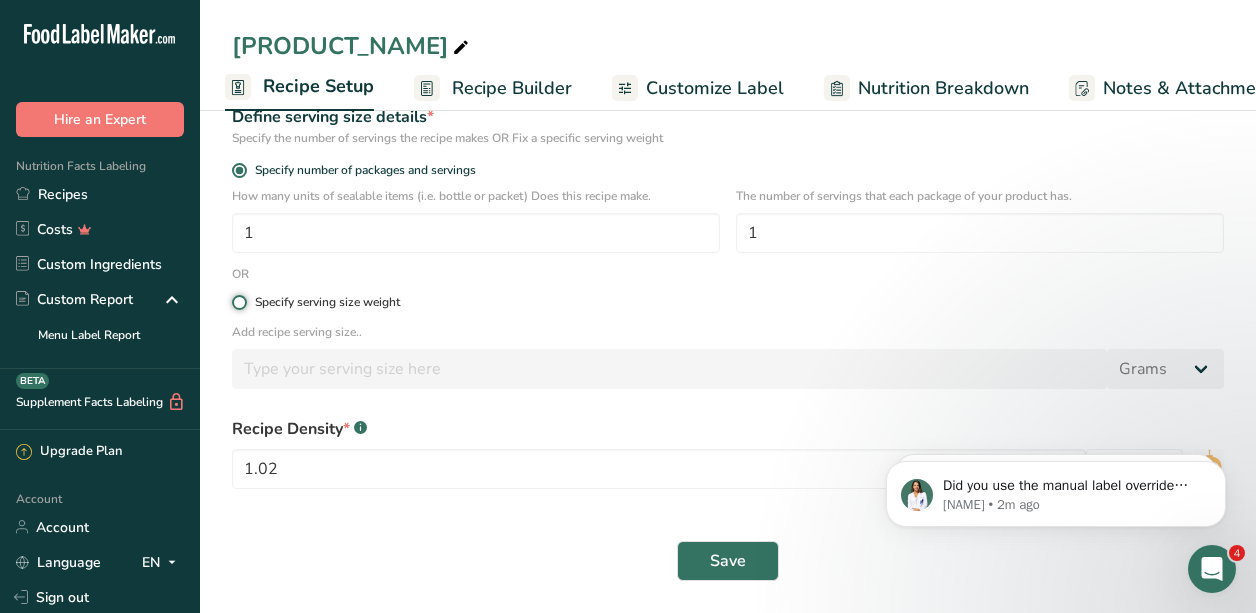 radio on "true" 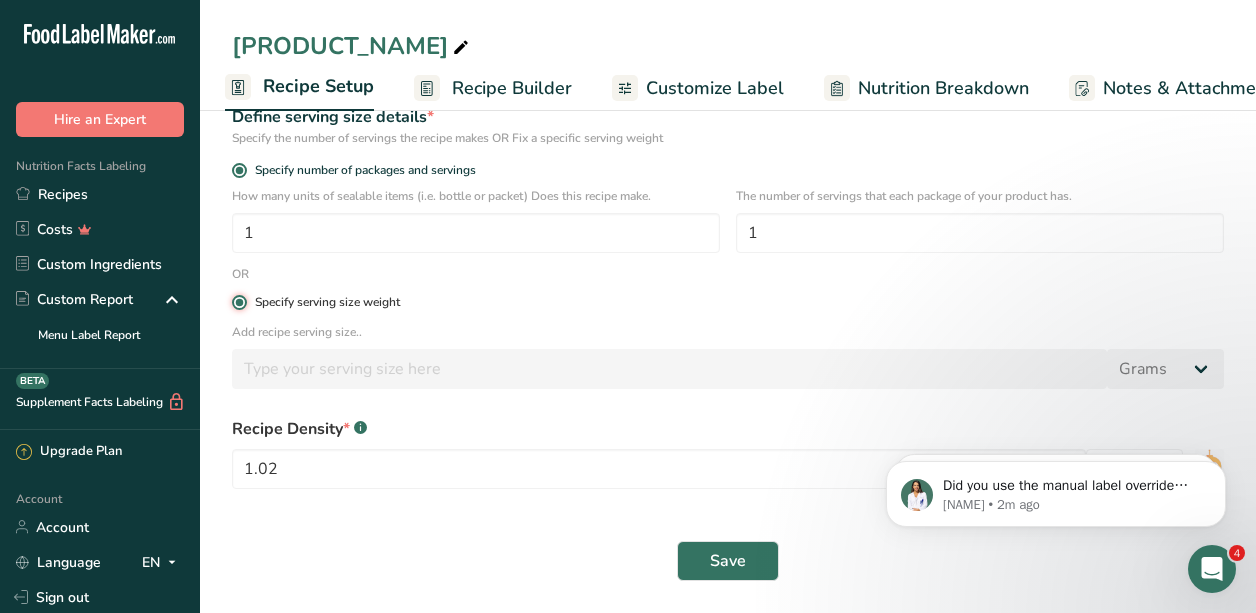 radio on "false" 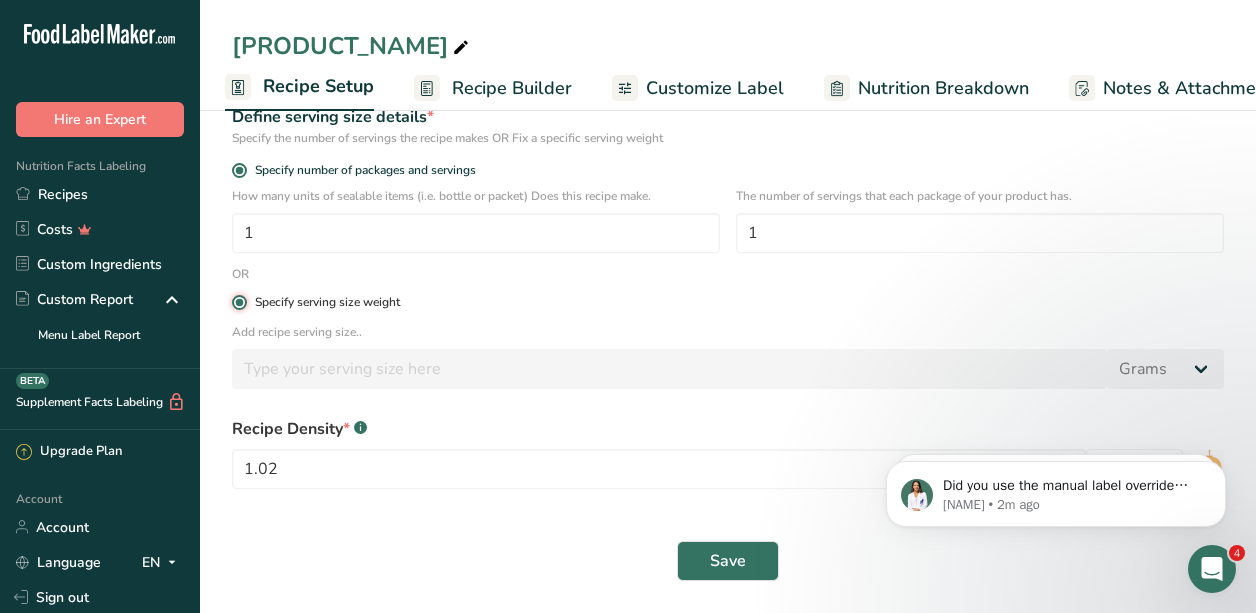 type 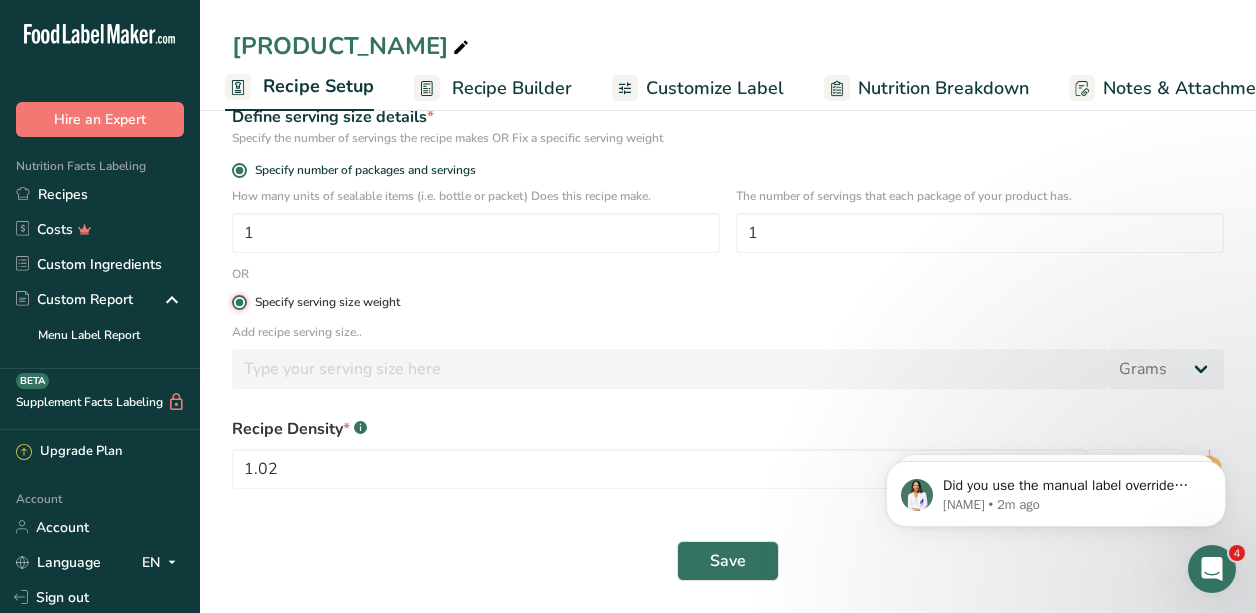 type 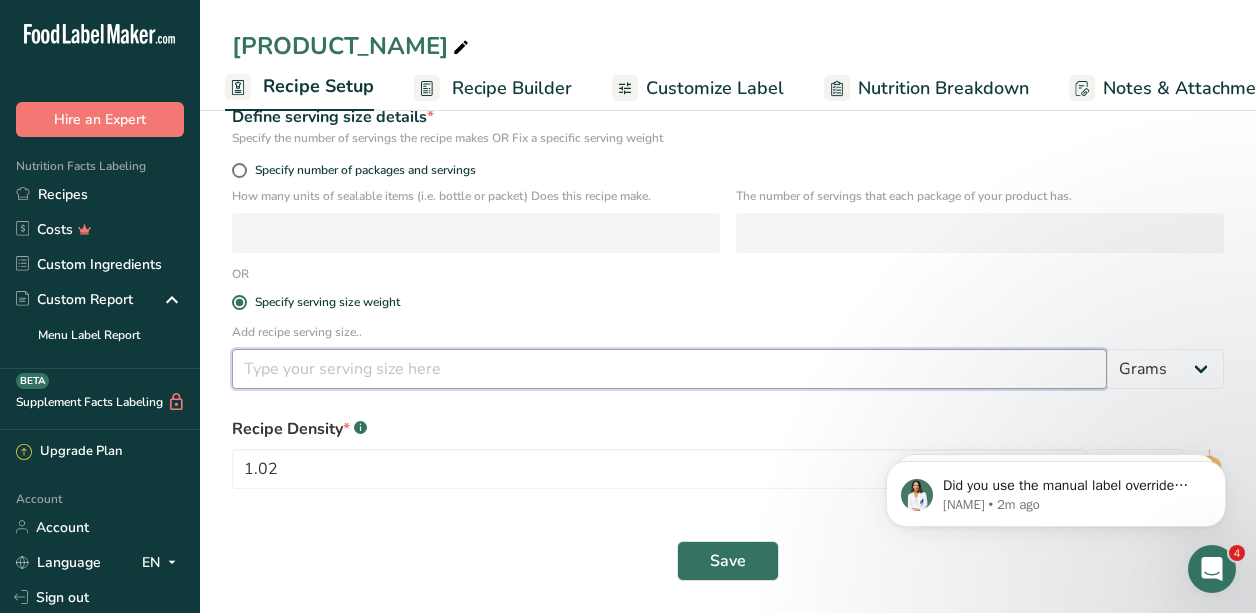 click at bounding box center [669, 369] 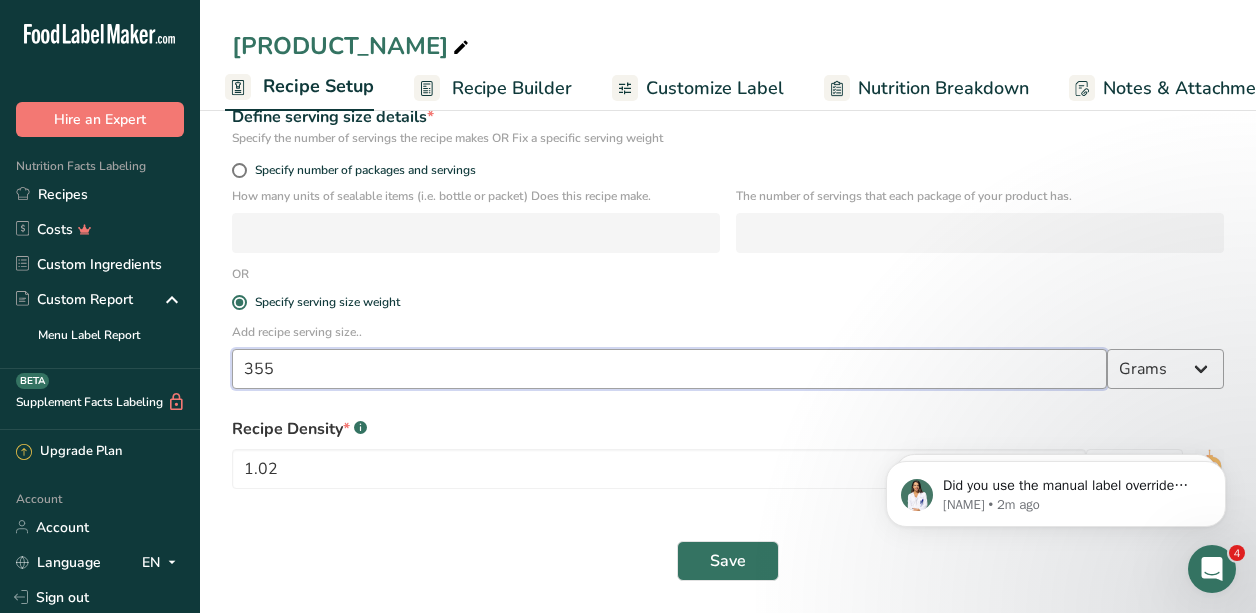 type on "355" 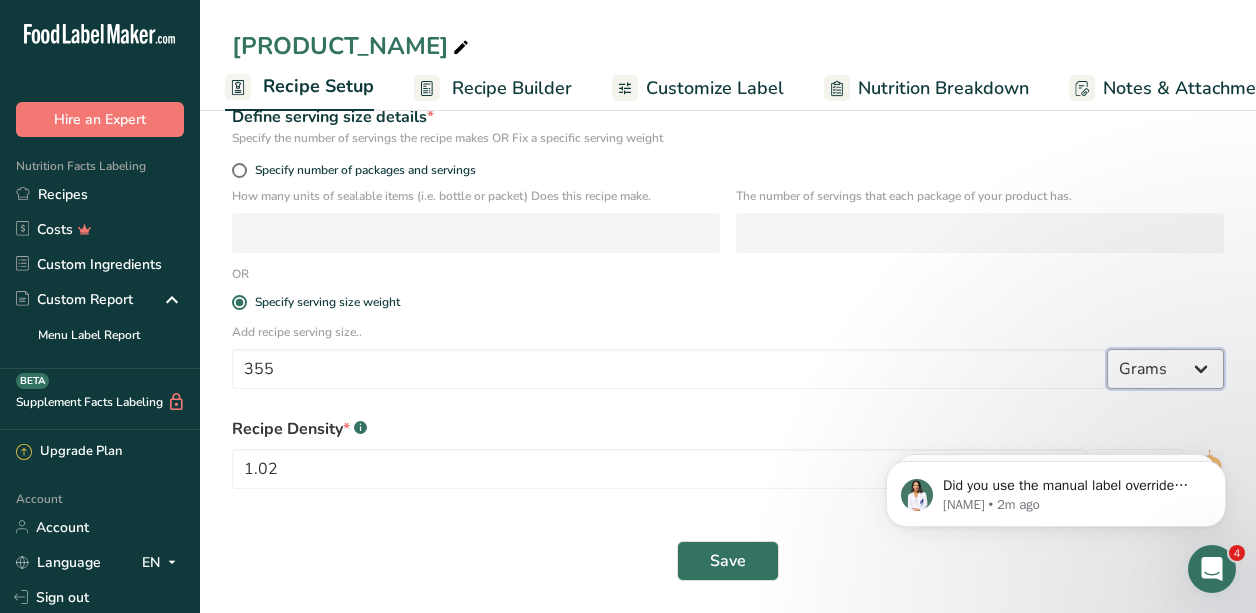 select on "17" 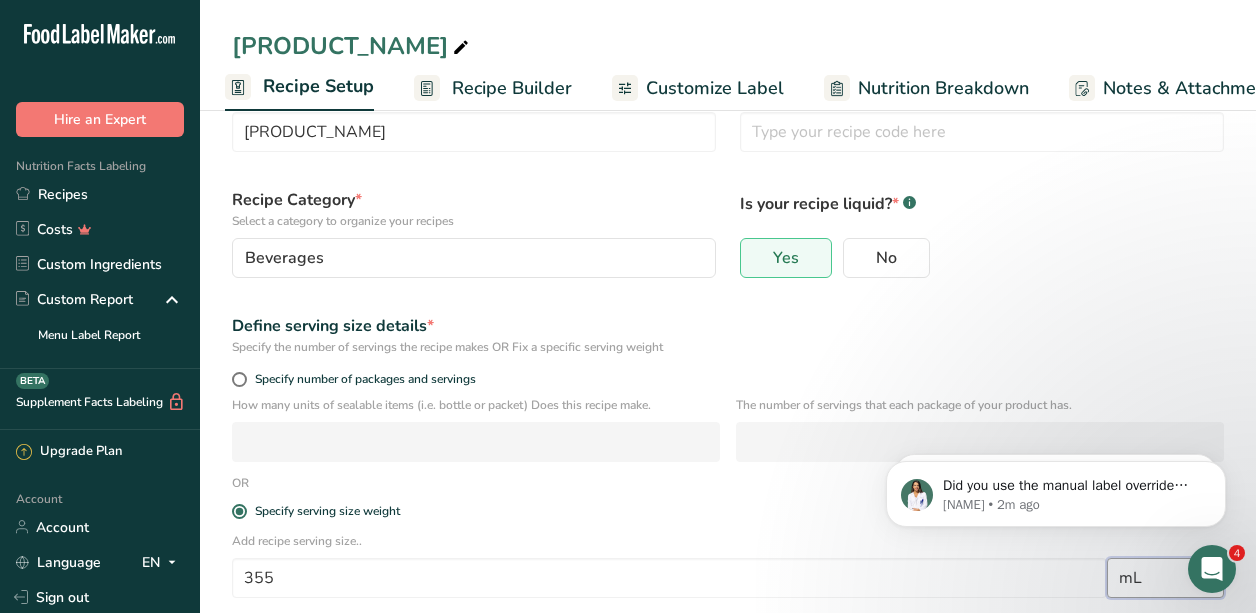 scroll, scrollTop: 102, scrollLeft: 0, axis: vertical 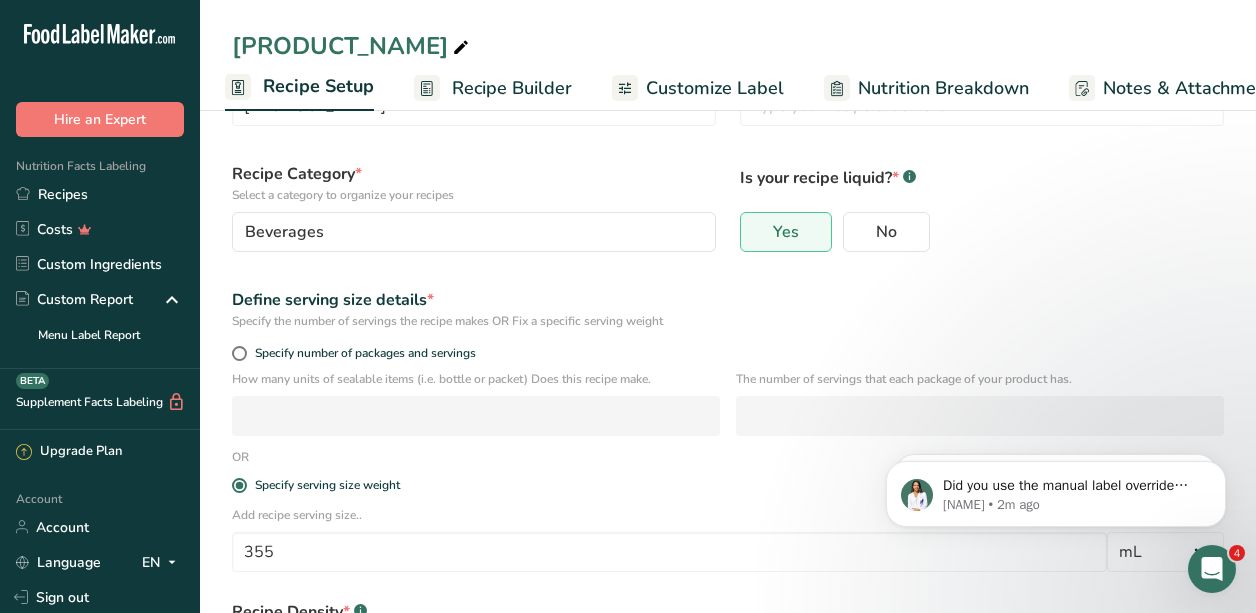 click 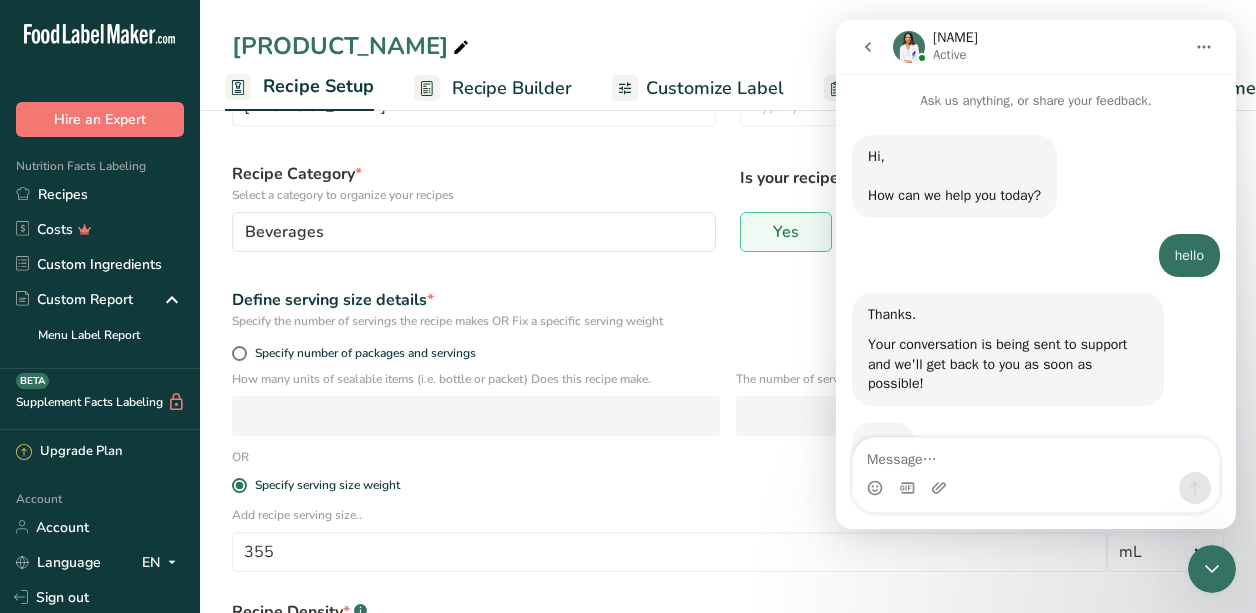 scroll, scrollTop: 285, scrollLeft: 0, axis: vertical 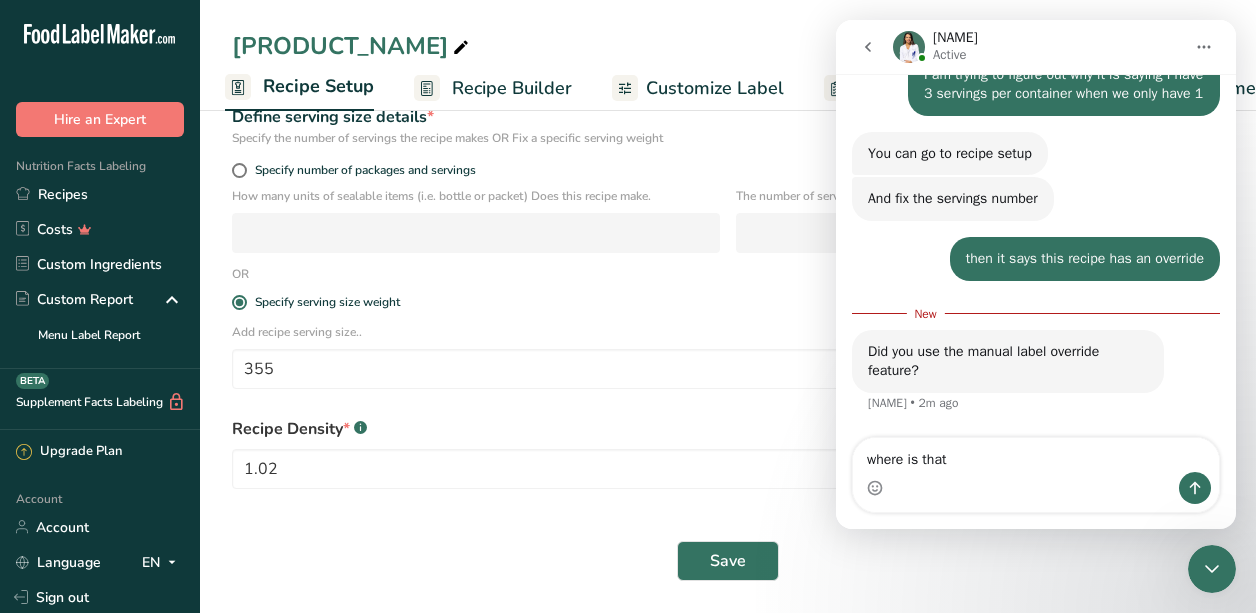 type on "where is that?" 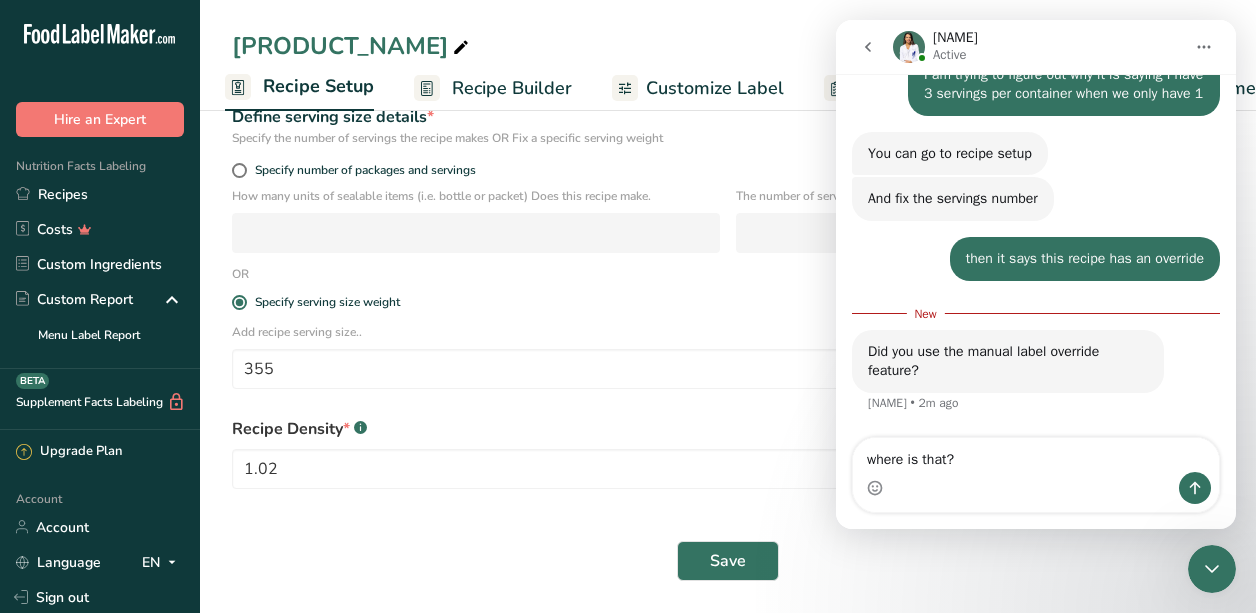type 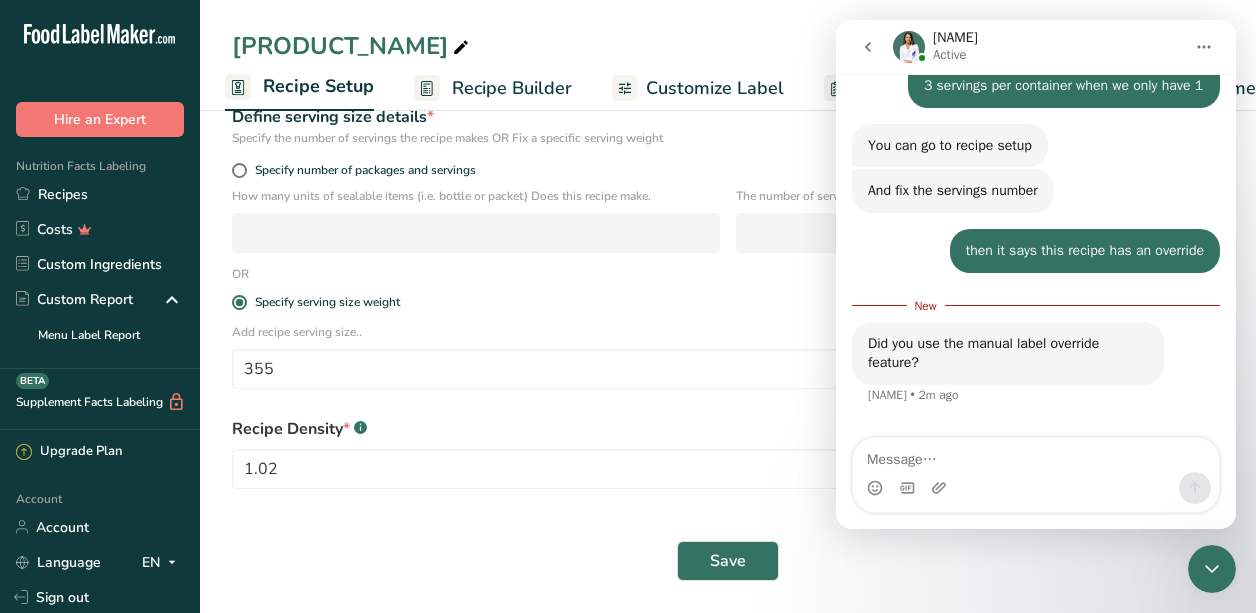 scroll, scrollTop: 551, scrollLeft: 0, axis: vertical 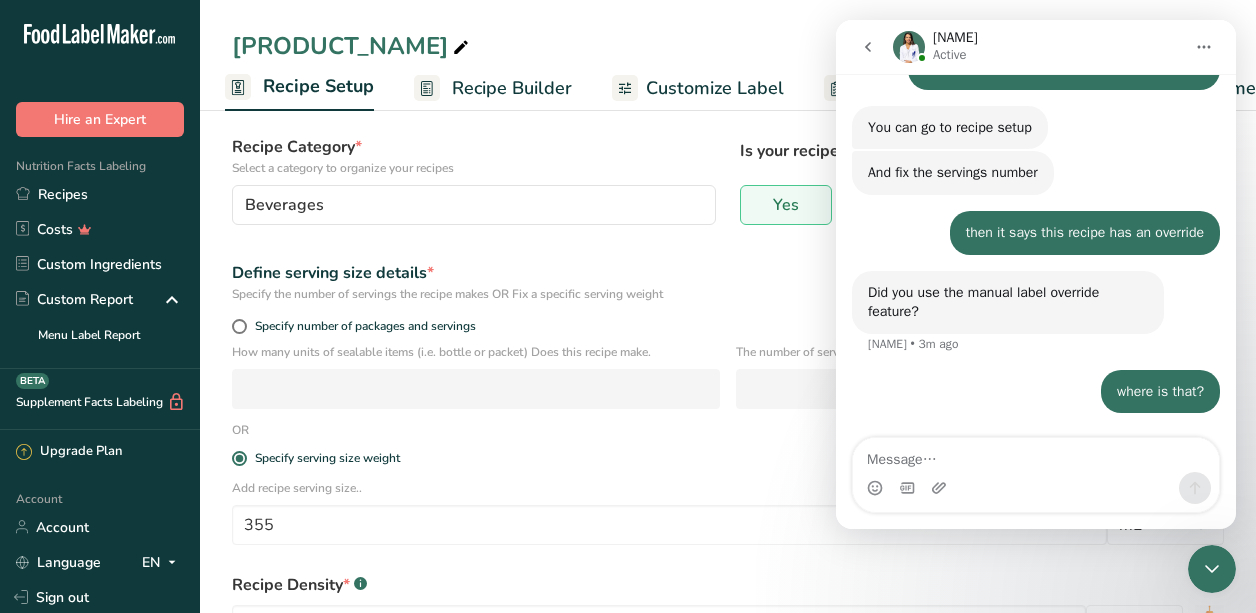 click on "Aronia Berry Lemonade
Recipe Setup                       Recipe Builder   Customize Label               Nutrition Breakdown               Notes & Attachments                 Recipe Costing" at bounding box center [728, 55] 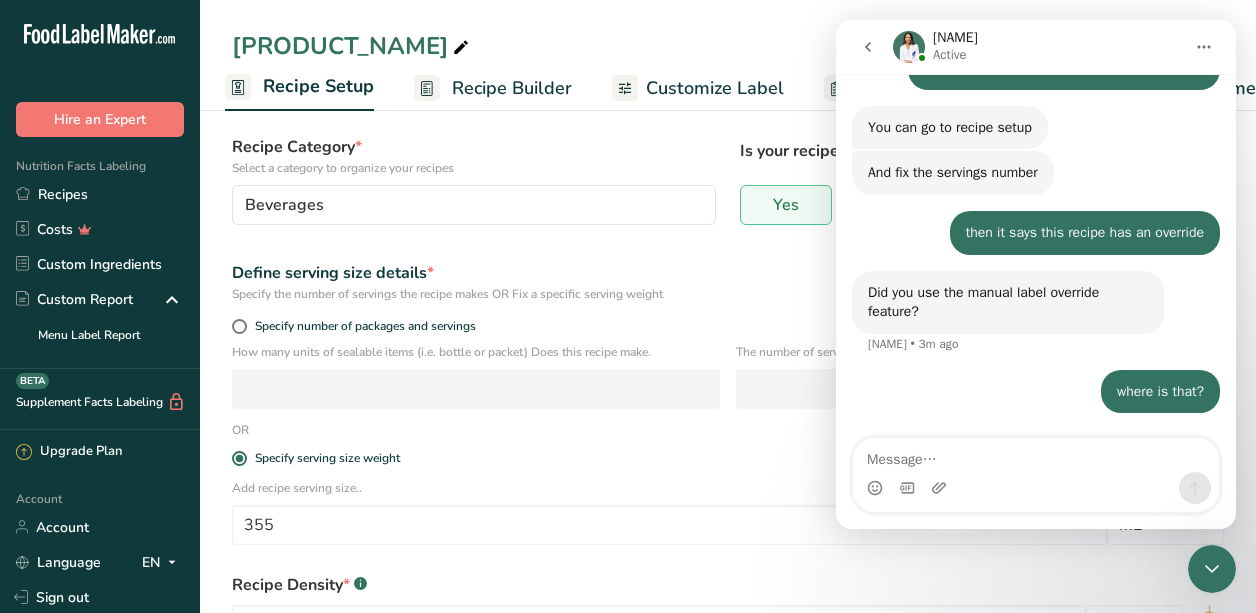 scroll, scrollTop: 0, scrollLeft: 0, axis: both 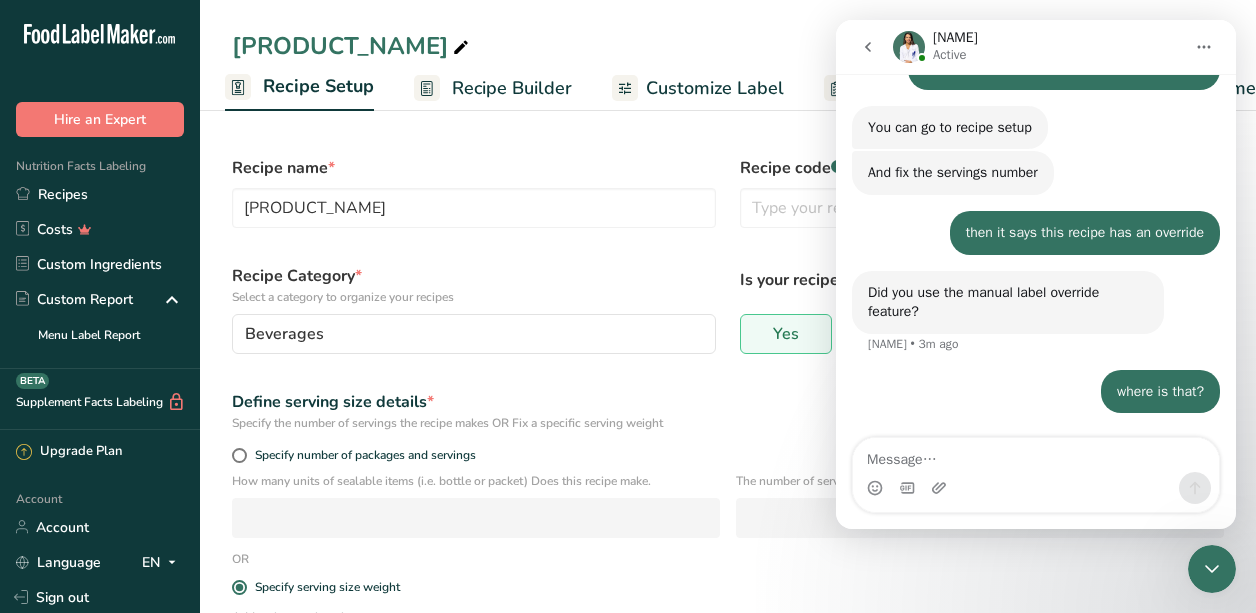 click 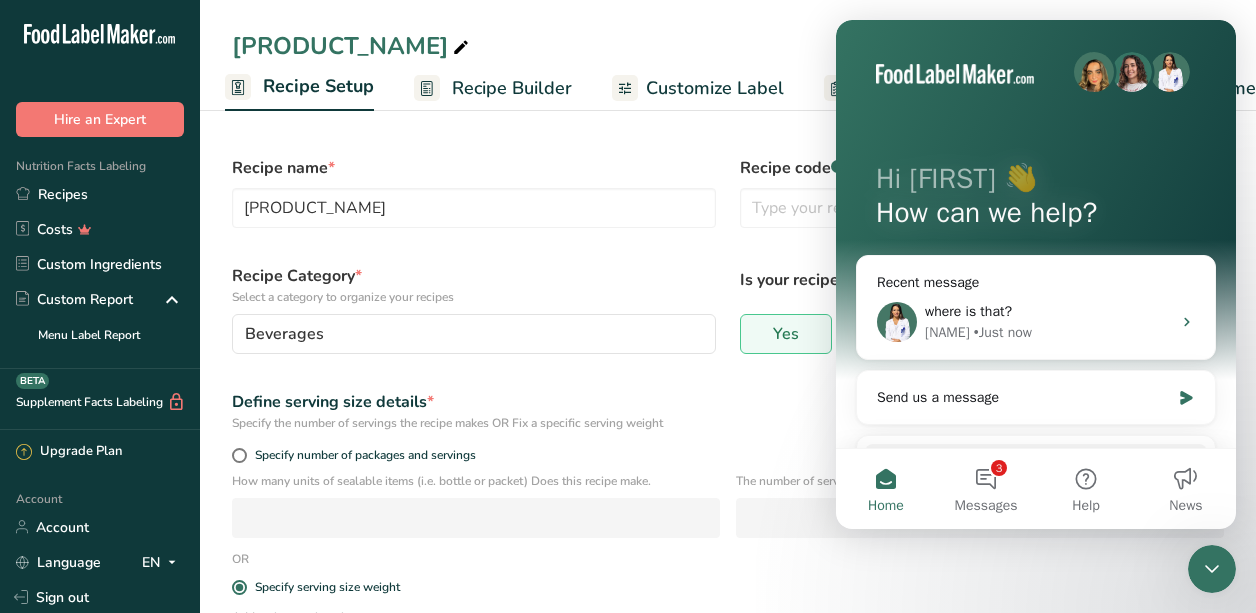 click 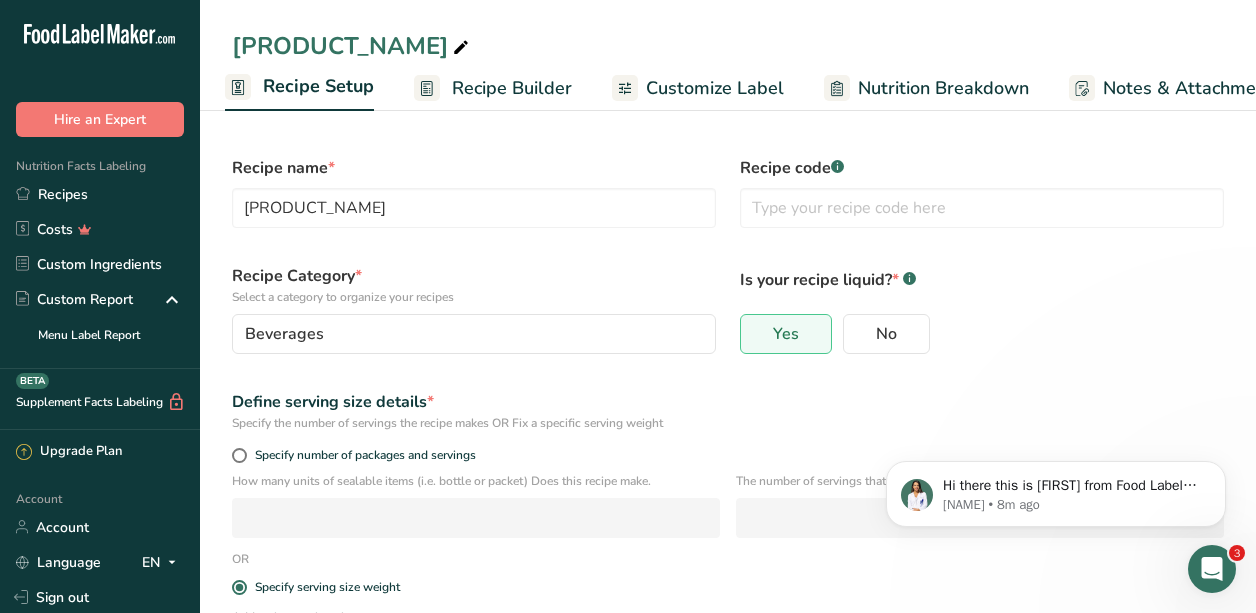 scroll, scrollTop: 0, scrollLeft: 0, axis: both 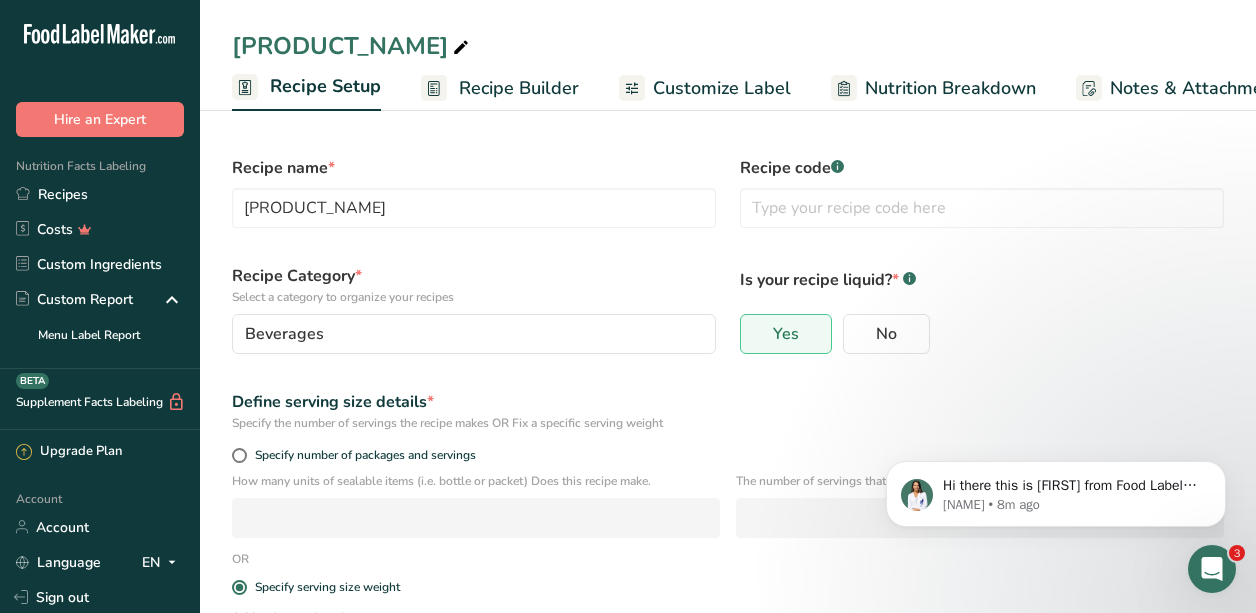 click on "Recipe Setup" at bounding box center [325, 86] 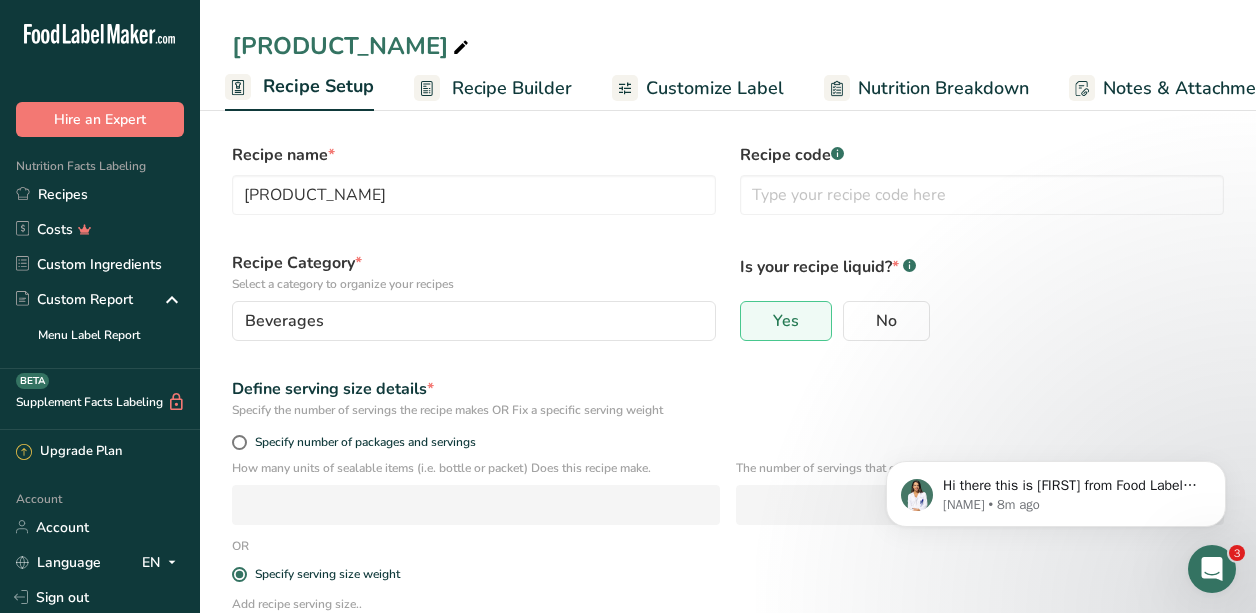 scroll, scrollTop: 0, scrollLeft: 0, axis: both 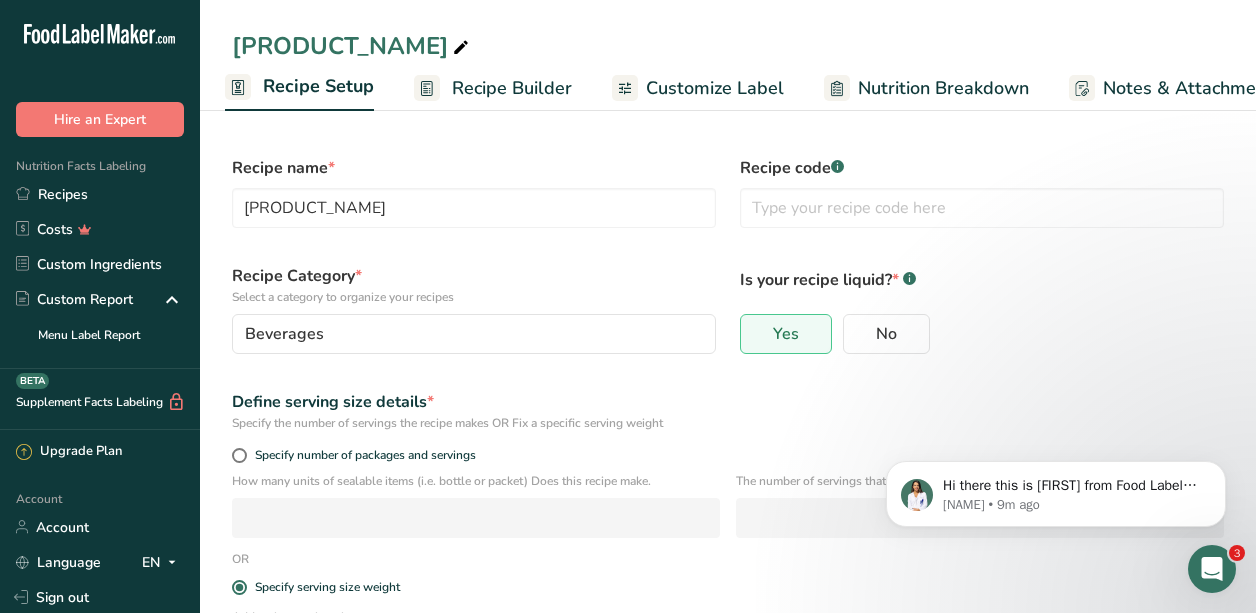 click on "Recipe Builder" at bounding box center (512, 88) 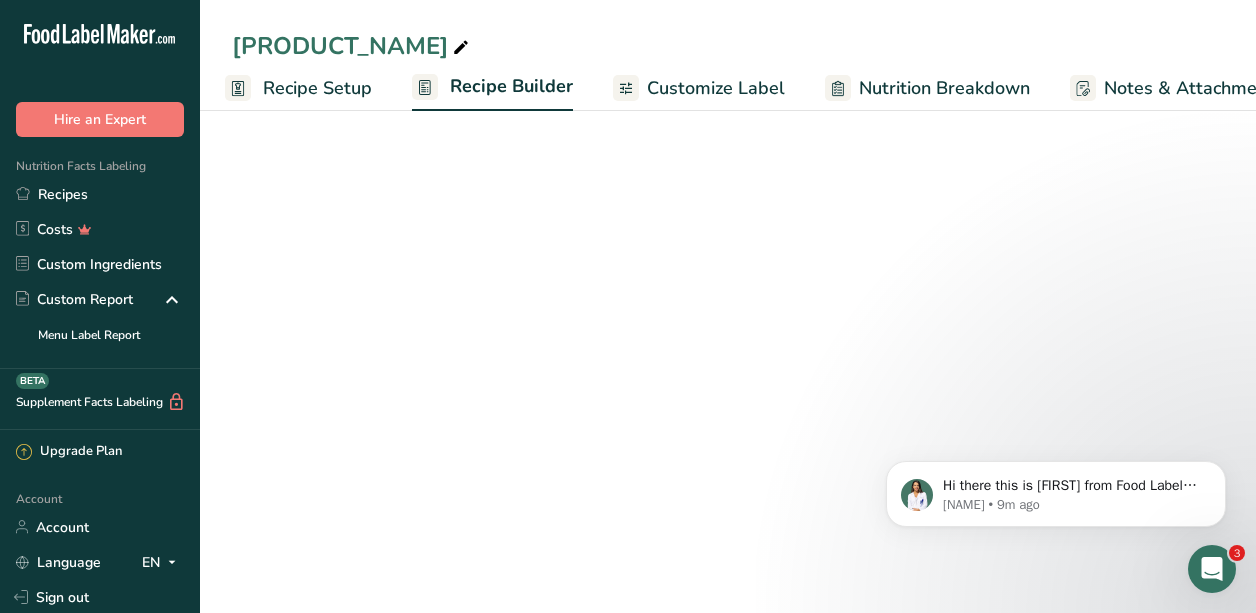 scroll, scrollTop: 0, scrollLeft: 193, axis: horizontal 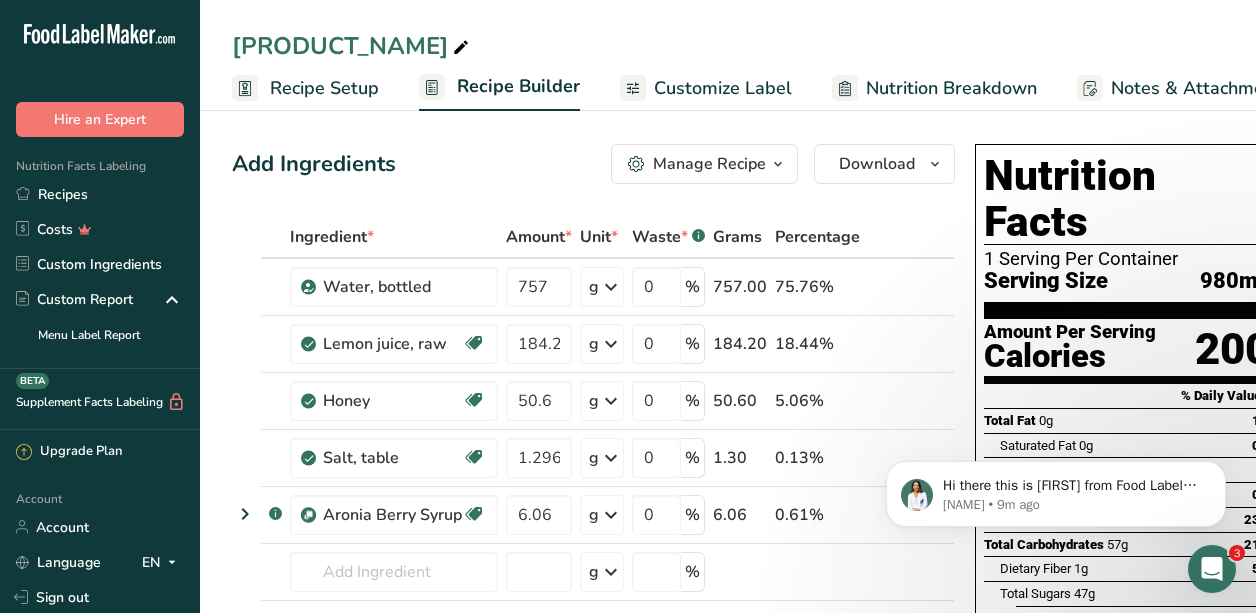 click on "Recipe Setup" at bounding box center [324, 88] 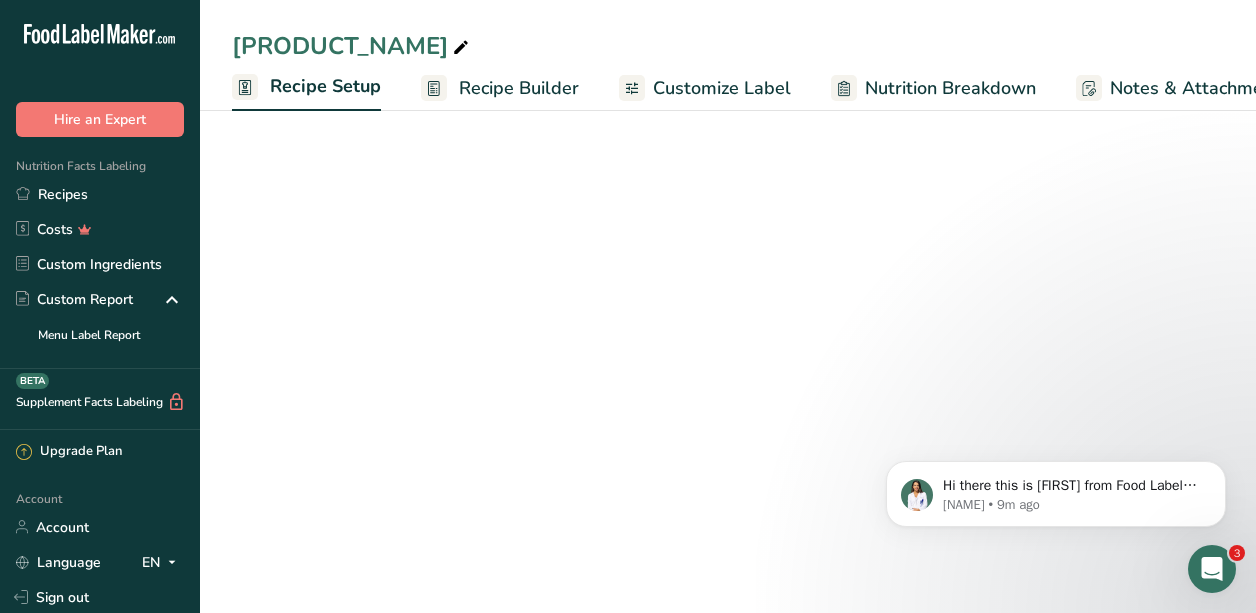 select on "22" 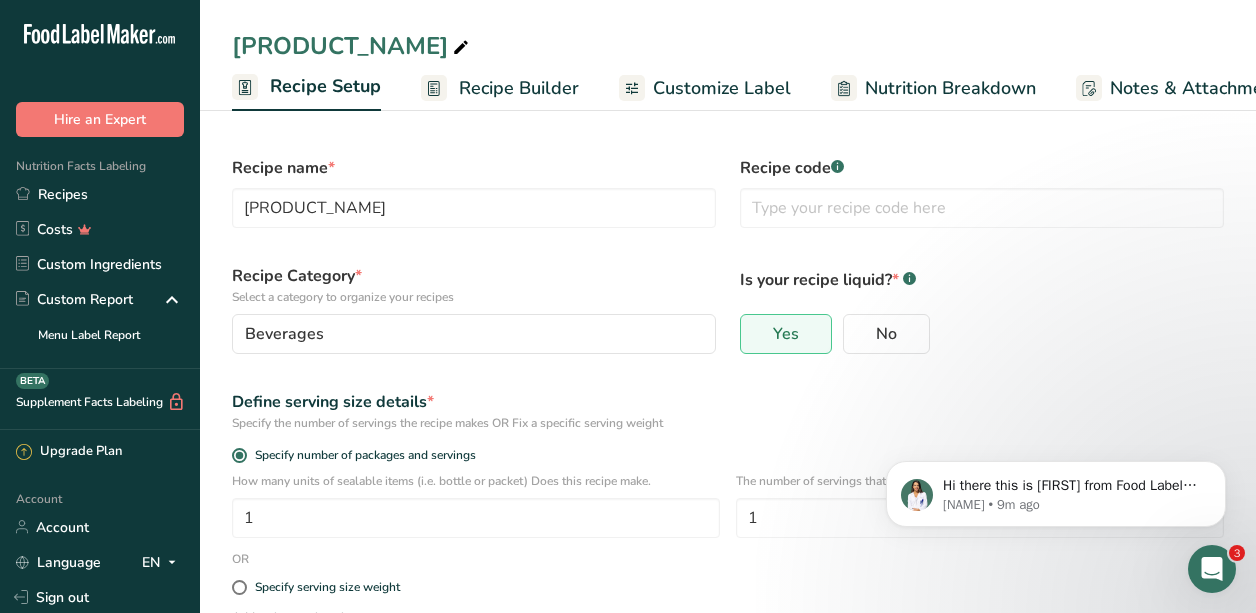 scroll, scrollTop: 0, scrollLeft: 7, axis: horizontal 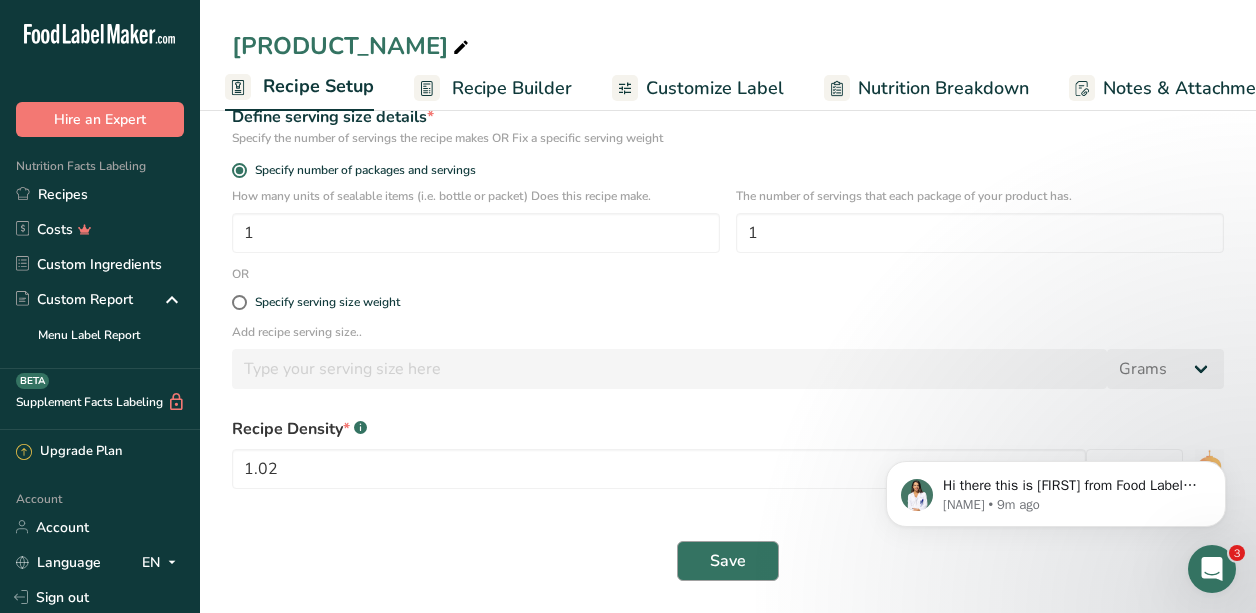 click on "Save" at bounding box center (728, 561) 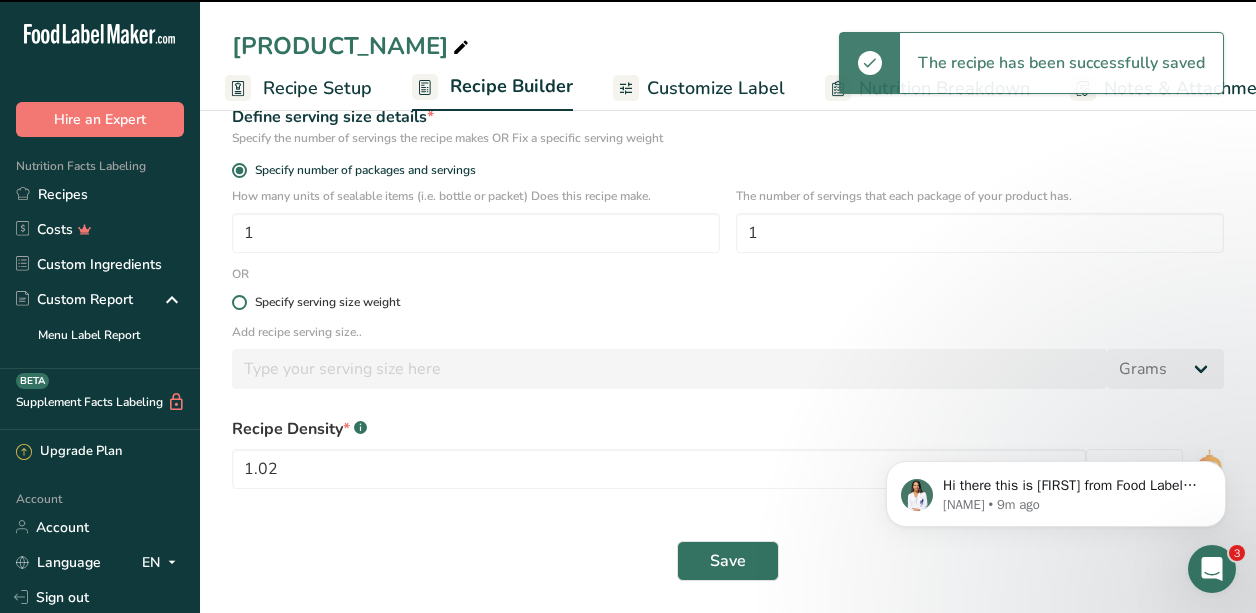 click at bounding box center (669, 369) 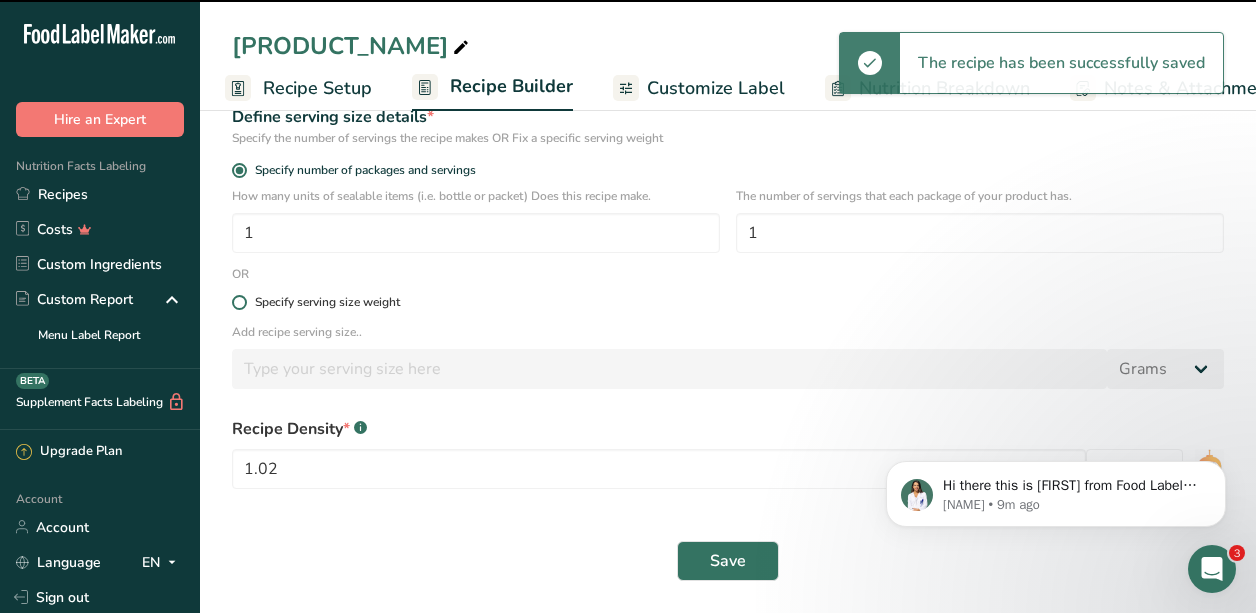 click at bounding box center [239, 302] 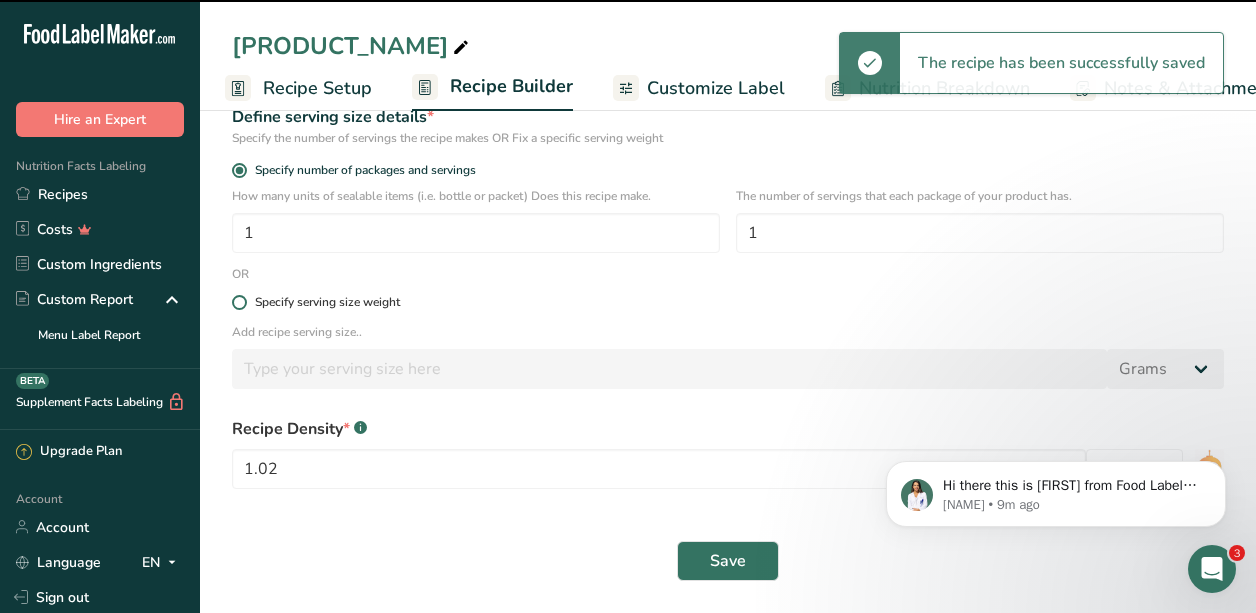 click on "Specify serving size weight" at bounding box center (238, 302) 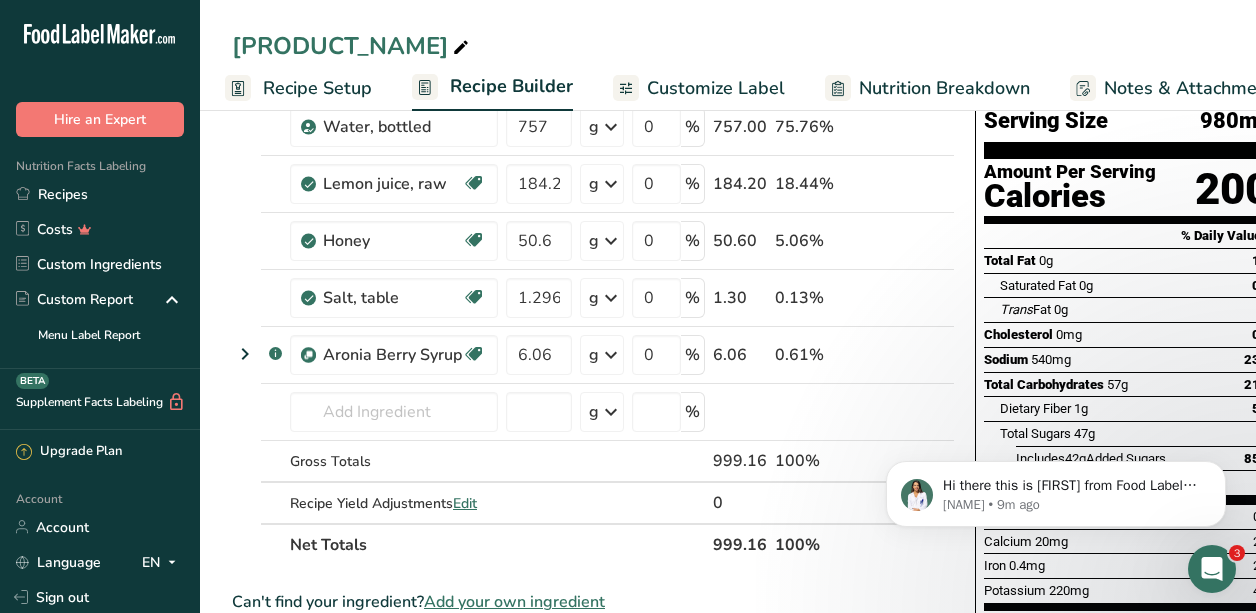 scroll, scrollTop: 0, scrollLeft: 0, axis: both 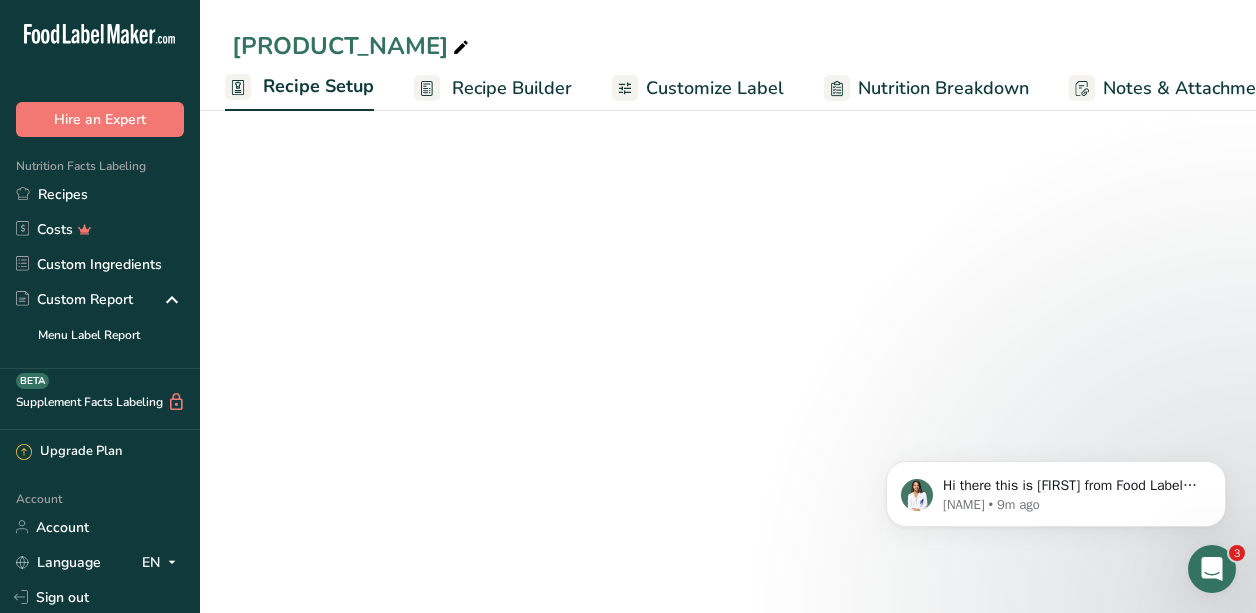 select on "22" 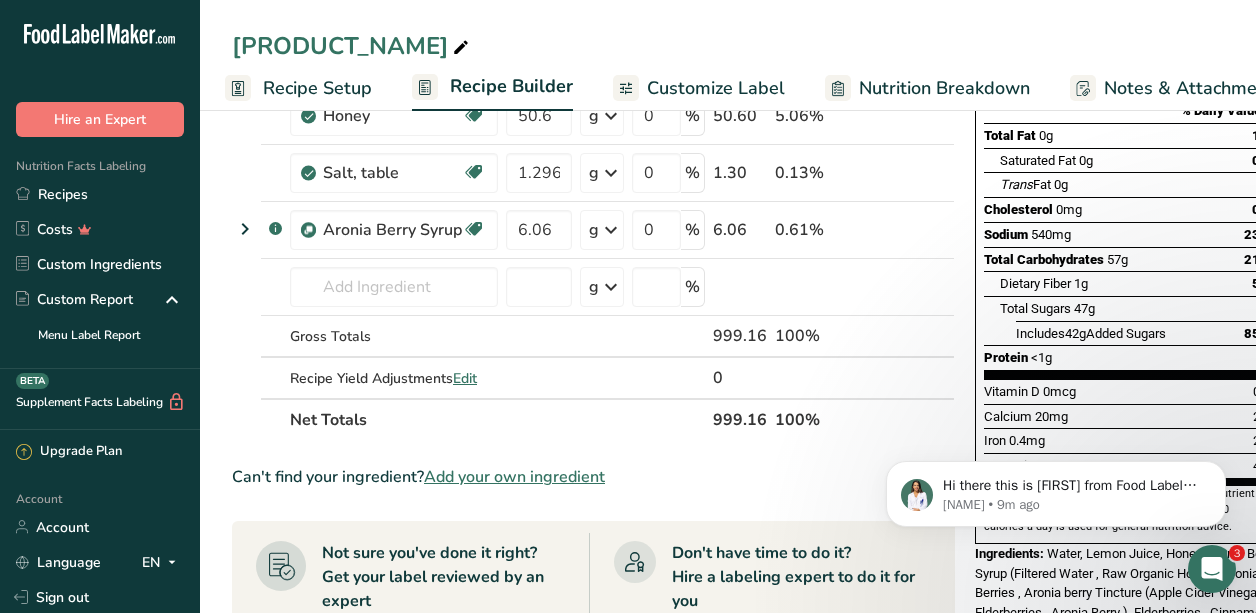 scroll, scrollTop: 0, scrollLeft: 0, axis: both 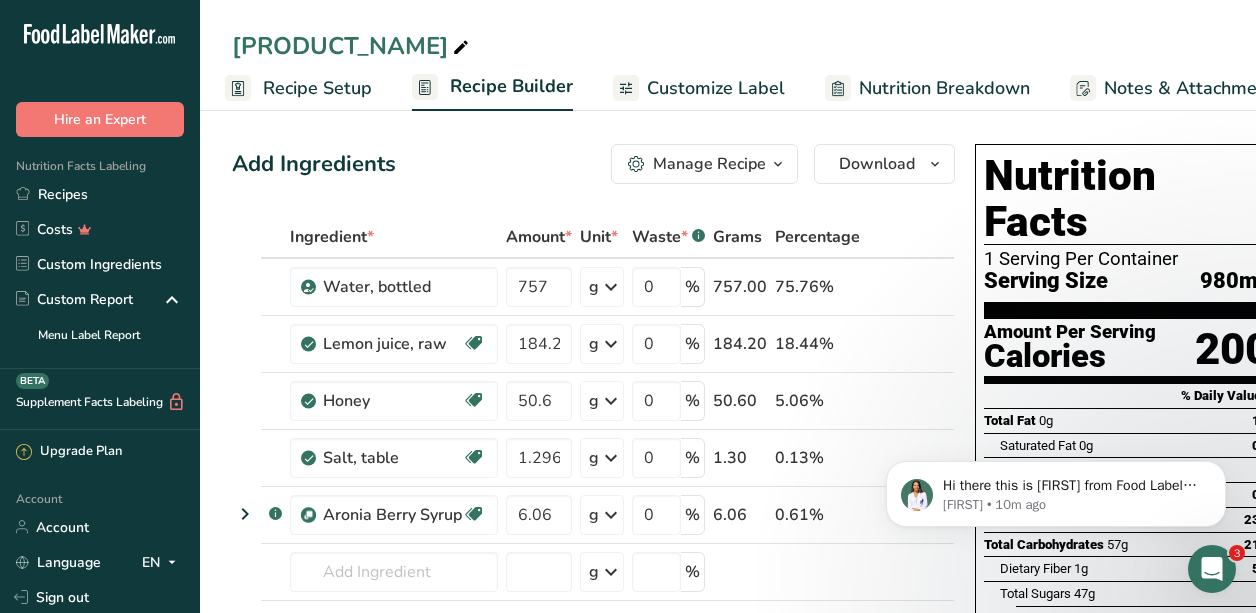 click on "Recipe Setup" at bounding box center [317, 88] 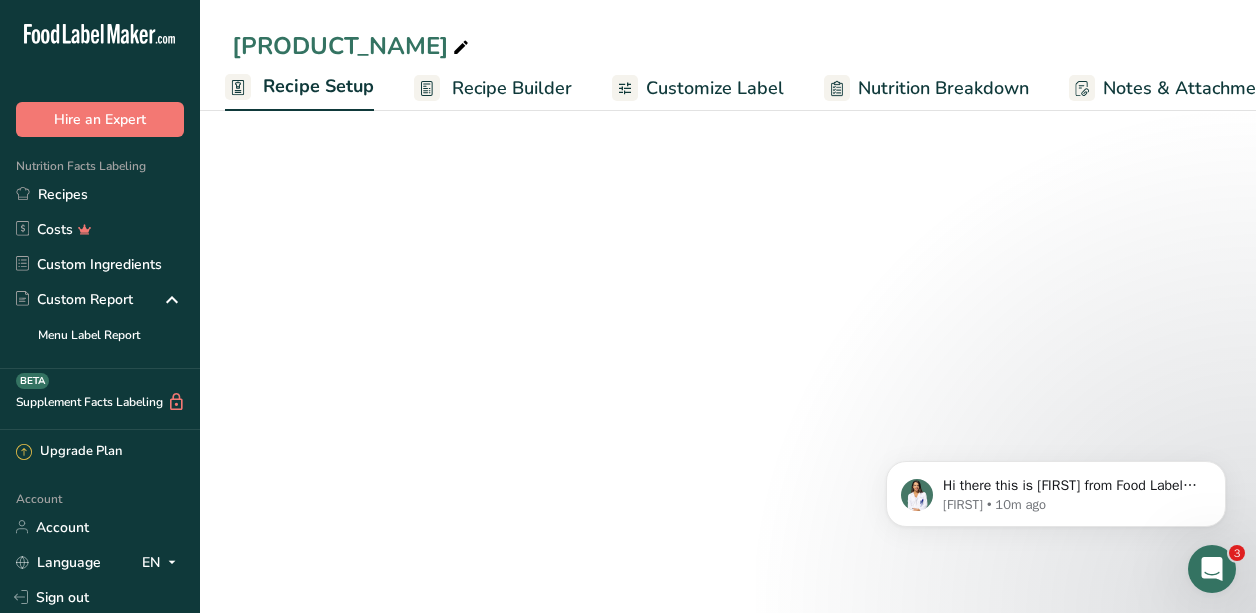 select on "22" 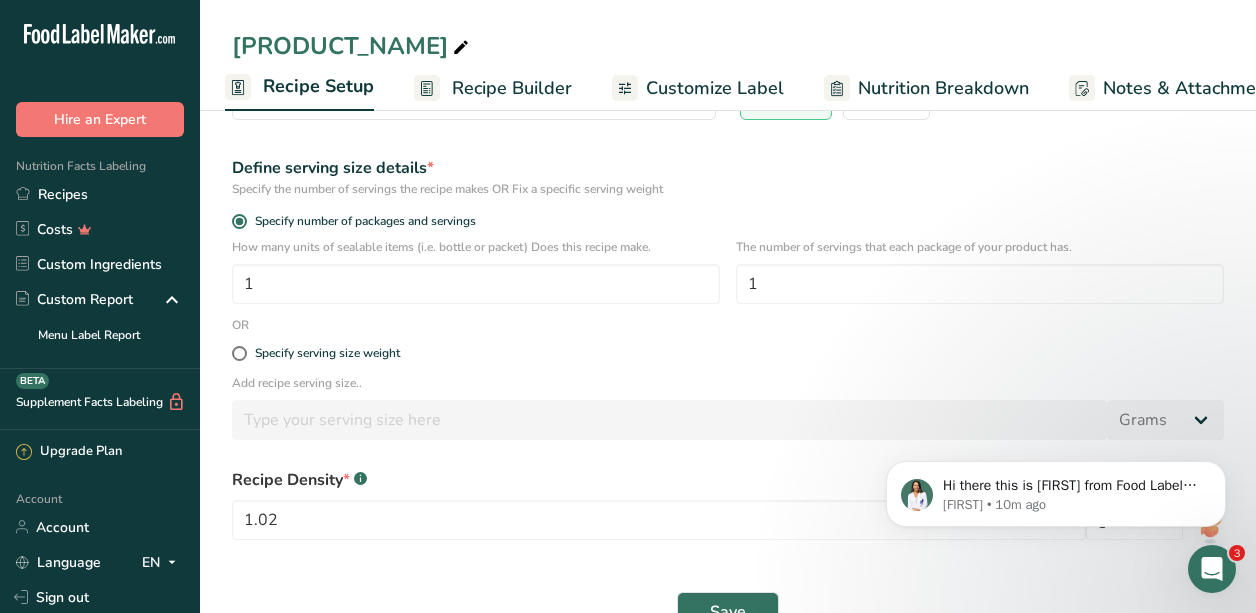 scroll, scrollTop: 232, scrollLeft: 0, axis: vertical 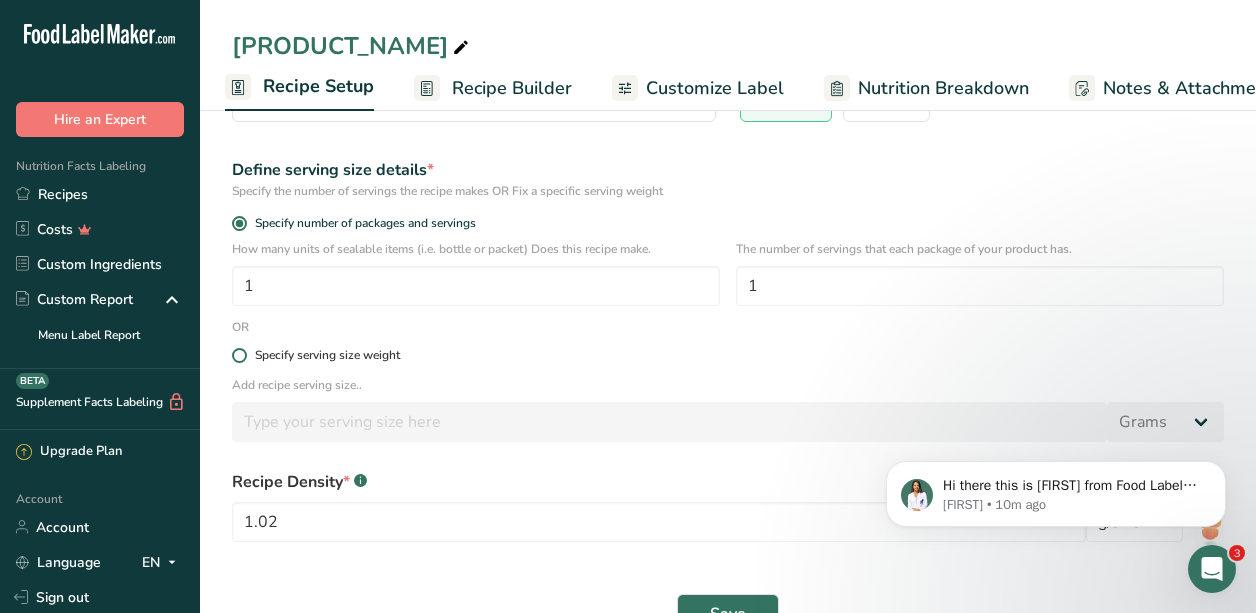click at bounding box center (239, 355) 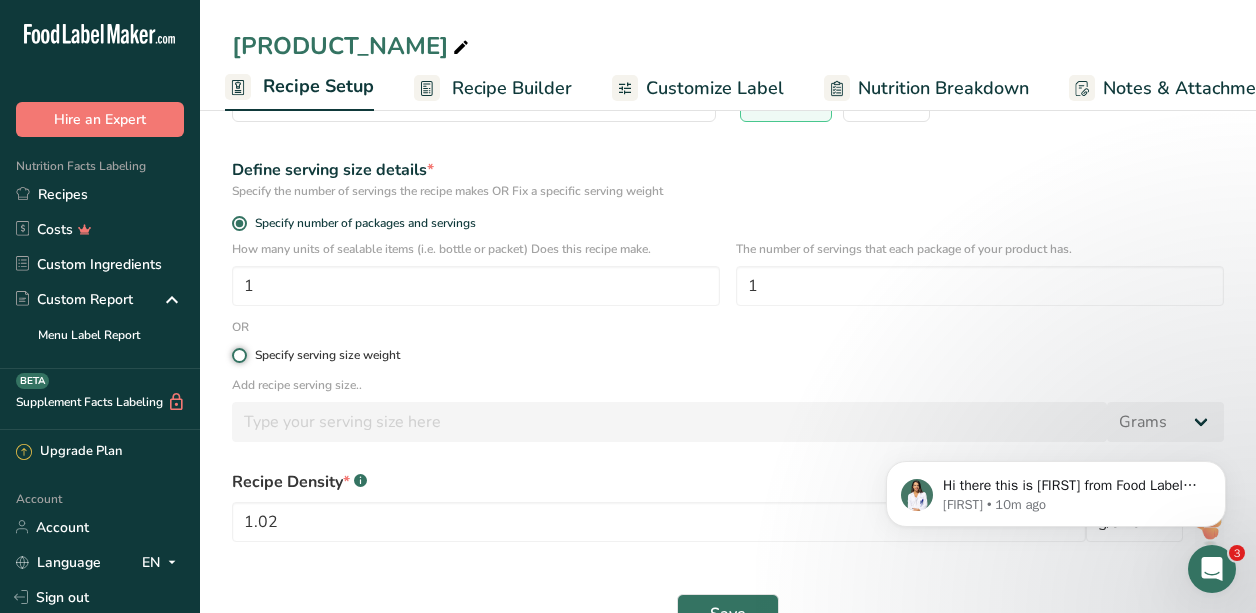 click on "Specify serving size weight" at bounding box center (238, 355) 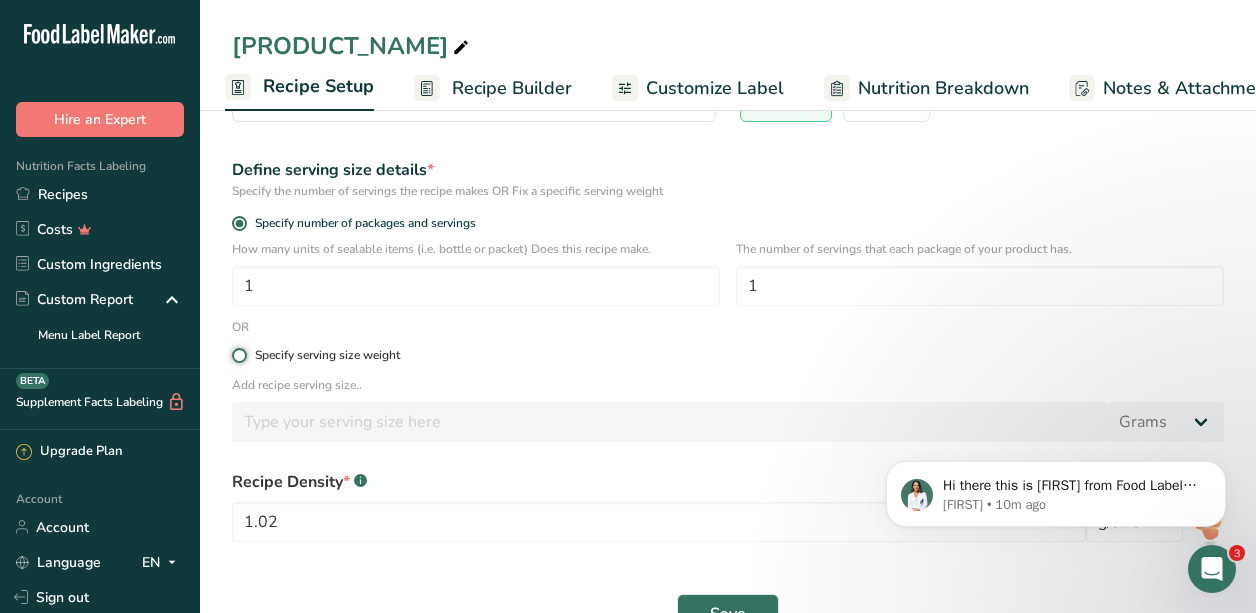radio on "true" 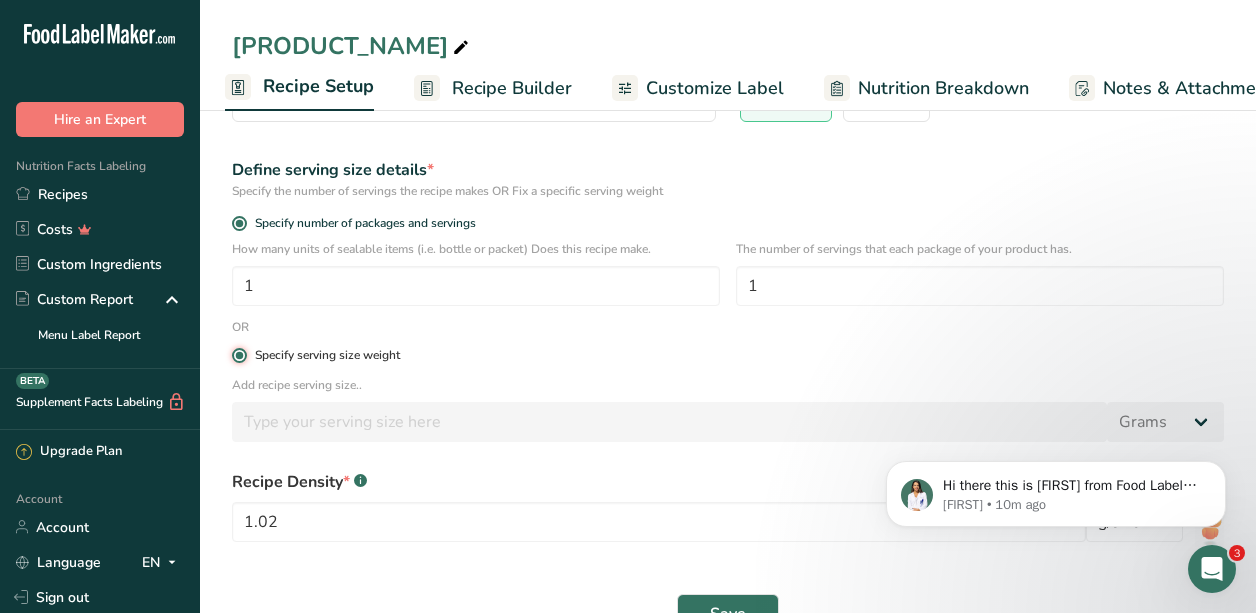 radio on "false" 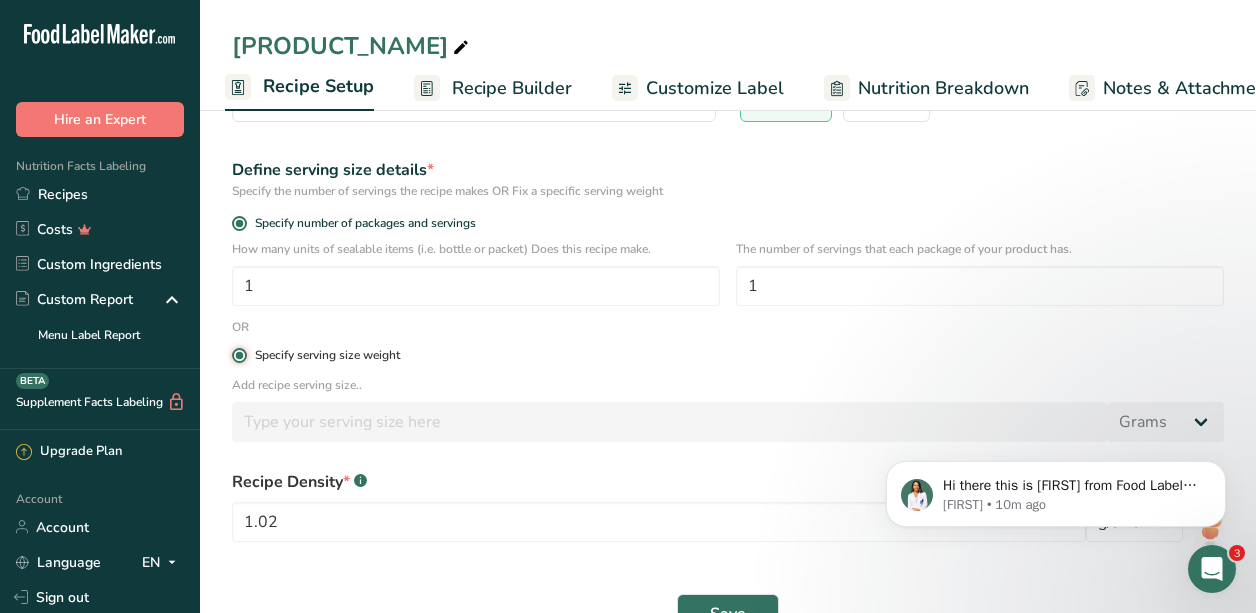 type 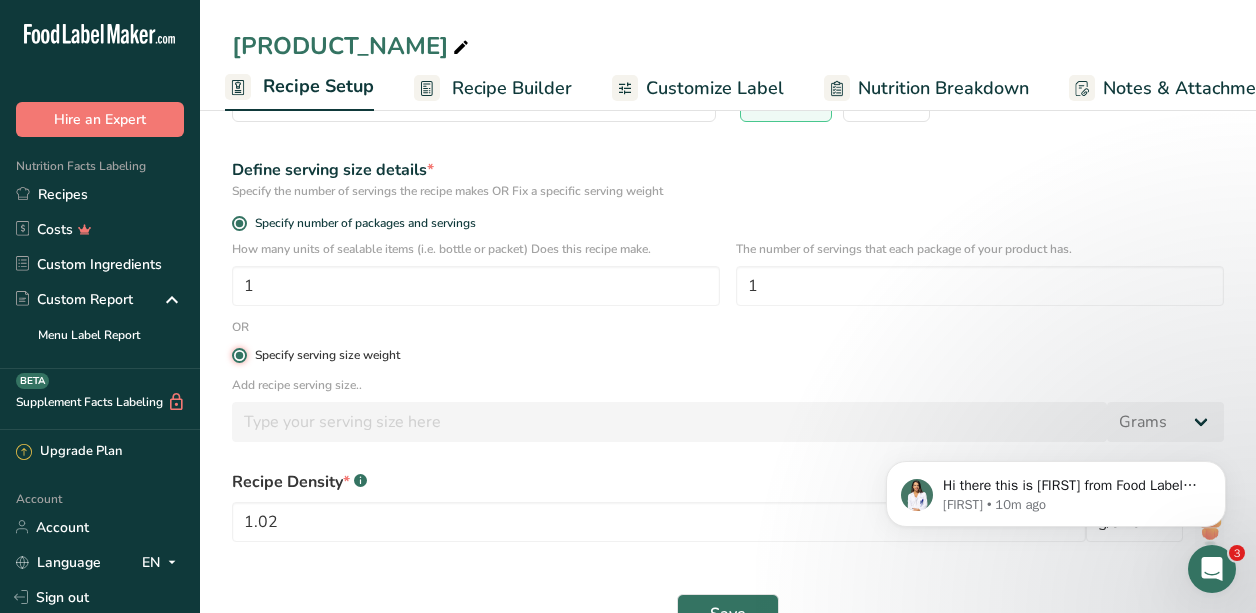 type 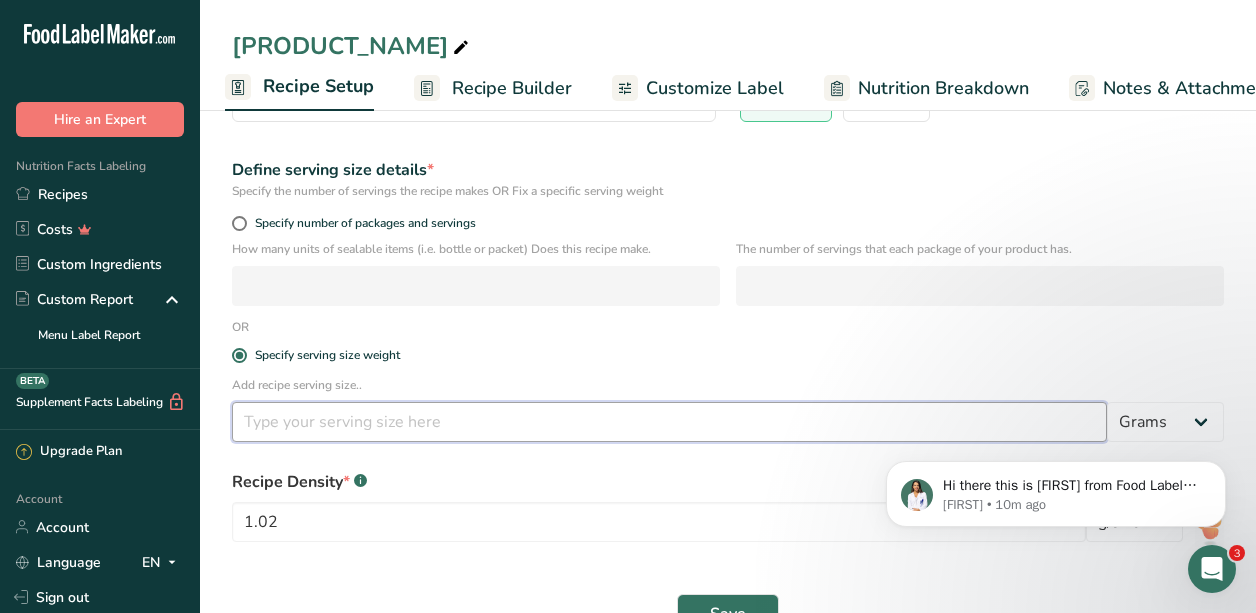 click at bounding box center (669, 422) 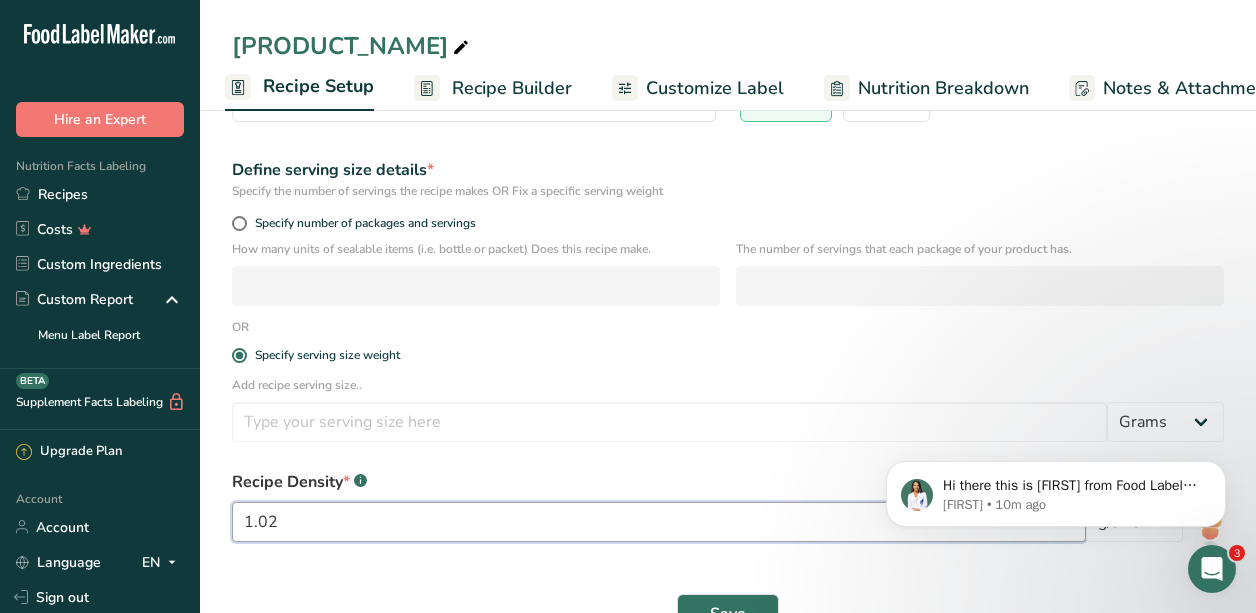 click on "1.02" at bounding box center [659, 522] 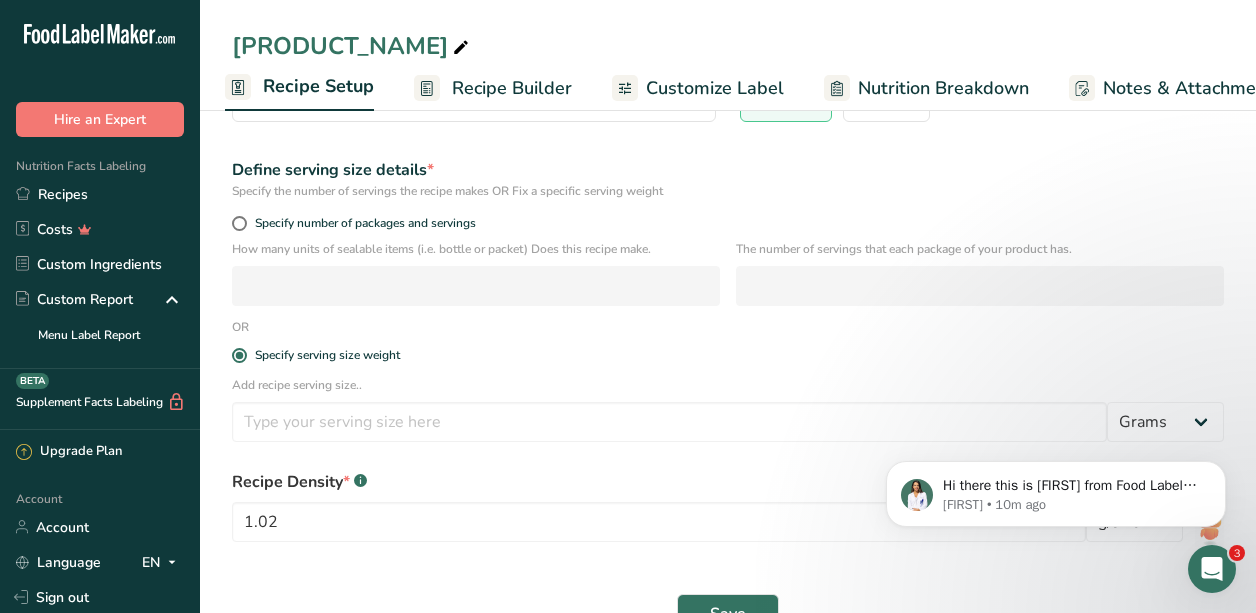 click on "Recipe Density *   .a-a{fill:#347362;}.b-a{fill:#fff;}" at bounding box center (728, 482) 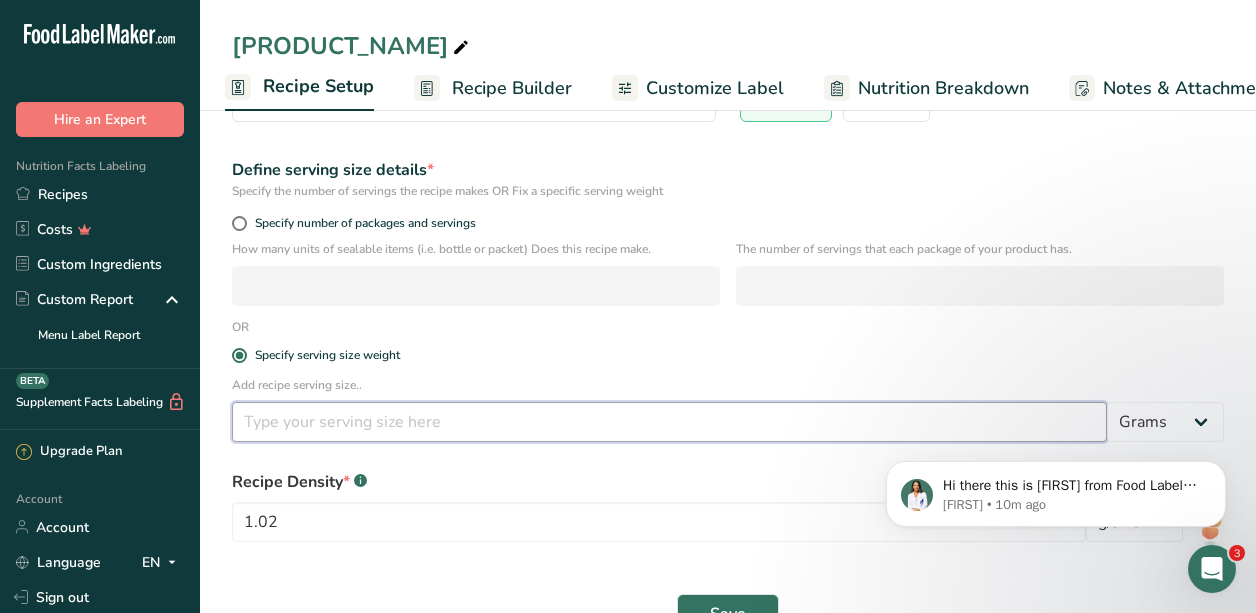 click at bounding box center (669, 422) 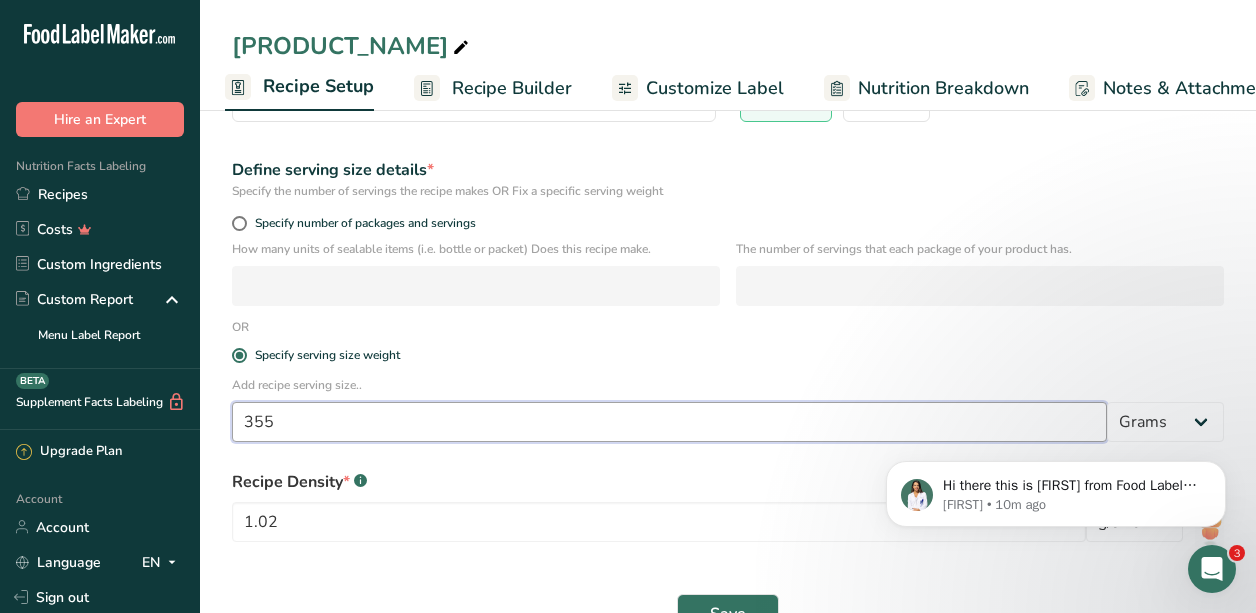 type on "355" 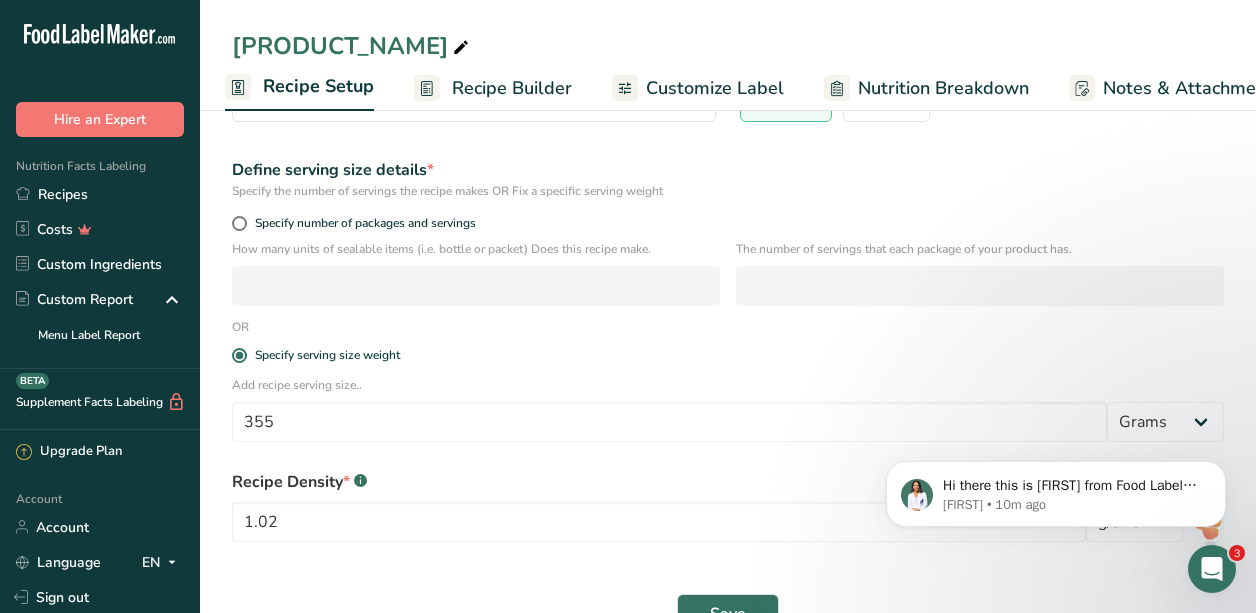 click on "Hi there this is [NAME] from Food Label Maker. Can you try to log out then log in back please? [NAME] • 10m ago" 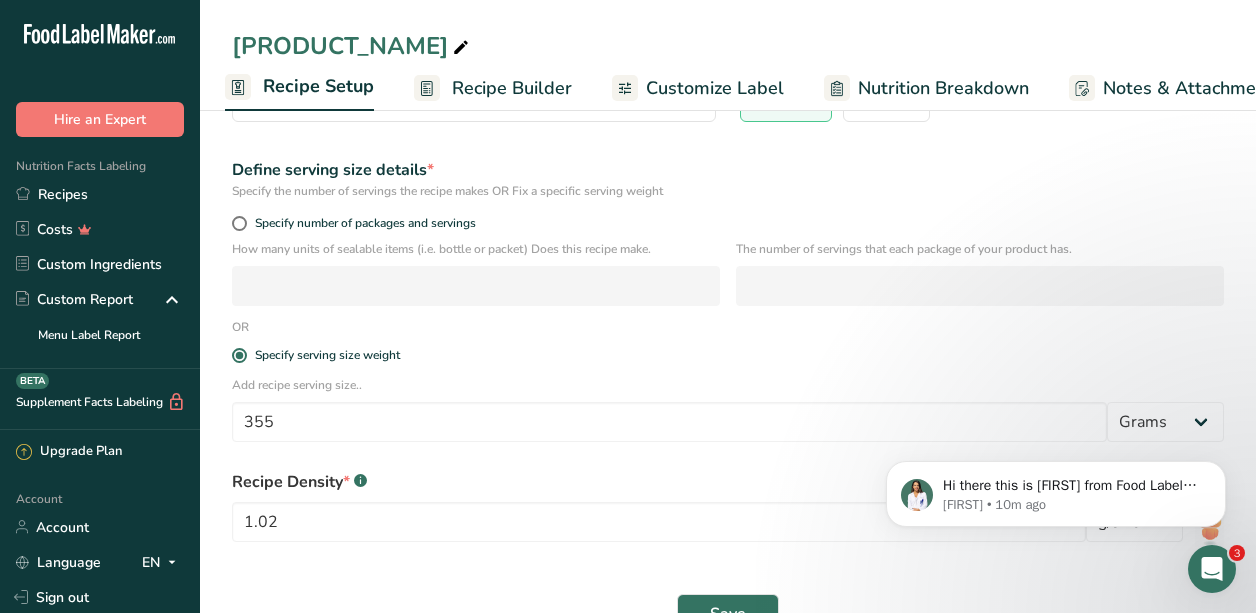 click on "Hi there this is [NAME] from Food Label Maker. Can you try to log out then log in back please? [NAME] • 10m ago" 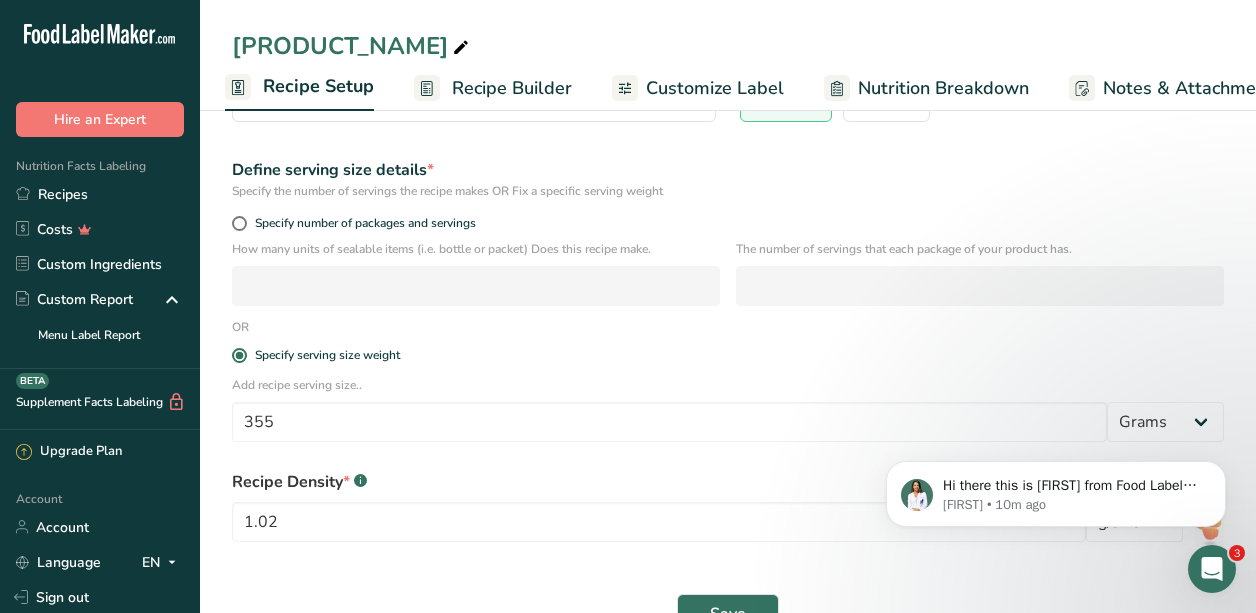 click on "Hi there this is [NAME] from Food Label Maker. Can you try to log out then log in back please? [NAME] • 10m ago" at bounding box center [1056, 402] 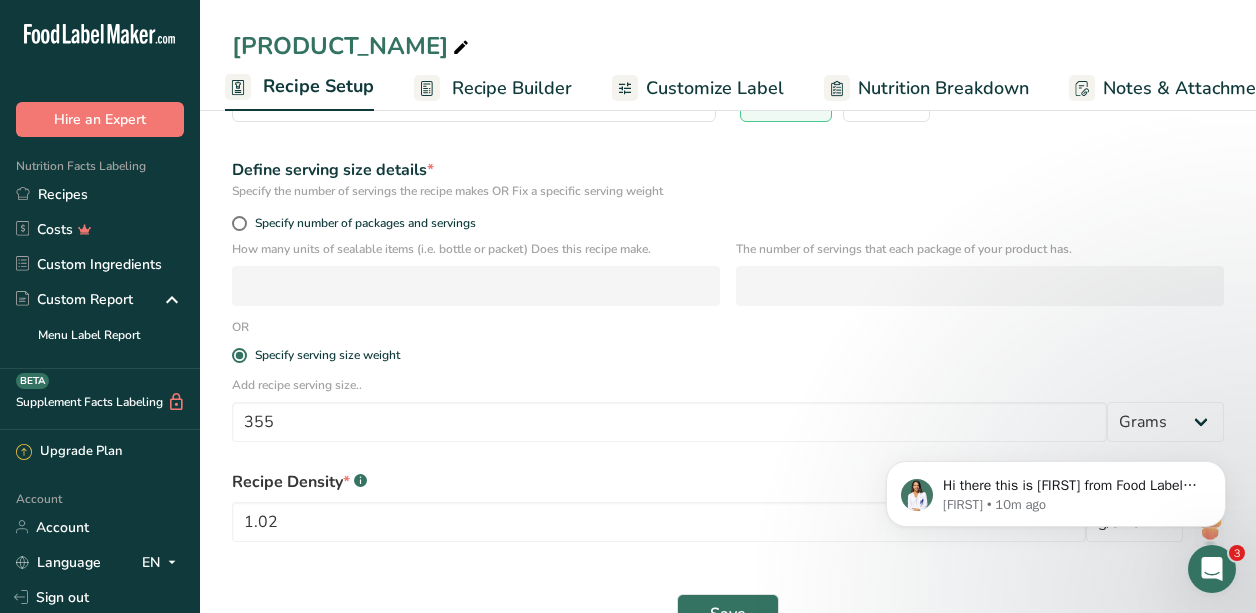 click on "Hi there this is [NAME] from Food Label Maker. Can you try to log out then log in back please? [NAME] • 10m ago" at bounding box center (1056, 402) 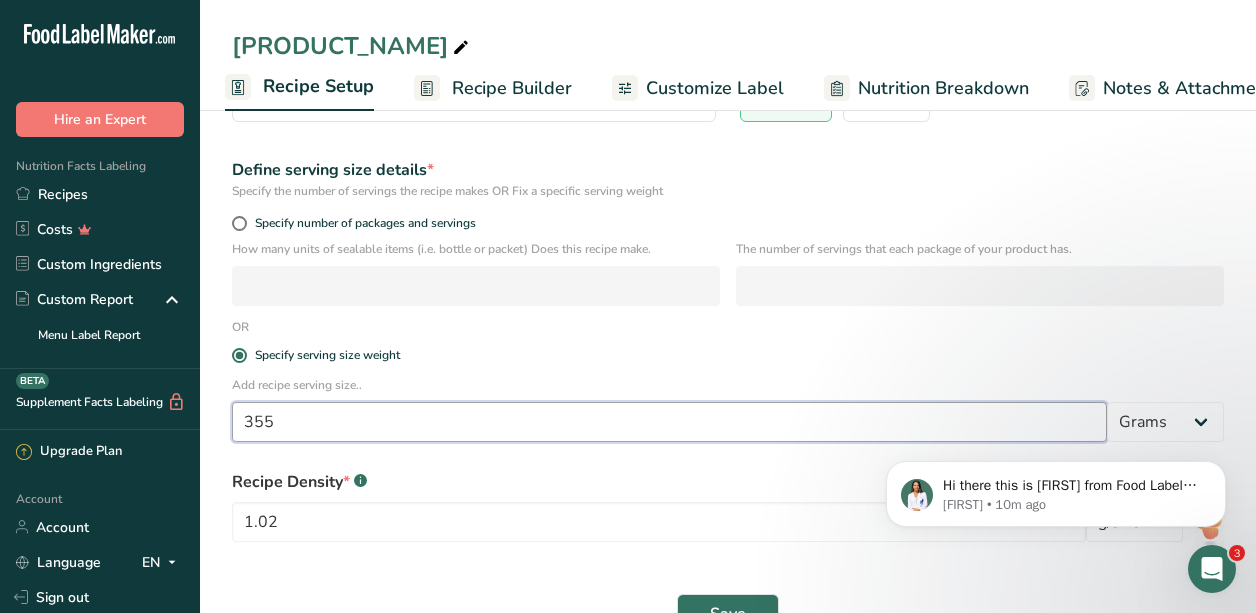 click on "355" at bounding box center [669, 422] 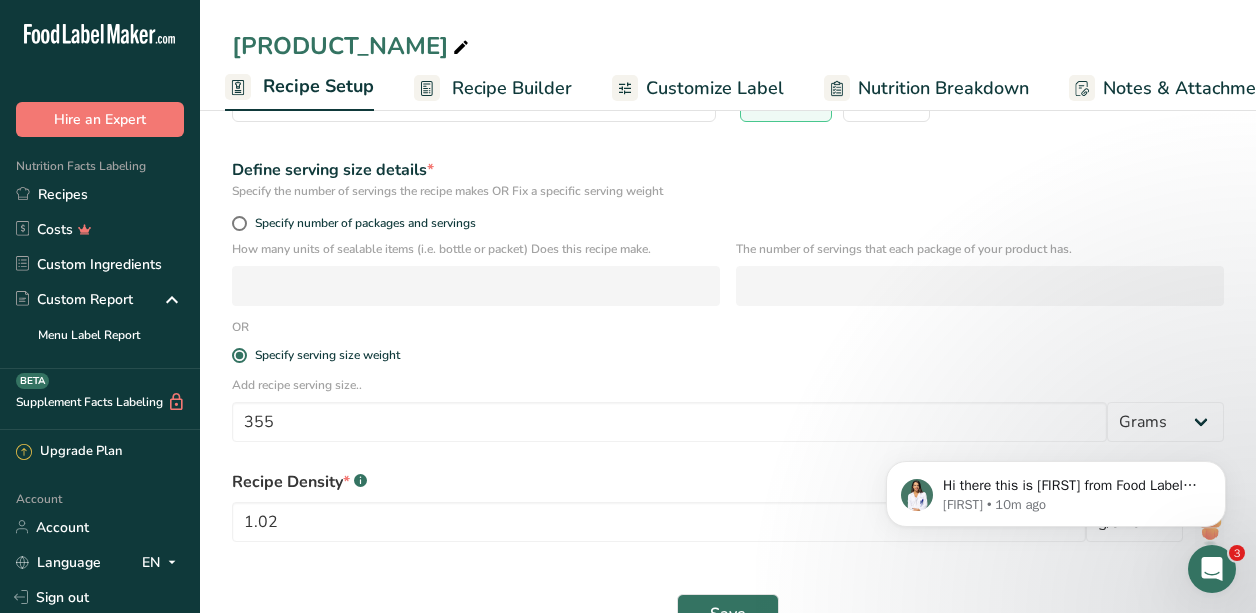 click on "Recipe Setup" at bounding box center (318, 86) 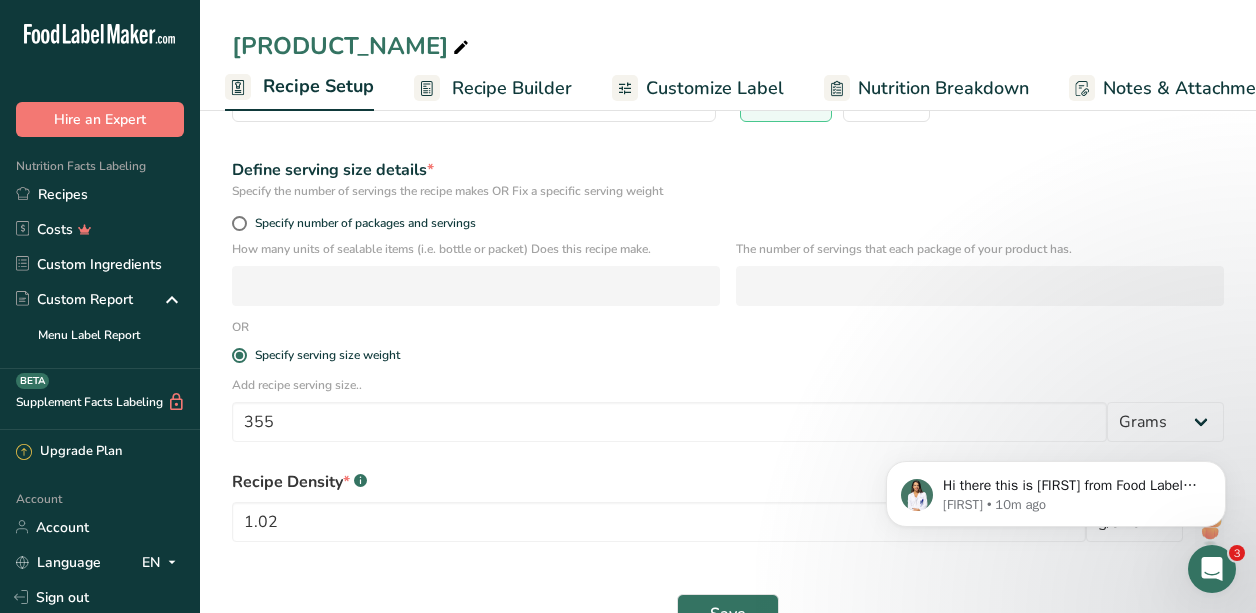 scroll, scrollTop: 0, scrollLeft: 0, axis: both 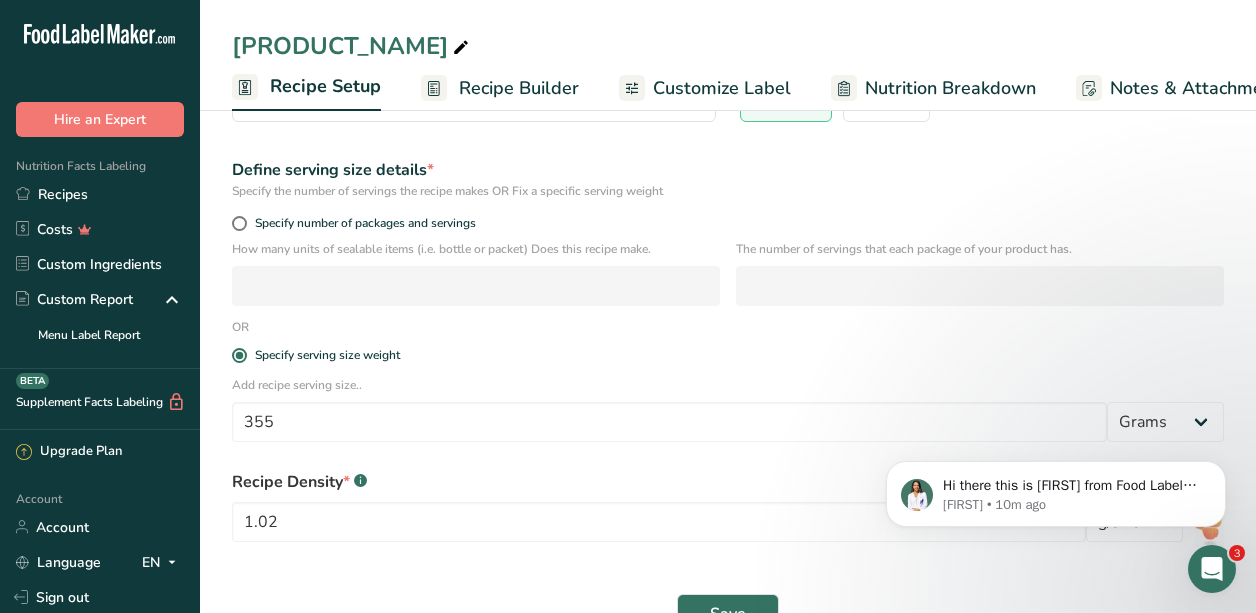 click on "Recipe Setup" at bounding box center (325, 86) 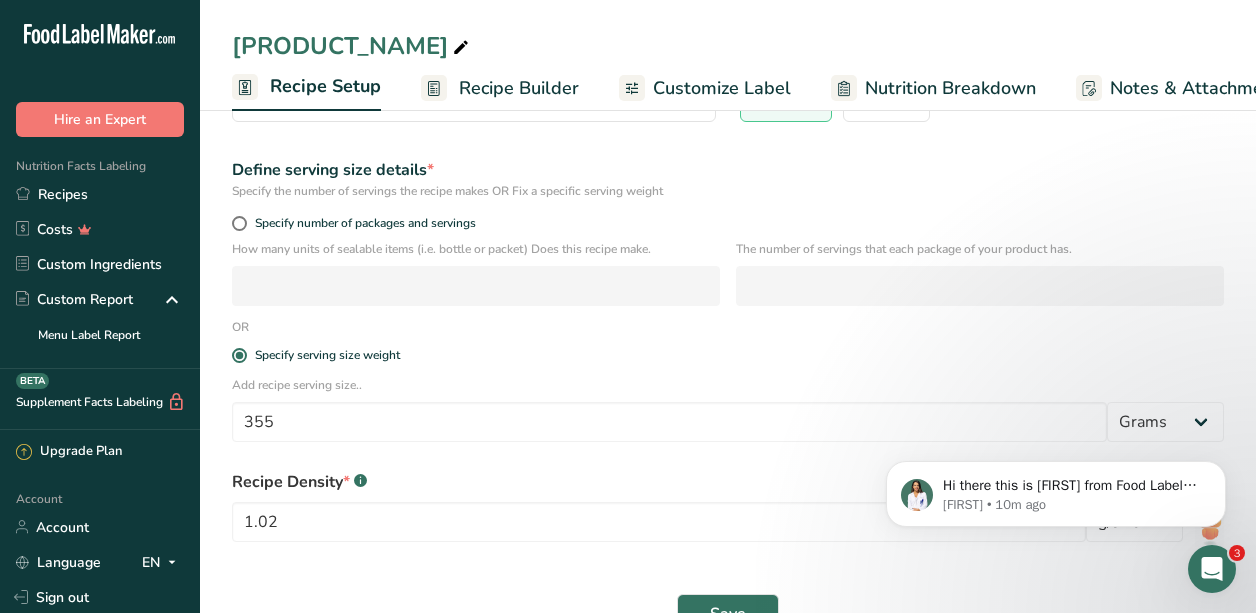 scroll, scrollTop: 0, scrollLeft: 7, axis: horizontal 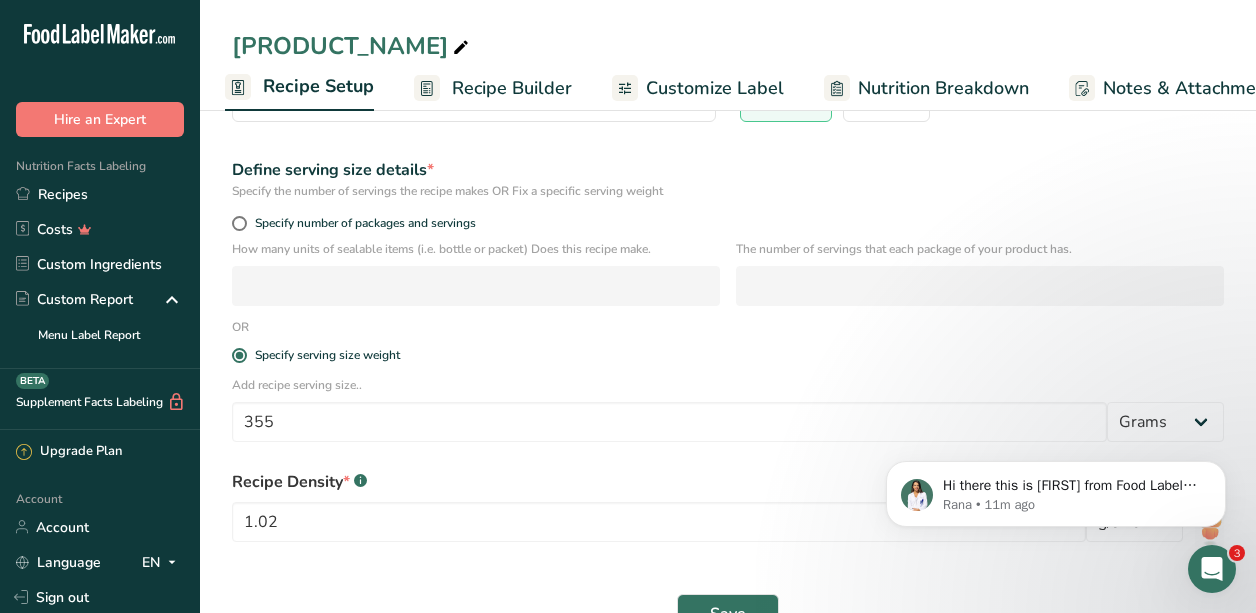 click on "Hi there this is [NAME] from Food Label Maker. Can you try to log out then log in back please? [NAME] • 11m ago" 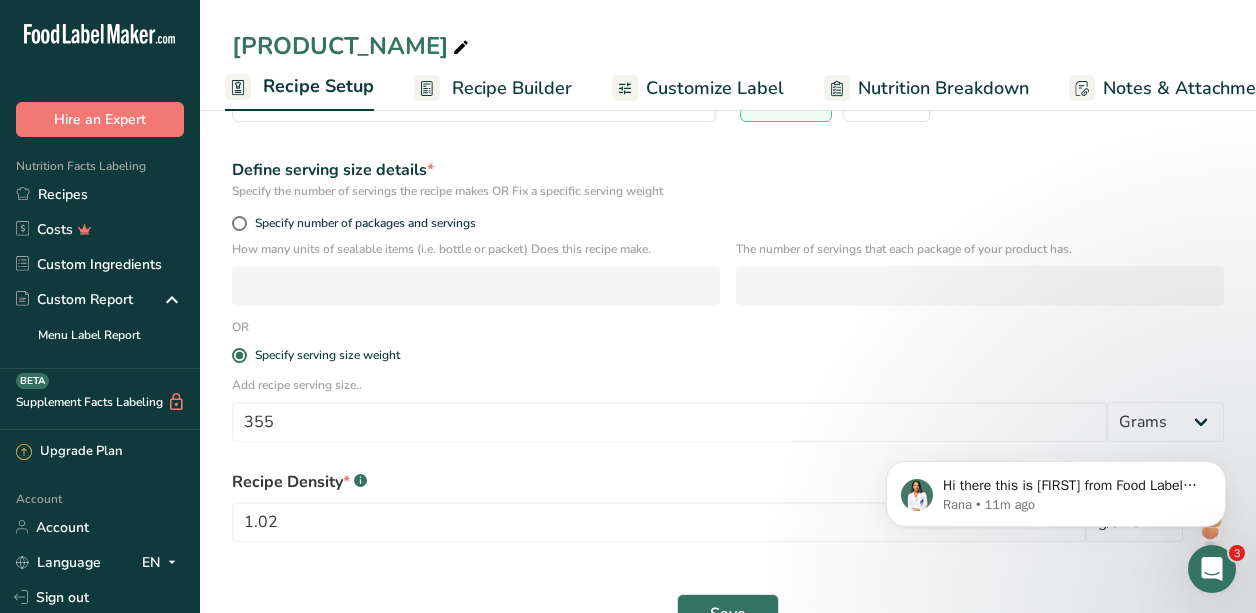 click 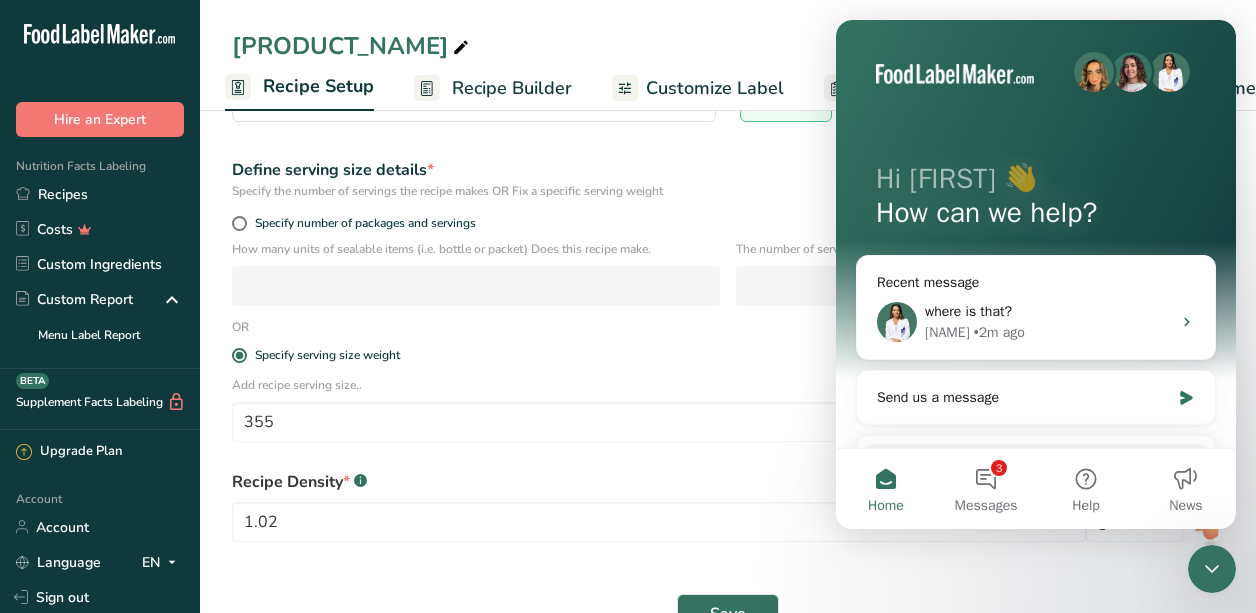 click 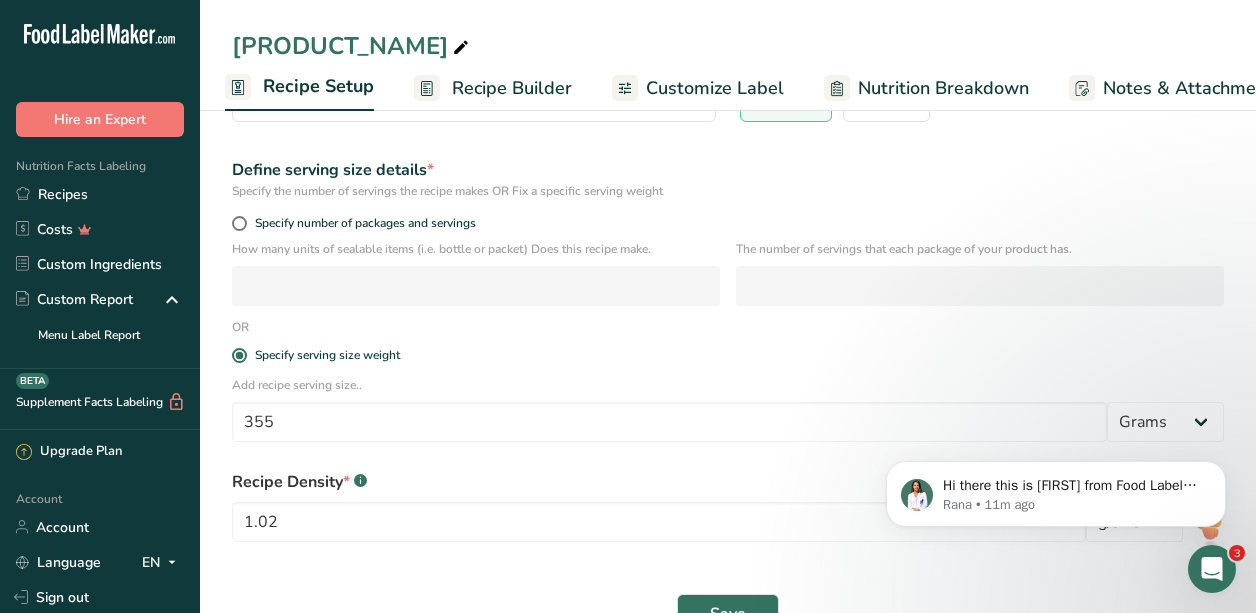 scroll, scrollTop: 0, scrollLeft: 0, axis: both 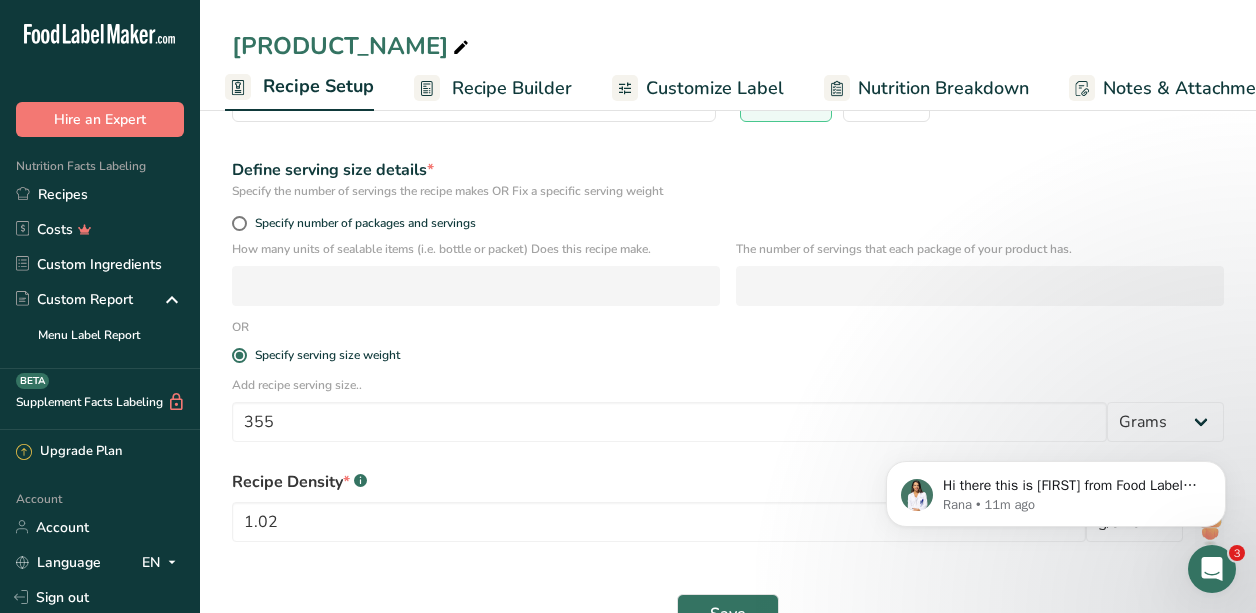 click on "Hi there this is [NAME] from Food Label Maker. Can you try to log out then log in back please? [NAME] • 11m ago" at bounding box center (1056, 402) 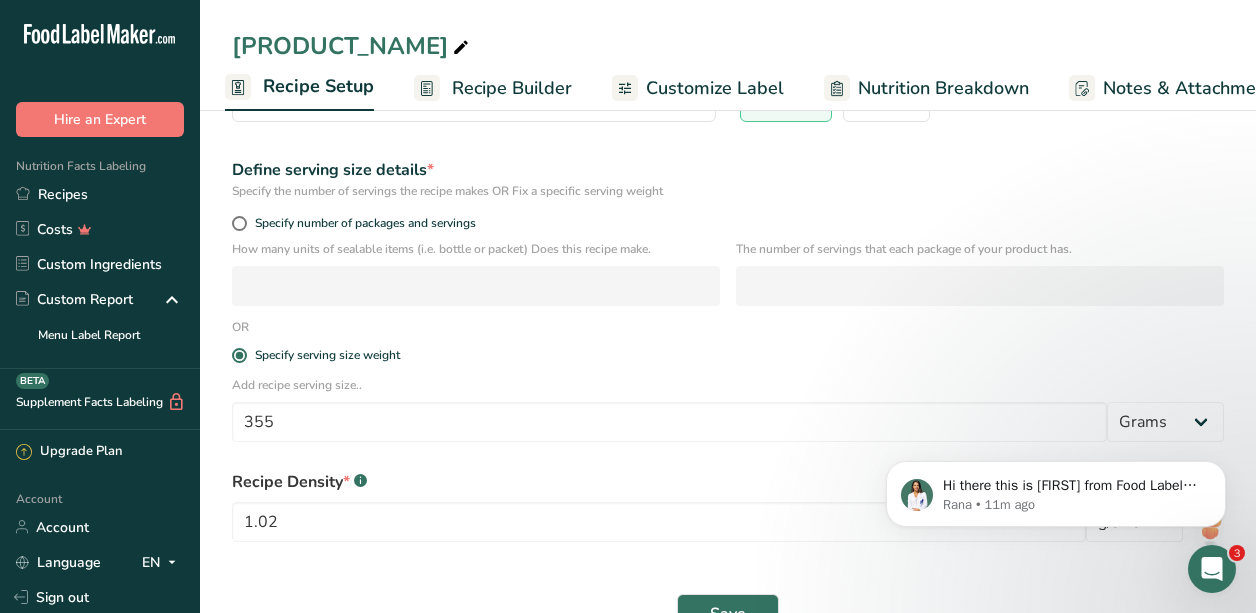 click on "Hi there this is [NAME] from Food Label Maker. Can you try to log out then log in back please? [NAME] • 11m ago" at bounding box center (1056, 402) 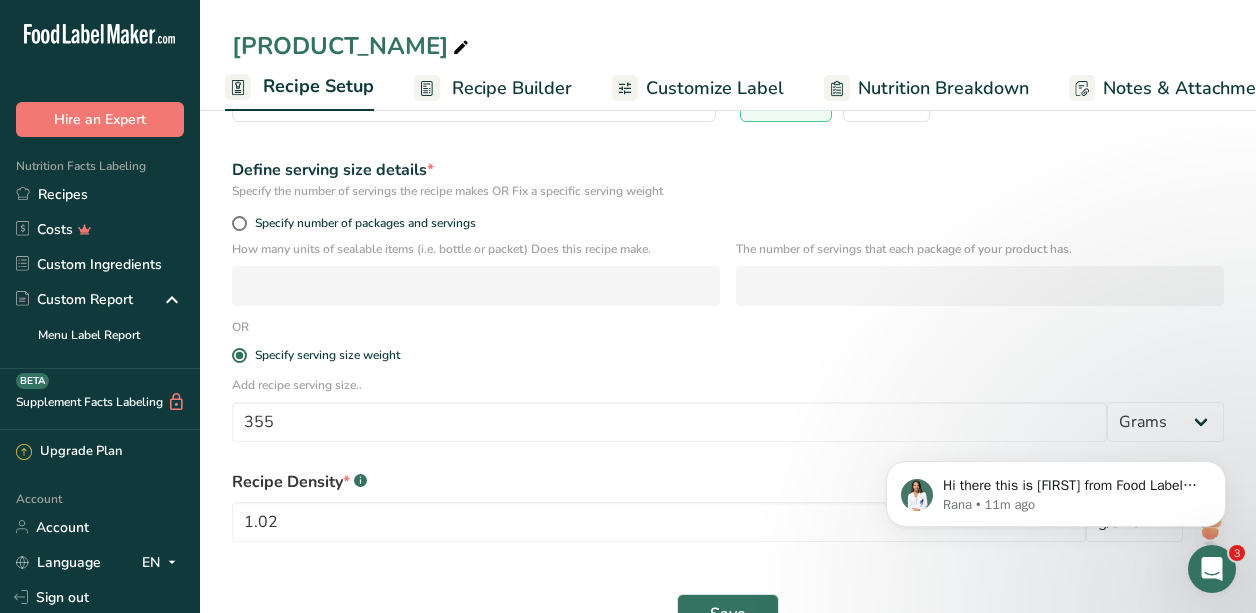 click on "Hi there this is [NAME] from Food Label Maker. Can you try to log out then log in back please? [NAME] • 11m ago" at bounding box center [1056, 402] 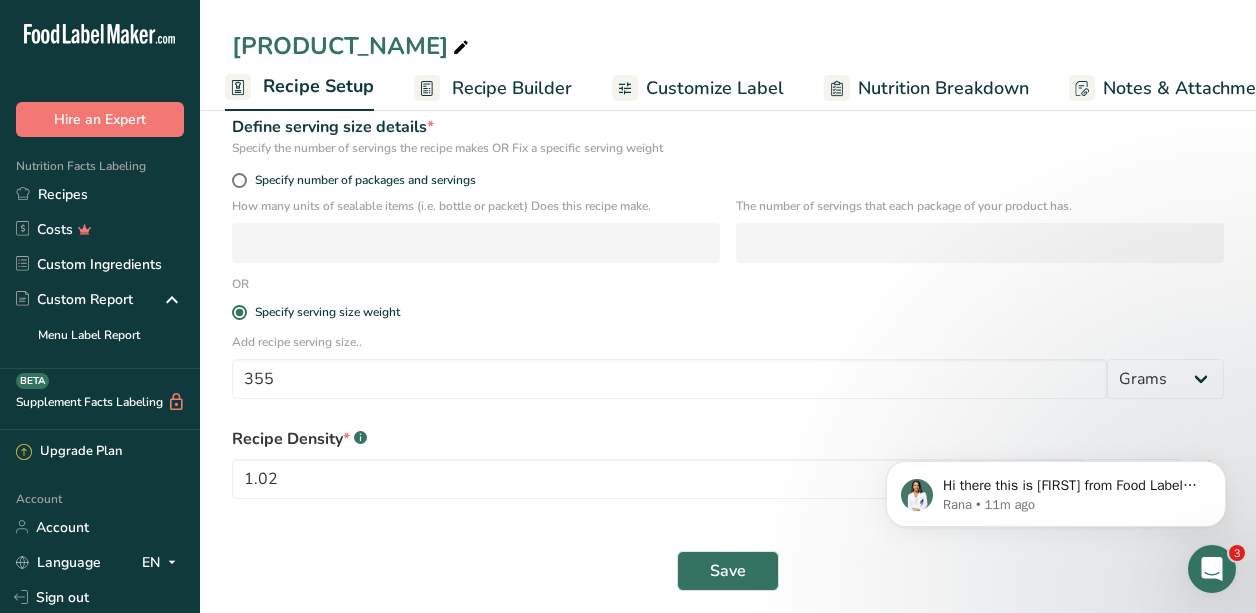 scroll, scrollTop: 285, scrollLeft: 0, axis: vertical 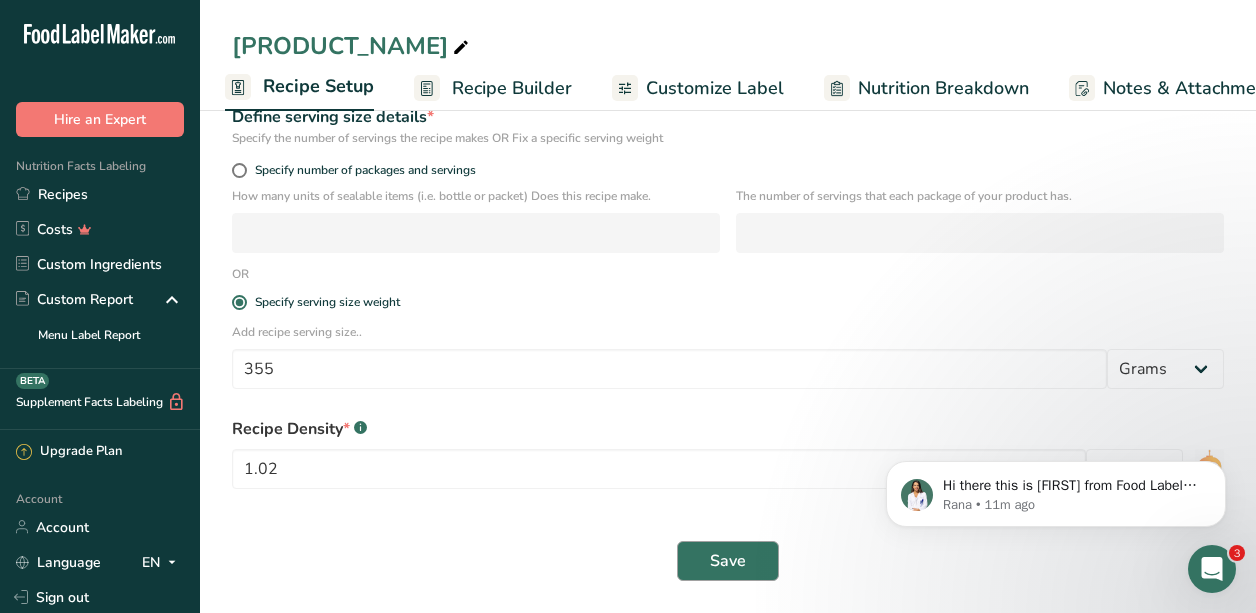 click on "Save" at bounding box center (728, 561) 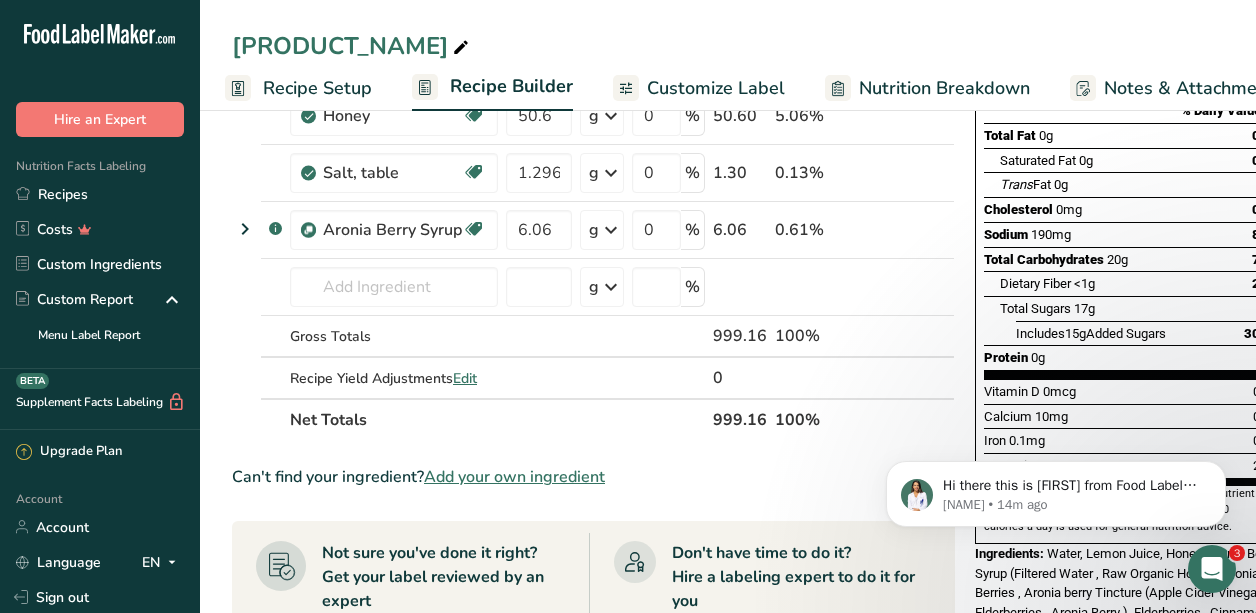 scroll, scrollTop: 303, scrollLeft: 0, axis: vertical 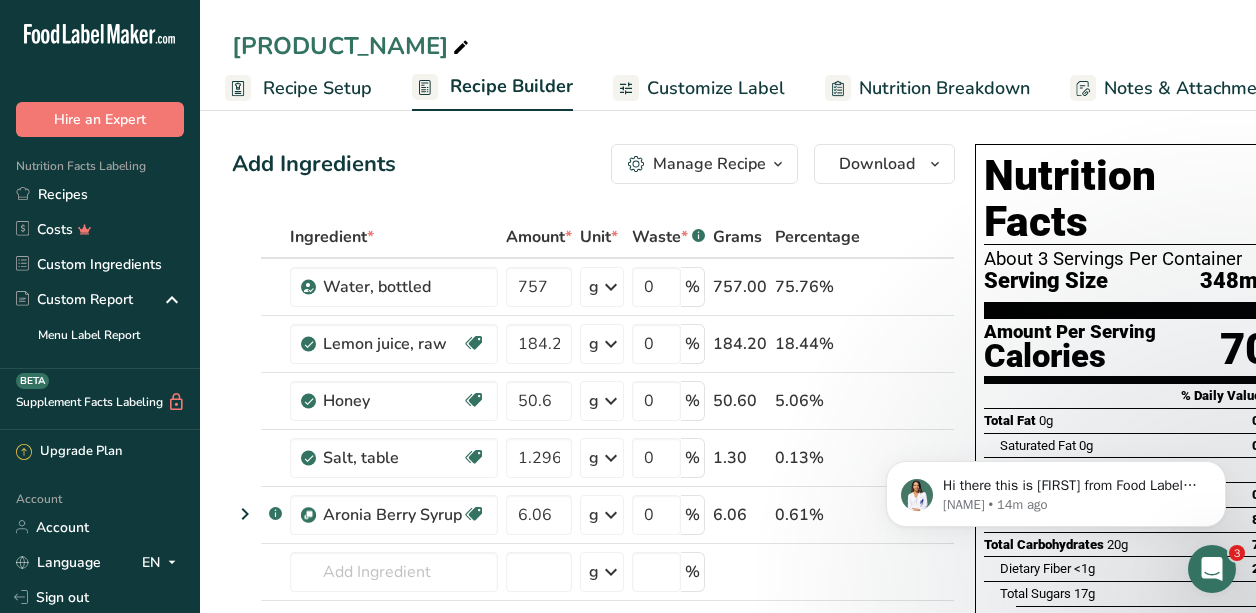 click on "Recipe Setup" at bounding box center [317, 88] 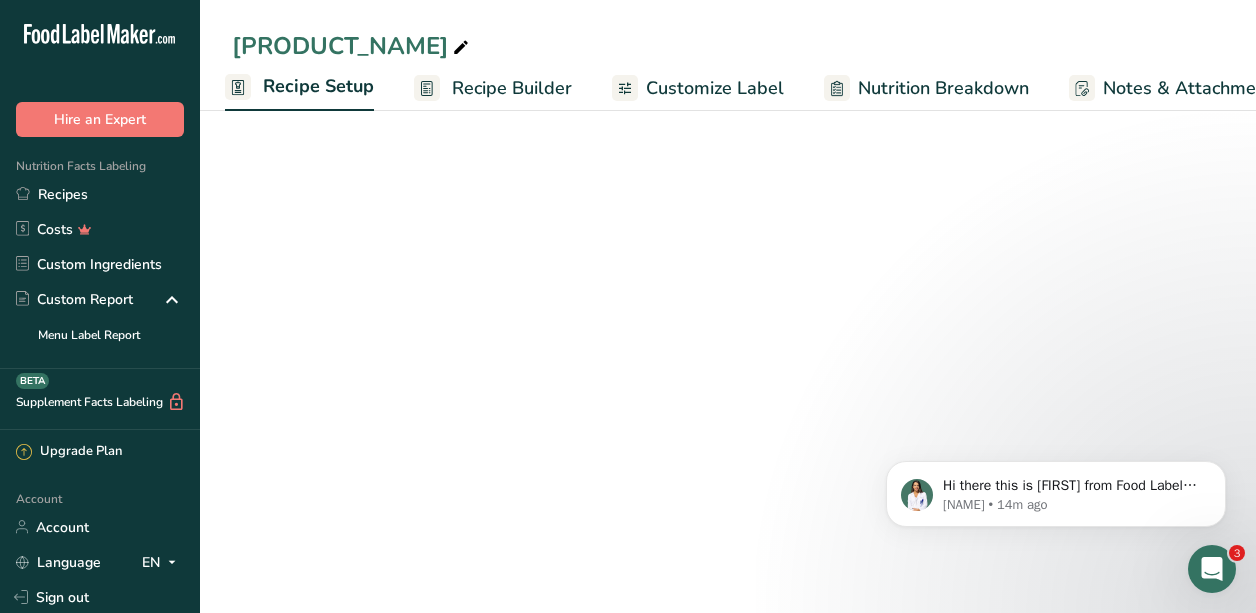 select on "22" 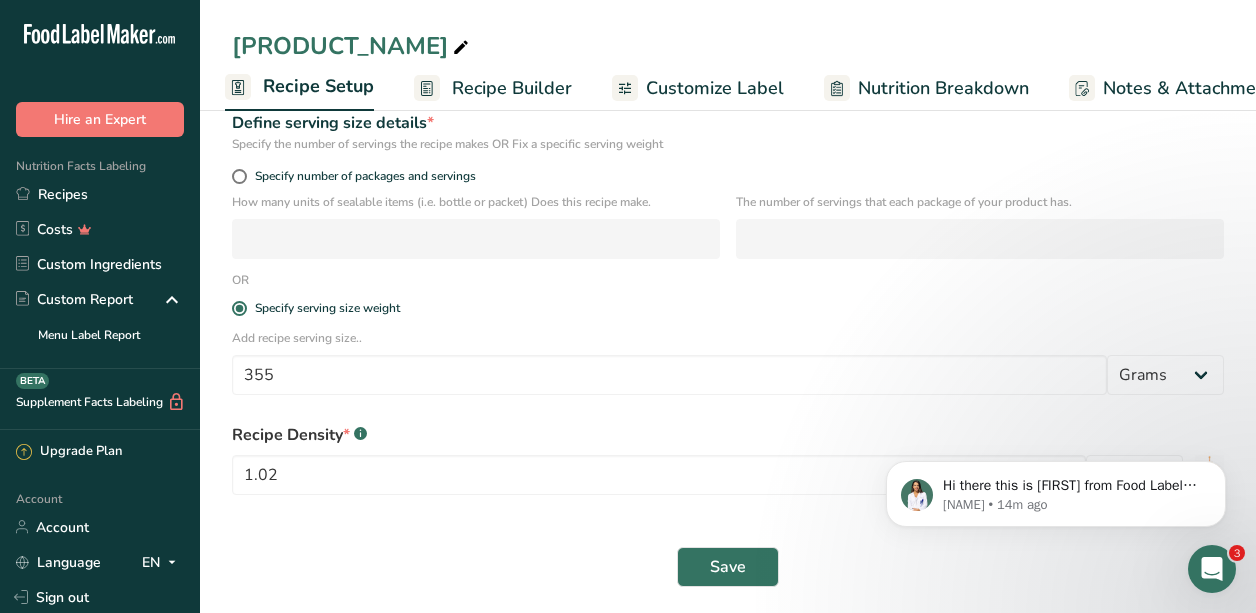 scroll, scrollTop: 281, scrollLeft: 0, axis: vertical 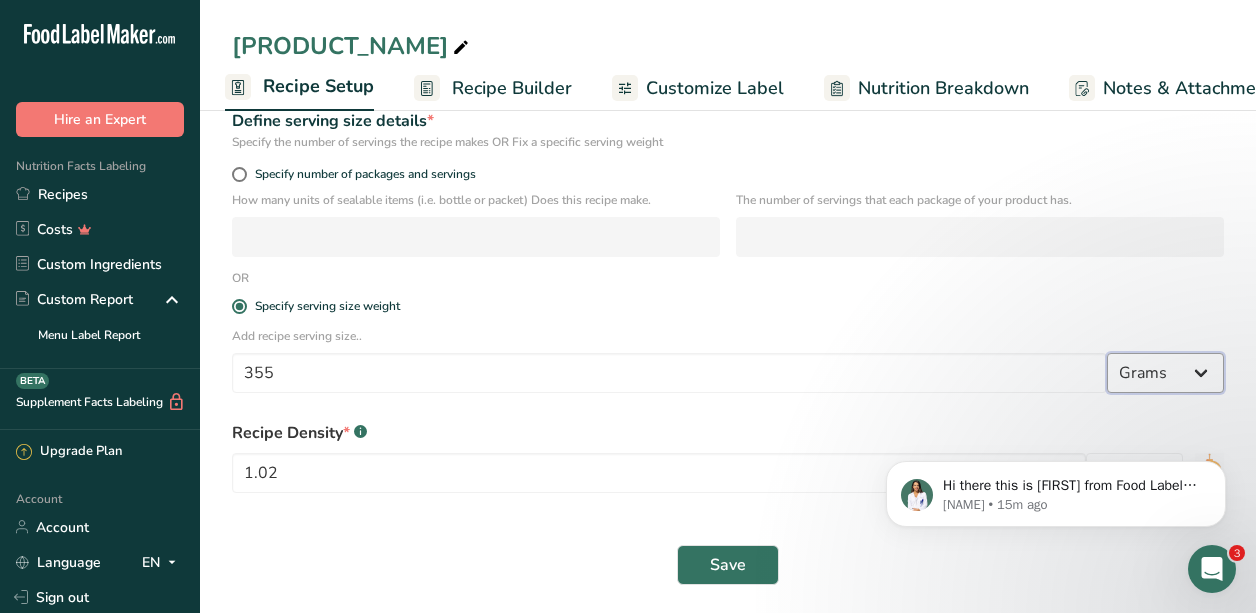 select on "17" 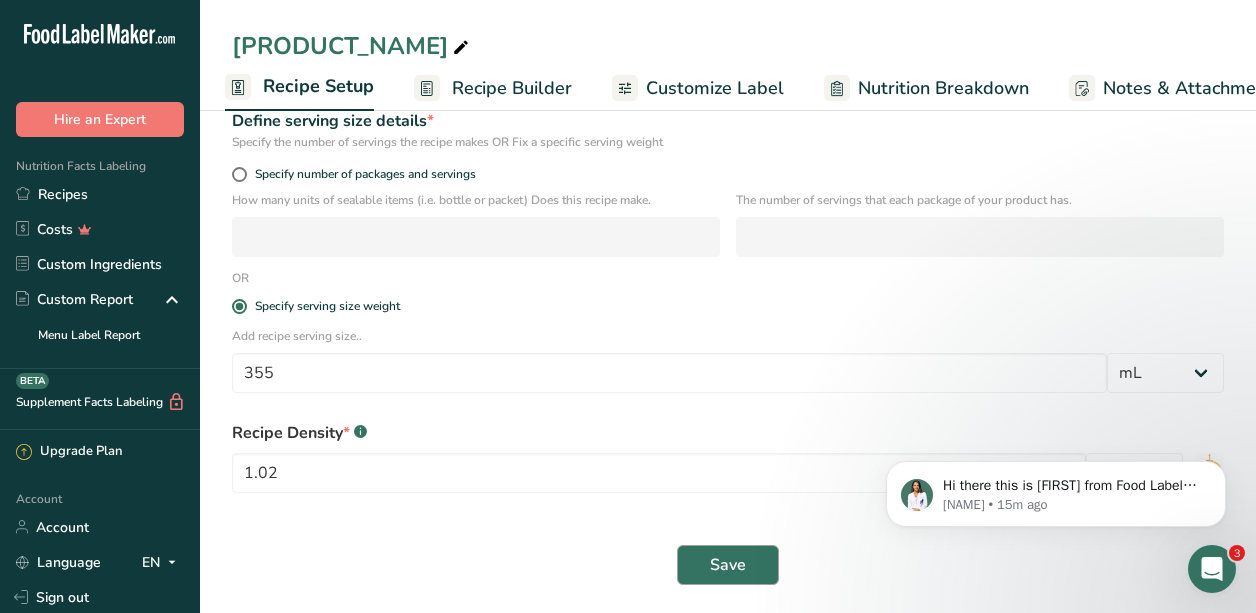 click on "Save" at bounding box center [728, 565] 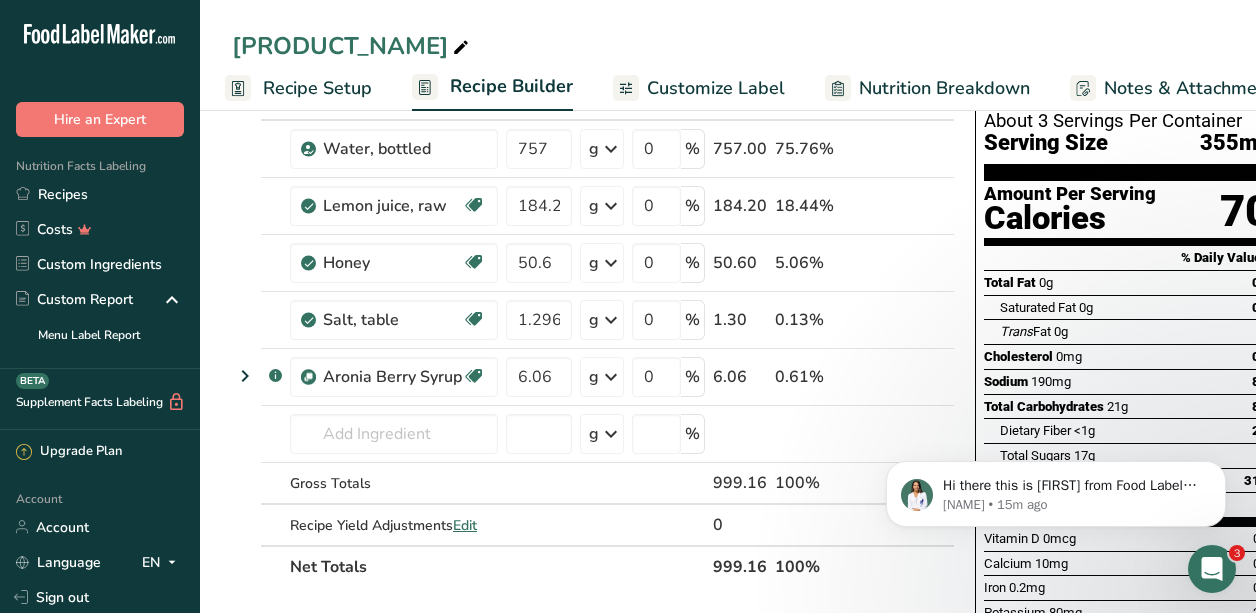 scroll, scrollTop: 0, scrollLeft: 0, axis: both 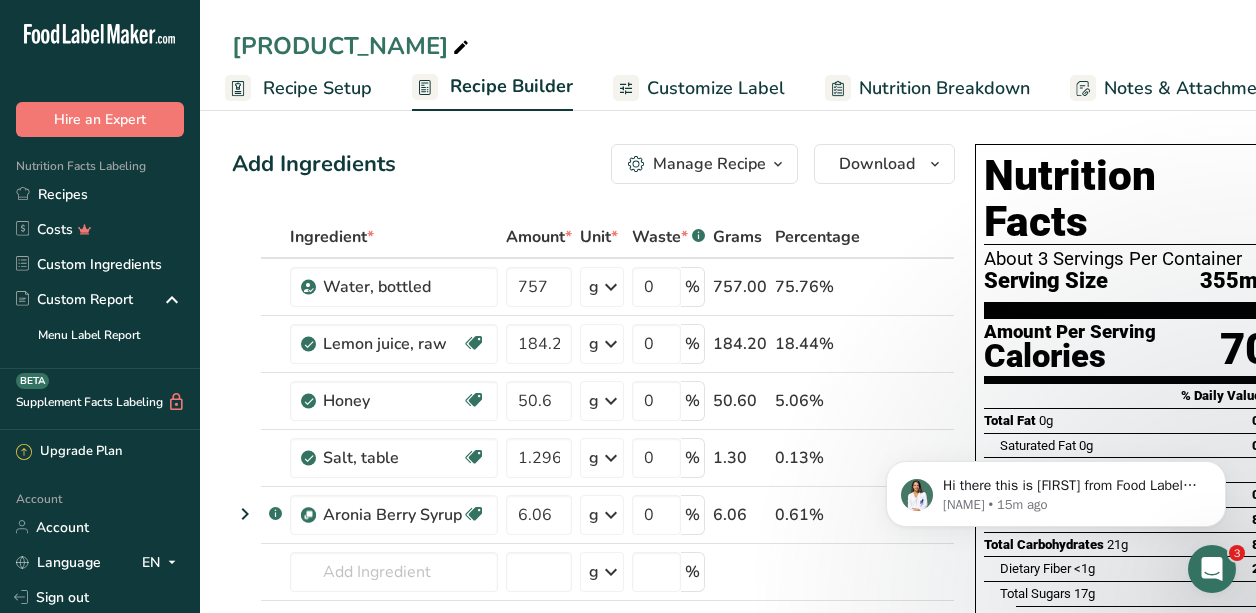 click on "Customize Label" at bounding box center [716, 88] 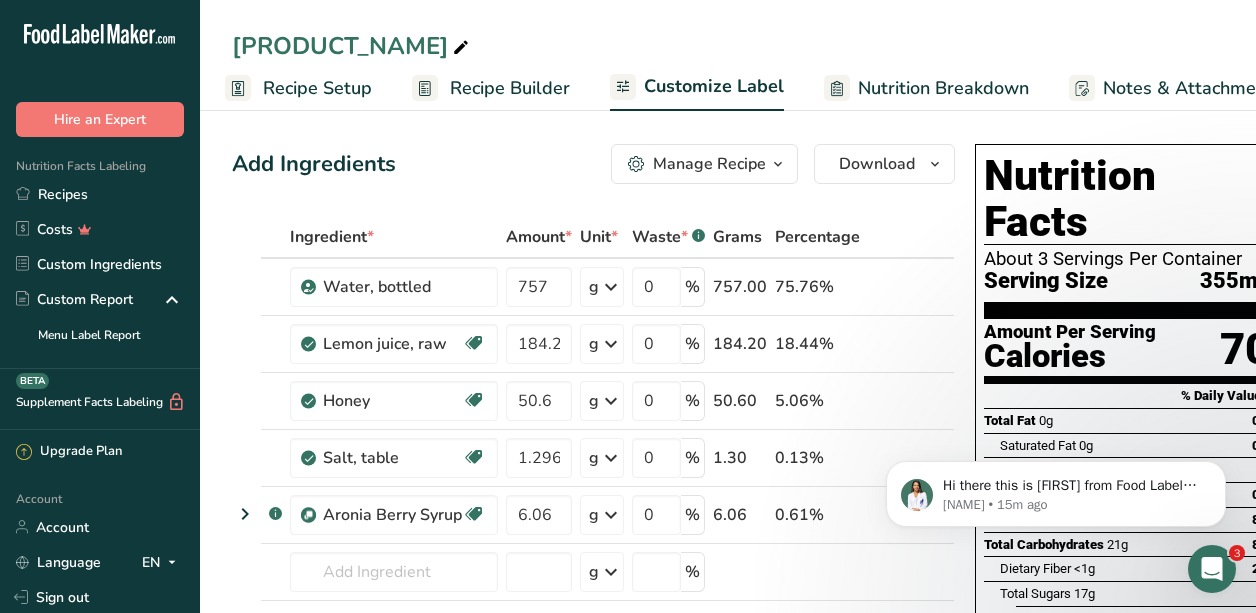 scroll, scrollTop: 0, scrollLeft: 284, axis: horizontal 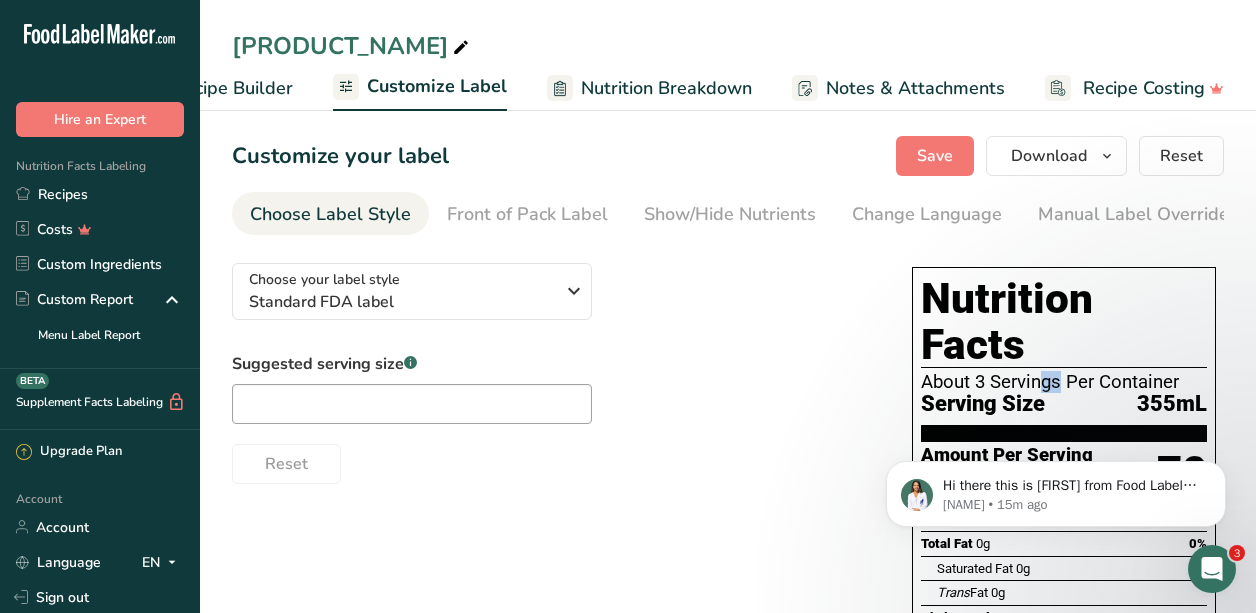 drag, startPoint x: 989, startPoint y: 339, endPoint x: 970, endPoint y: 337, distance: 19.104973 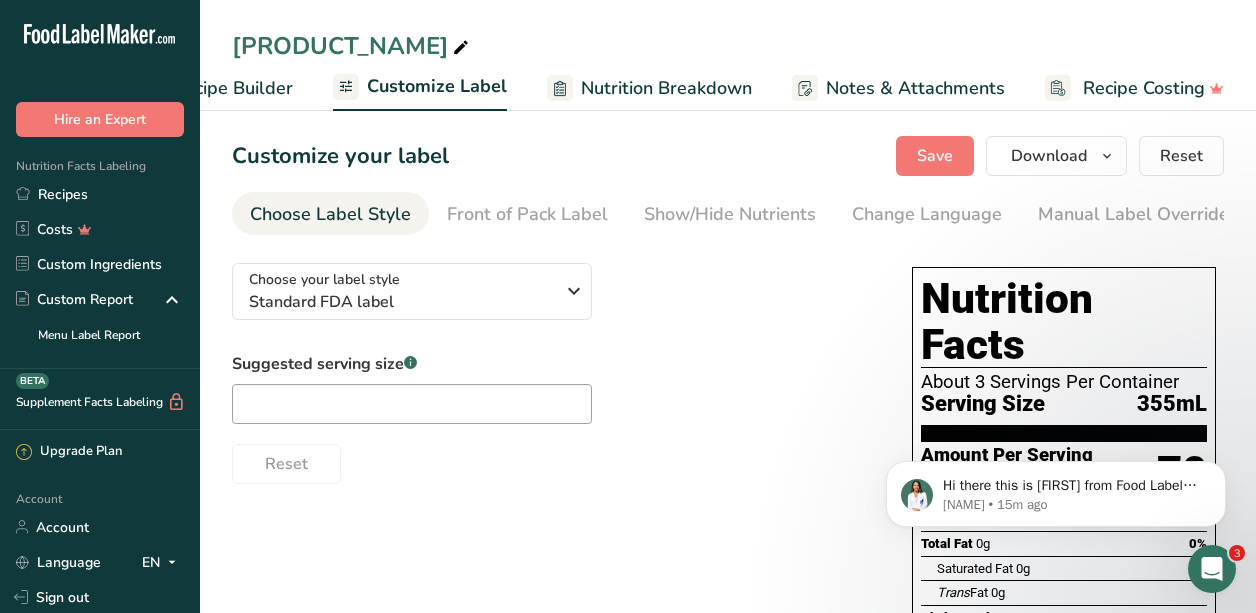 click on "Choose your label style
Standard FDA label
USA (FDA)
Standard FDA label
Tabular FDA label
Linear FDA label
Simplified FDA label
Dual Column FDA label (Per Serving/Per Container)
Dual Column FDA label (As Sold/As Prepared)
Aggregate Standard FDA label
Standard FDA label with Micronutrients listed side-by-side
UK (FSA)
UK Mandatory Label "Back of Pack"
UK Traffic Light Label  "Front of Pack"
Canadian (CFIA)
Canadian Standard label
Canadian Dual Column label" at bounding box center (552, 365) 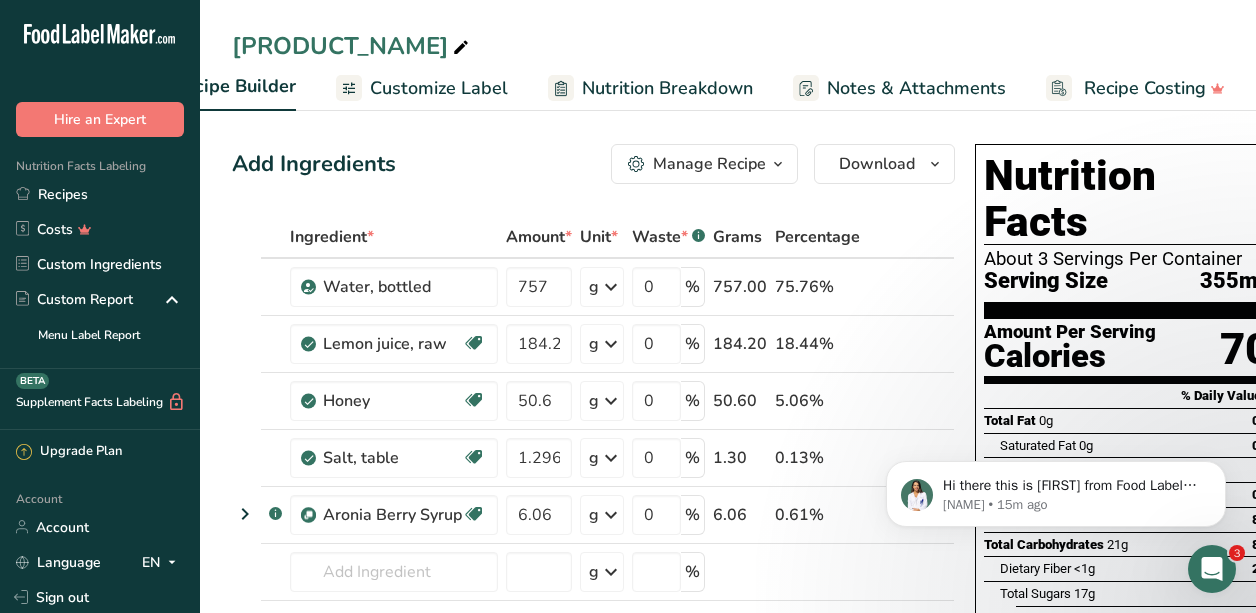 scroll, scrollTop: 0, scrollLeft: 193, axis: horizontal 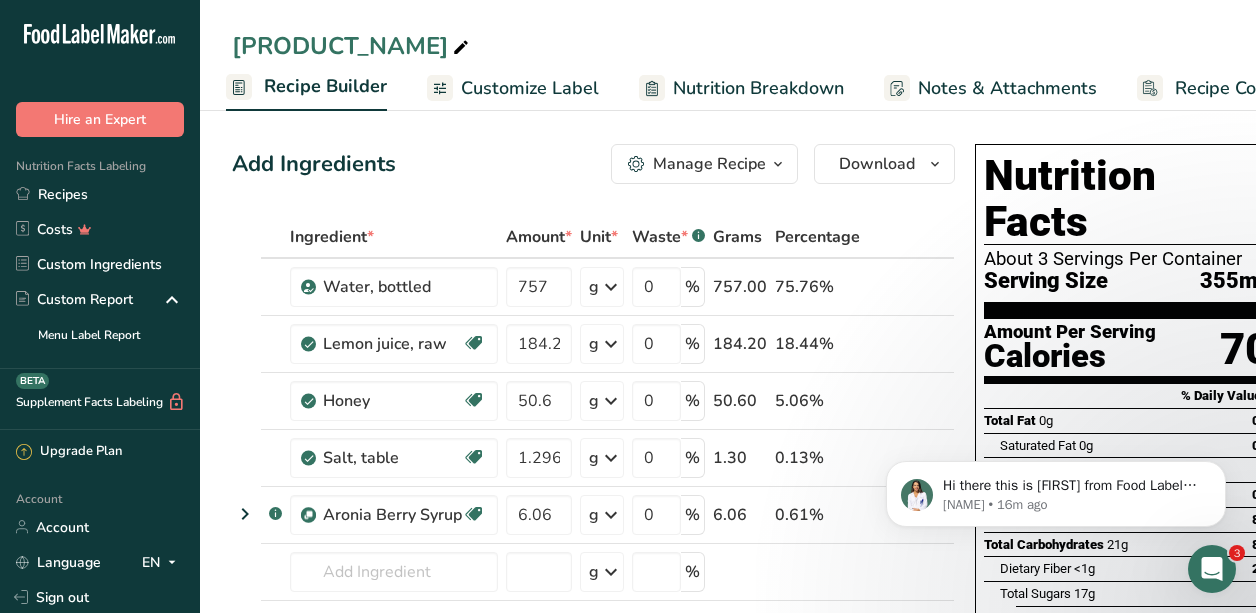 click on "Manage Recipe" at bounding box center (709, 164) 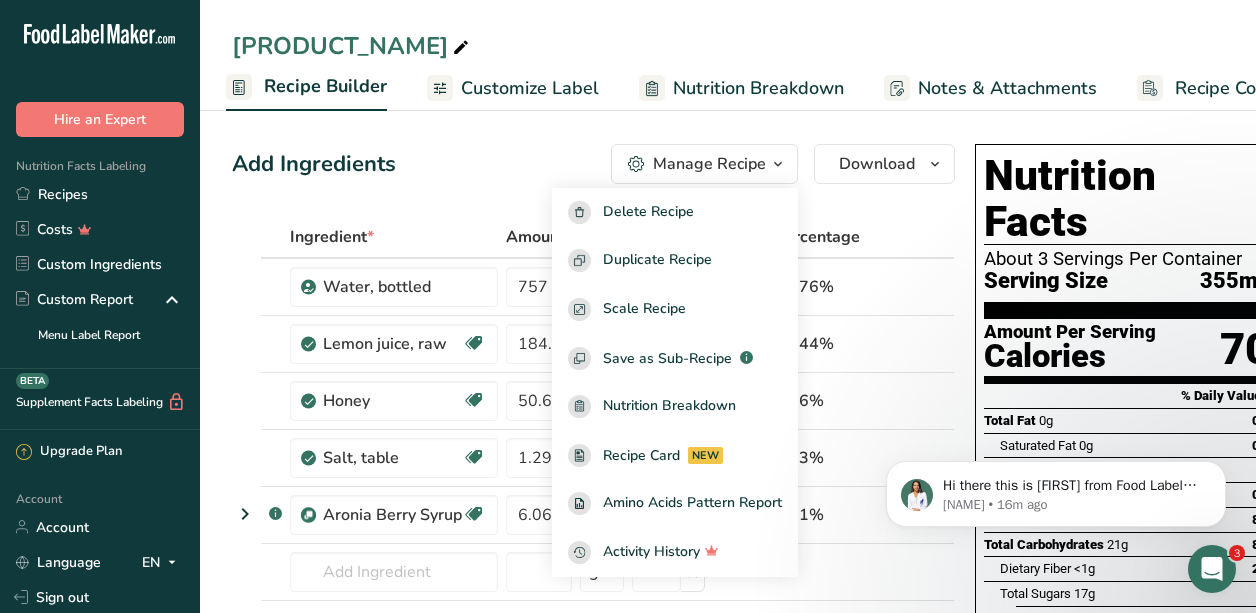 click on "Add Ingredients
Manage Recipe         Delete Recipe           Duplicate Recipe             Scale Recipe             Save as Sub-Recipe   .a-a{fill:#347362;}.b-a{fill:#fff;}                               Nutrition Breakdown                 Recipe Card
NEW
Amino Acids Pattern Report           Activity History
Download
Choose your preferred label style
Standard FDA label
Standard FDA label
The most common format for nutrition facts labels in compliance with the FDA's typeface, style and requirements
Tabular FDA label
A label format compliant with the FDA regulations presented in a tabular (horizontal) display.
Linear FDA label
A simple linear display for small sized packages.
Simplified FDA label" at bounding box center [593, 164] 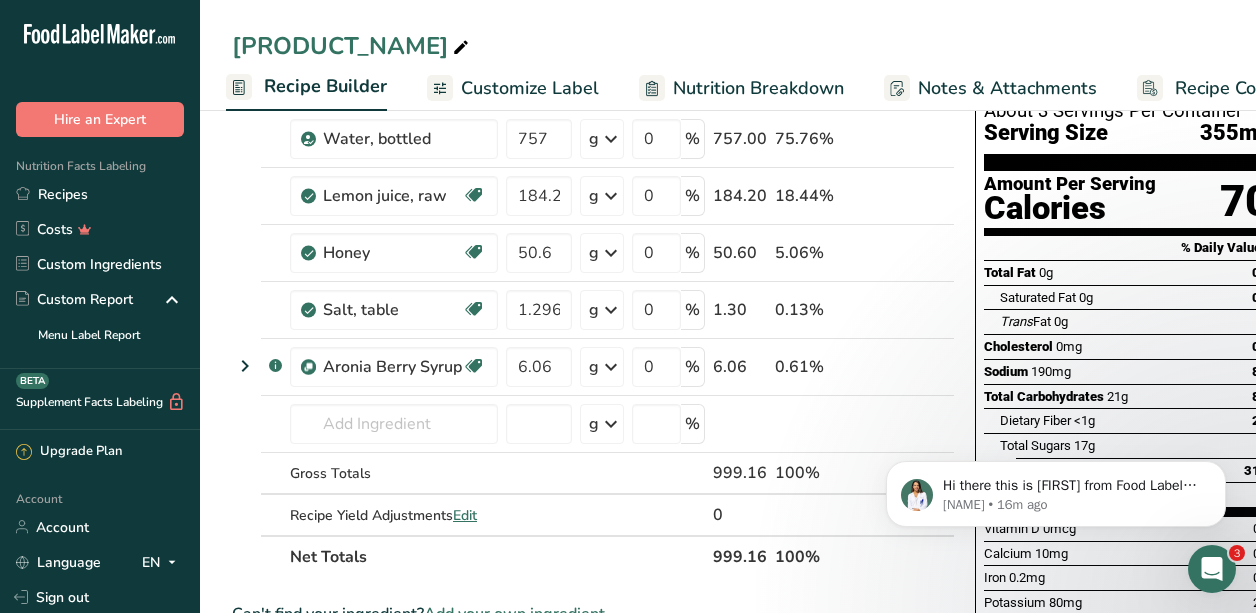scroll, scrollTop: 0, scrollLeft: 0, axis: both 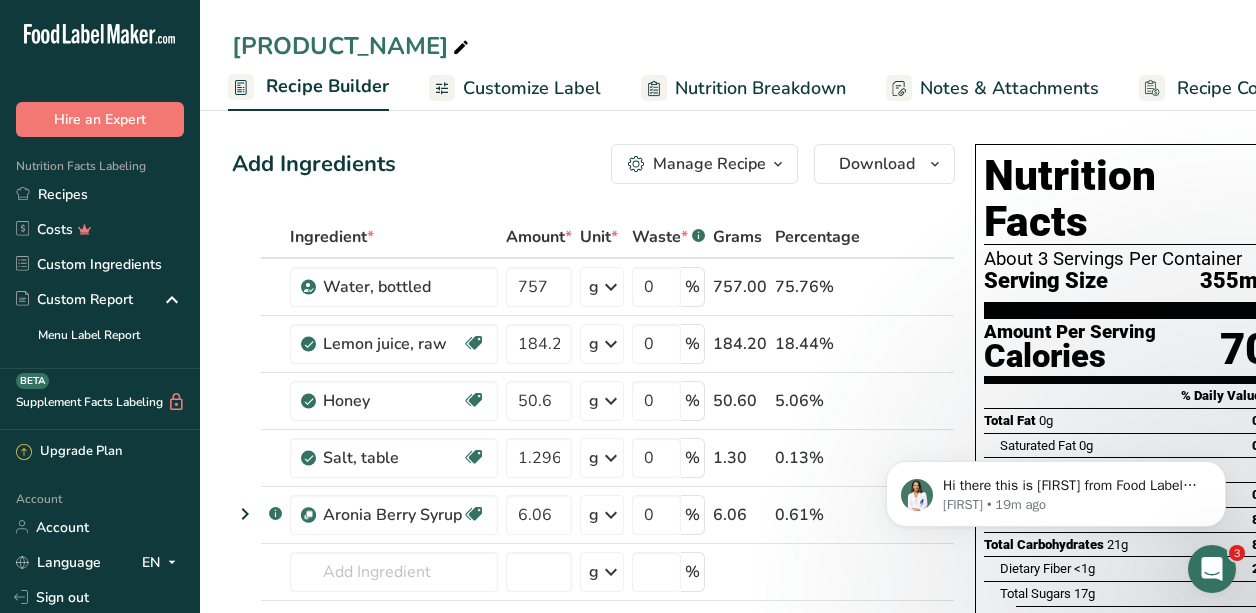 click on "Nutrition Breakdown" at bounding box center (760, 88) 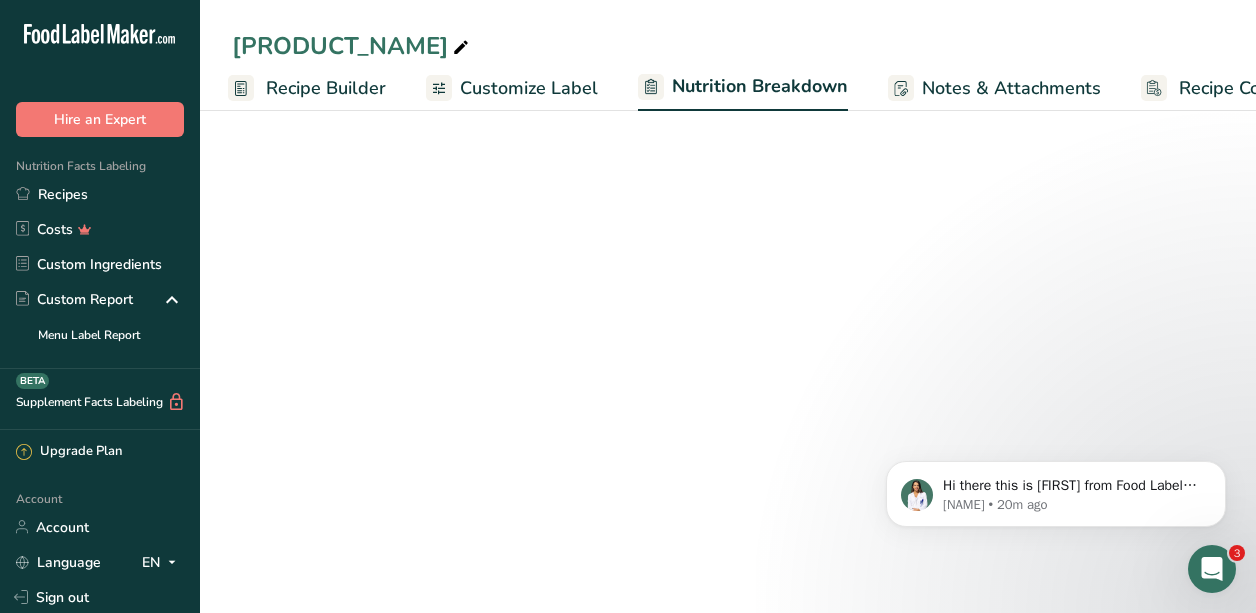 select on "Calories" 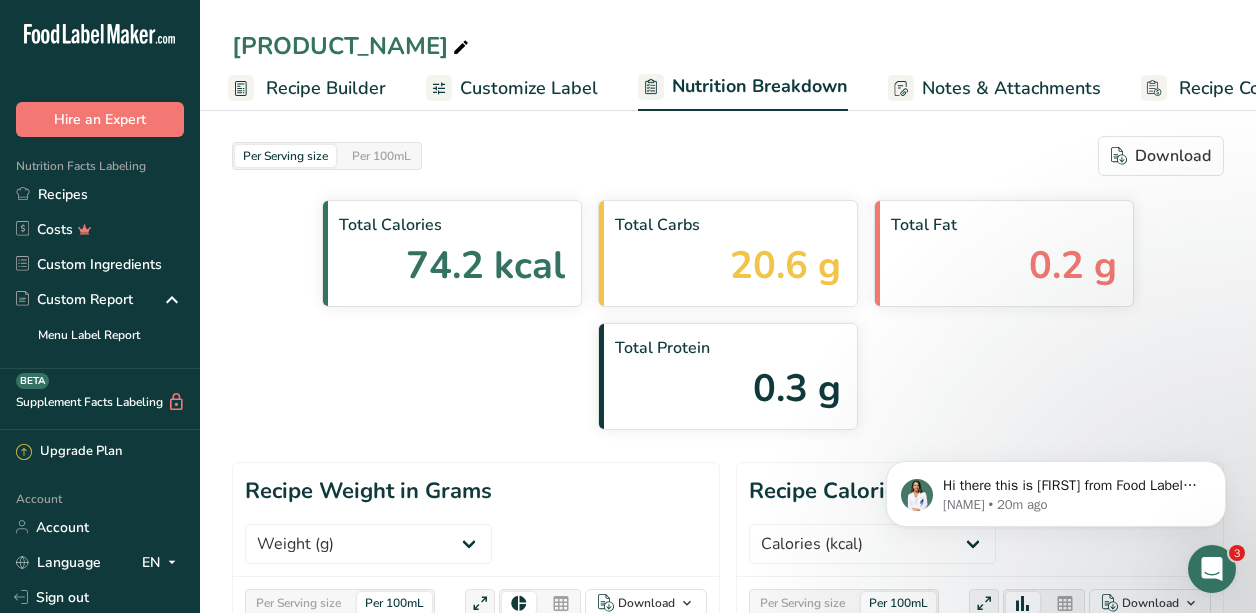 scroll, scrollTop: 0, scrollLeft: 286, axis: horizontal 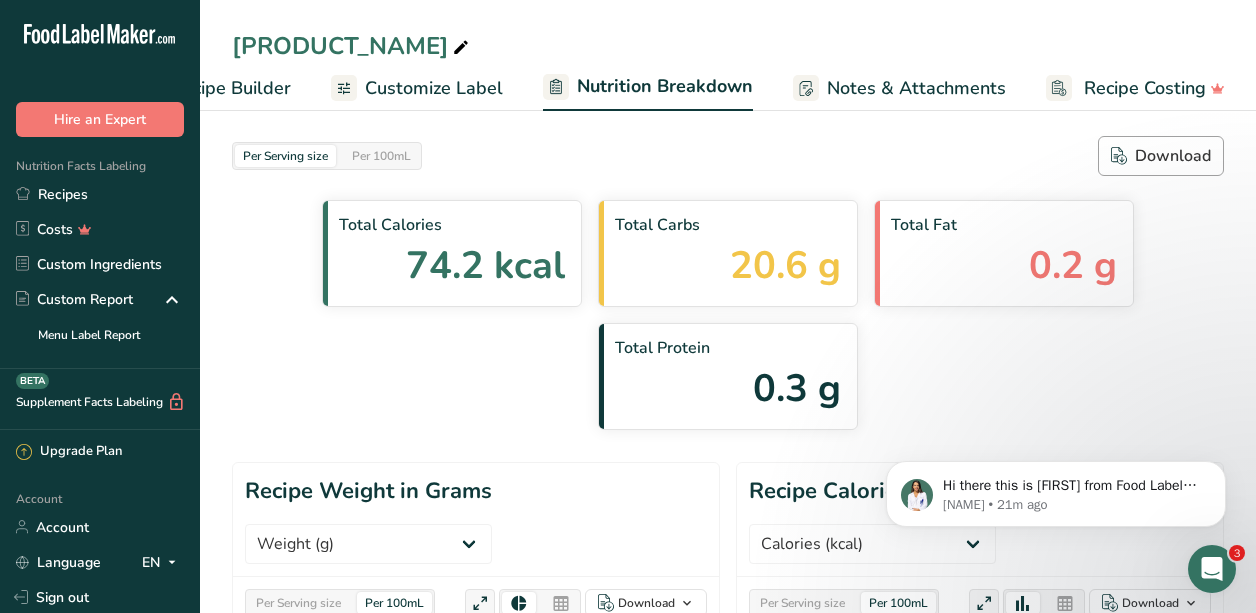 click on "Download" at bounding box center (1161, 156) 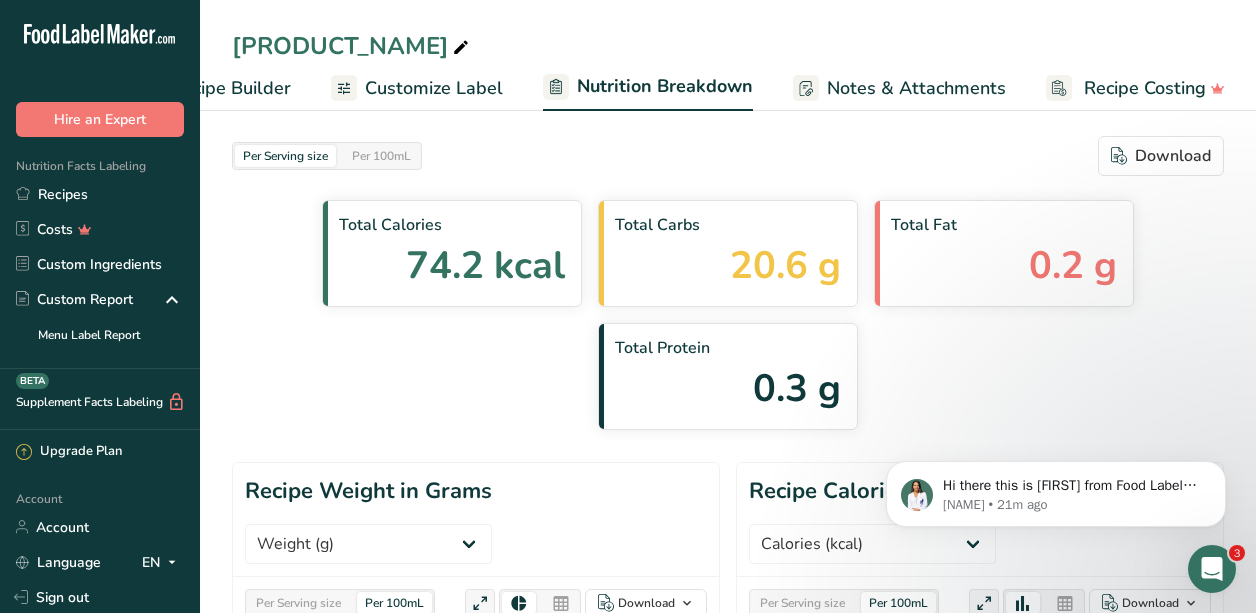 click on "Total Calories
74.2 kcal
Total Carbs
20.6 g
Total Fat
0.2 g
Total Protein
0.3 g" at bounding box center (728, 315) 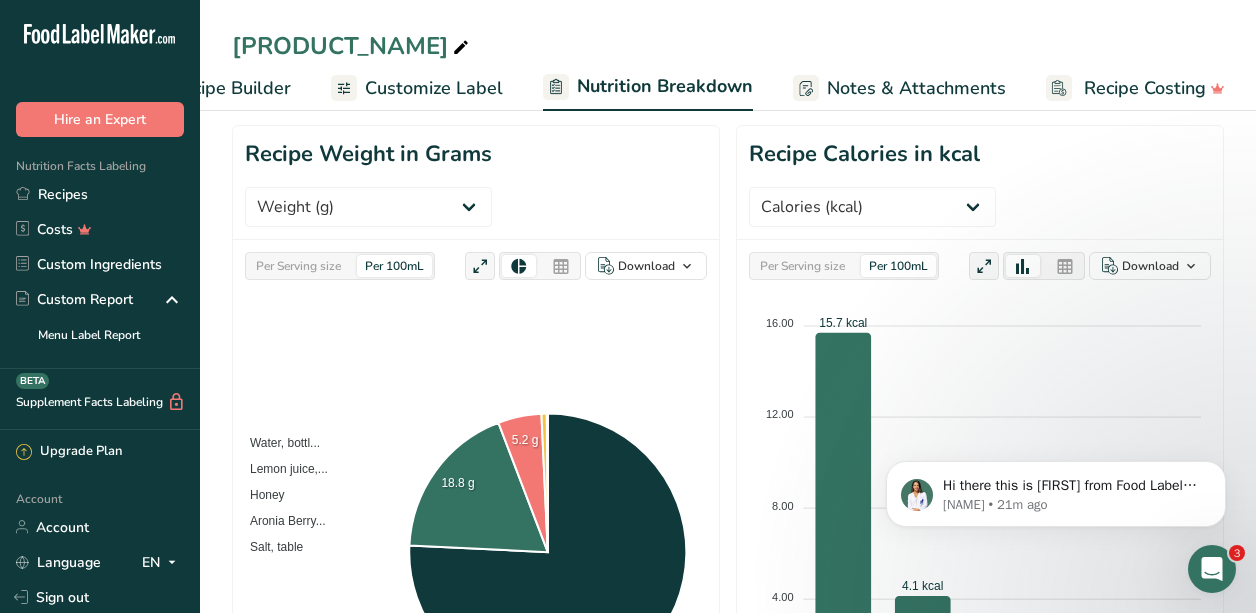 scroll, scrollTop: 0, scrollLeft: 0, axis: both 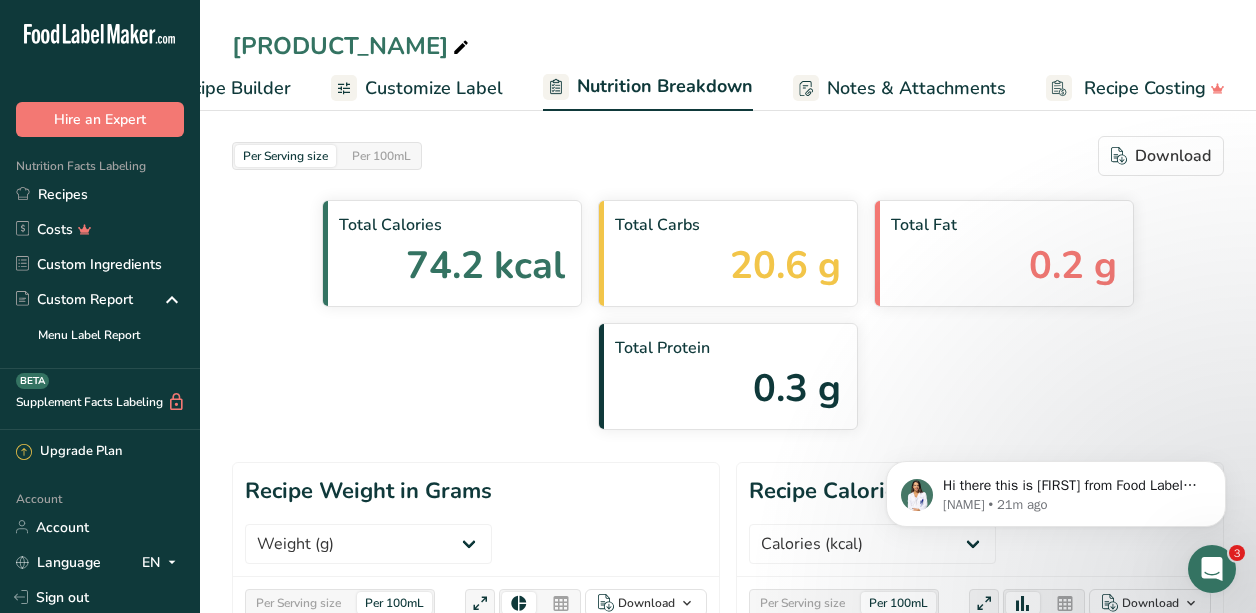 click on "Notes & Attachments" at bounding box center [916, 88] 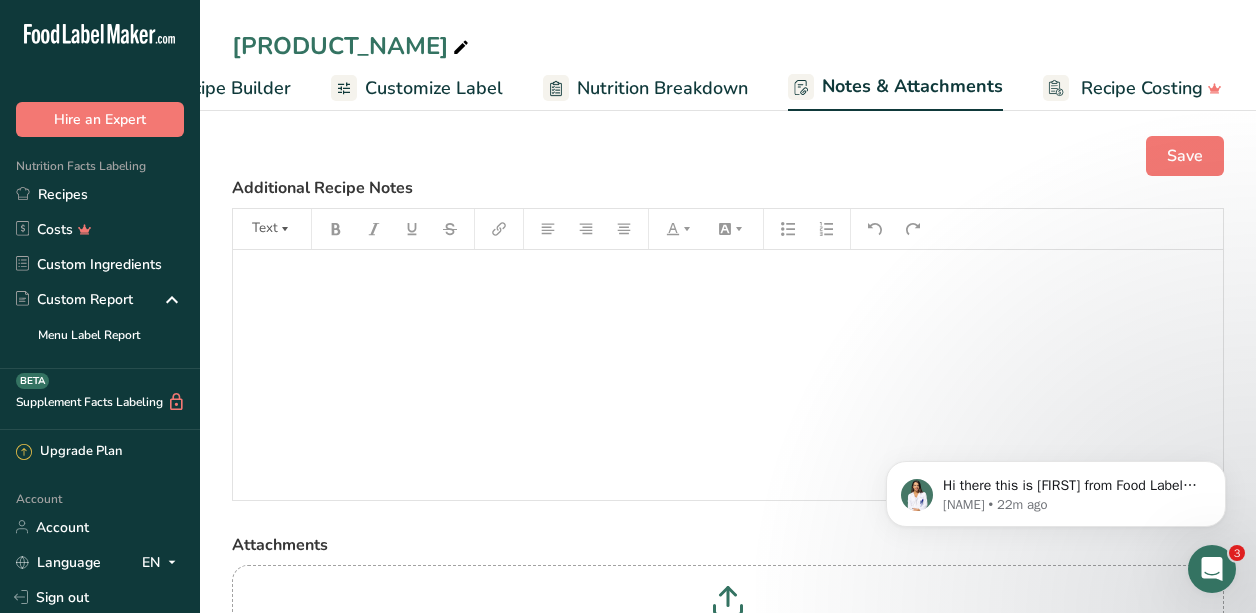 scroll, scrollTop: 0, scrollLeft: 285, axis: horizontal 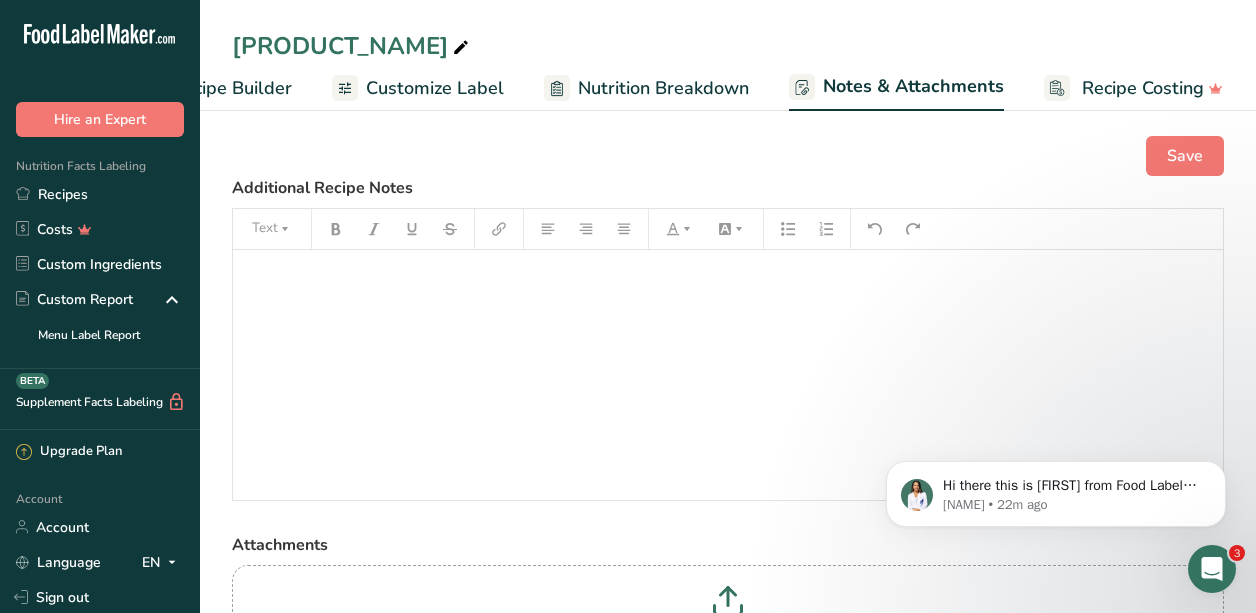 click on "Recipe Builder" at bounding box center (232, 88) 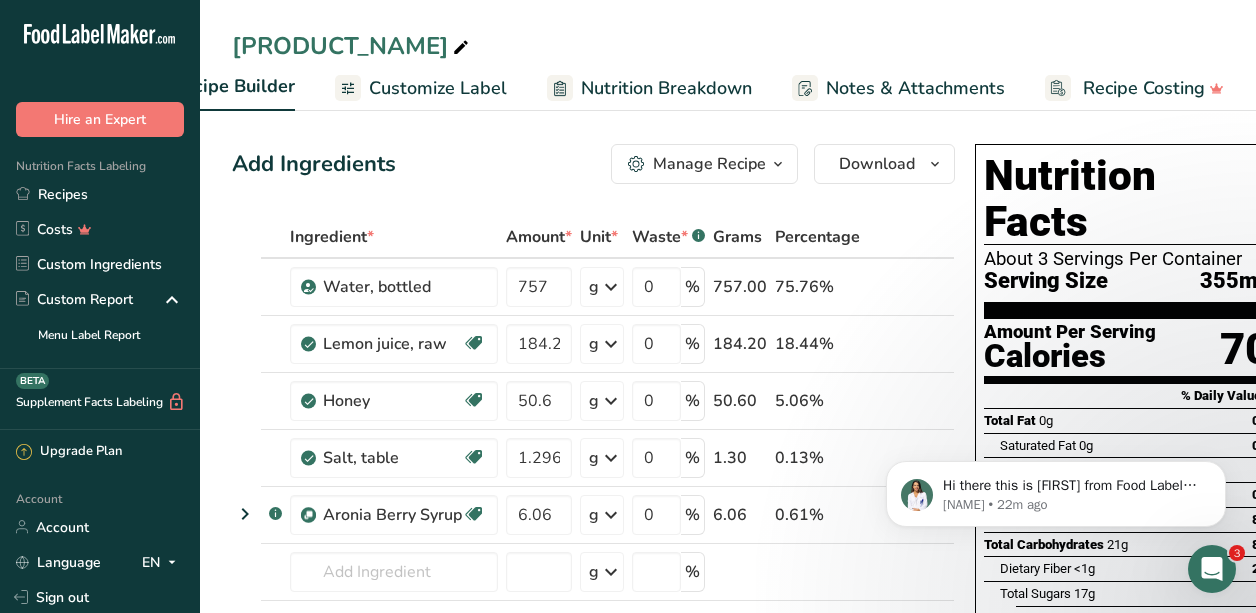 scroll, scrollTop: 0, scrollLeft: 193, axis: horizontal 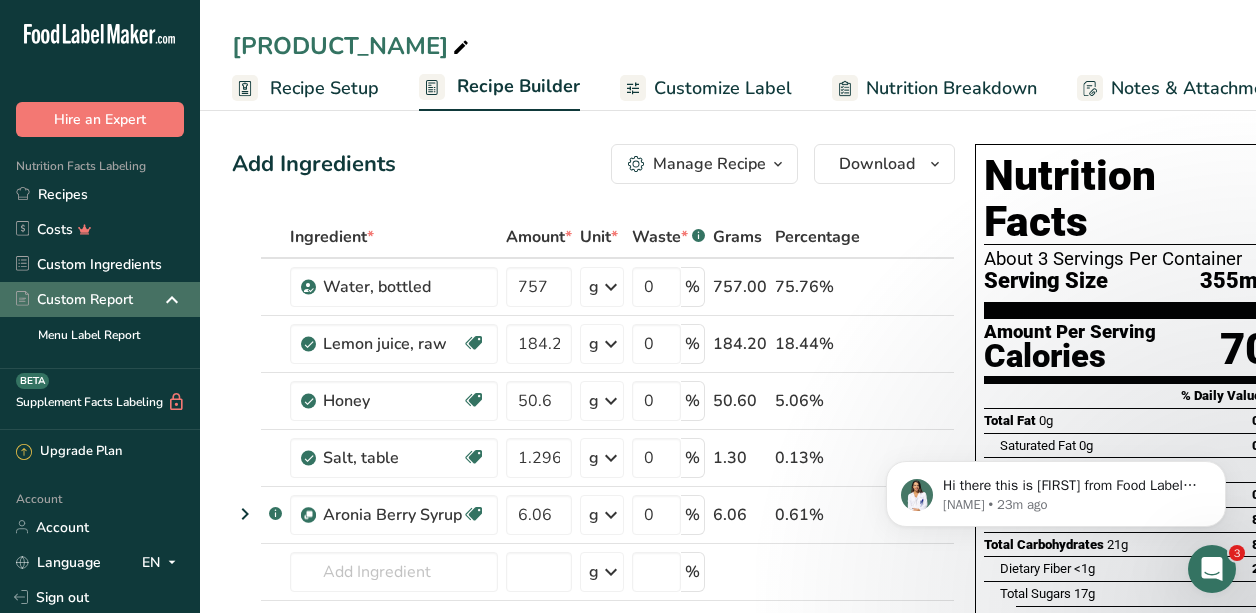 click on "Custom Report" at bounding box center (74, 299) 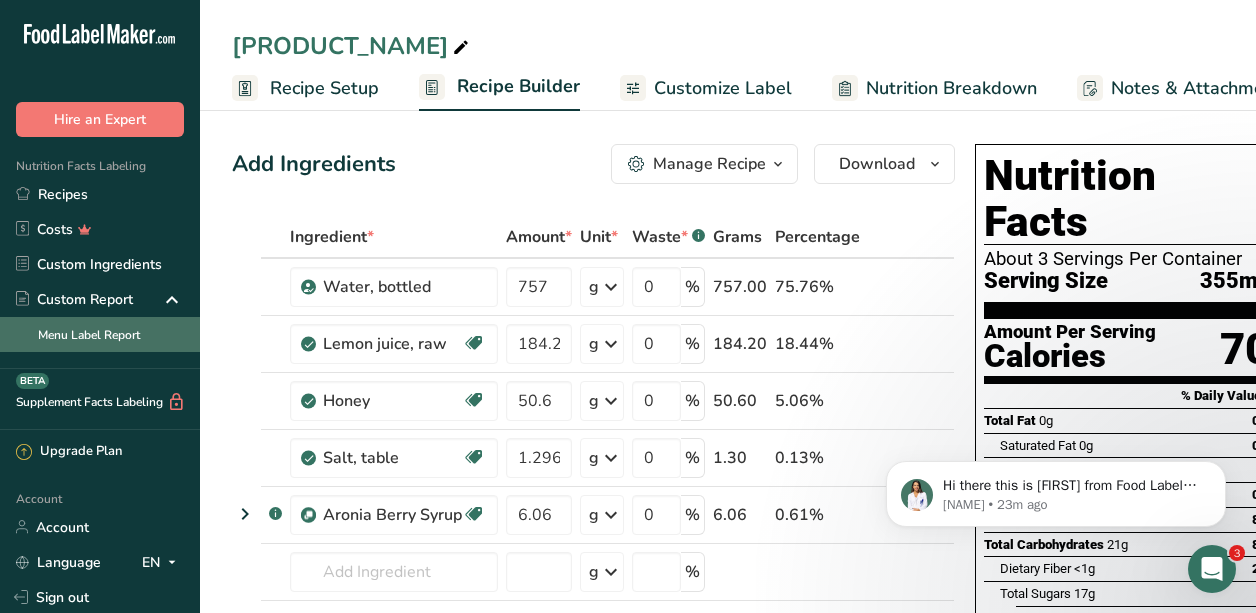 click on "Menu Label Report" at bounding box center [100, 334] 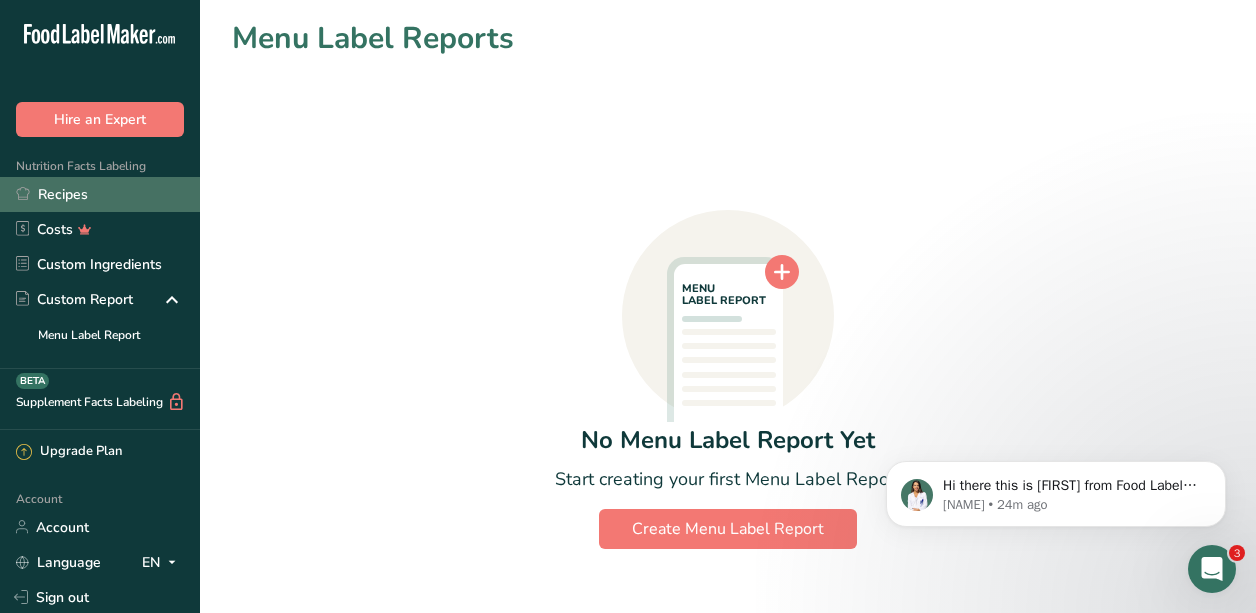 click on "Recipes" at bounding box center (100, 194) 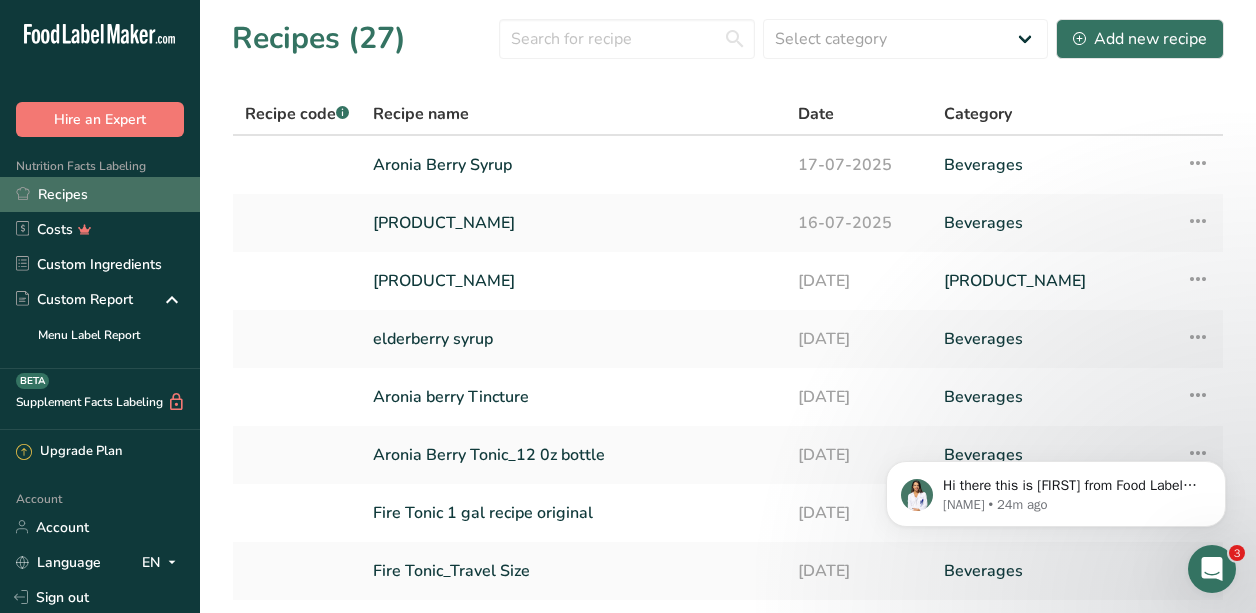 click on "Recipes" at bounding box center (100, 194) 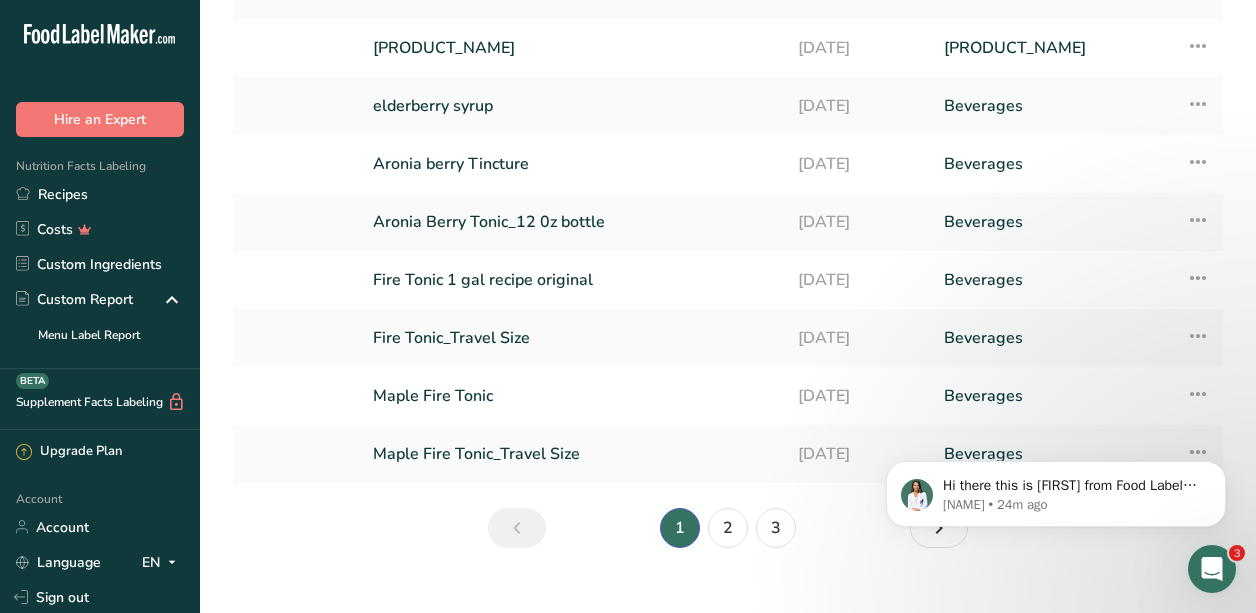 scroll, scrollTop: 264, scrollLeft: 0, axis: vertical 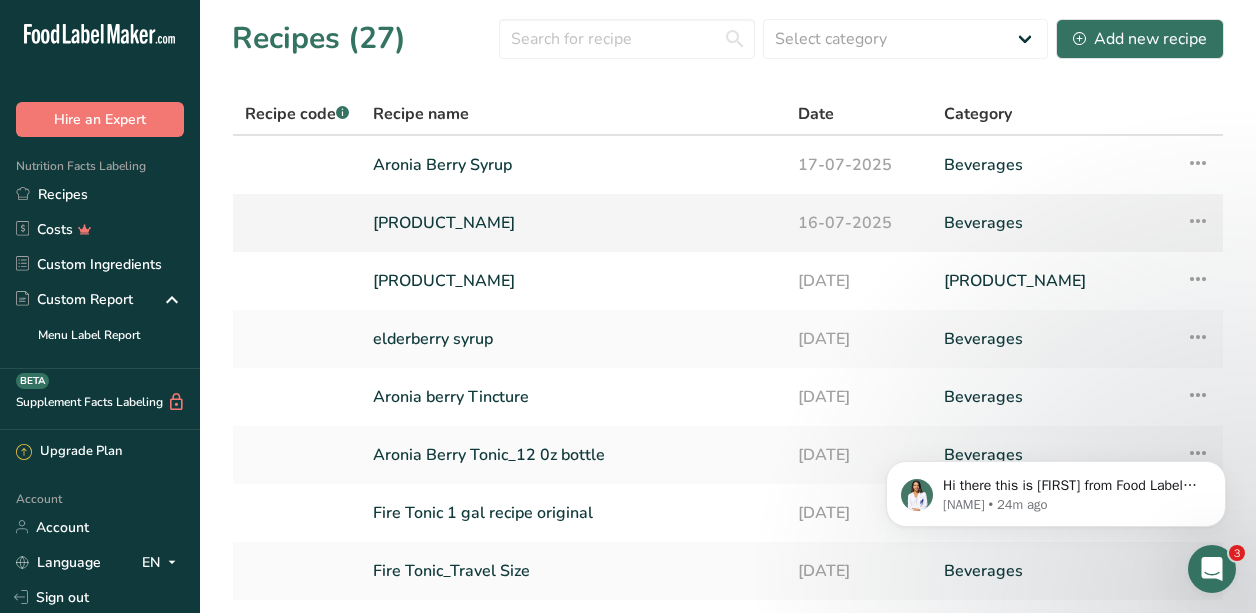 click on "[PRODUCT_NAME]" at bounding box center (573, 223) 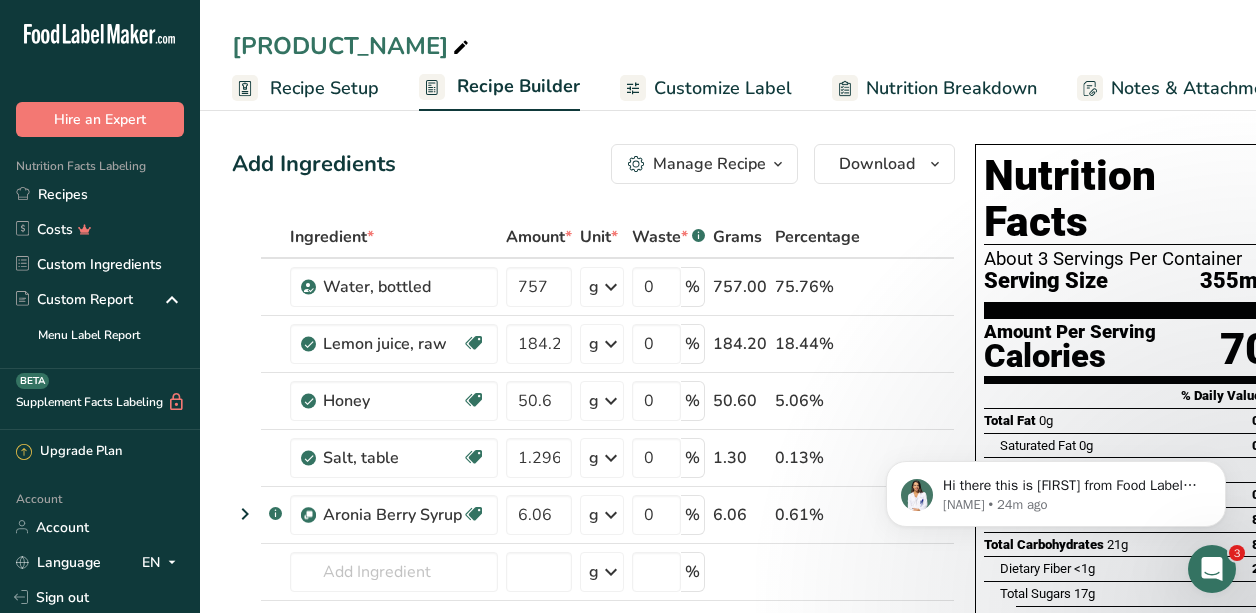 scroll, scrollTop: 27, scrollLeft: 0, axis: vertical 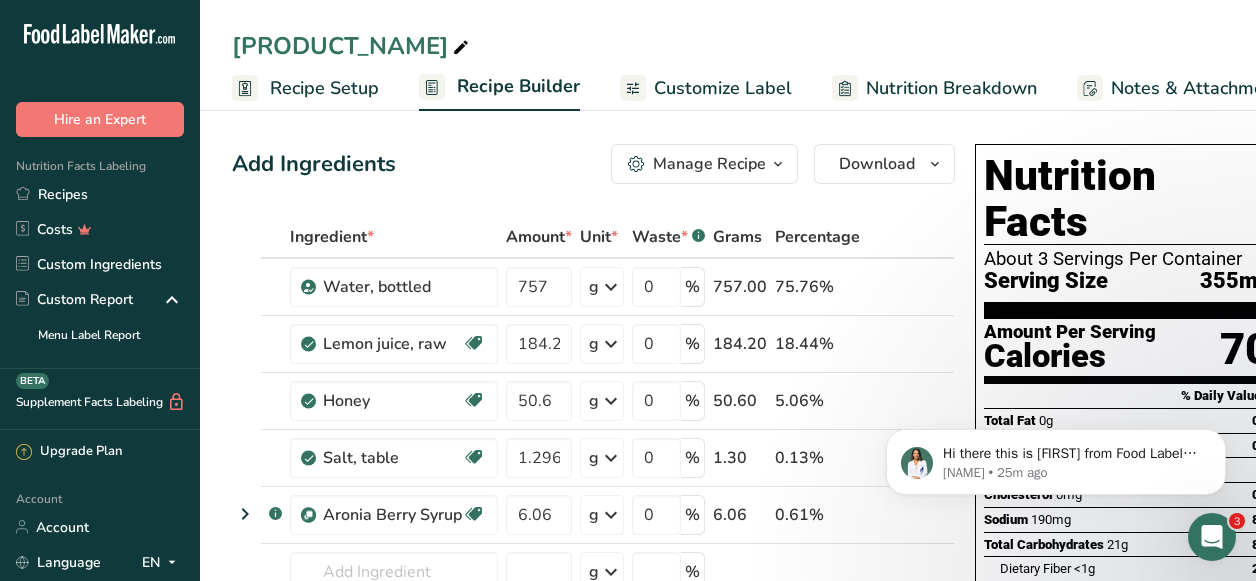 click on "Recipe Setup" at bounding box center (324, 88) 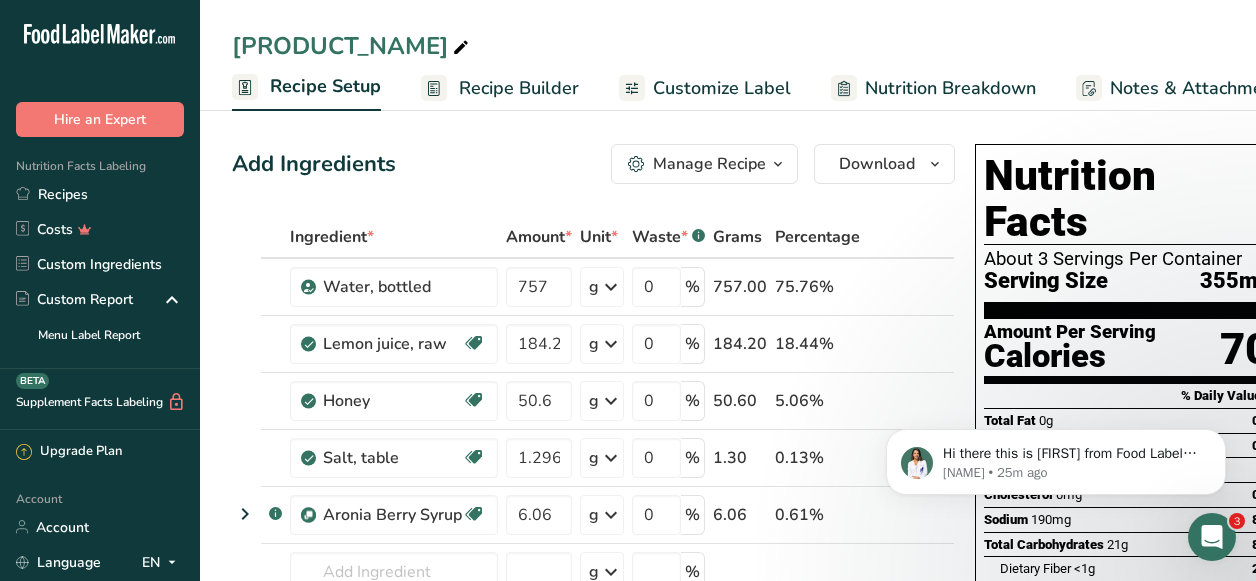 select on "17" 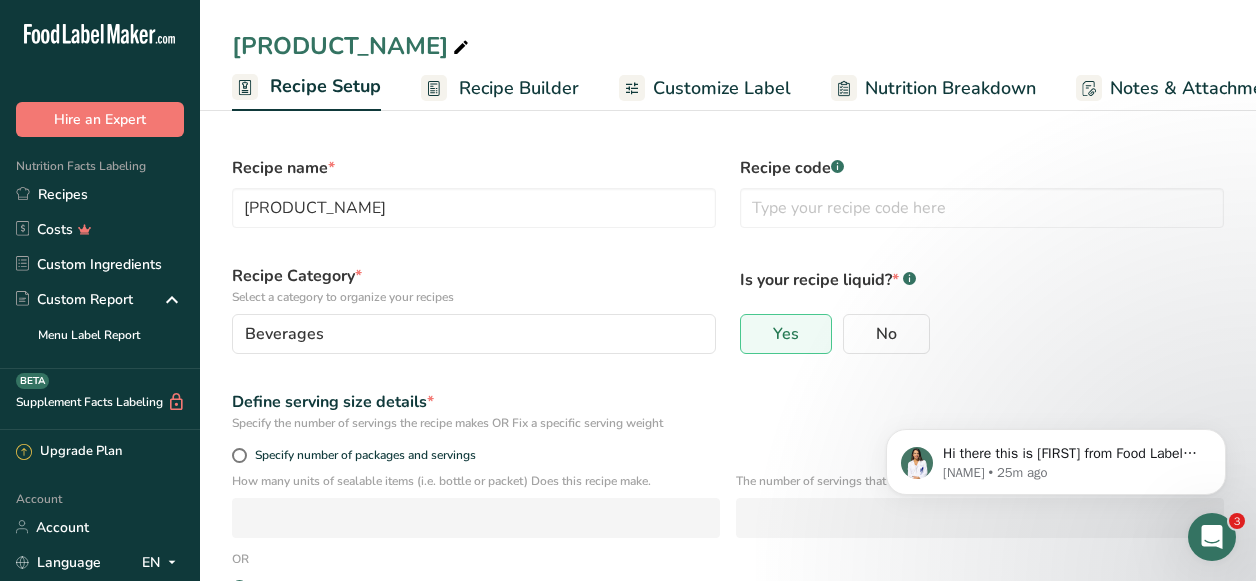 scroll, scrollTop: 0, scrollLeft: 7, axis: horizontal 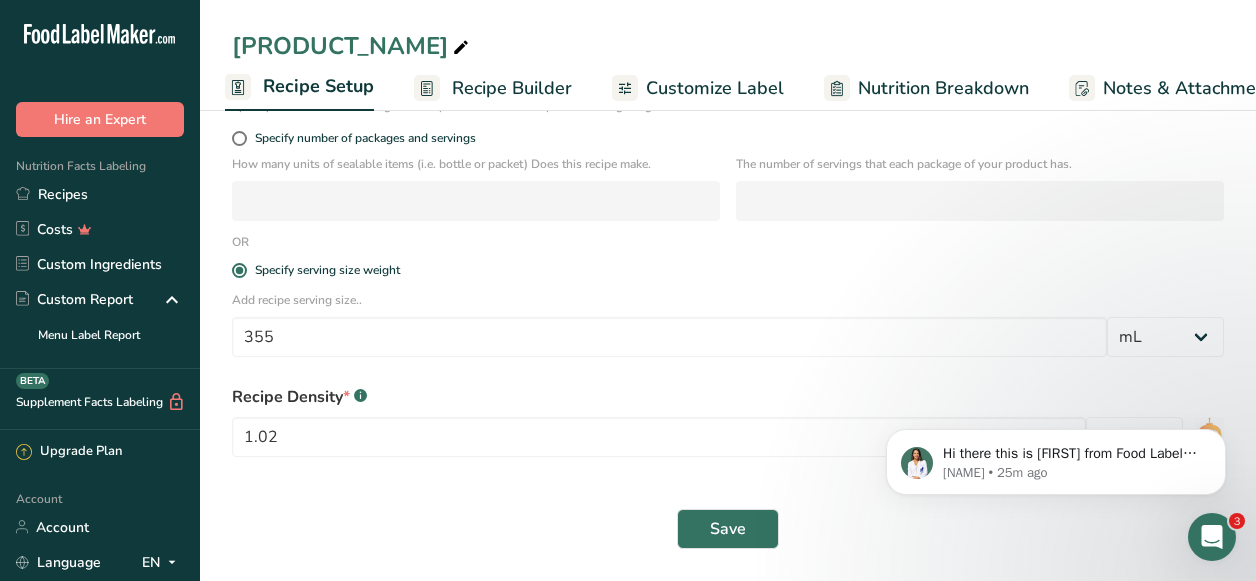 drag, startPoint x: 1235, startPoint y: 332, endPoint x: 370, endPoint y: 89, distance: 898.48425 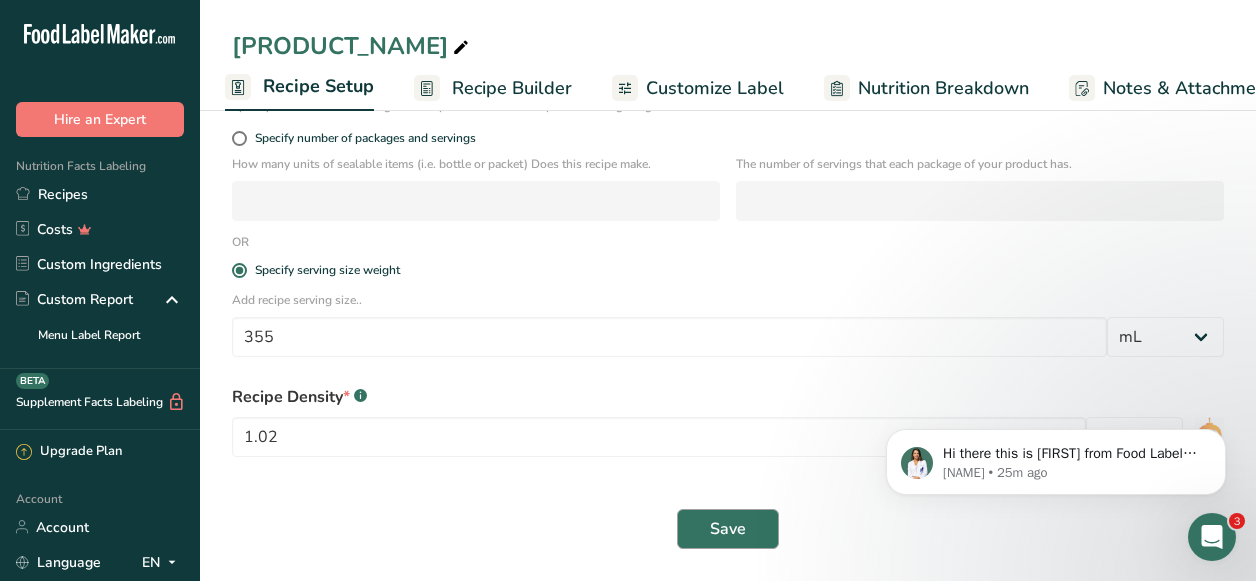 click on "Save" at bounding box center (728, 529) 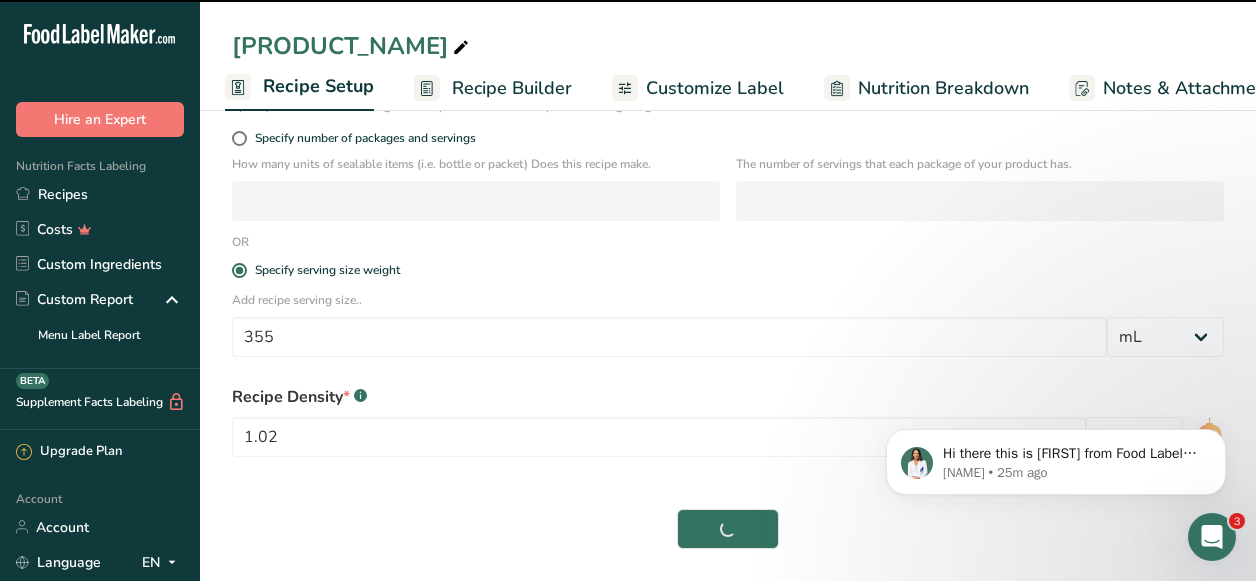 click on "Recipe Builder" at bounding box center [512, 88] 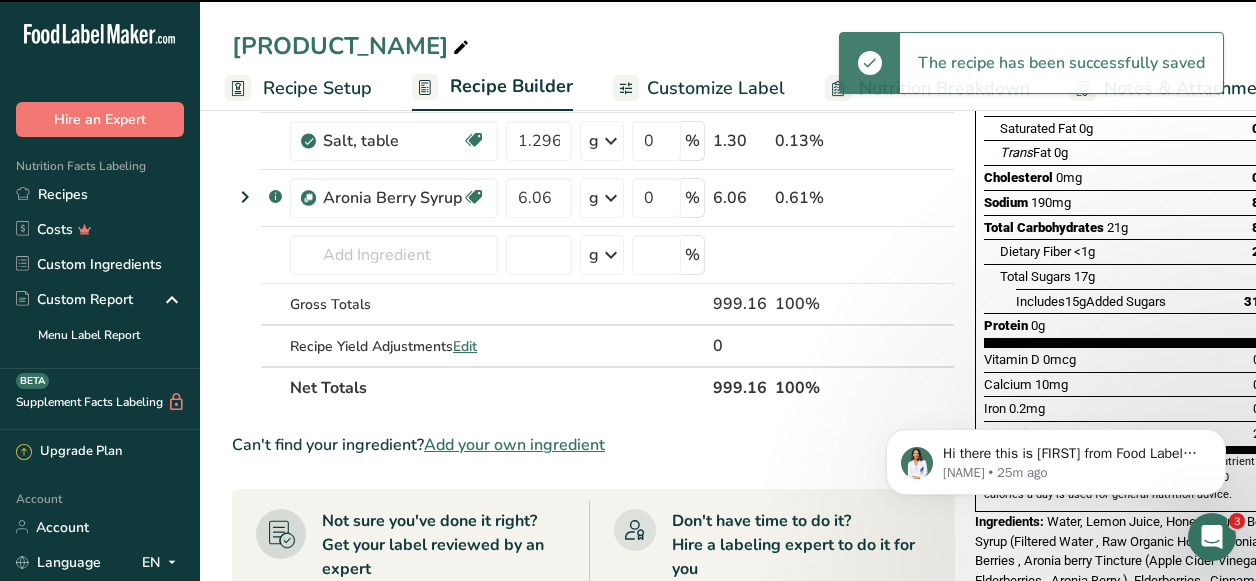 scroll, scrollTop: 0, scrollLeft: 193, axis: horizontal 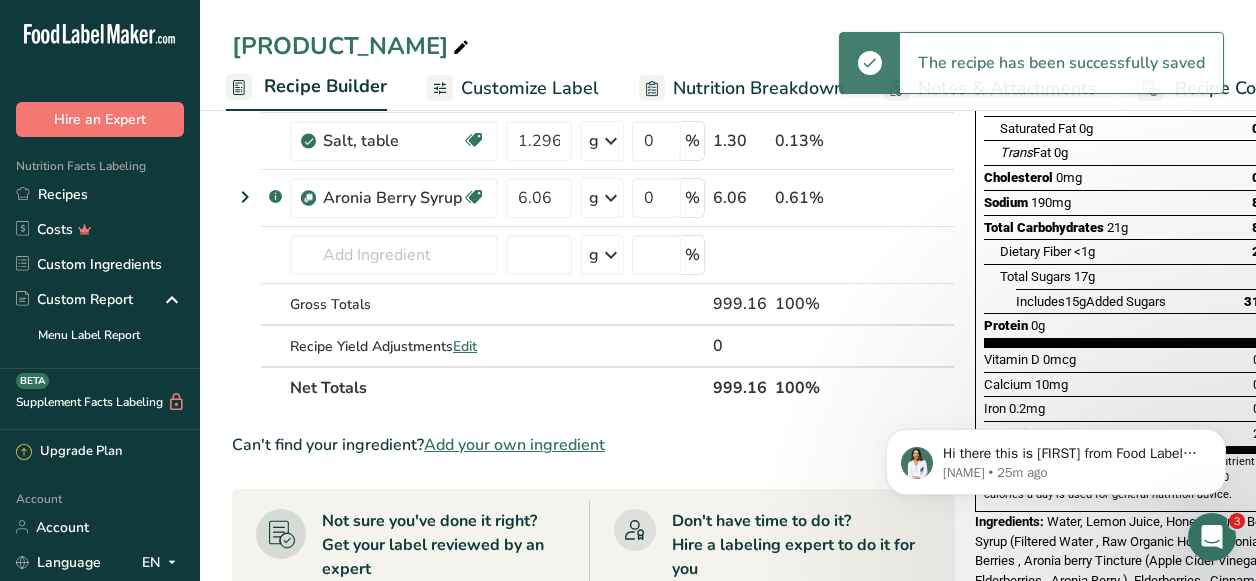 click on "Aronia Berry Lemonade
Recipe Setup                       Recipe Builder   Customize Label               Nutrition Breakdown               Notes & Attachments                 Recipe Costing
Add Ingredients
Manage Recipe         Delete Recipe           Duplicate Recipe             Scale Recipe             Save as Sub-Recipe   .a-a{fill:#347362;}.b-a{fill:#fff;}                               Nutrition Breakdown                 Recipe Card
NEW
Amino Acids Pattern Report           Activity History
Download
Choose your preferred label style
Standard FDA label
Standard FDA label
The most common format for nutrition facts labels in compliance with the FDA's typeface, style and requirements
Tabular FDA label
Linear FDA label" at bounding box center [728, 484] 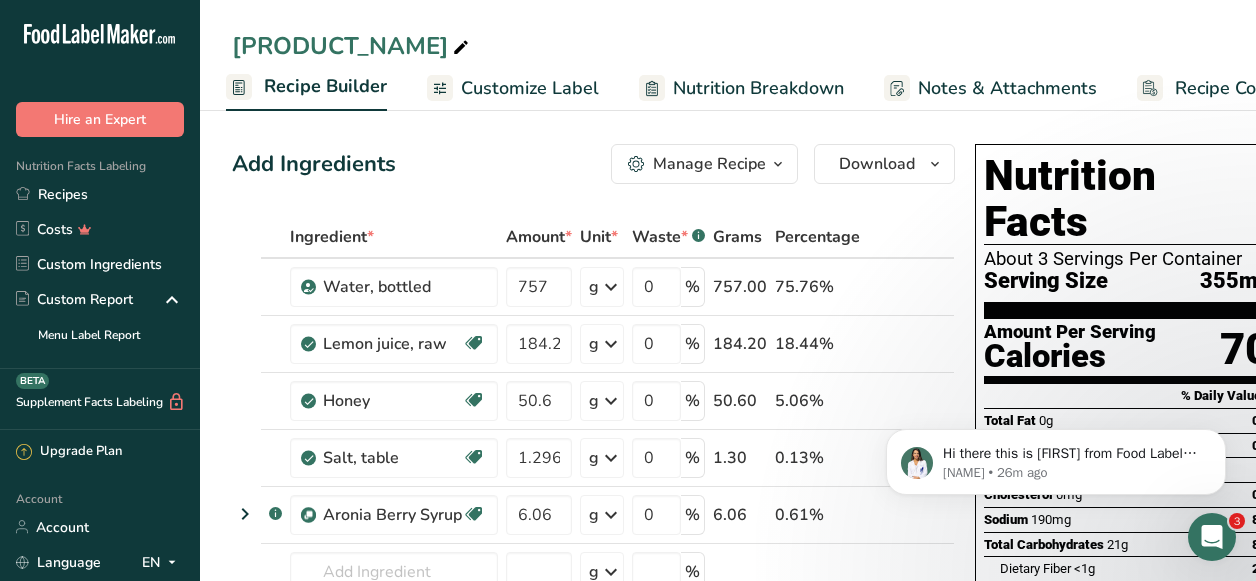 click on "Serving Size
355mL" at bounding box center (1127, 281) 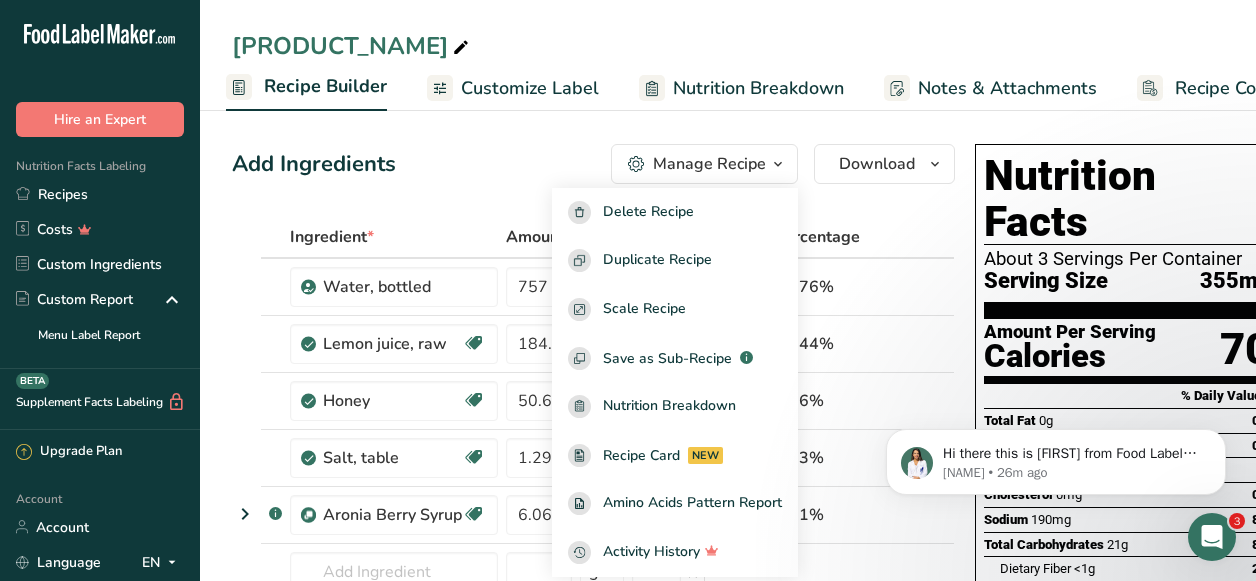 click on "Add Ingredients
Manage Recipe         Delete Recipe           Duplicate Recipe             Scale Recipe             Save as Sub-Recipe   .a-a{fill:#347362;}.b-a{fill:#fff;}                               Nutrition Breakdown                 Recipe Card
NEW
Amino Acids Pattern Report           Activity History
Download
Choose your preferred label style
Standard FDA label
Standard FDA label
The most common format for nutrition facts labels in compliance with the FDA's typeface, style and requirements
Tabular FDA label
A label format compliant with the FDA regulations presented in a tabular (horizontal) display.
Linear FDA label
A simple linear display for small sized packages.
Simplified FDA label" at bounding box center (599, 801) 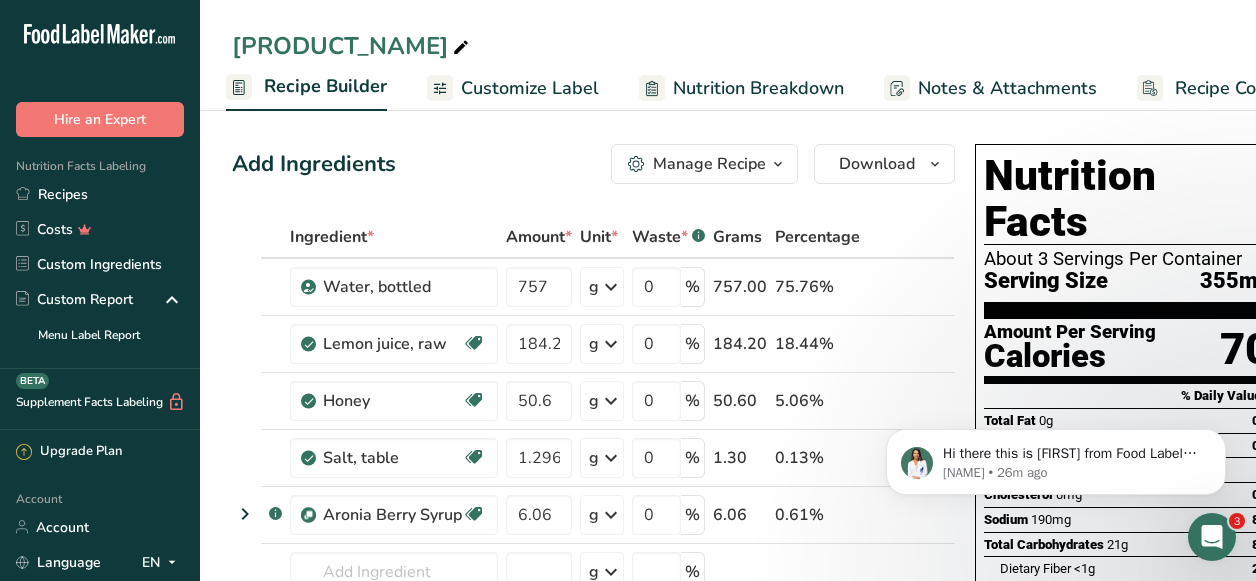 drag, startPoint x: 1036, startPoint y: 116, endPoint x: 1213, endPoint y: 113, distance: 177.02542 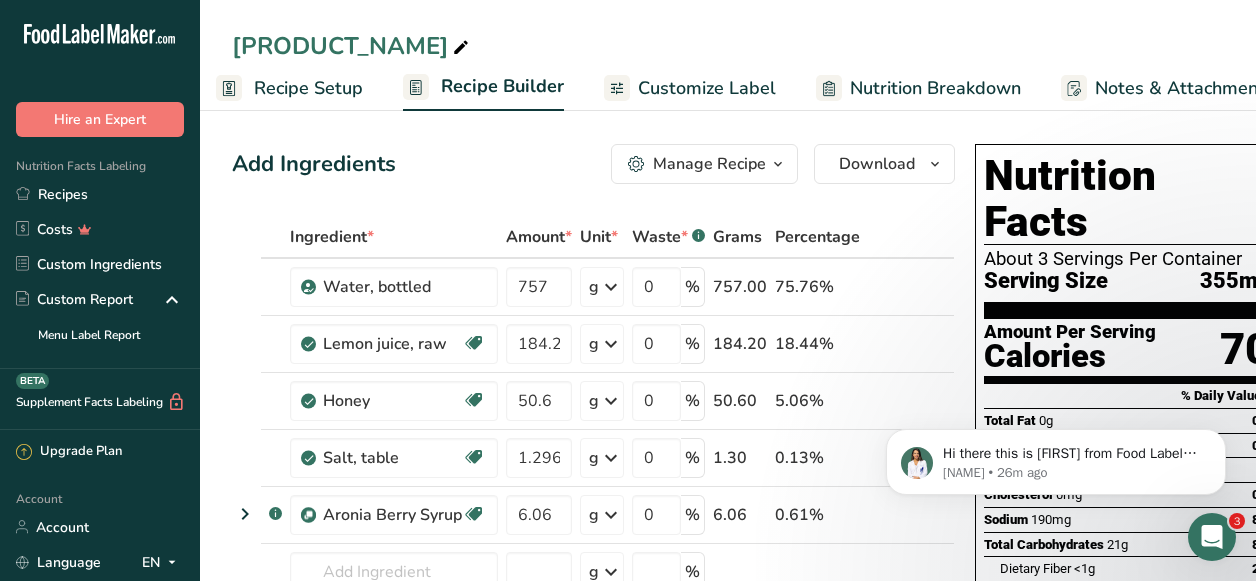 scroll, scrollTop: 0, scrollLeft: 0, axis: both 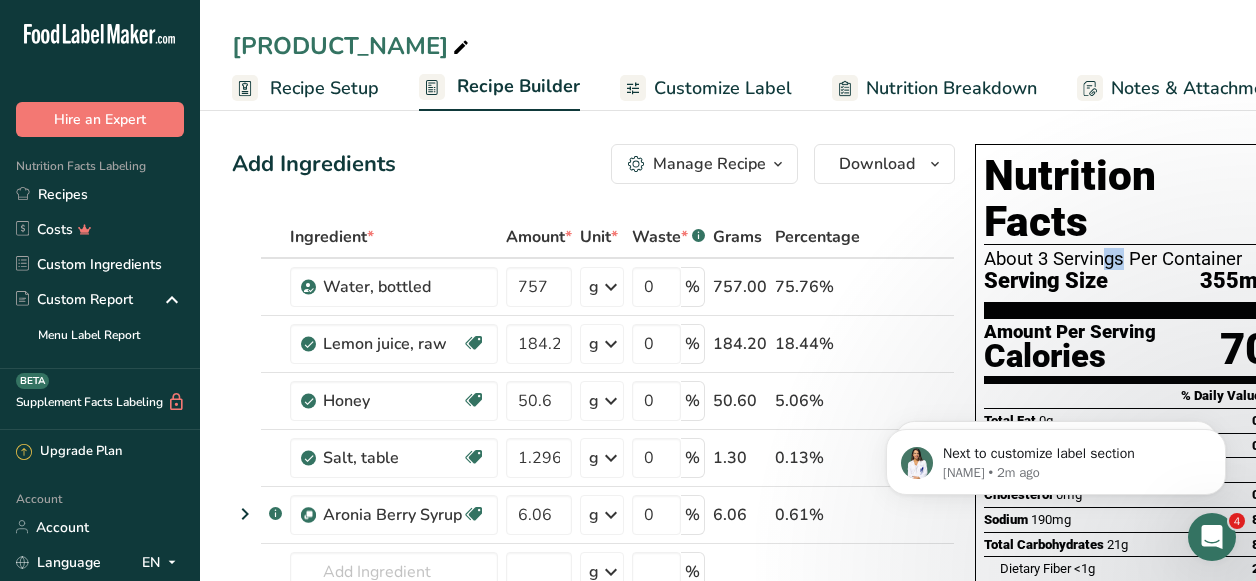 drag, startPoint x: 1046, startPoint y: 216, endPoint x: 1029, endPoint y: 214, distance: 17.117243 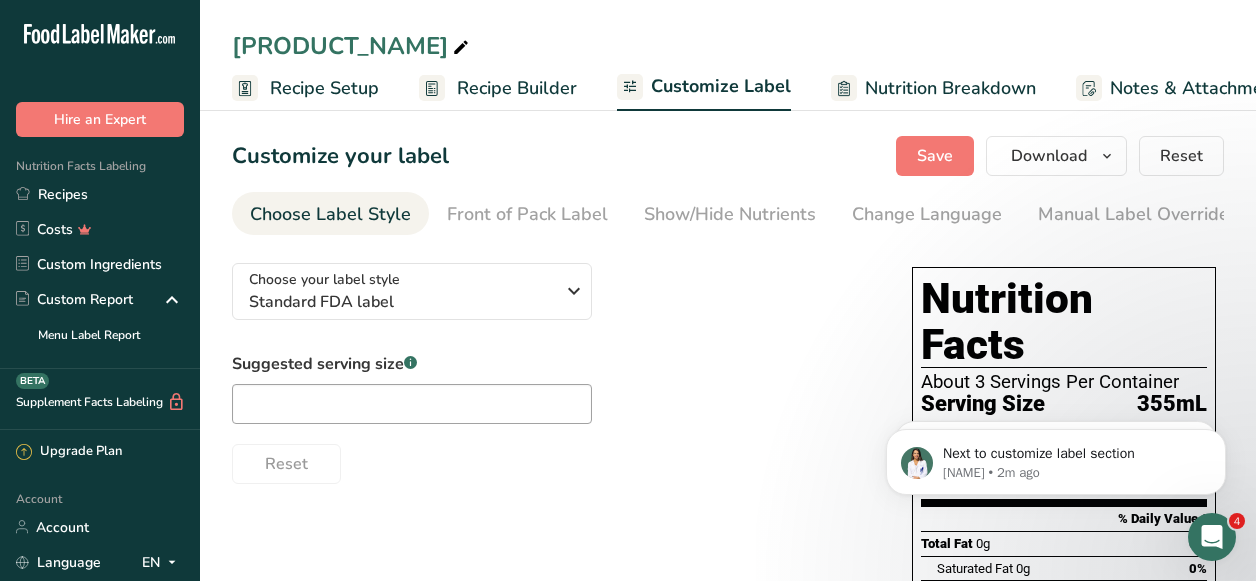 scroll, scrollTop: 0, scrollLeft: 284, axis: horizontal 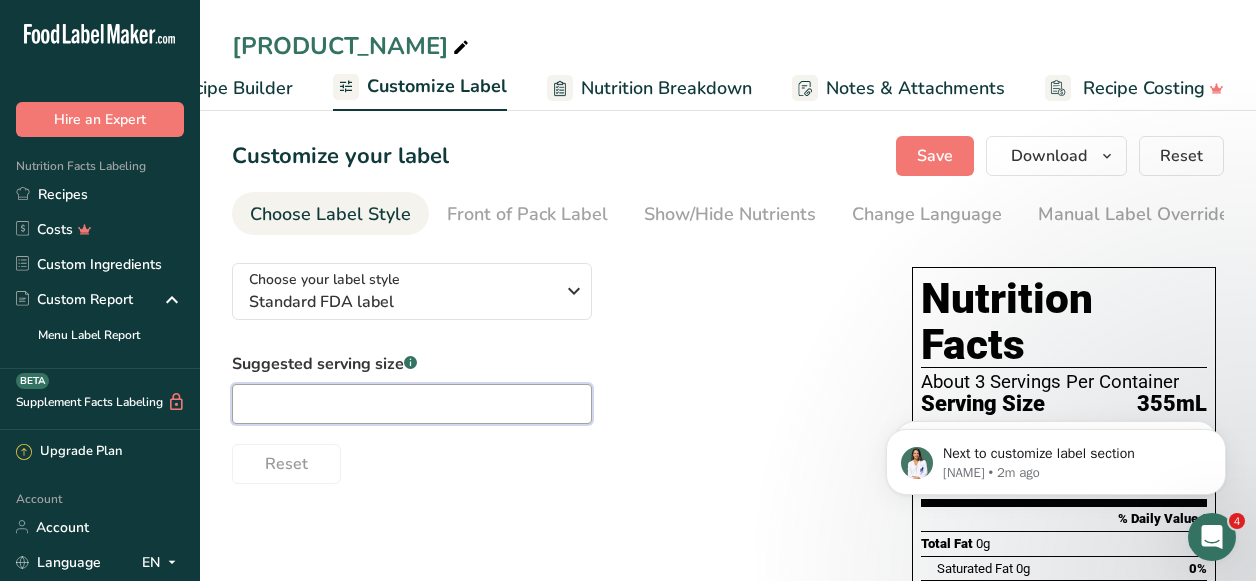 click at bounding box center [412, 404] 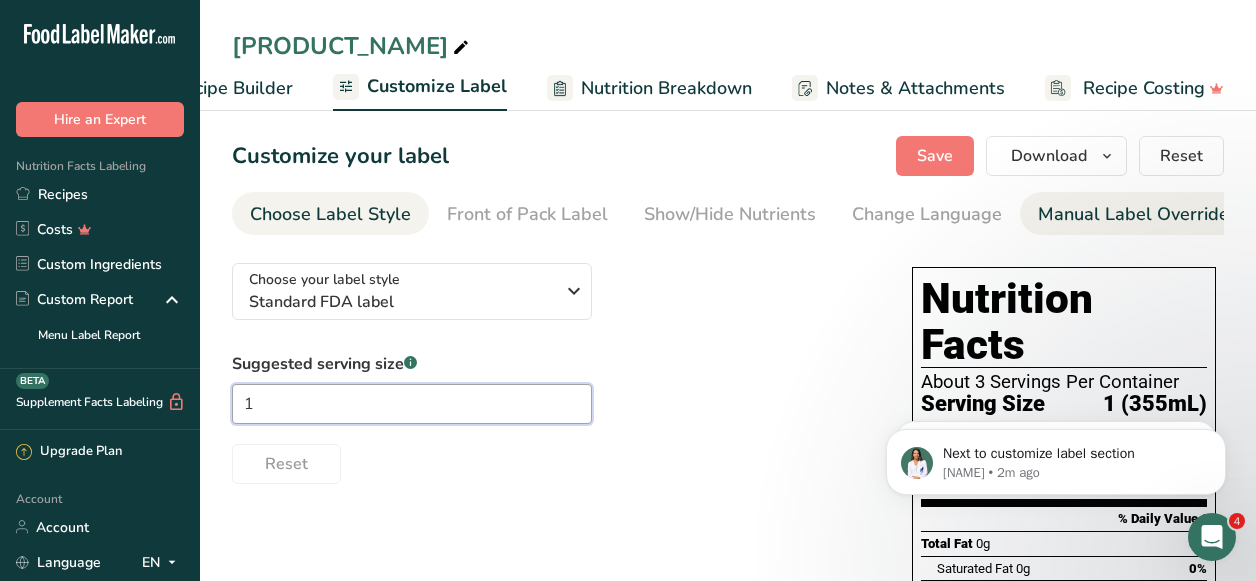 type on "1" 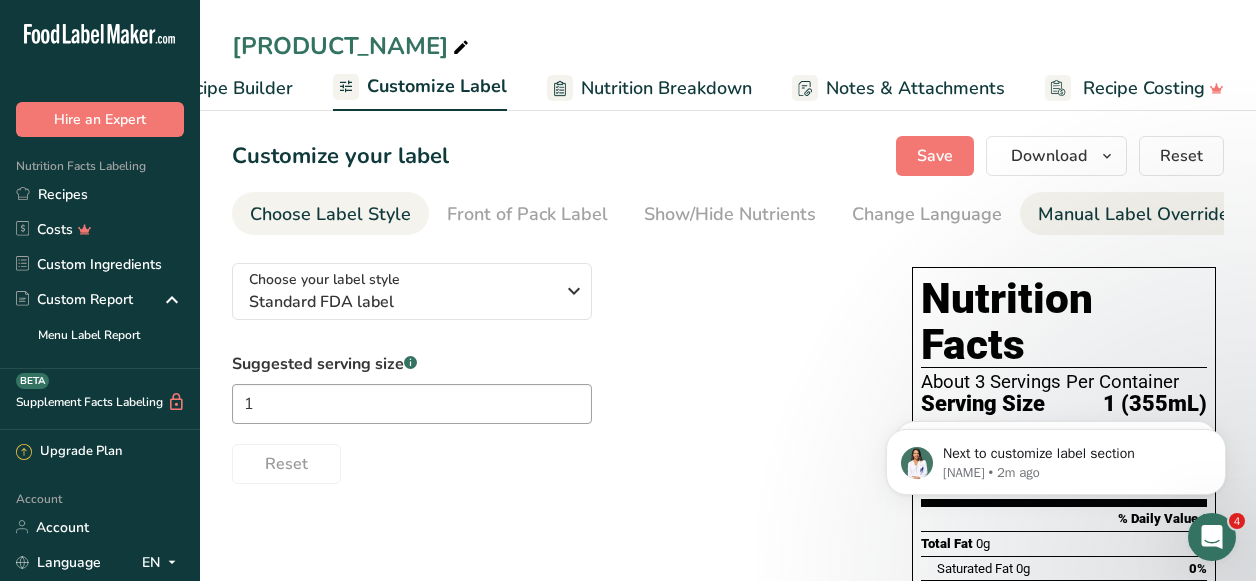 click on "Manual Label Override" at bounding box center (1133, 214) 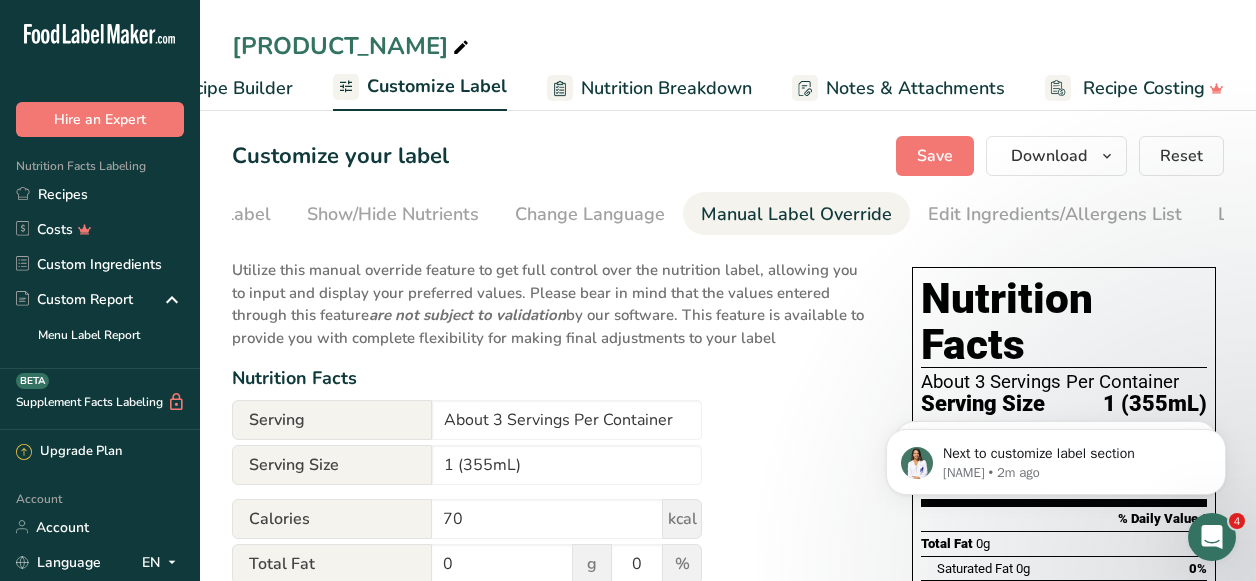 scroll, scrollTop: 0, scrollLeft: 461, axis: horizontal 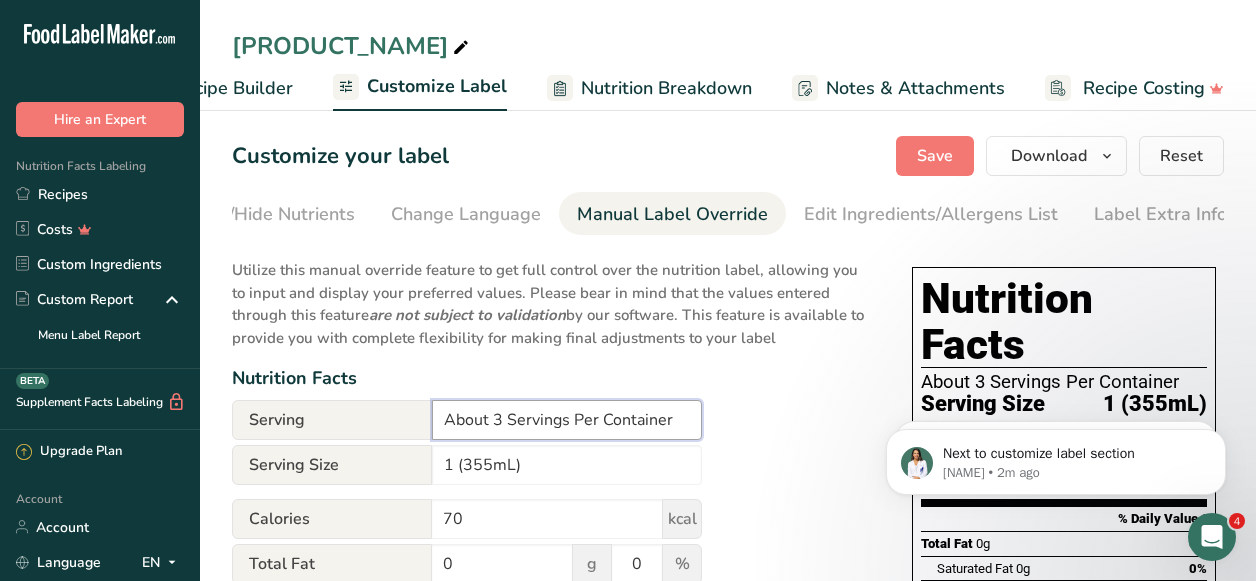 click on "About 3 Servings Per Container" at bounding box center (567, 420) 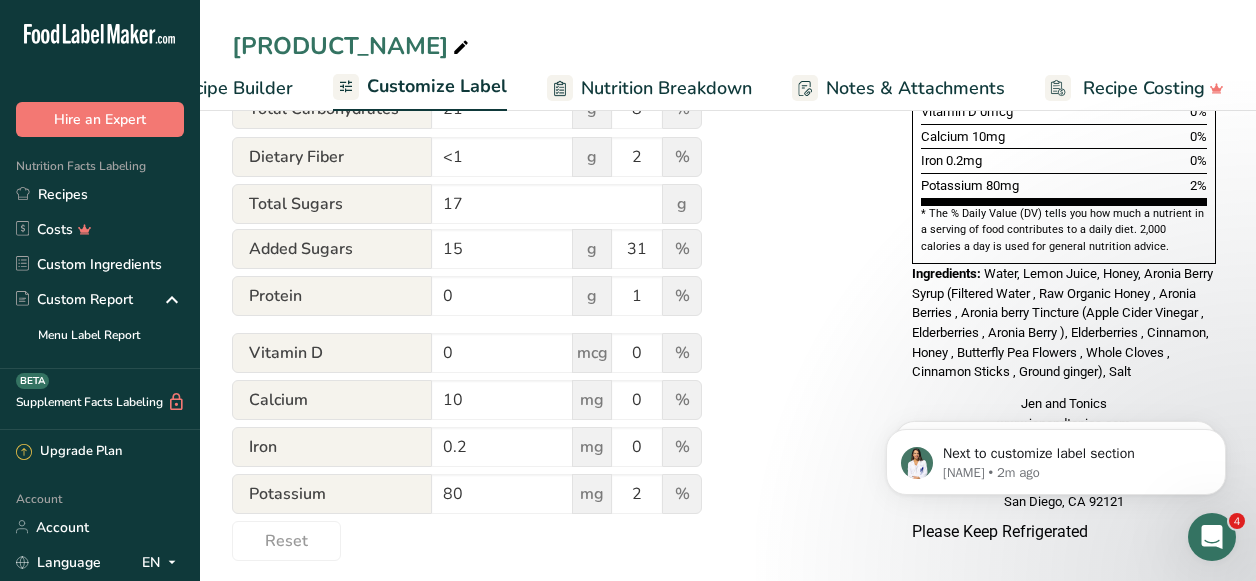 scroll, scrollTop: 703, scrollLeft: 0, axis: vertical 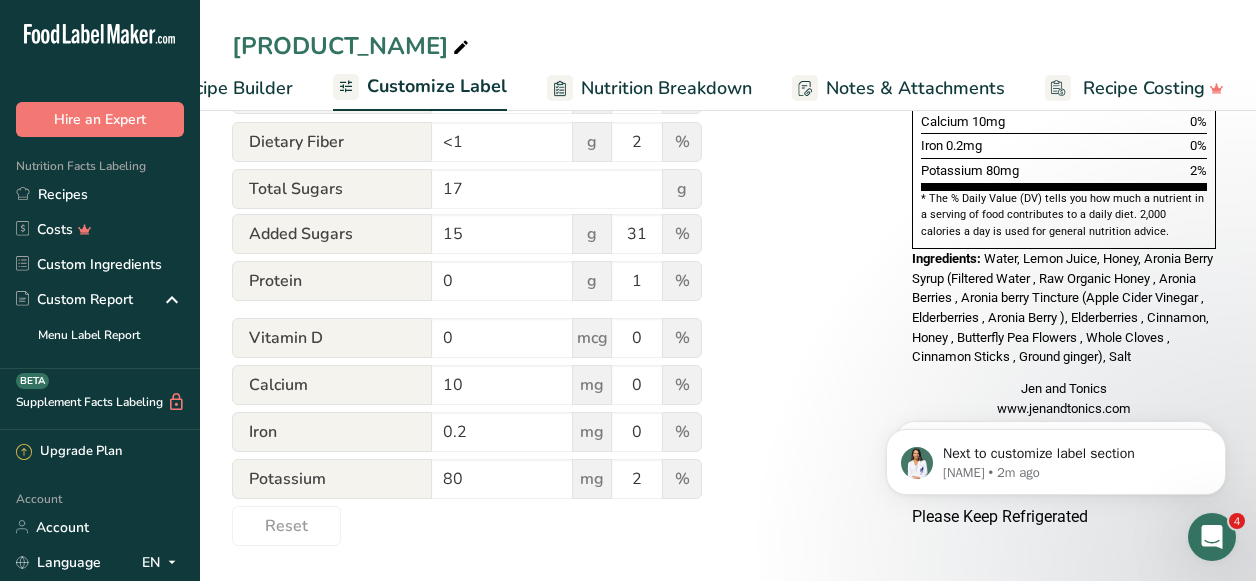 type on "About 1 Servings Per Container" 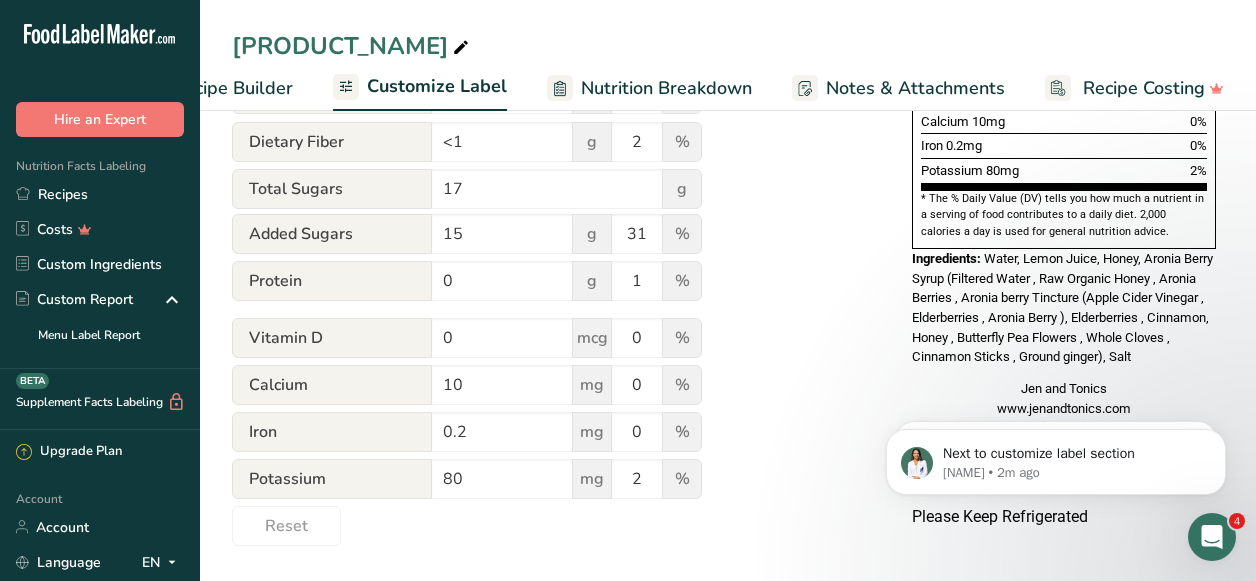 click on "Nutrition Facts
Serving
About 1 Servings Per Container
Serving Size
1 (355mL)
Calories
70
kcal
Total Fat
0
g
0
%
Saturated Fat
0
g
0
%
Trans Fat
0
g
Cholesterol
0
mg
0
%
Sodium
190
mg
8
%" at bounding box center [552, 45] 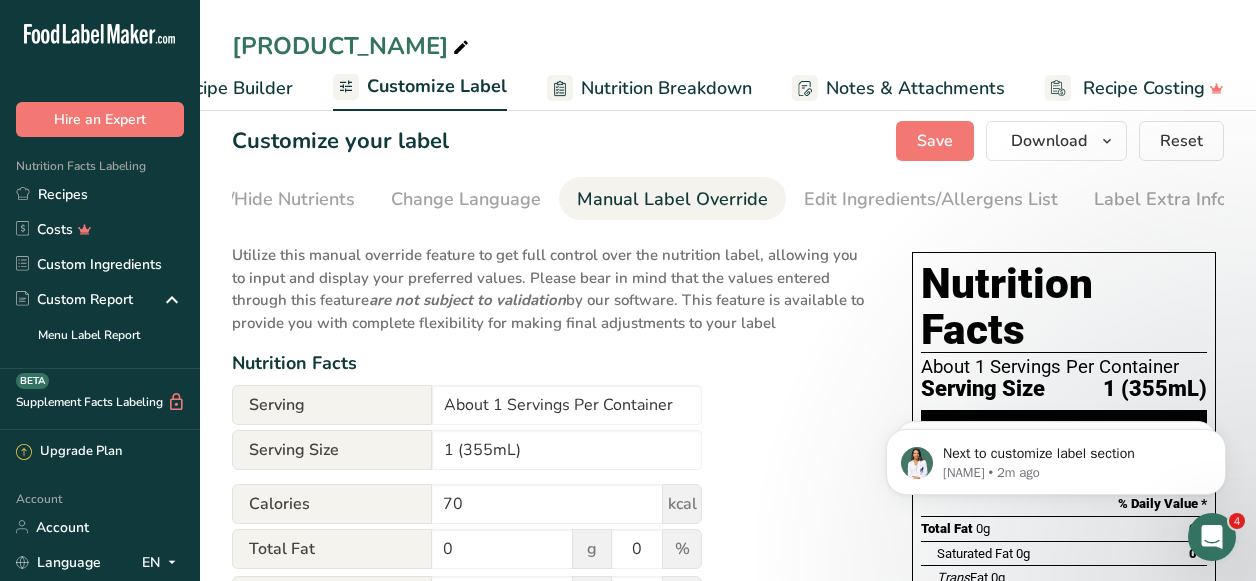 scroll, scrollTop: 0, scrollLeft: 0, axis: both 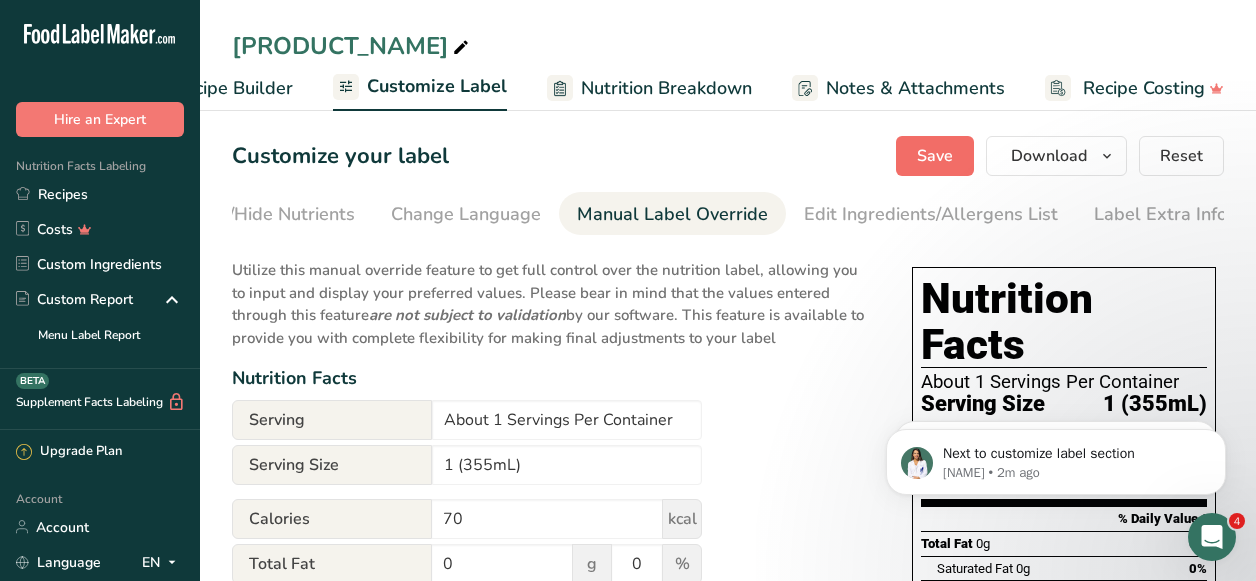 click on "Save" at bounding box center (935, 156) 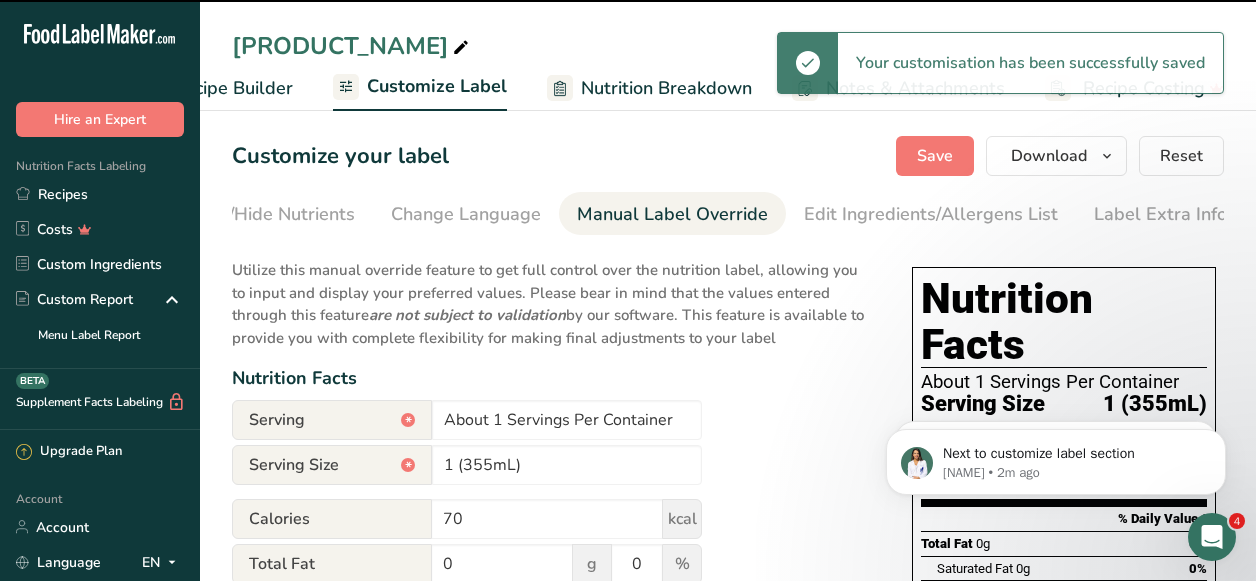 click 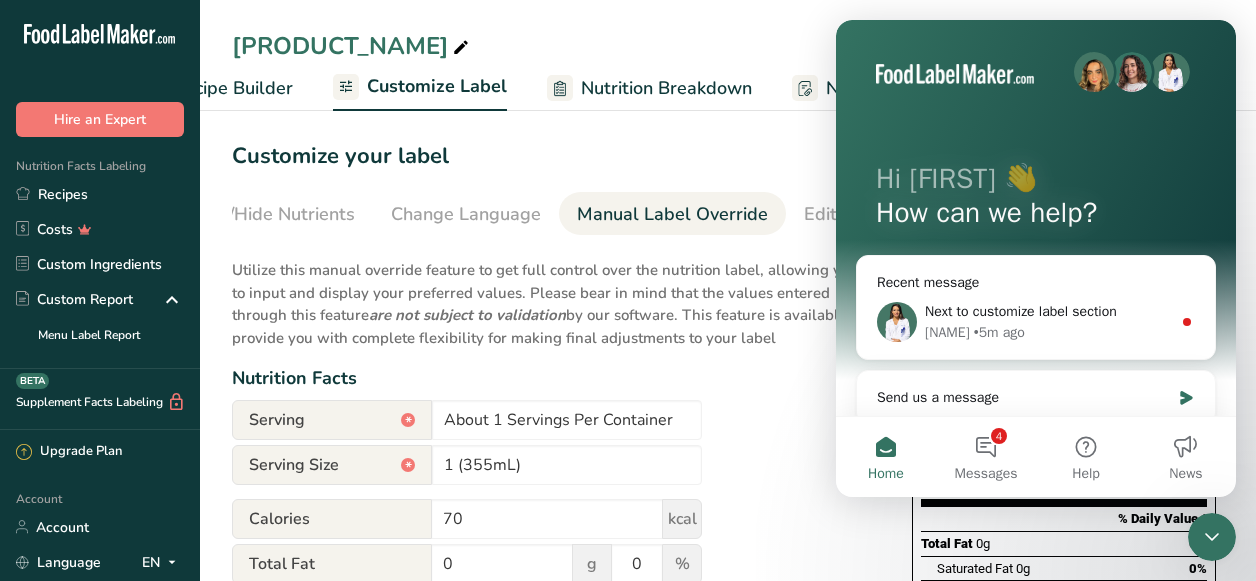 click on "Nutrition Facts" at bounding box center [552, 378] 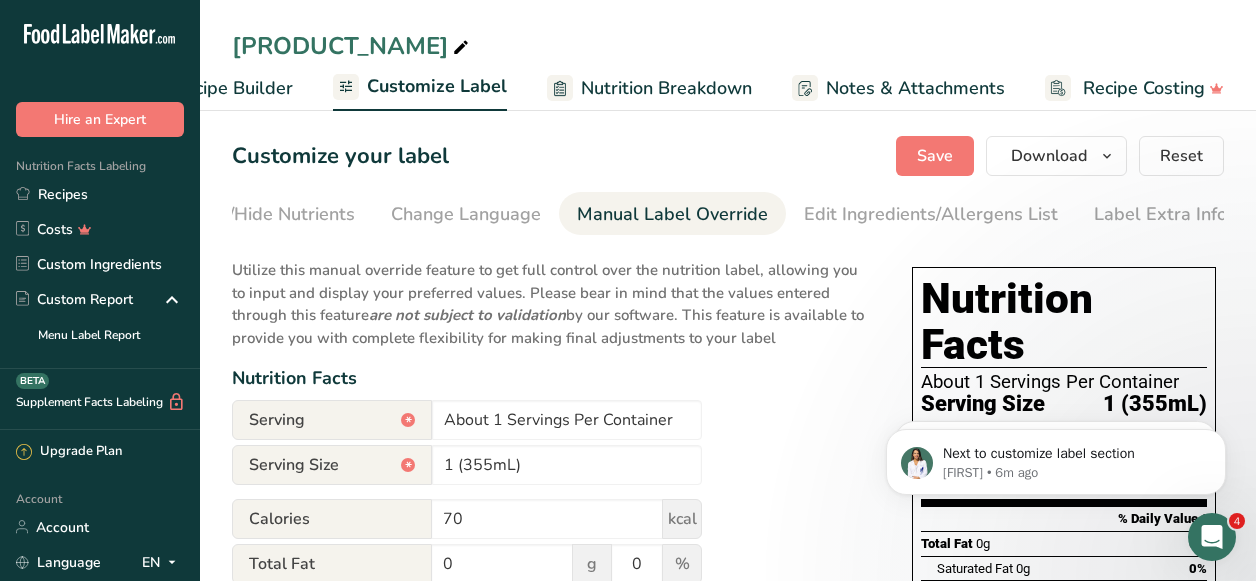 scroll, scrollTop: 0, scrollLeft: 0, axis: both 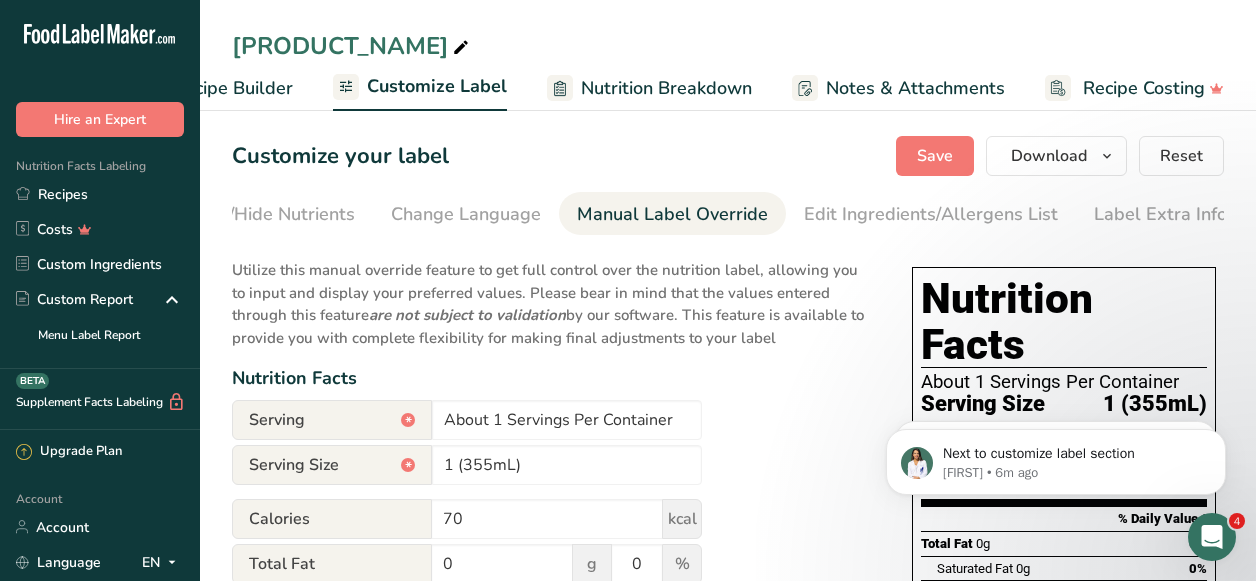 click 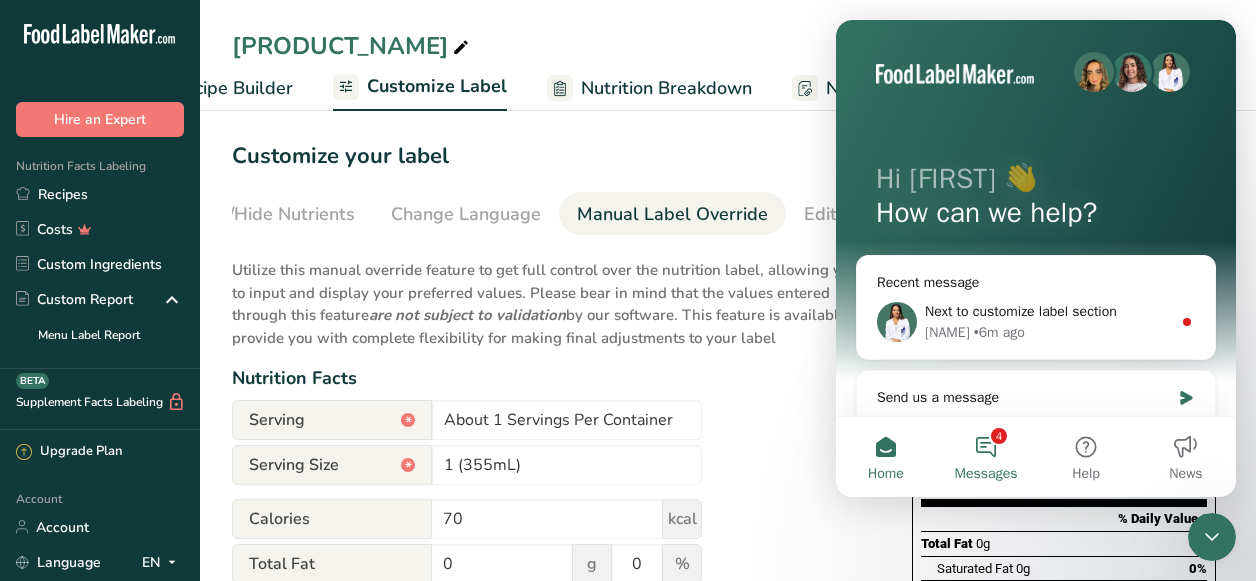 click on "4 Messages" at bounding box center [986, 457] 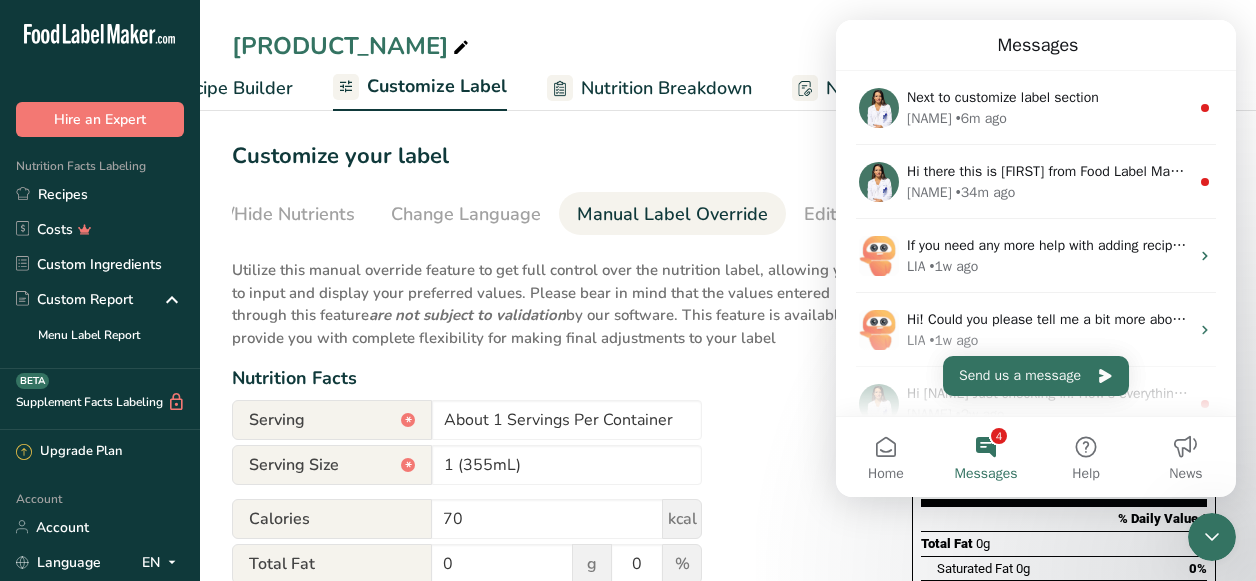 drag, startPoint x: 1231, startPoint y: 282, endPoint x: 1231, endPoint y: 352, distance: 70 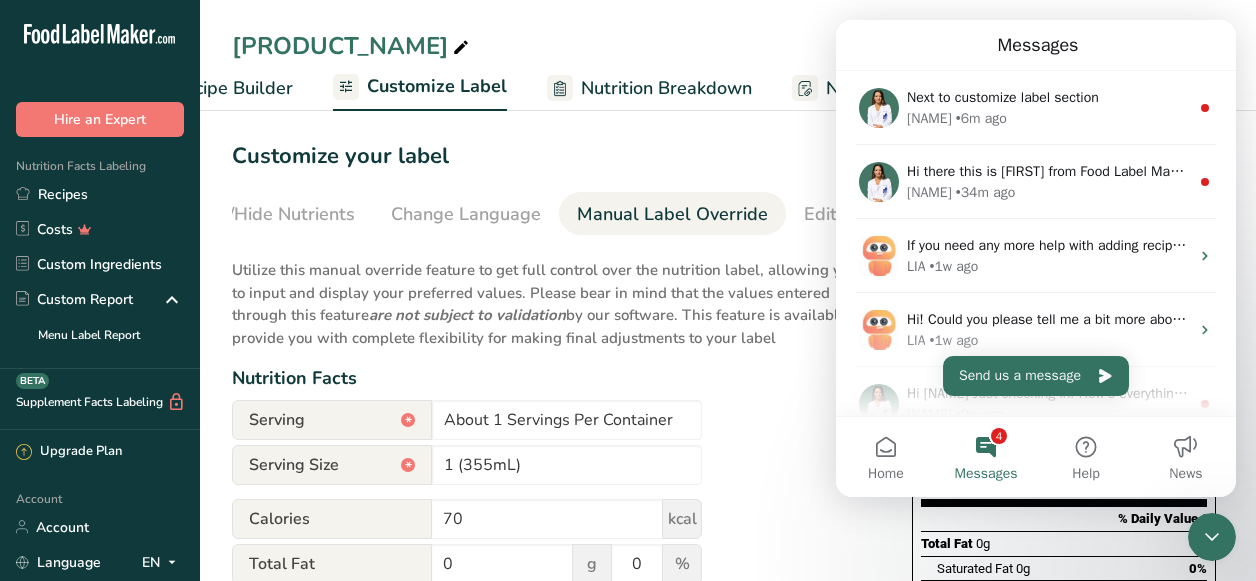 click 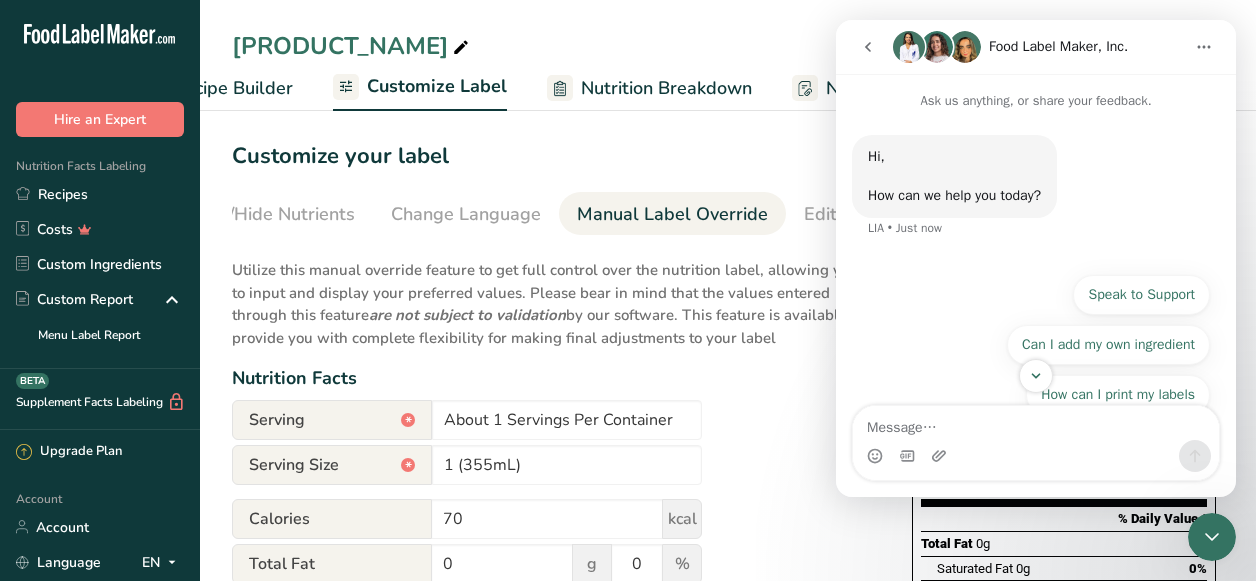 click at bounding box center [1036, 456] 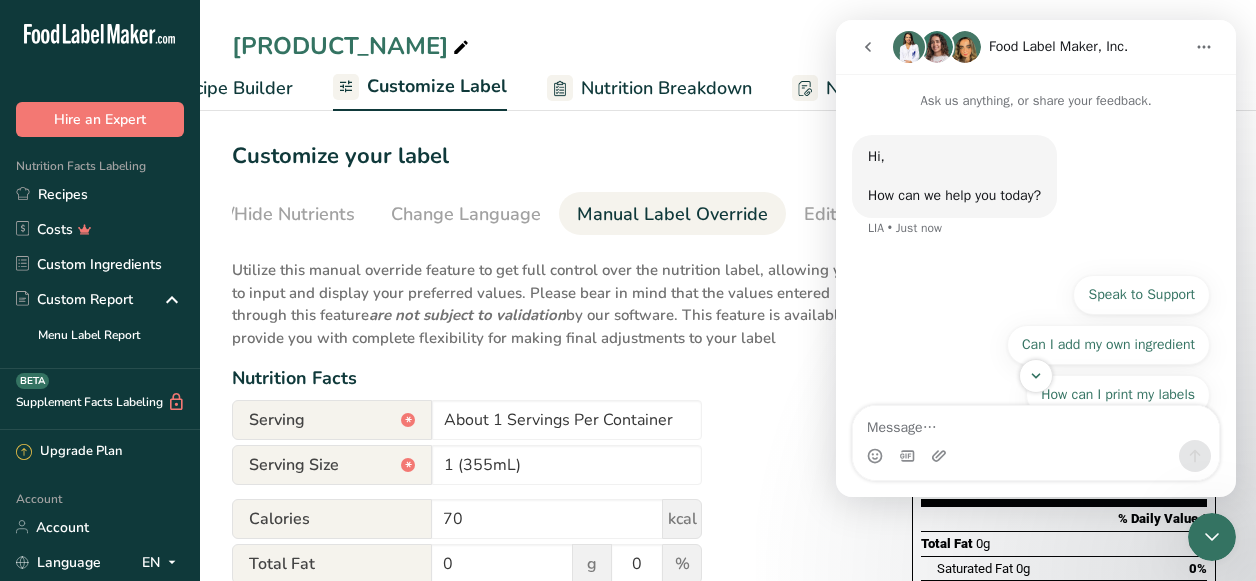 click at bounding box center [1036, 456] 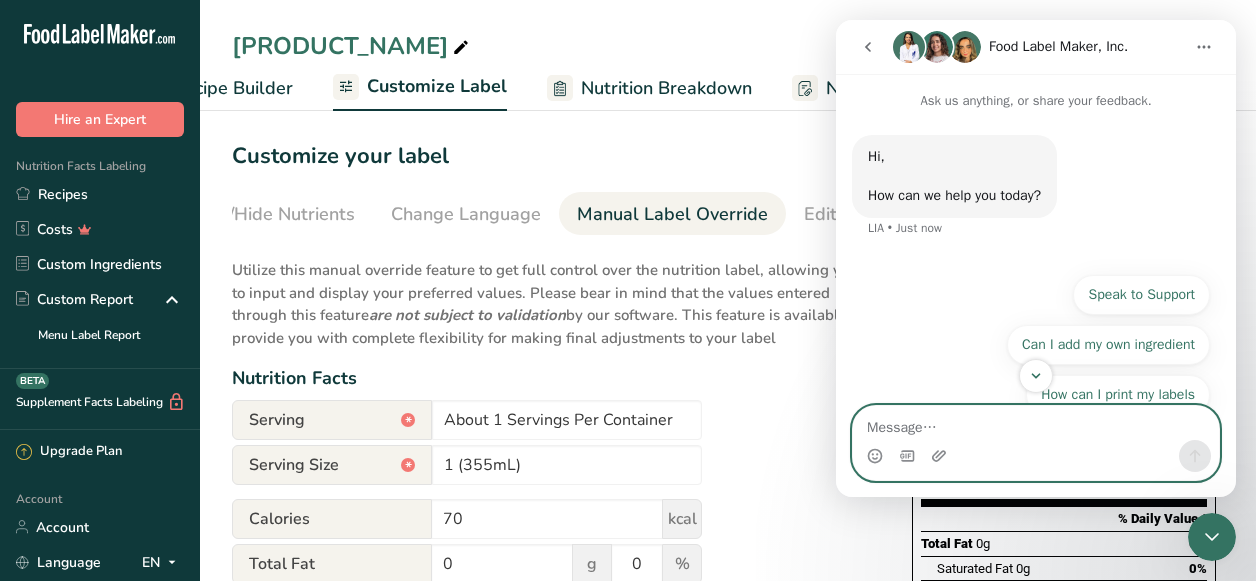 click at bounding box center [1036, 423] 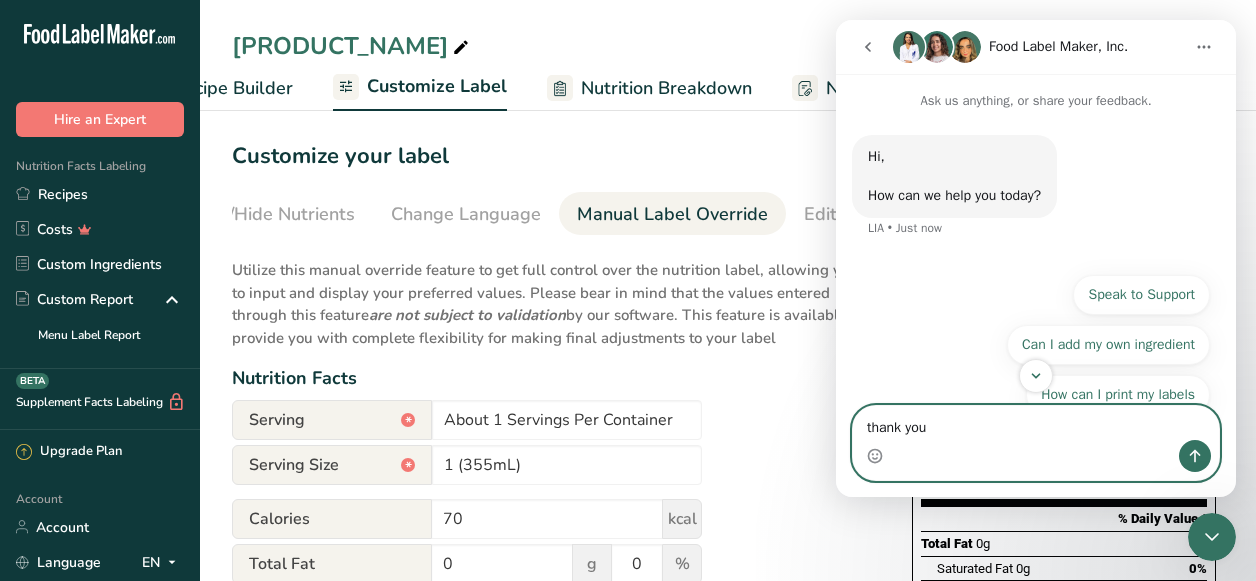 type on "thank you" 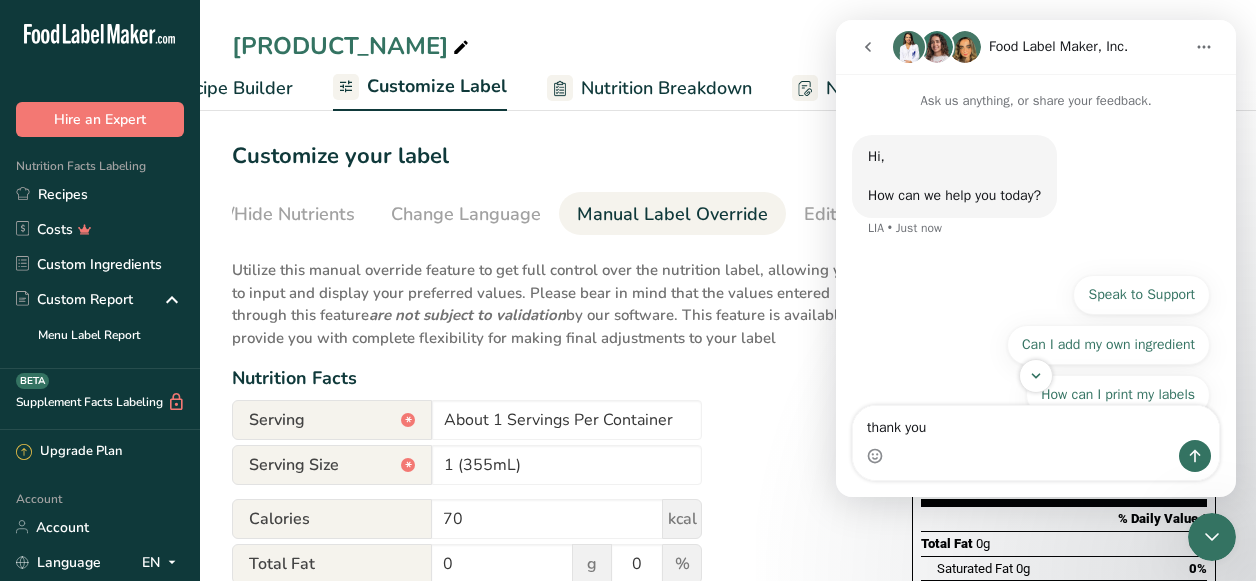 click 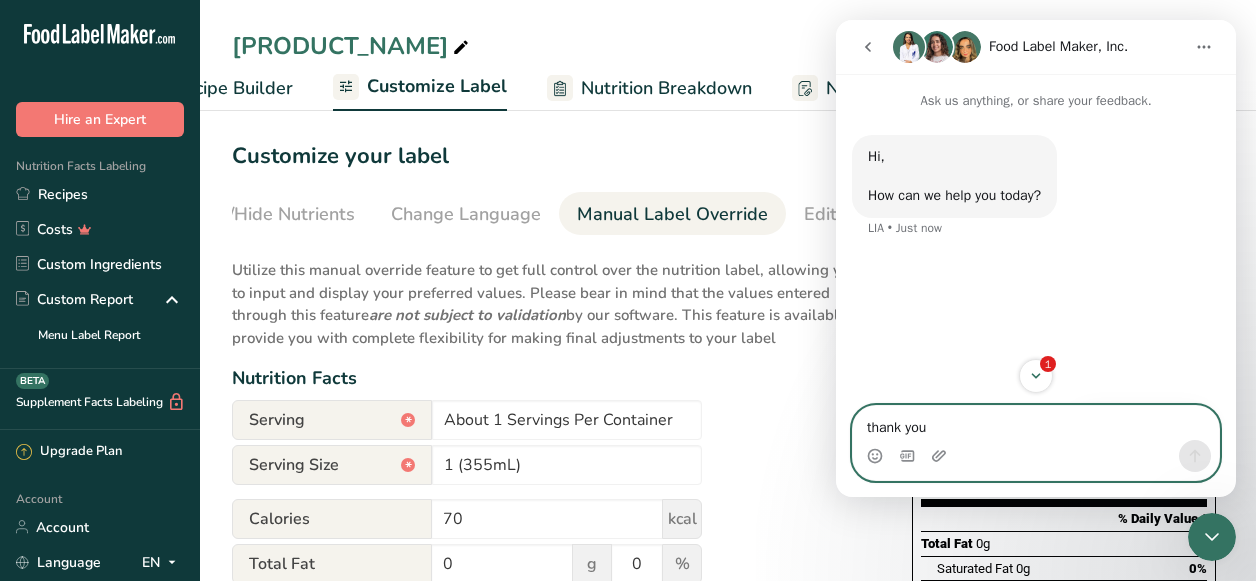 type 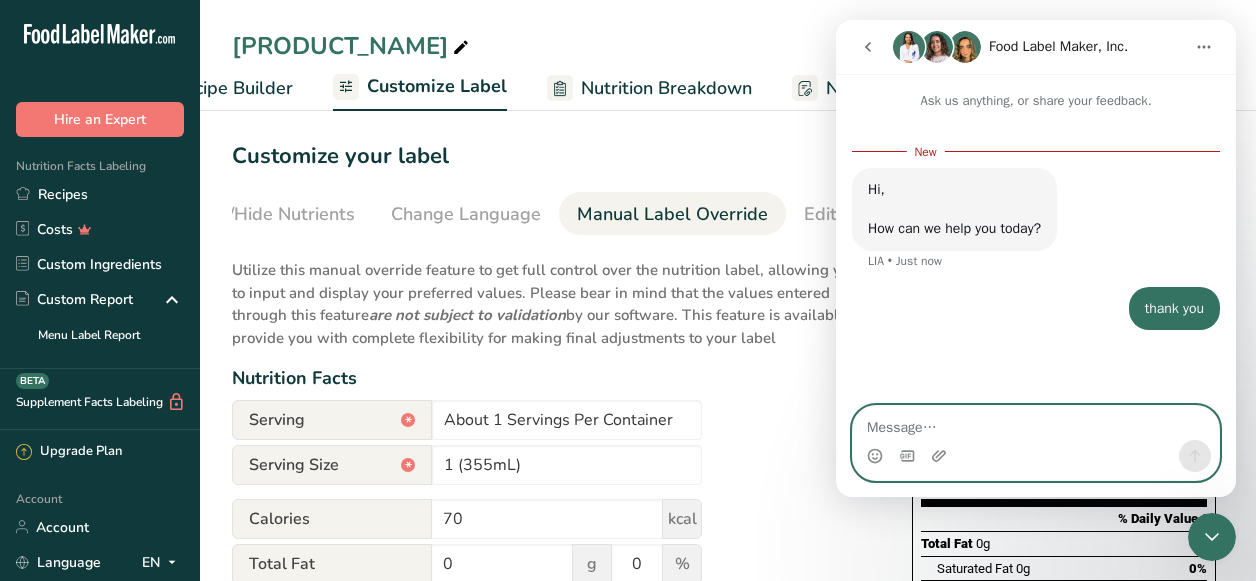 scroll, scrollTop: 0, scrollLeft: 0, axis: both 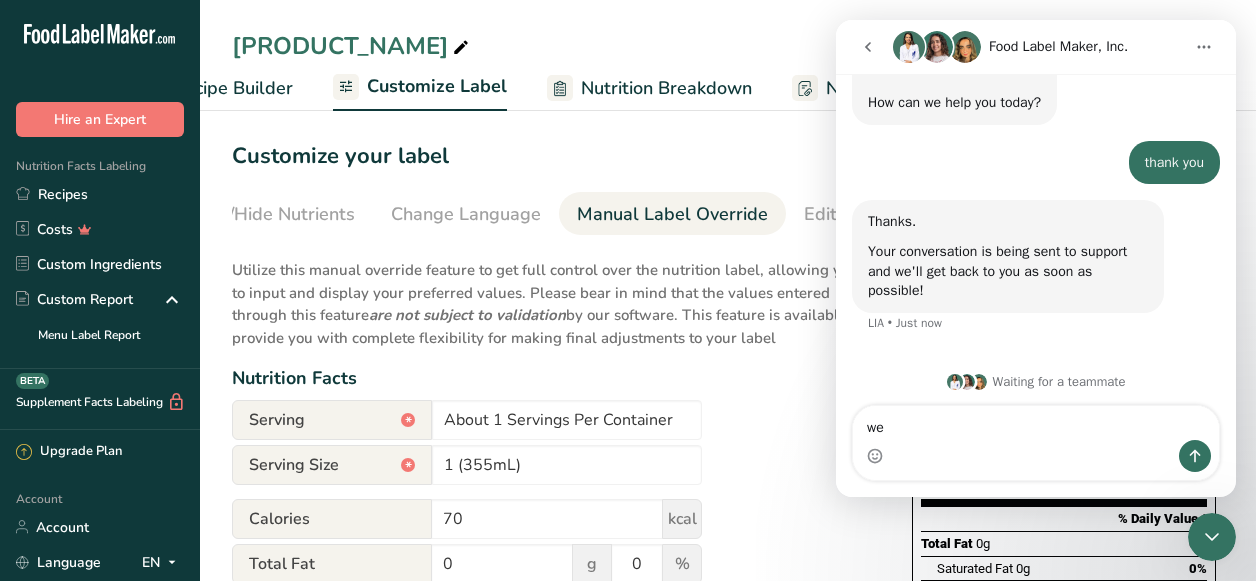 type on "w" 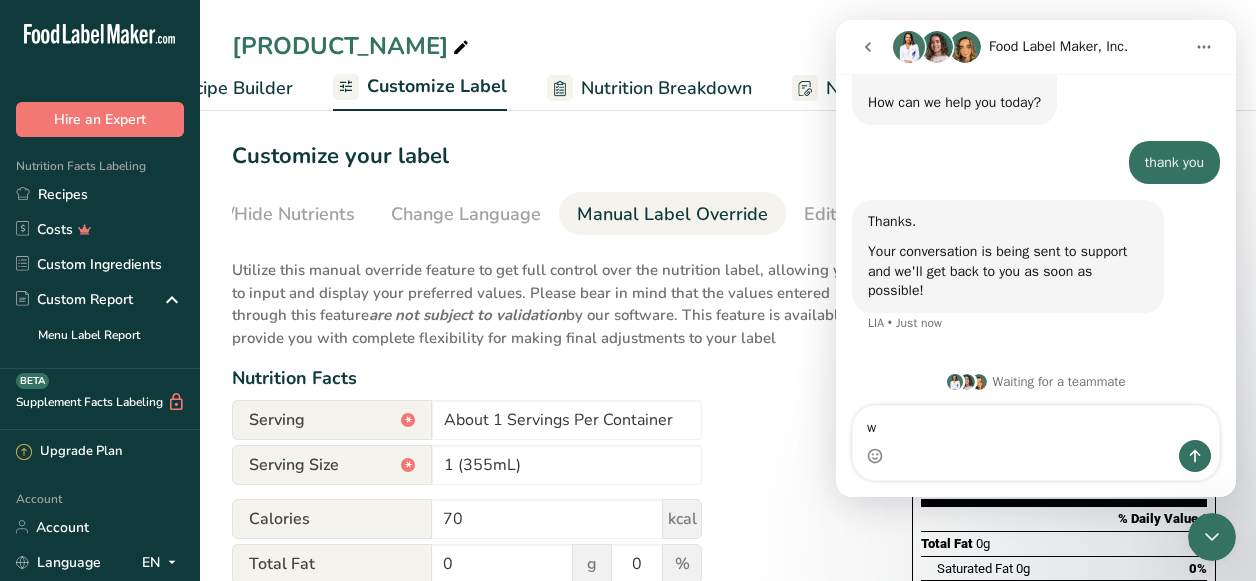 type 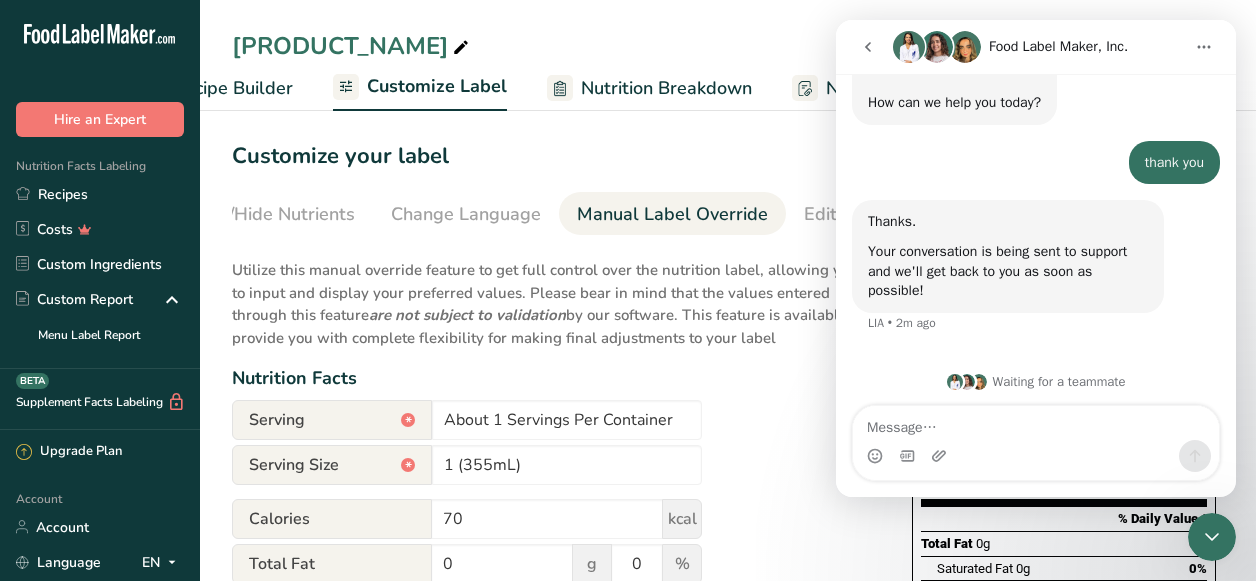 click 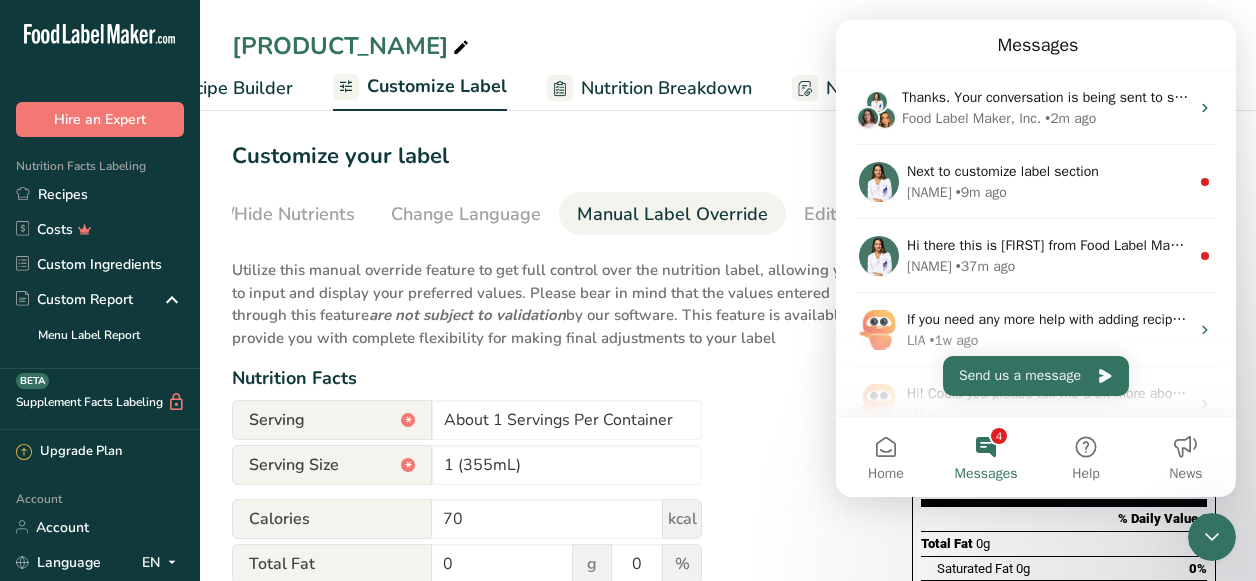 scroll, scrollTop: 0, scrollLeft: 0, axis: both 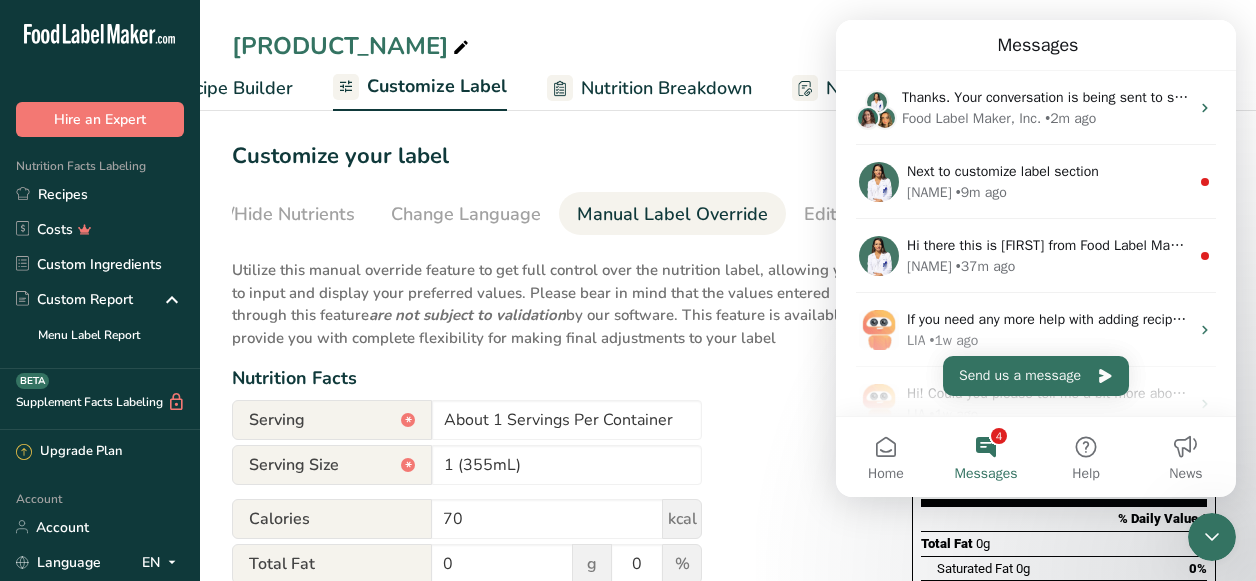 click on "Messages" at bounding box center (1036, 45) 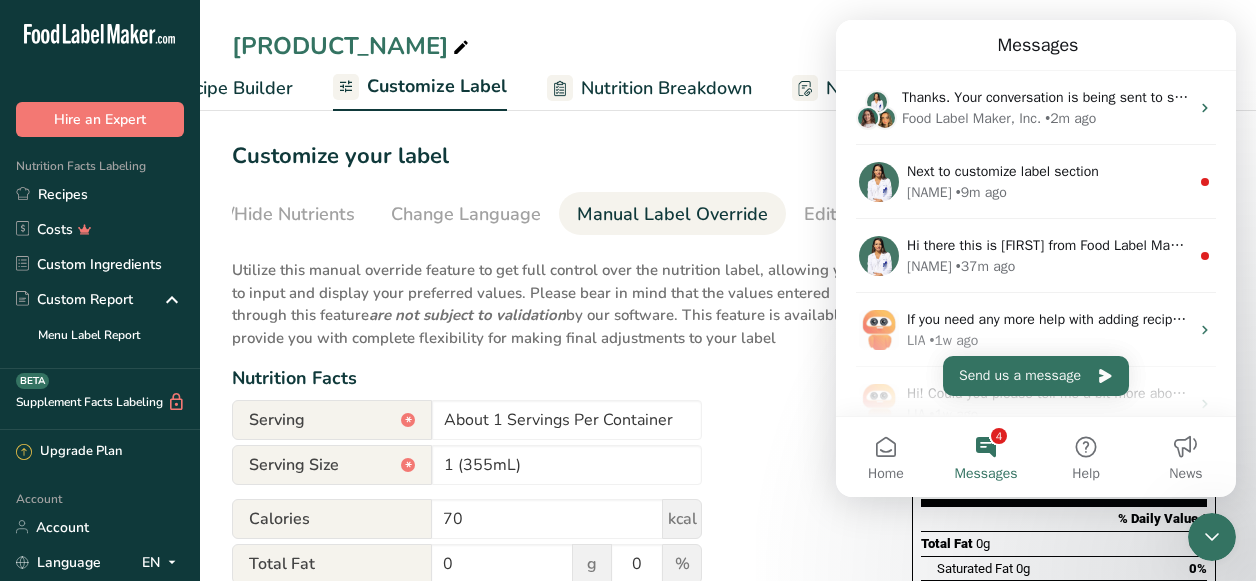 click on "[PRODUCT_NAME]" at bounding box center [728, 46] 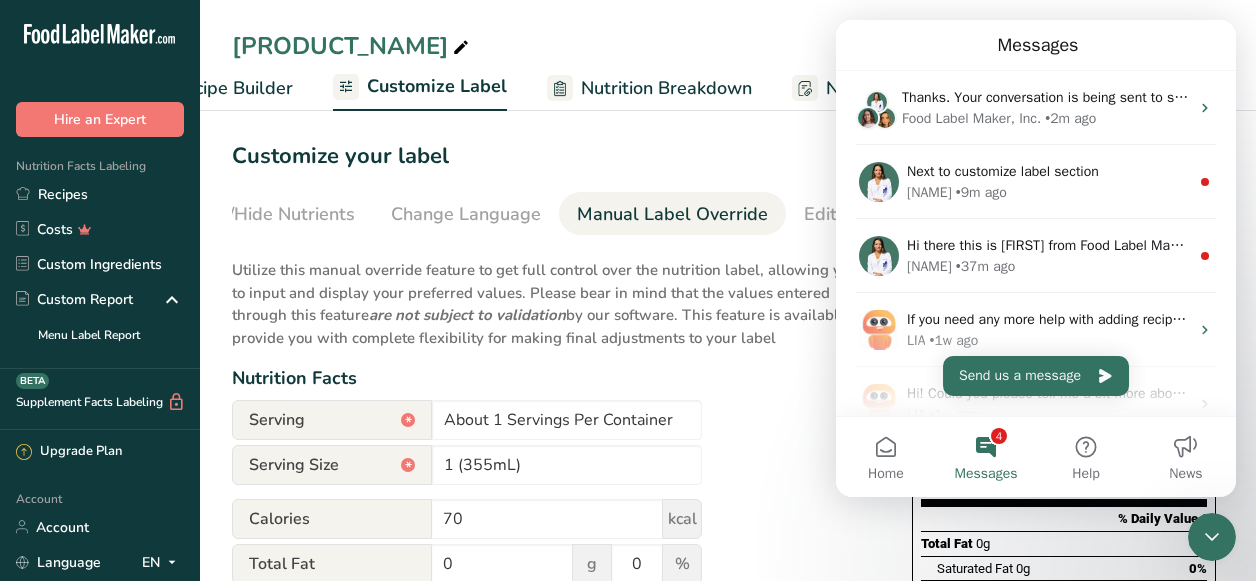 click 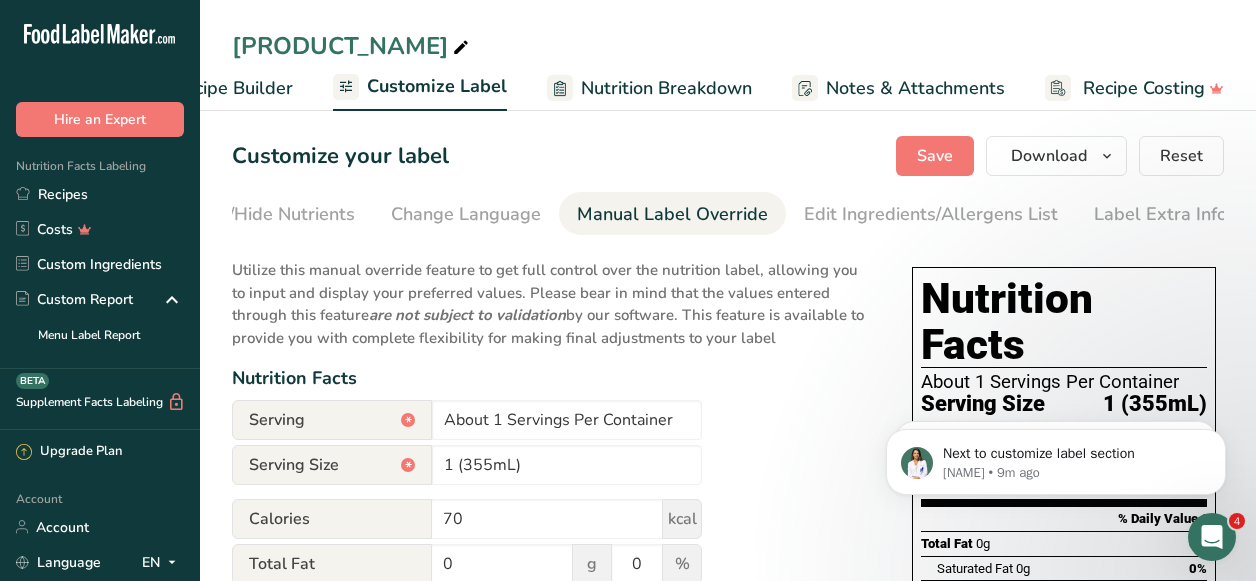 scroll, scrollTop: 0, scrollLeft: 0, axis: both 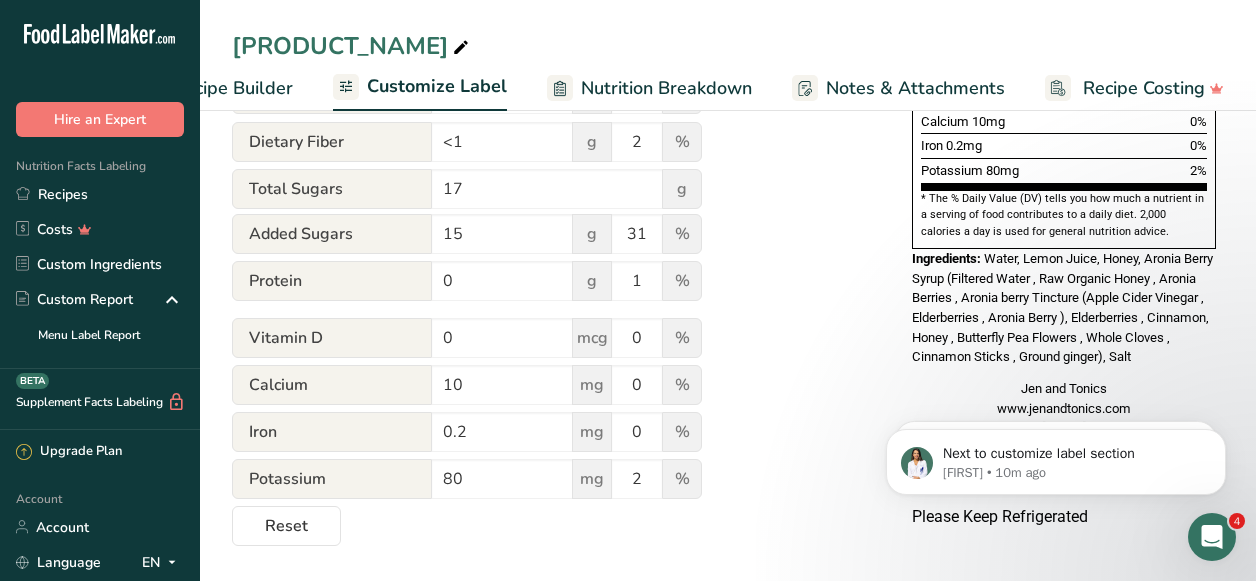 click 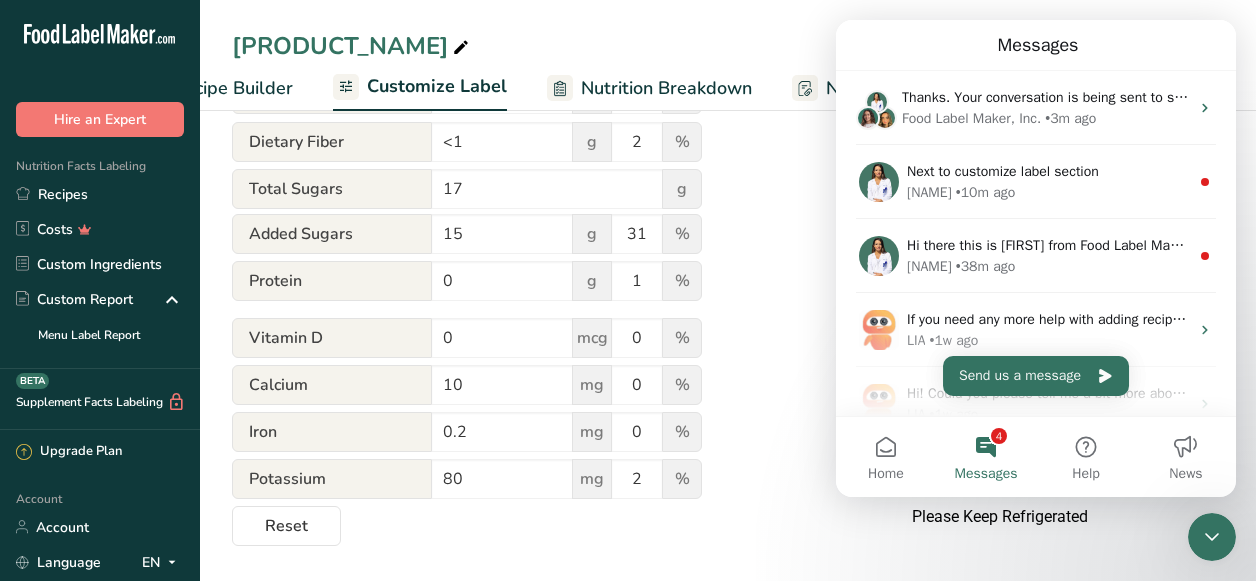 click 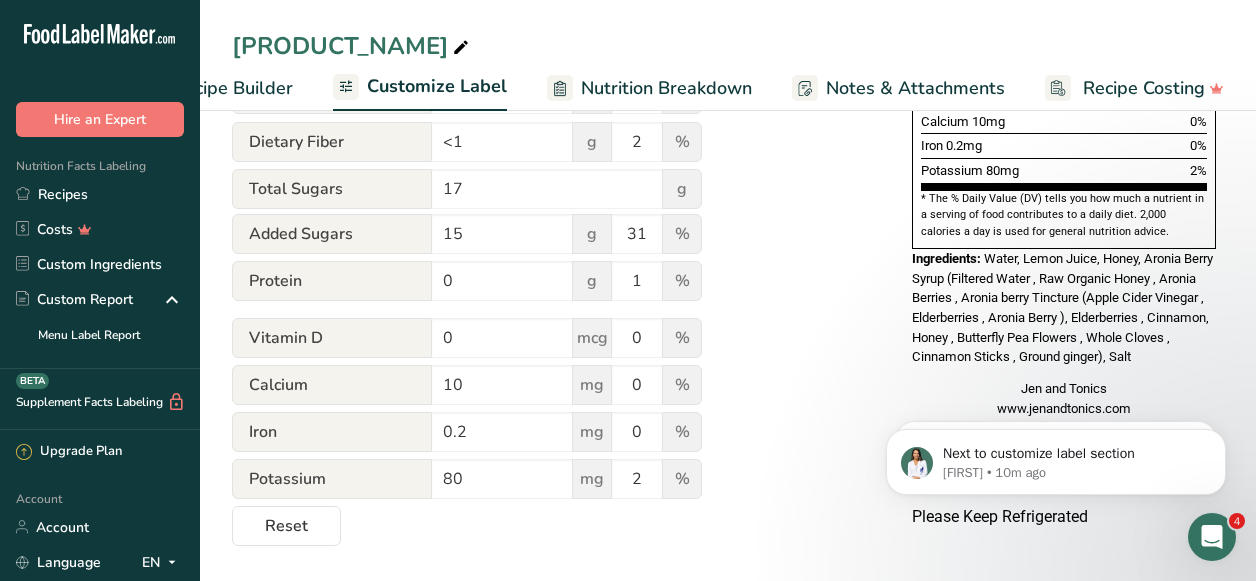 scroll, scrollTop: 0, scrollLeft: 0, axis: both 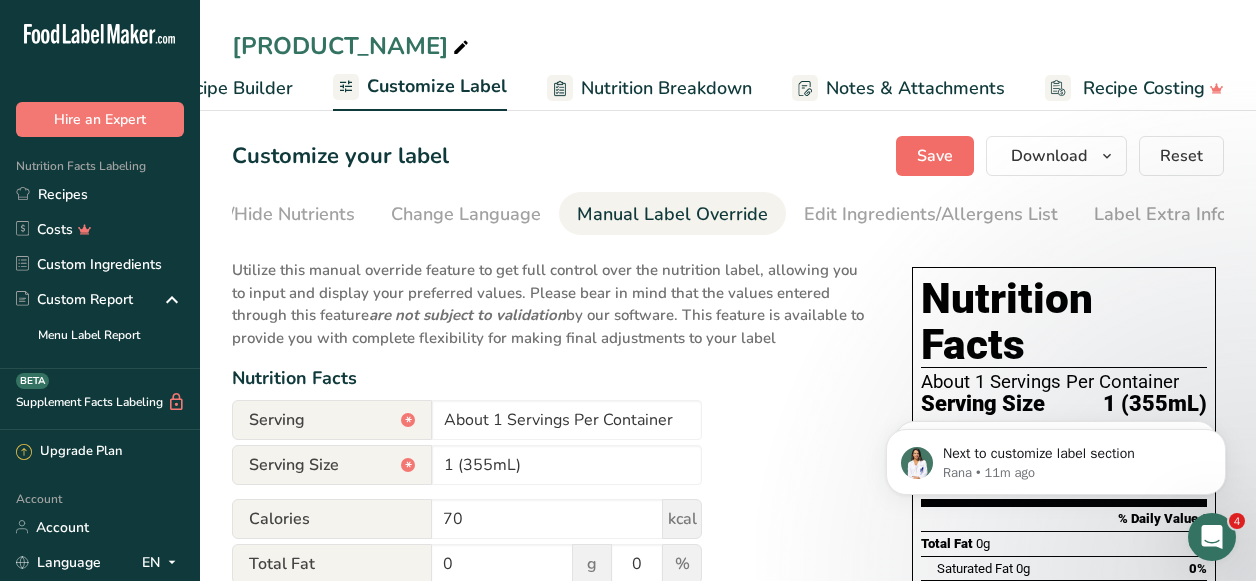 click on "Save" at bounding box center [935, 156] 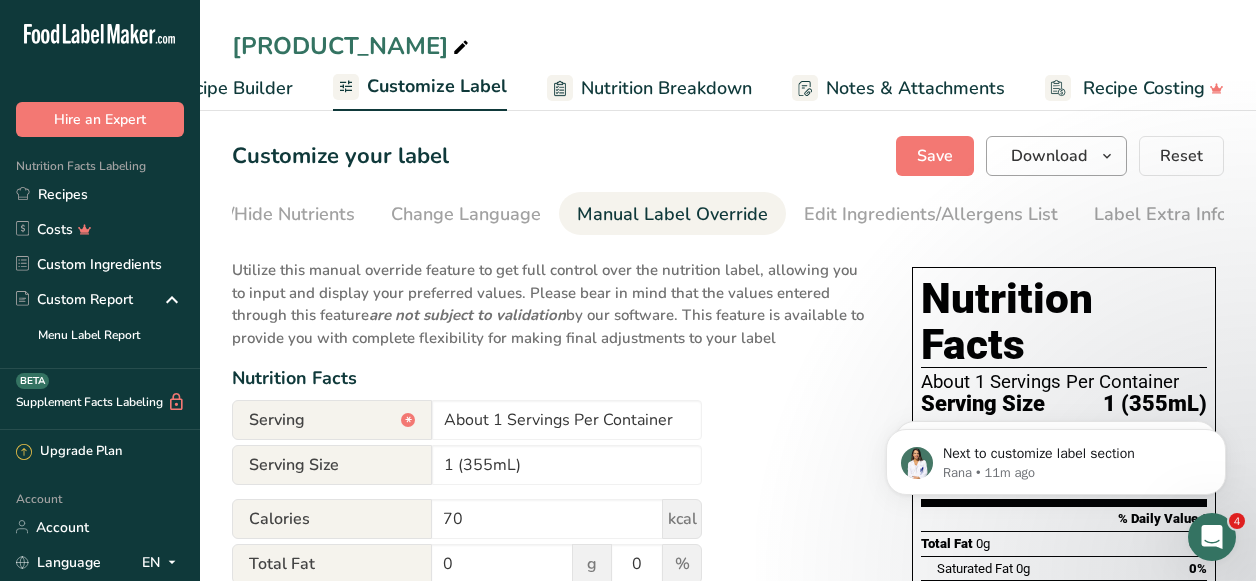 click on "Download" at bounding box center [1049, 156] 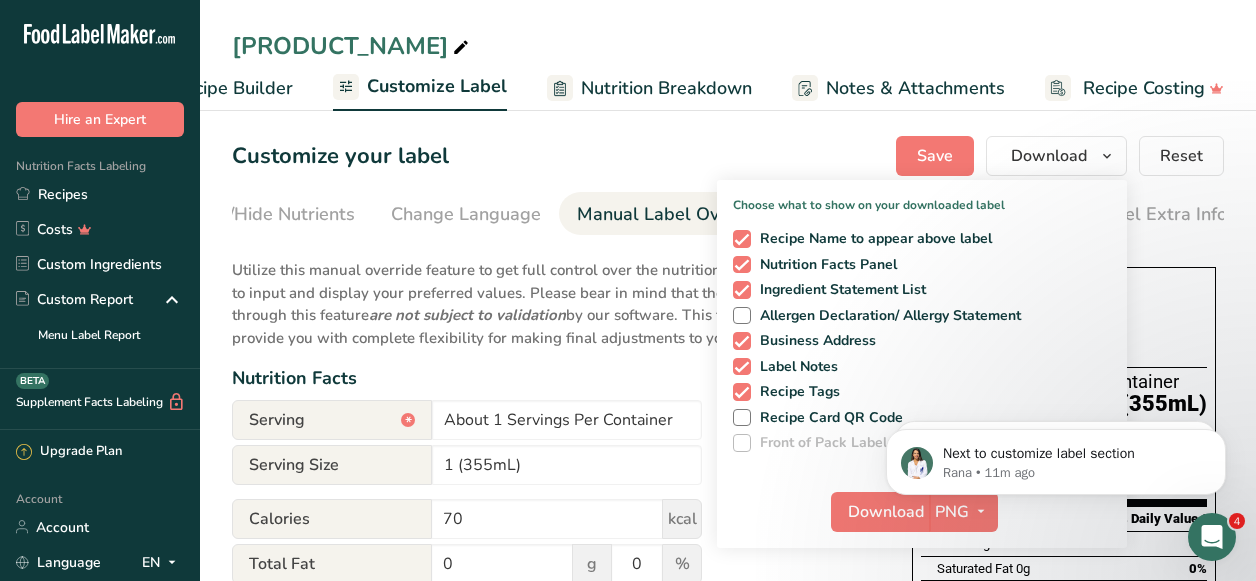 click on "Next to customize label section [NAME] • 11m ago Hi there this is [NAME] from Food Label Maker. Can you try to log out then log in back please? [NAME] • 39m ago" at bounding box center (1056, 457) 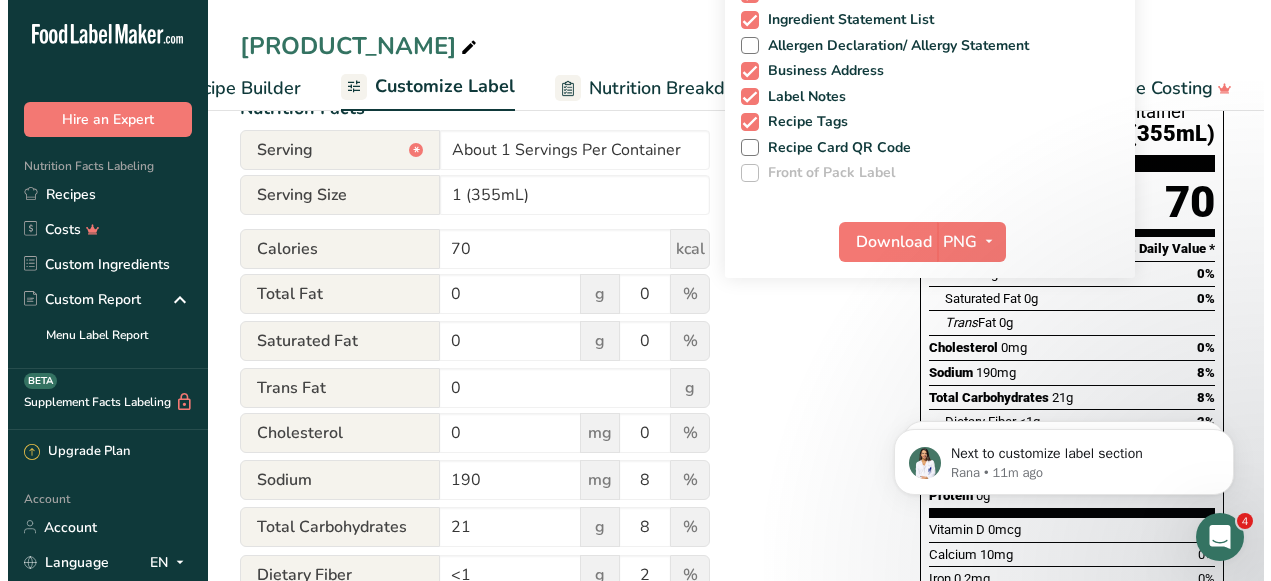 scroll, scrollTop: 267, scrollLeft: 0, axis: vertical 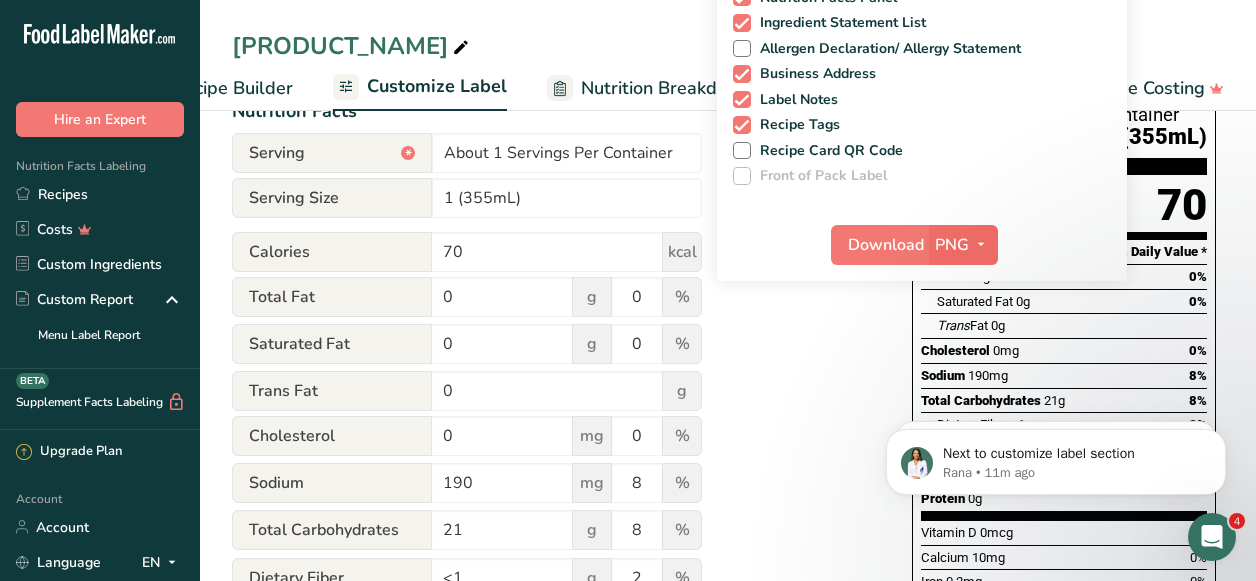 click at bounding box center [981, 244] 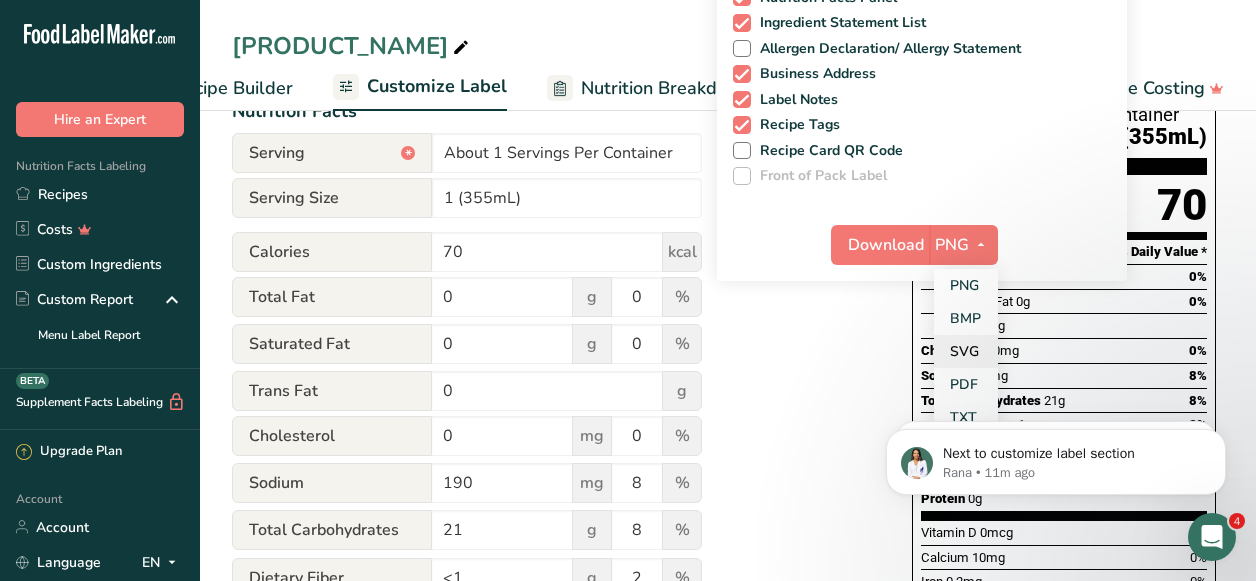 click on "SVG" at bounding box center (966, 351) 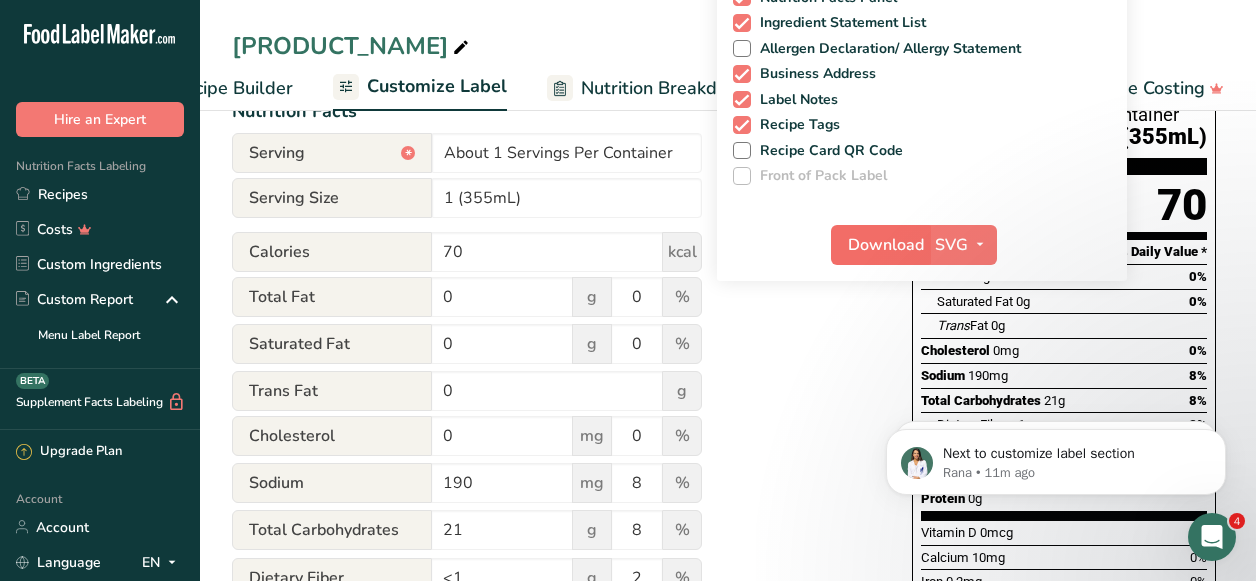 click on "Download" at bounding box center (886, 245) 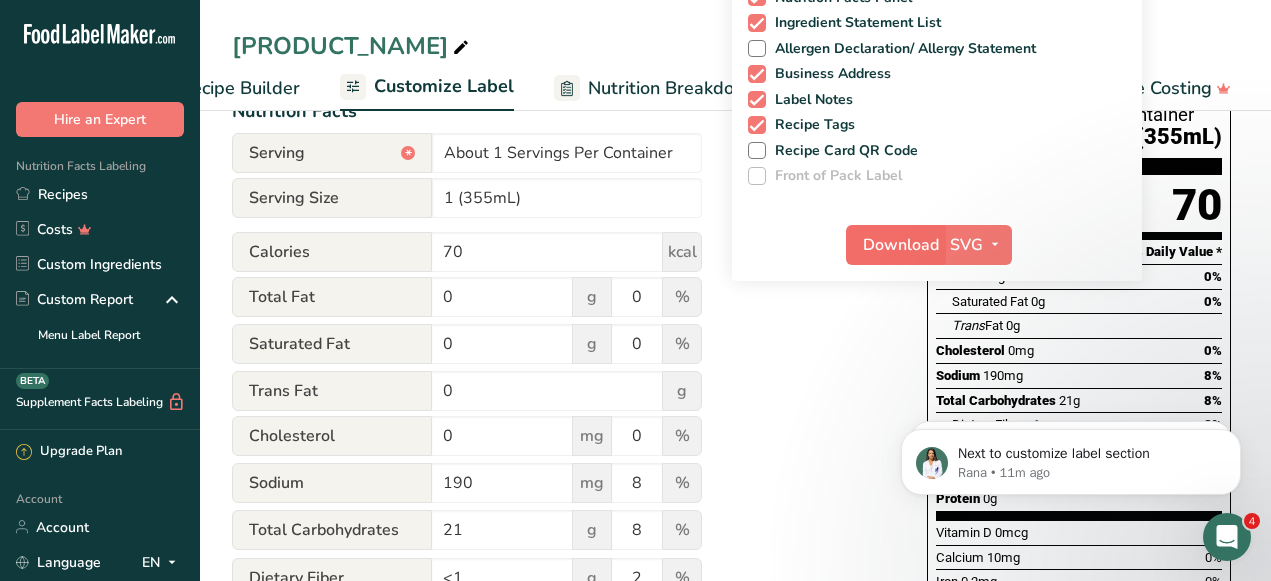 scroll, scrollTop: 0, scrollLeft: 446, axis: horizontal 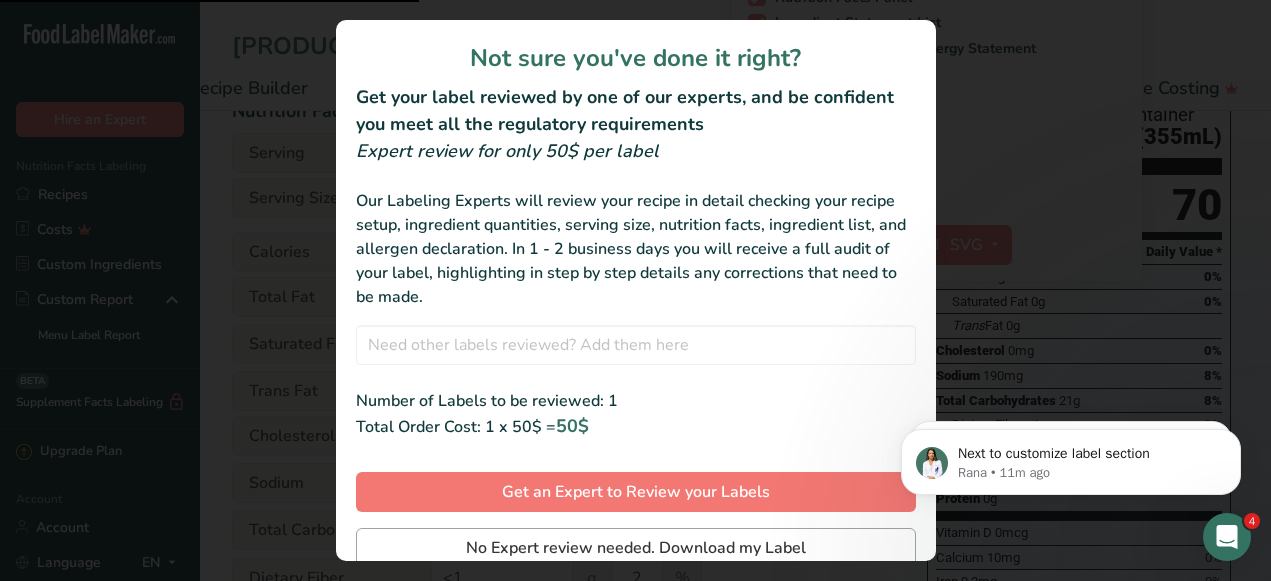 click on "No Expert review needed. Download my Label" at bounding box center [636, 548] 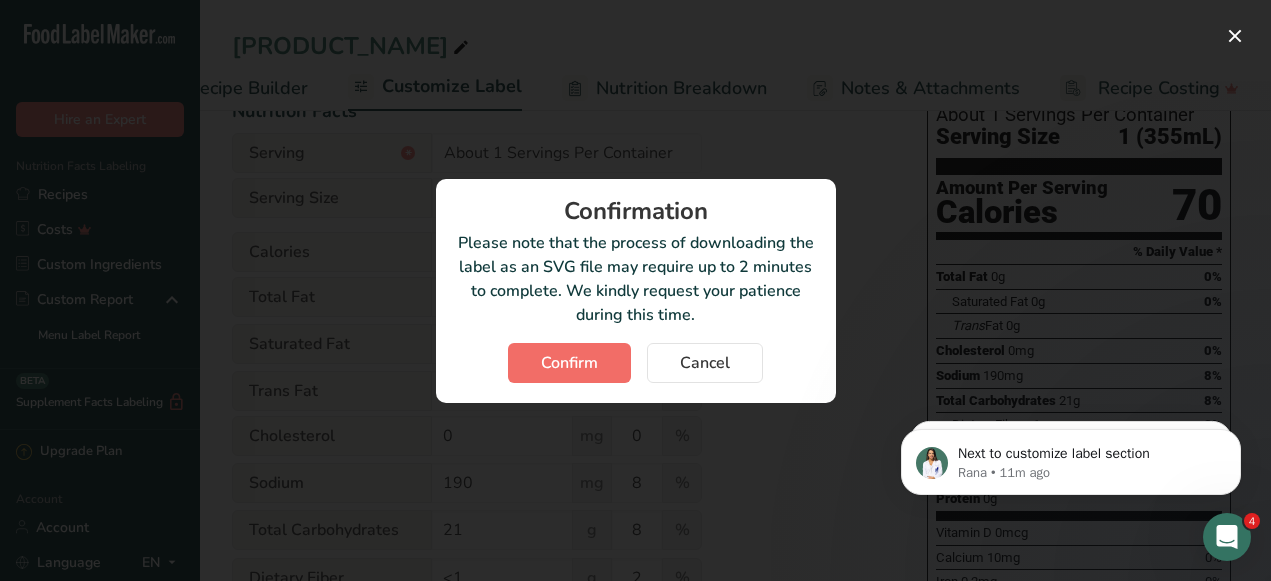 click on "Confirm" at bounding box center (569, 363) 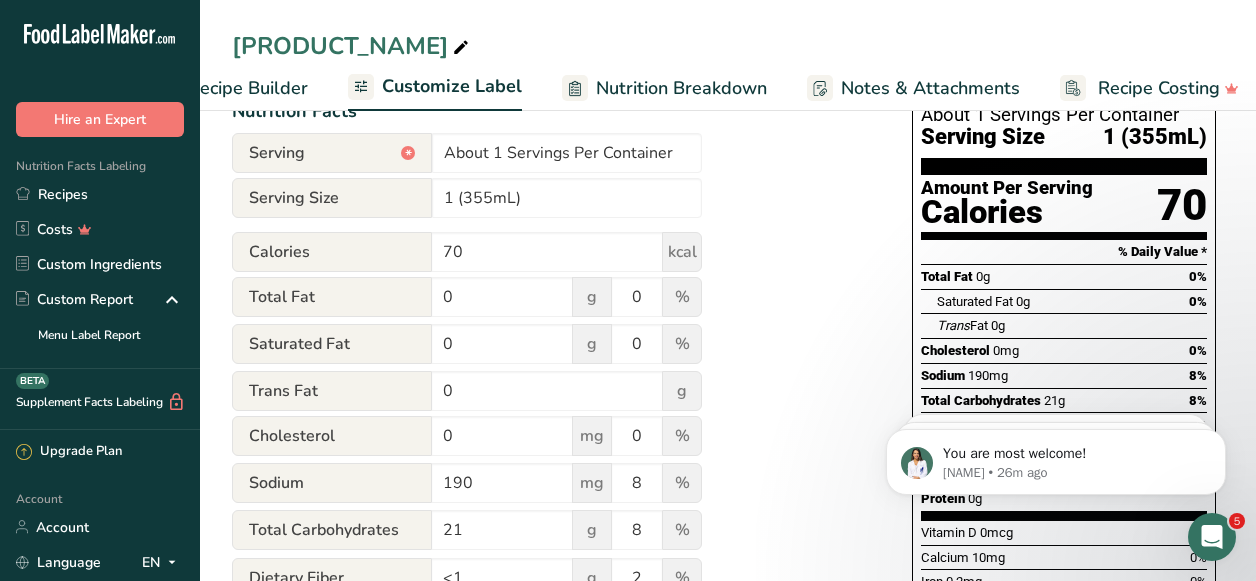 click on "Recipe Costing" at bounding box center [1159, 88] 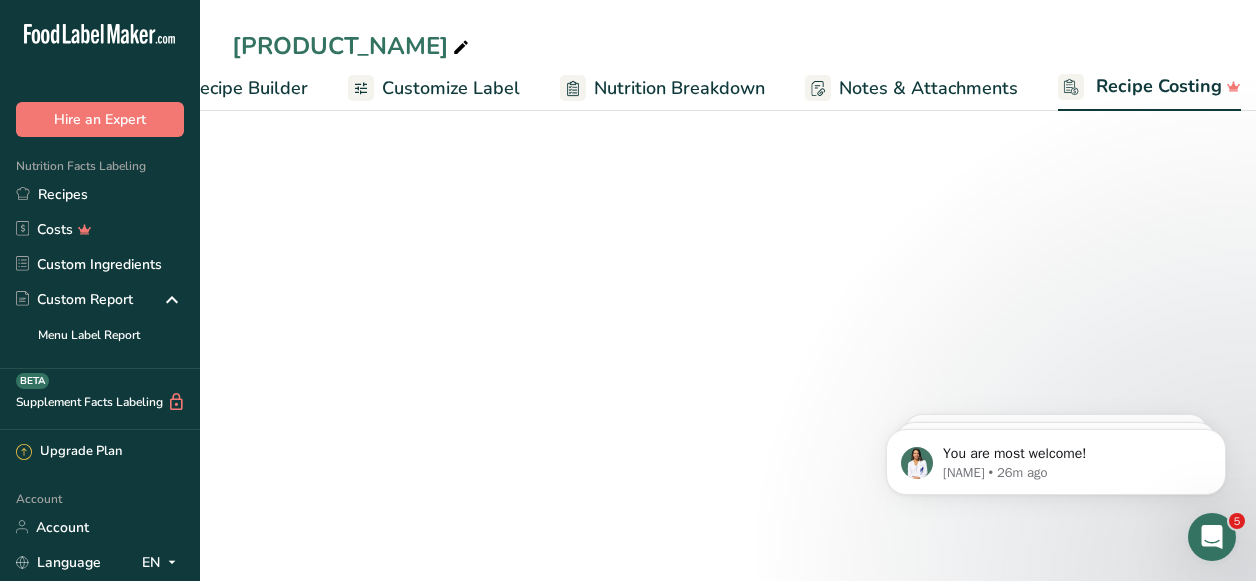 click on "Recipe Costing" at bounding box center [1159, 86] 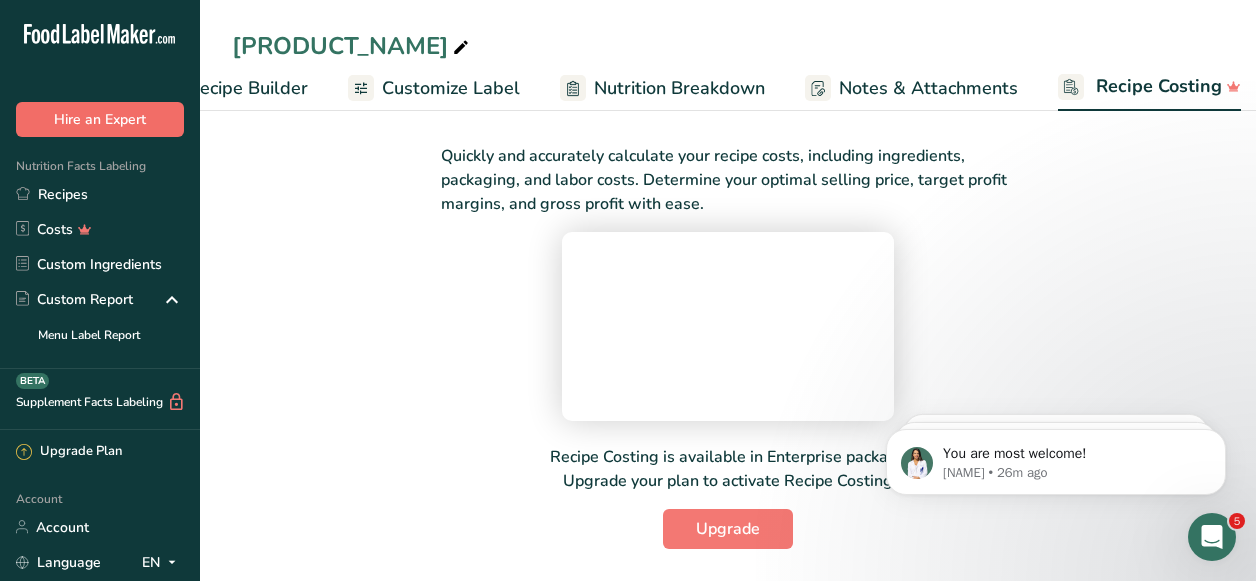 click on "Hire an Expert" at bounding box center [100, 119] 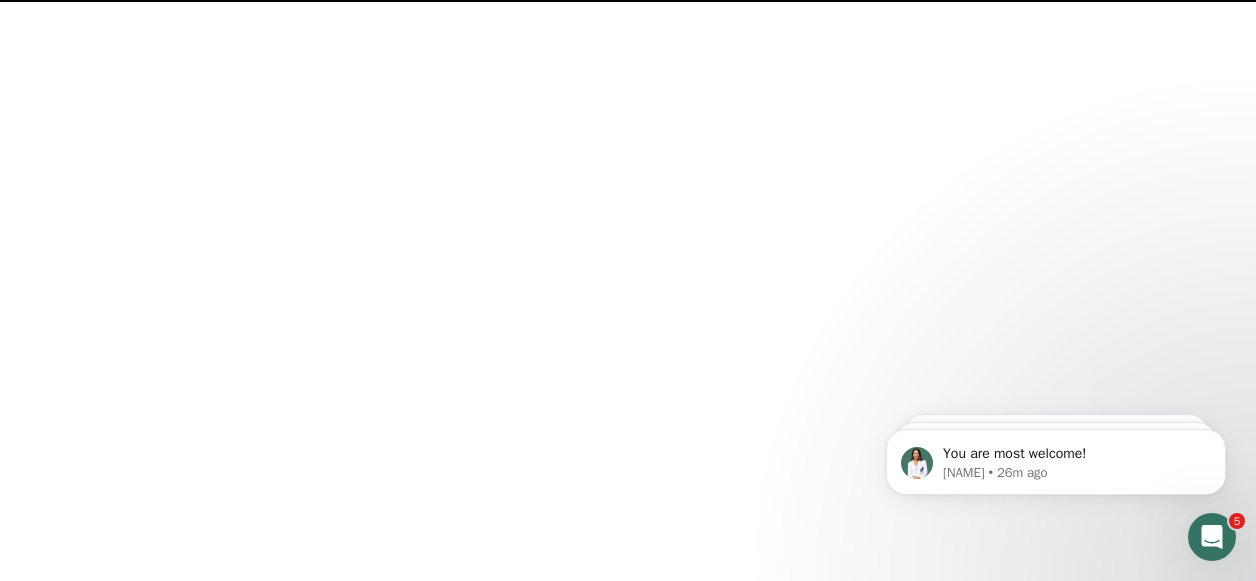 click on "Hire an Expert" at bounding box center [100, 119] 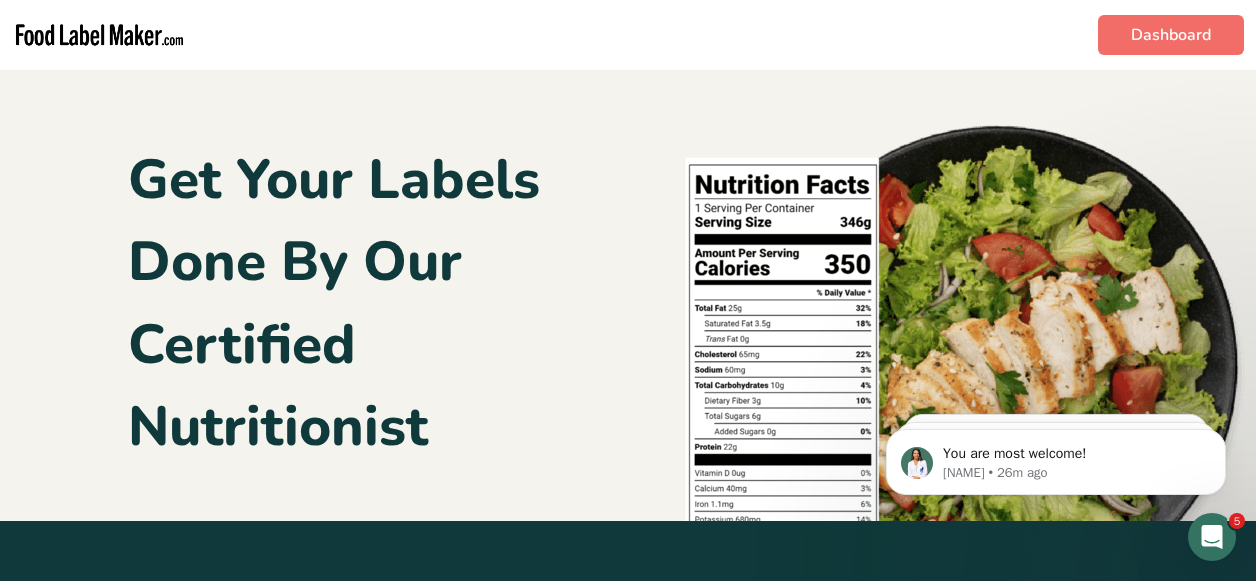 click on "Dashboard" at bounding box center [1171, 35] 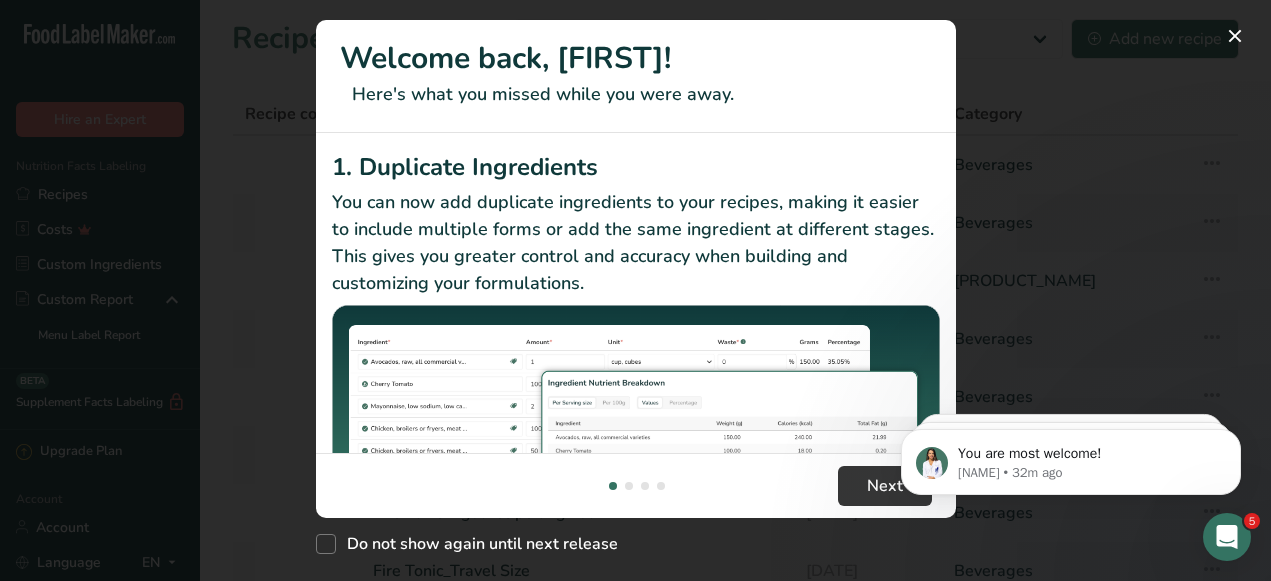 click at bounding box center [635, 290] 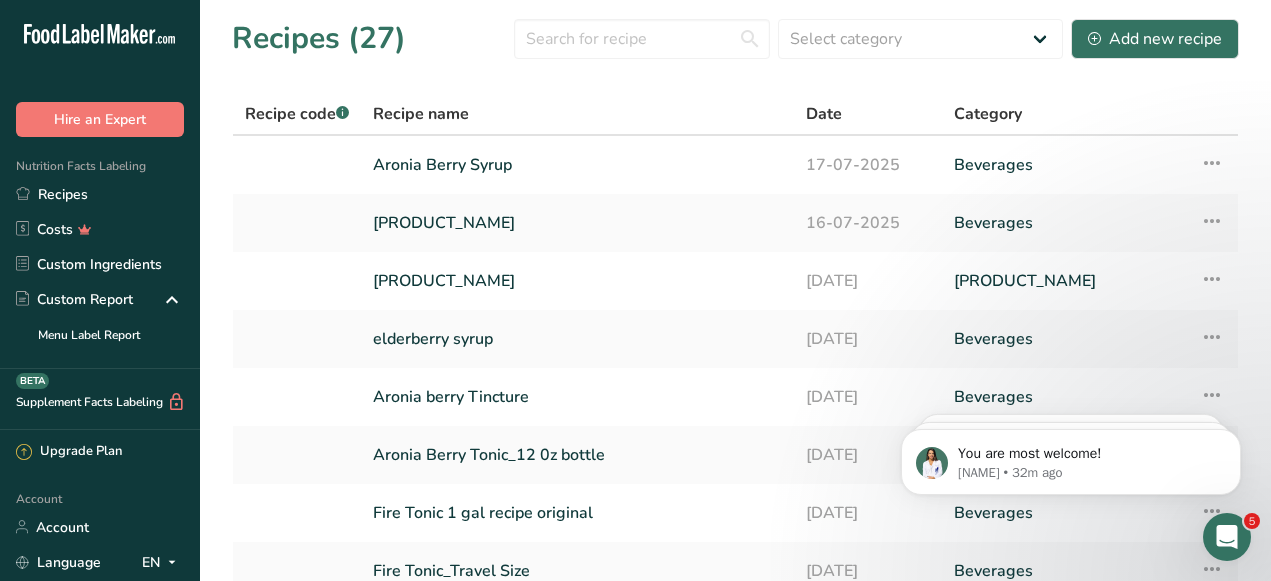 click at bounding box center (635, 290) 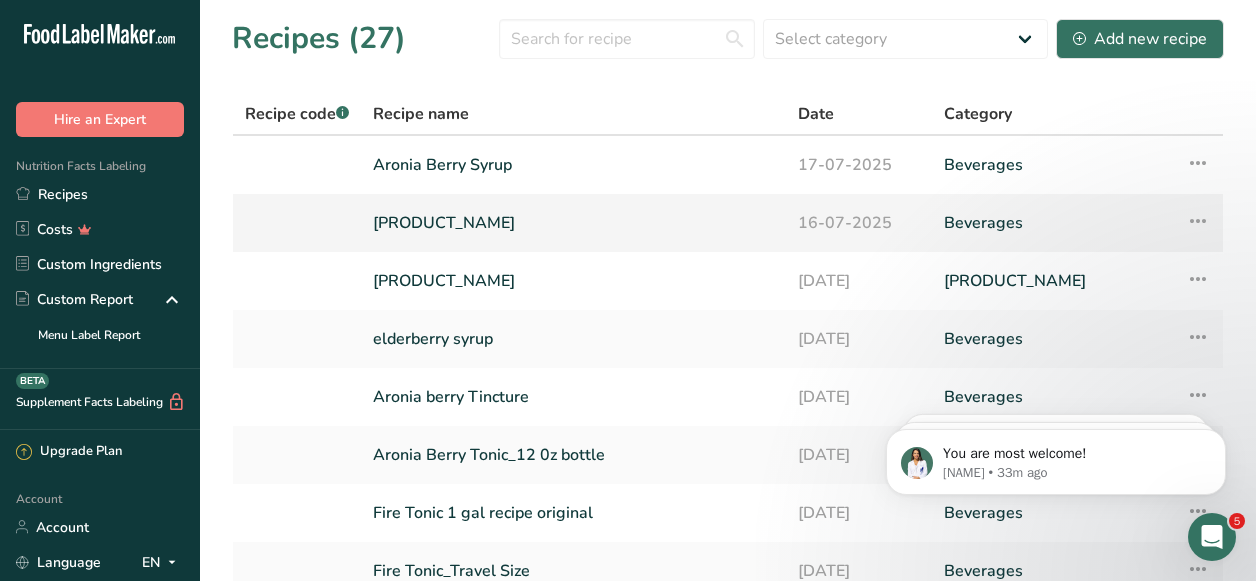 click on "[PRODUCT_NAME]" at bounding box center (573, 223) 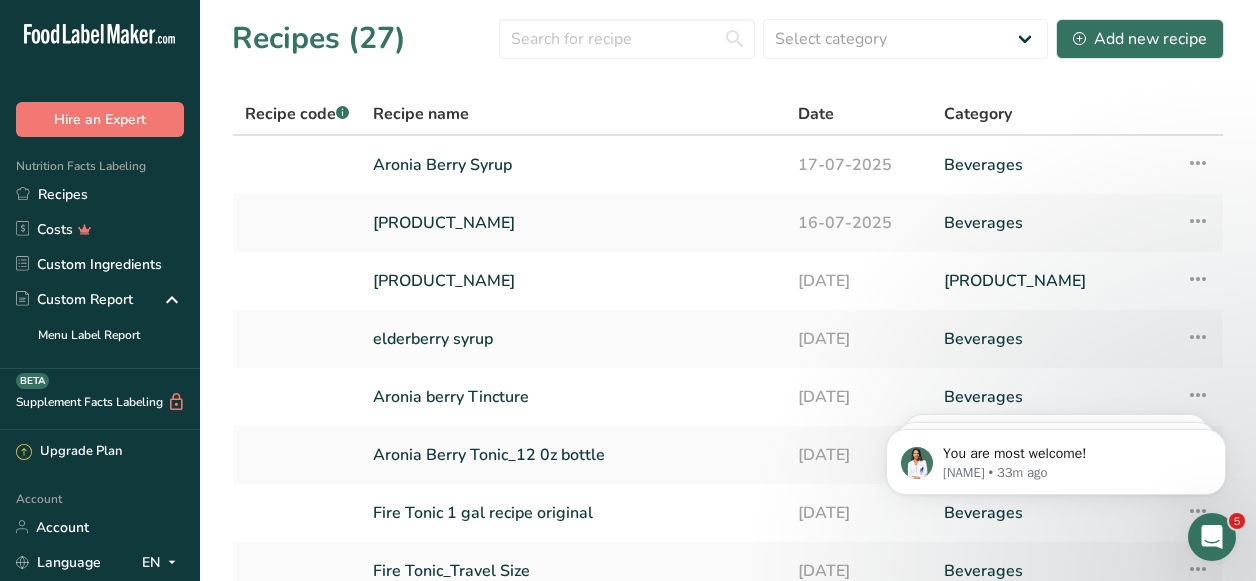 click on "[PRODUCT_NAME]" at bounding box center (573, 223) 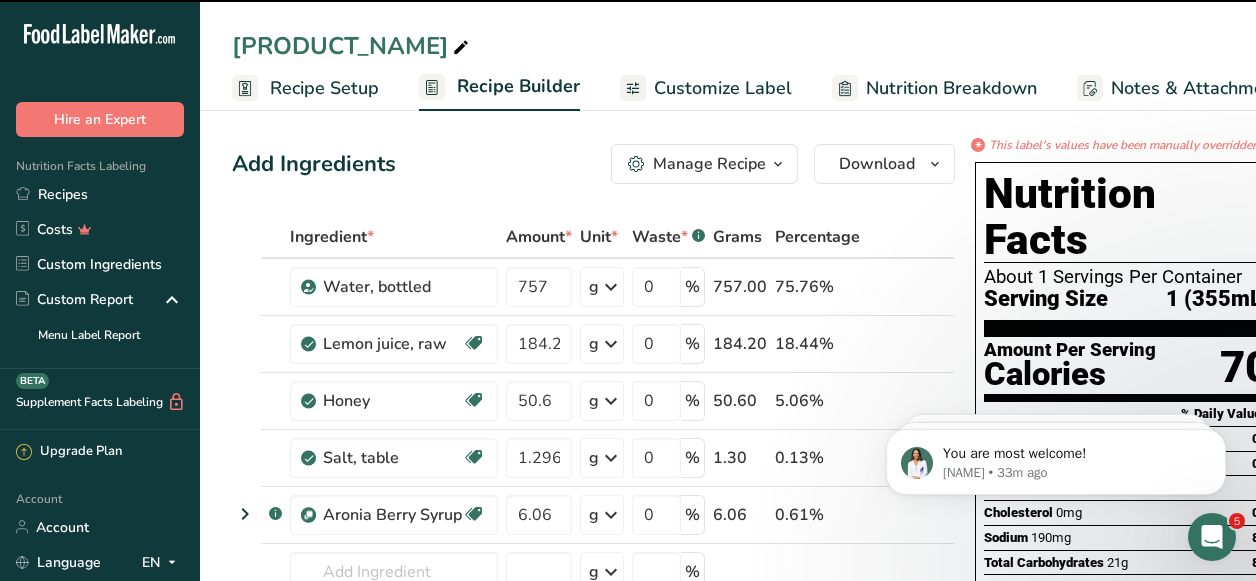 click on "Supplement Facts Labeling
BETA" at bounding box center (93, 402) 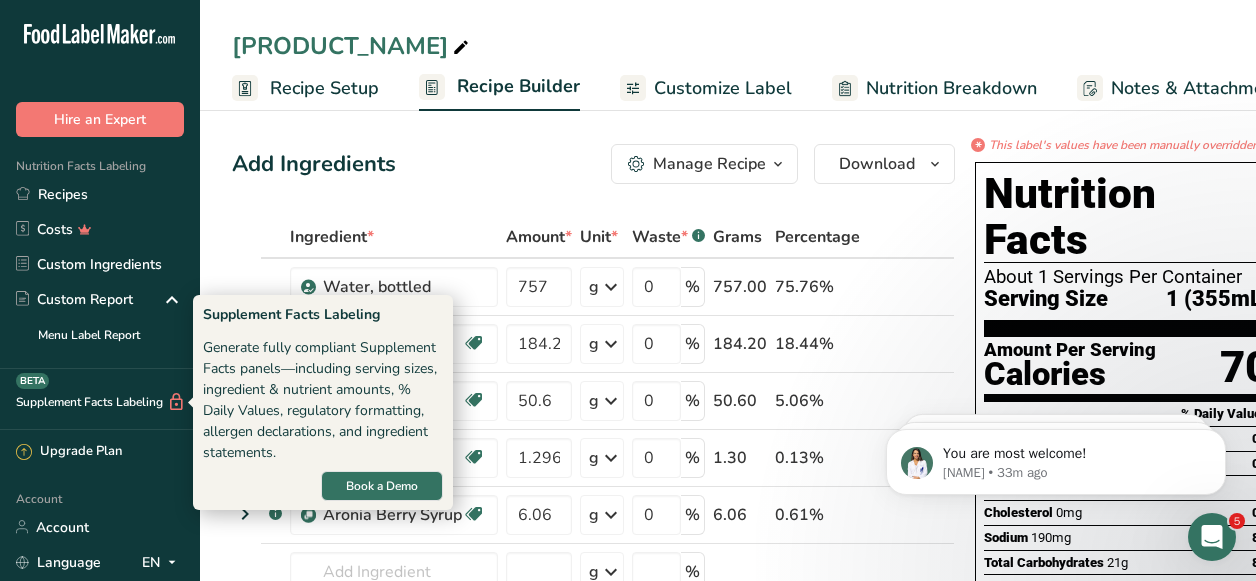 click on "Supplement Facts Labeling
BETA" at bounding box center [100, 399] 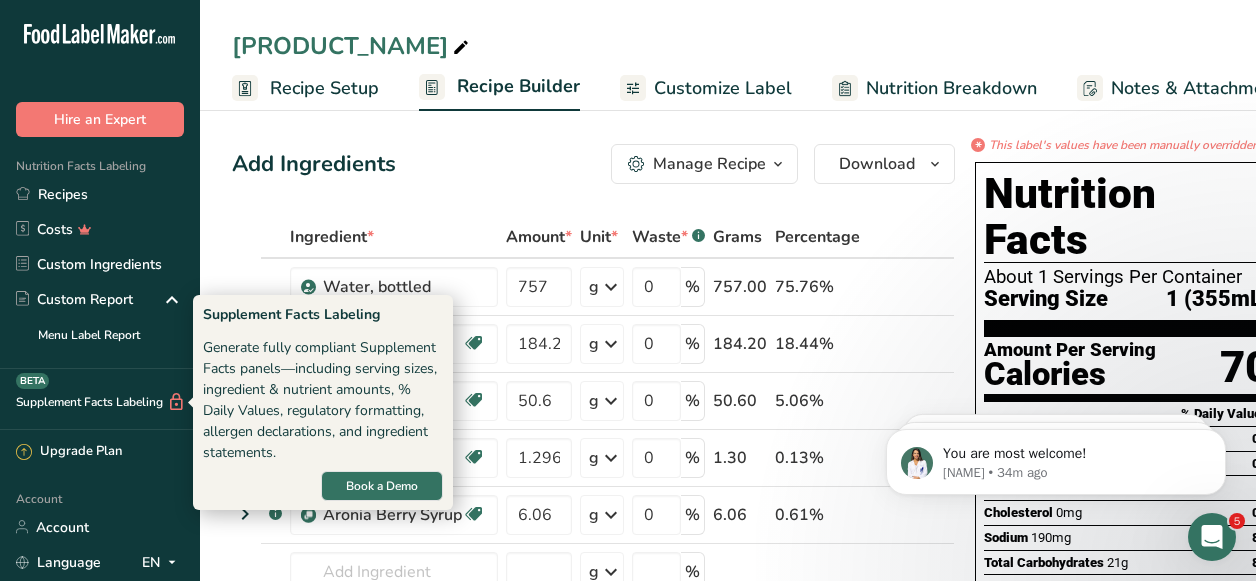 click on "Supplement Facts Labeling
BETA" at bounding box center (93, 402) 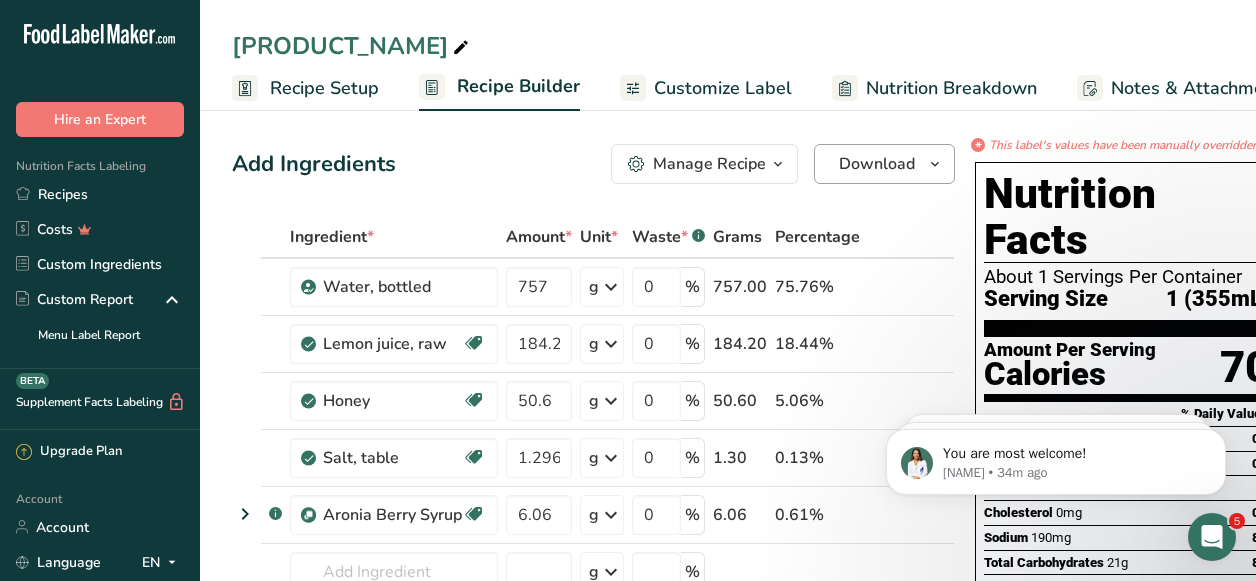 click on "Download" at bounding box center [877, 164] 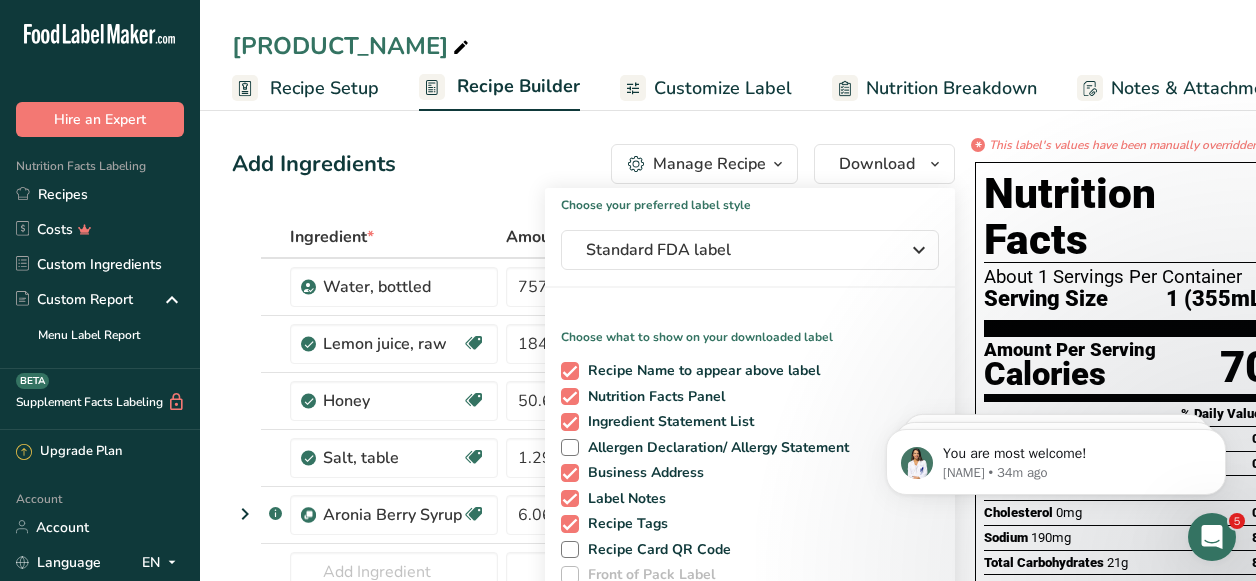 scroll, scrollTop: 279, scrollLeft: 0, axis: vertical 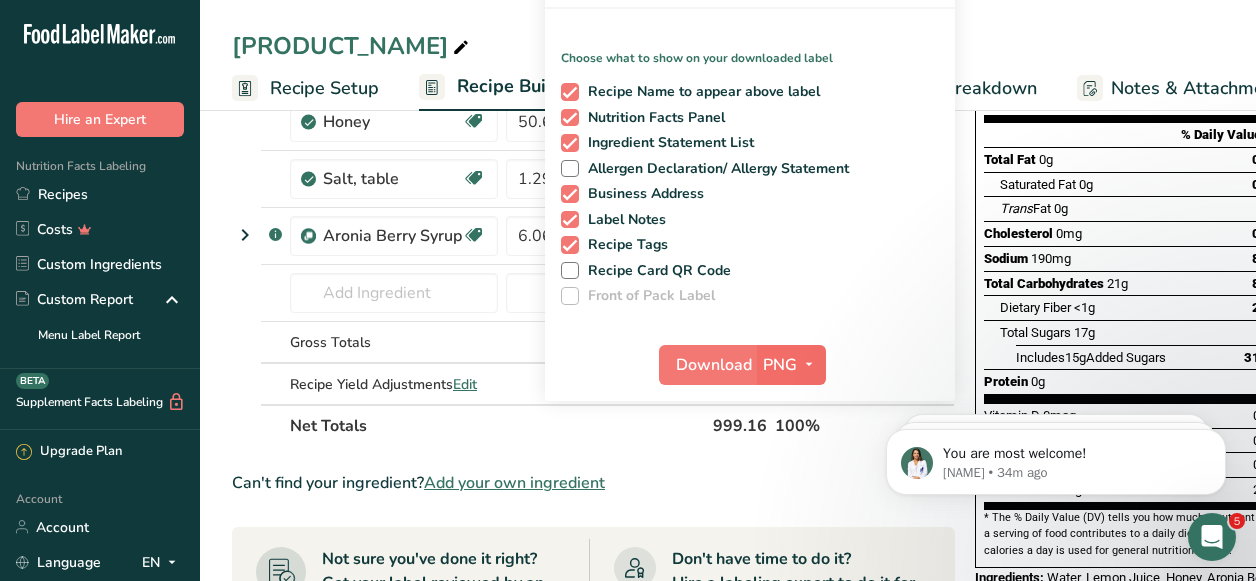 click on "PNG" at bounding box center [780, 365] 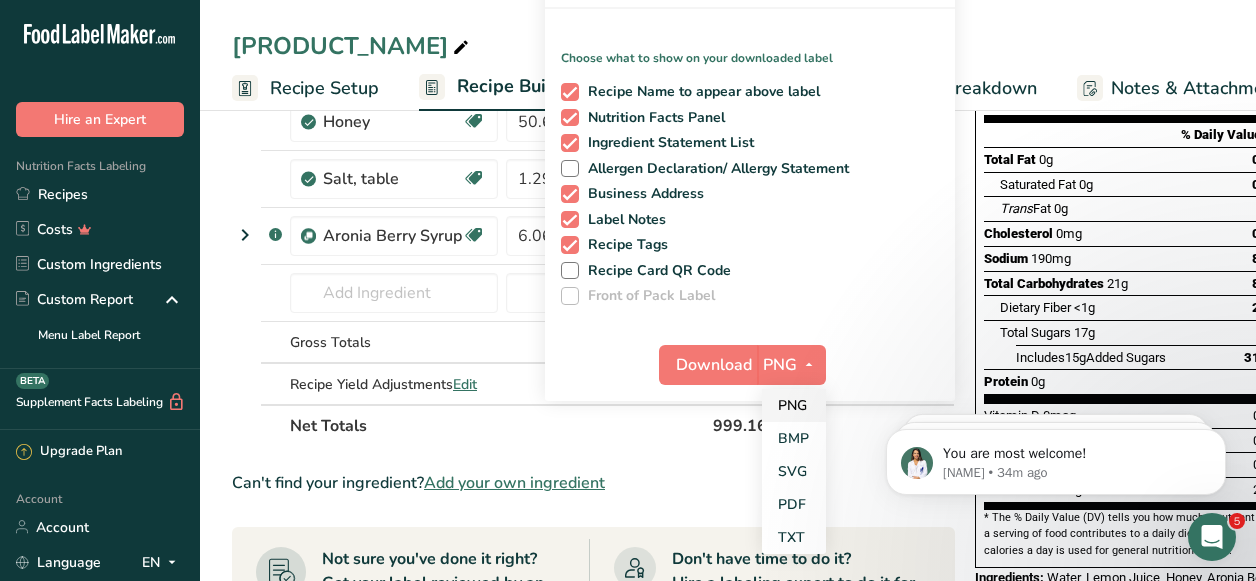 click on "PNG" at bounding box center (794, 405) 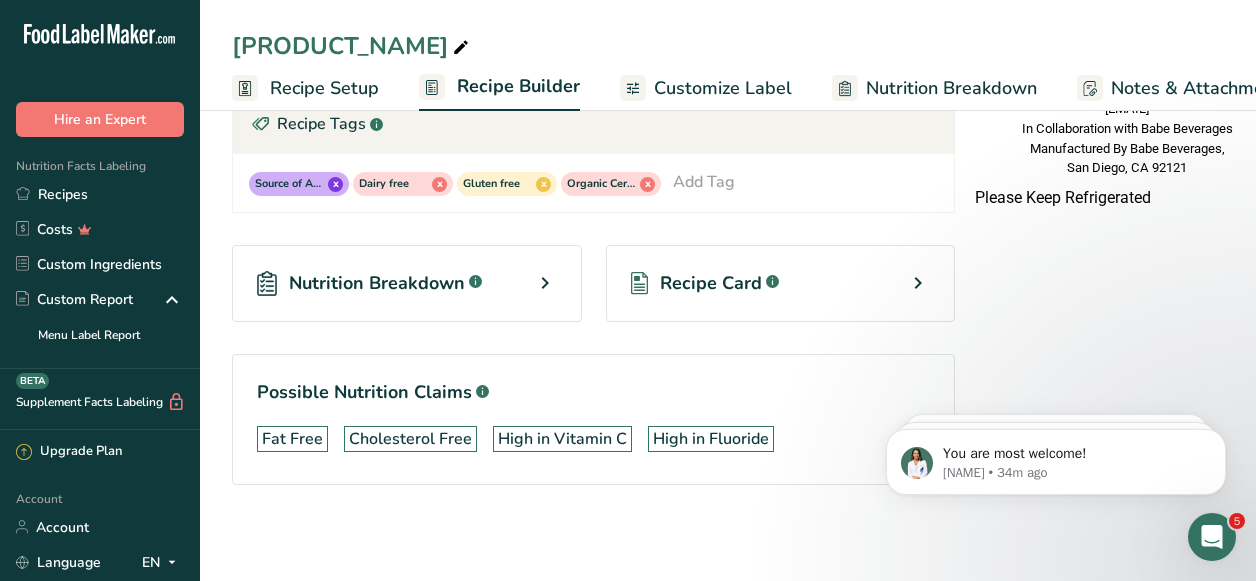 scroll, scrollTop: 607, scrollLeft: 0, axis: vertical 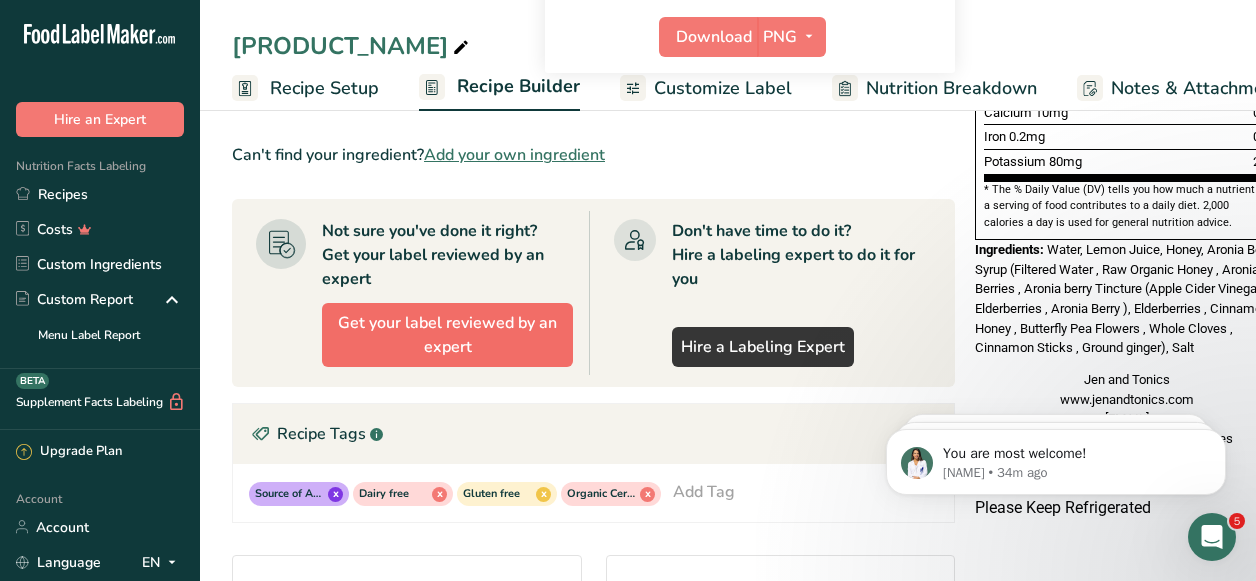 click on "Get your label reviewed by an expert" at bounding box center [447, 335] 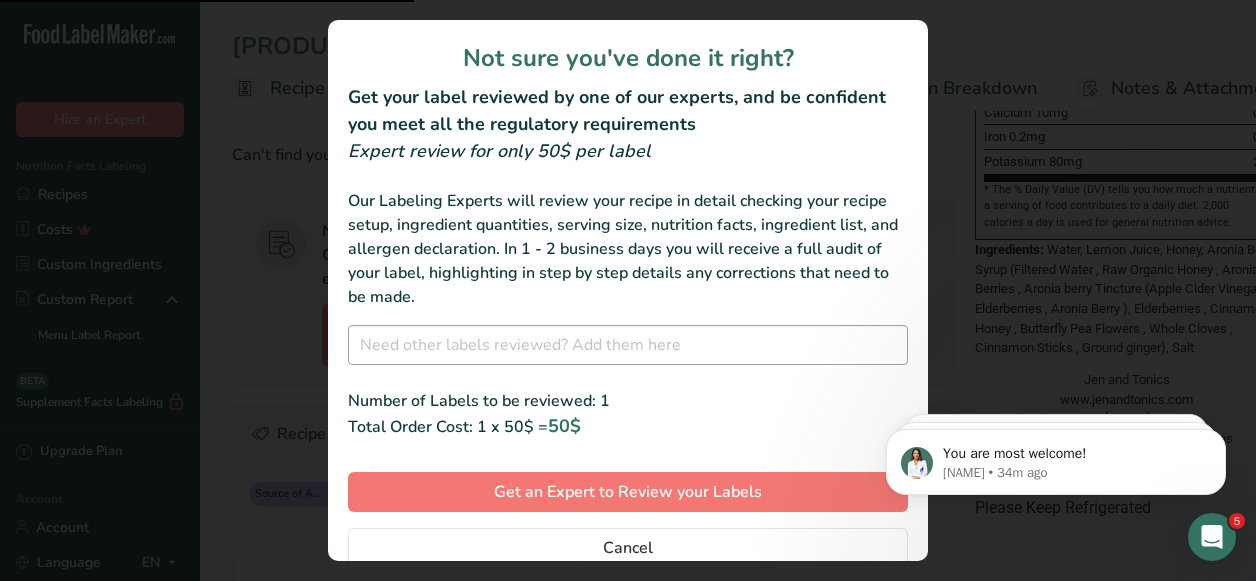 scroll, scrollTop: 609, scrollLeft: 0, axis: vertical 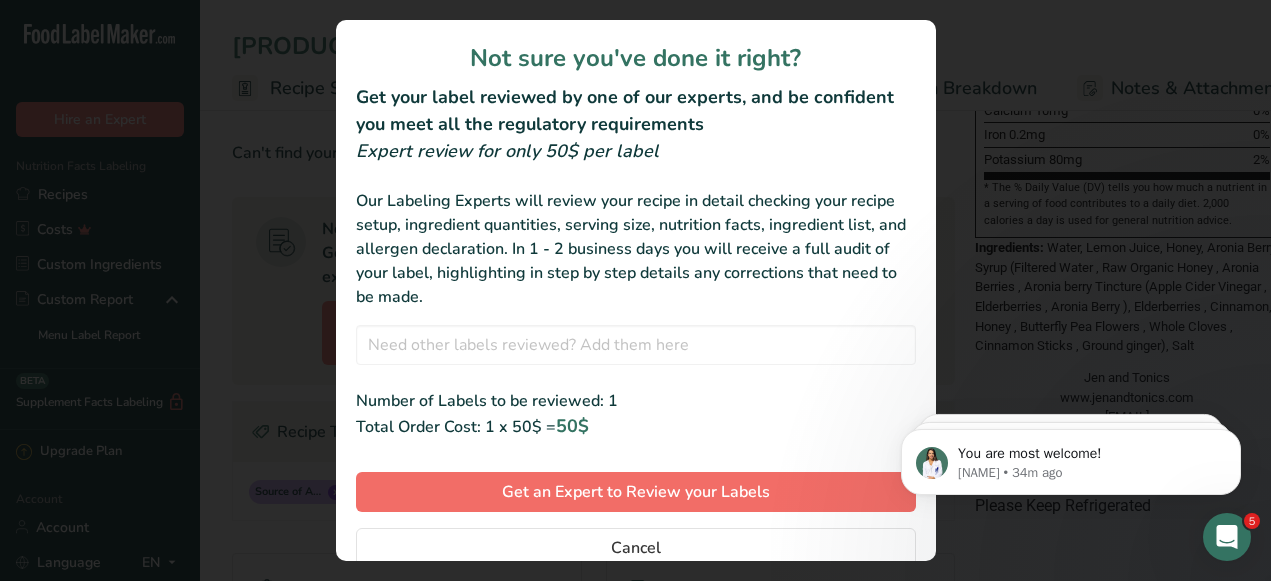 click on "Get an Expert to Review your Labels" at bounding box center [636, 492] 